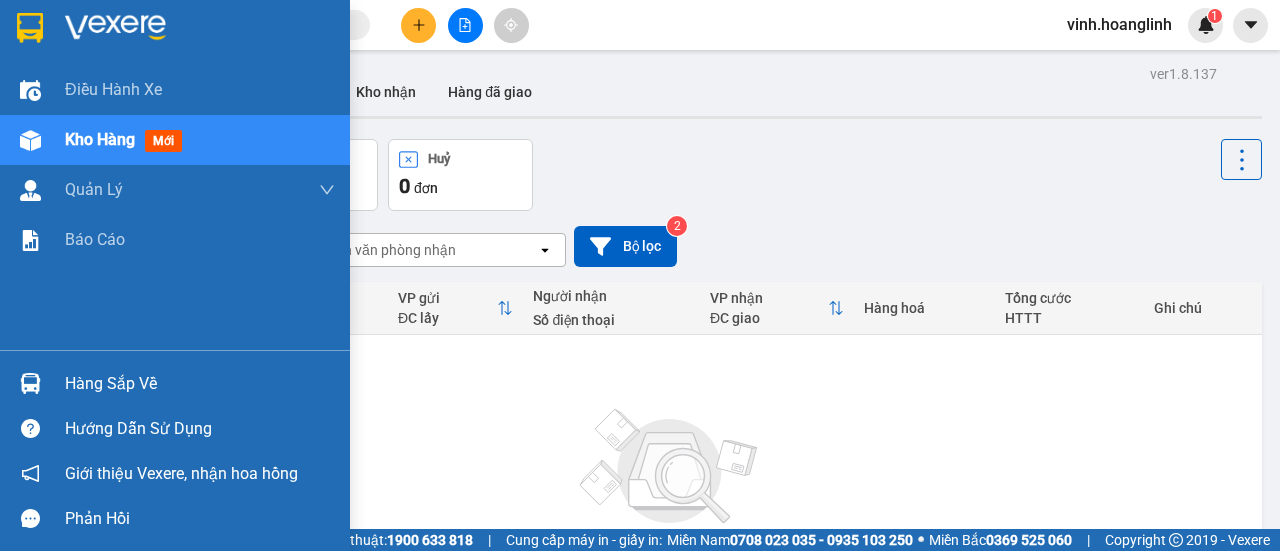 scroll, scrollTop: 0, scrollLeft: 0, axis: both 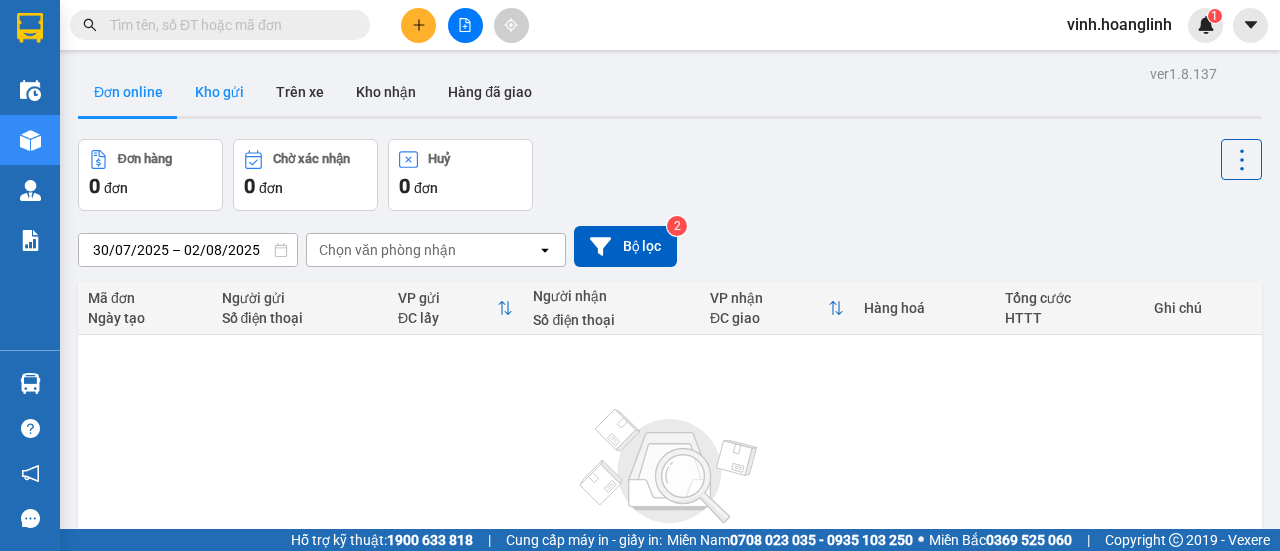 click on "Kho gửi" at bounding box center (219, 92) 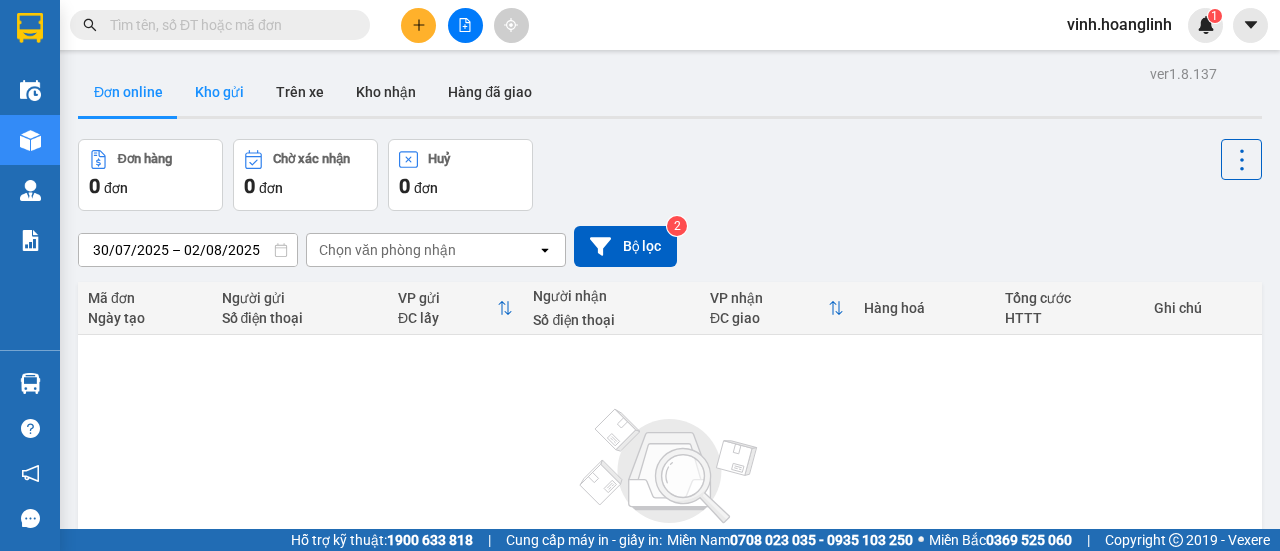 type on "31/07/2025 – 02/08/2025" 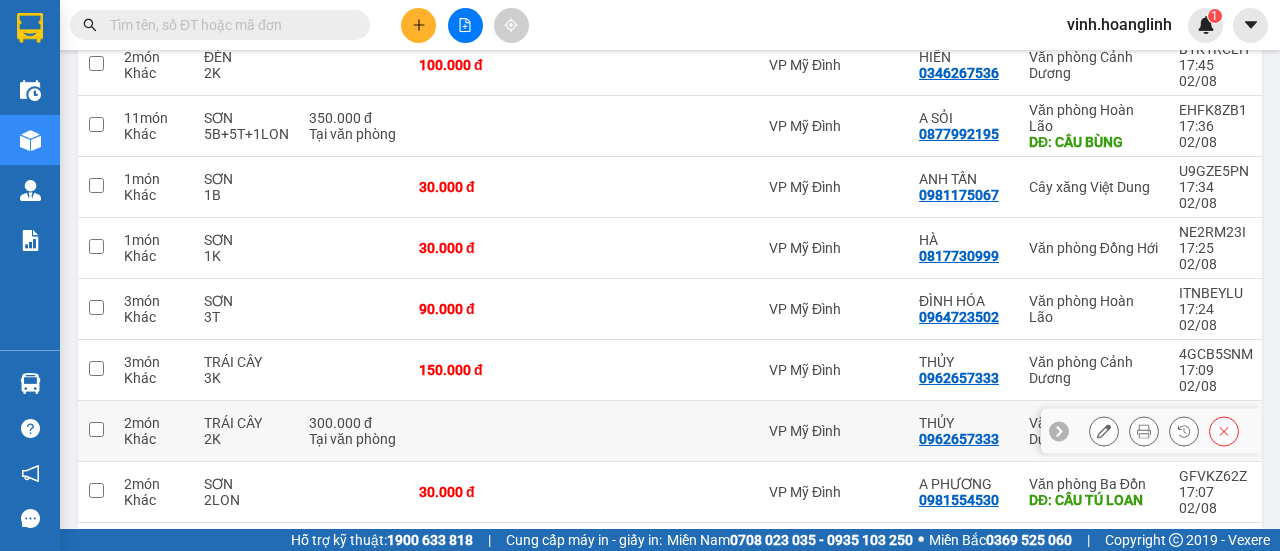 scroll, scrollTop: 302, scrollLeft: 0, axis: vertical 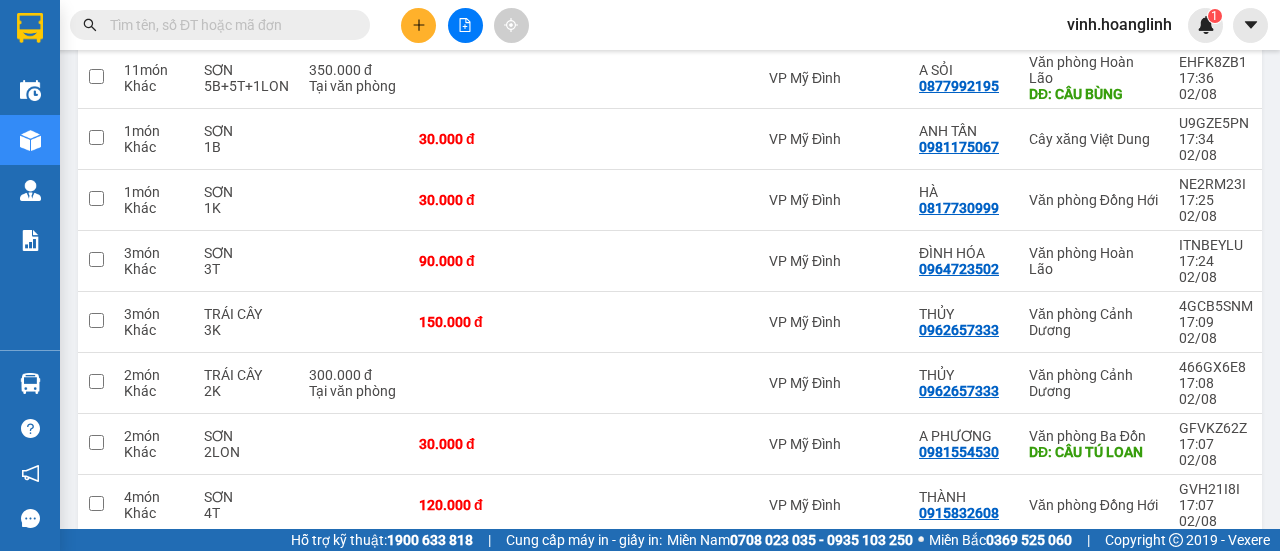 click on "2" at bounding box center (974, 629) 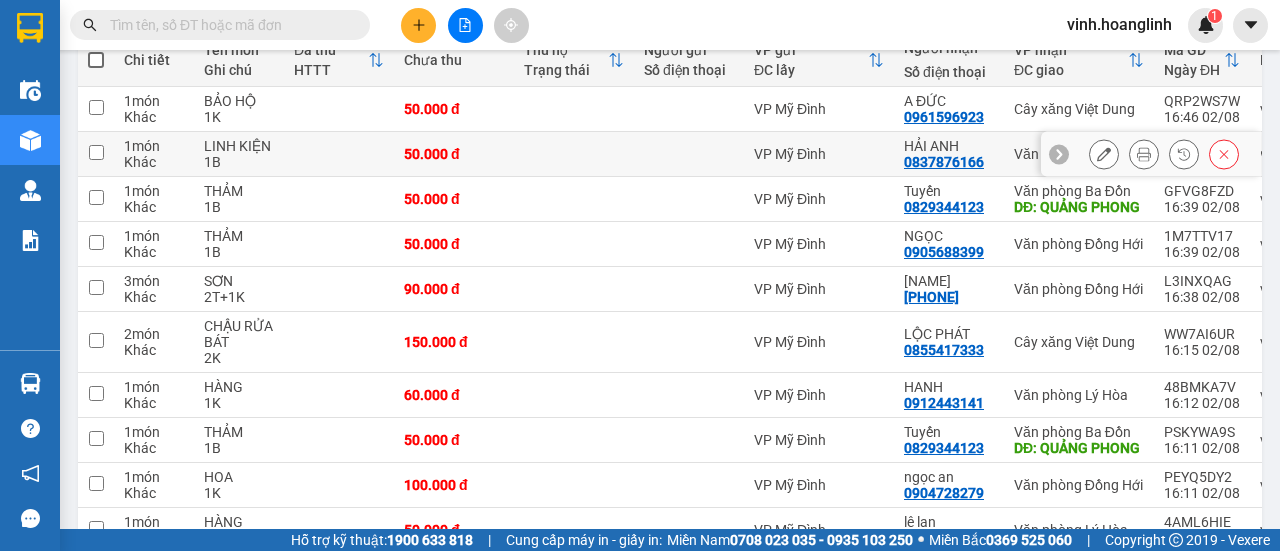 scroll, scrollTop: 396, scrollLeft: 0, axis: vertical 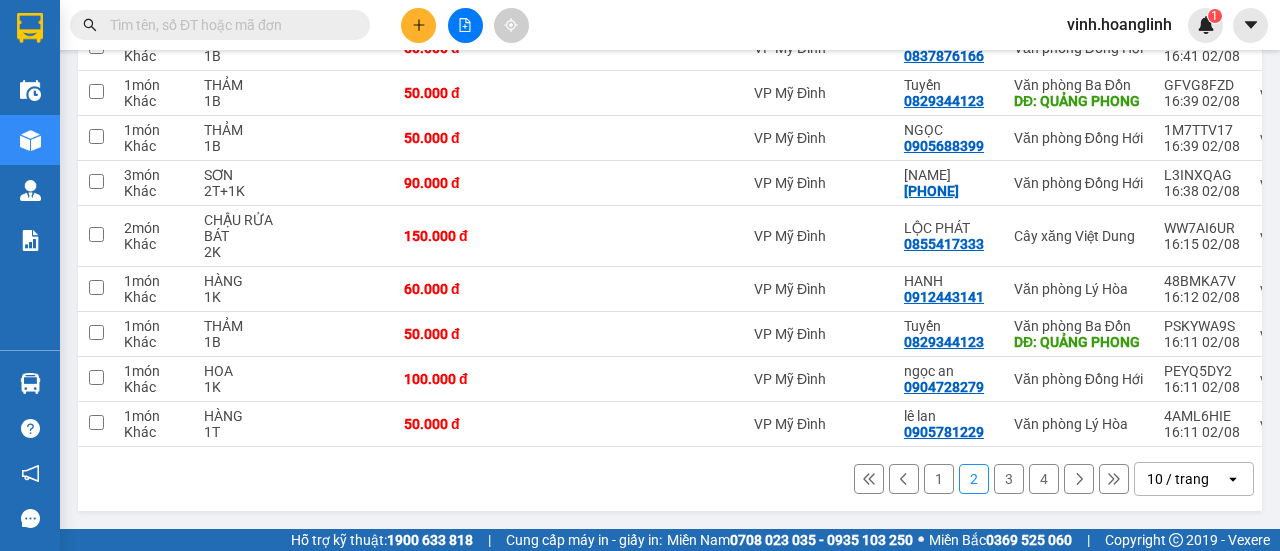 click on "3" at bounding box center (1009, 479) 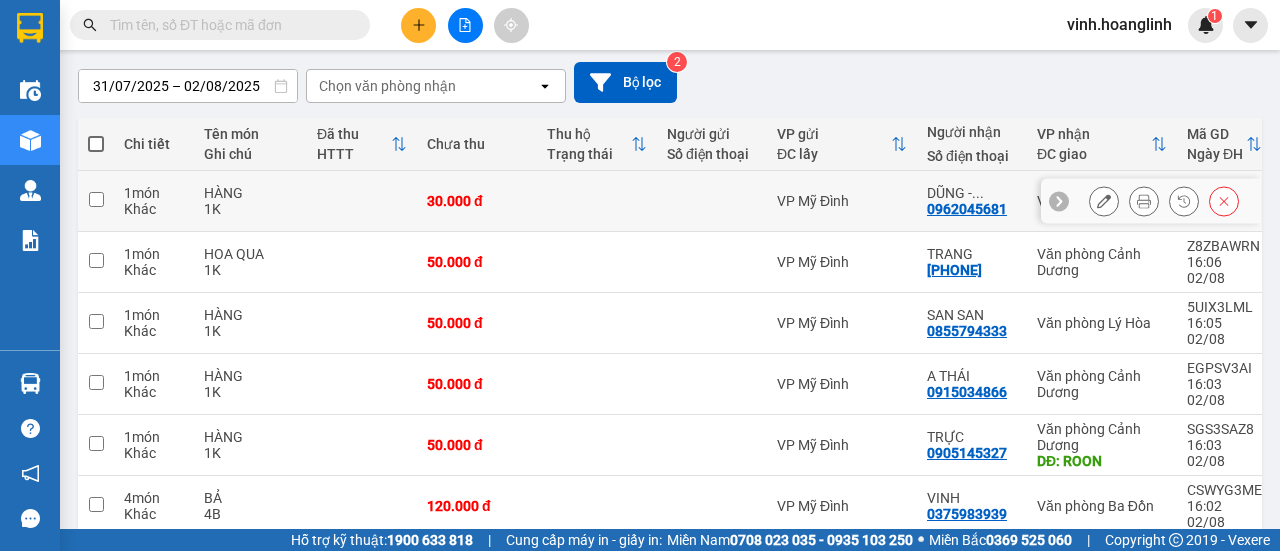 scroll, scrollTop: 364, scrollLeft: 0, axis: vertical 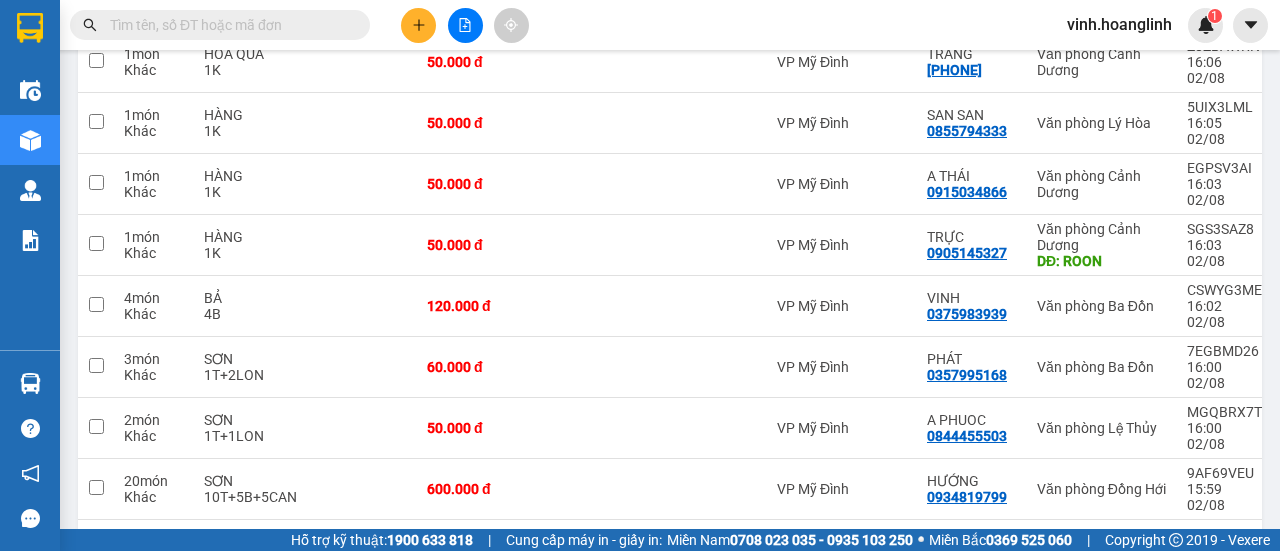click at bounding box center (1079, 613) 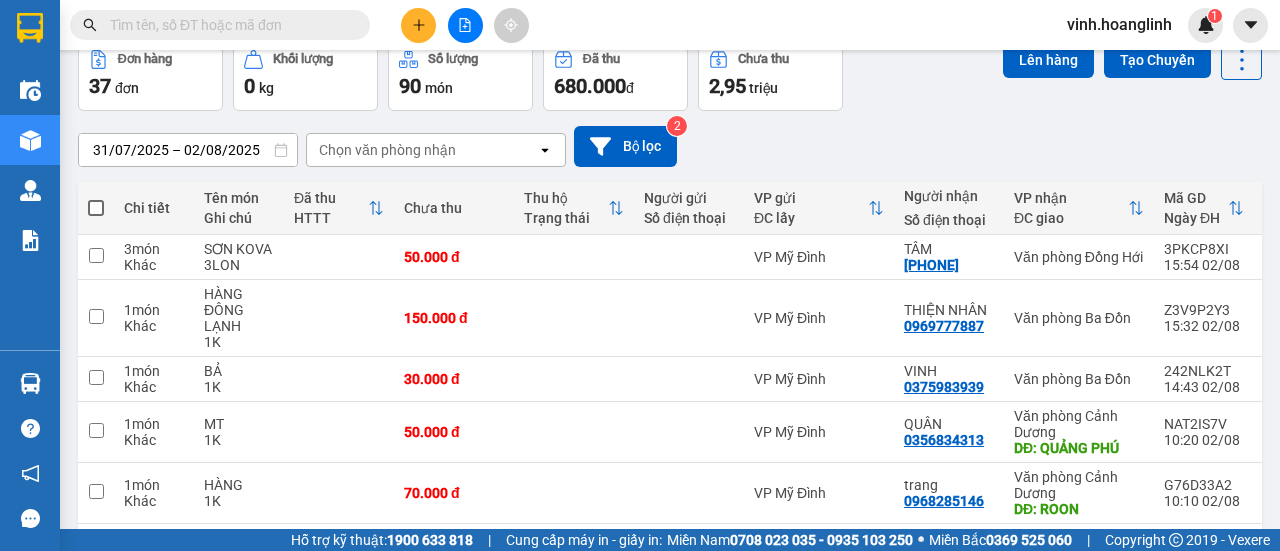 scroll, scrollTop: 276, scrollLeft: 0, axis: vertical 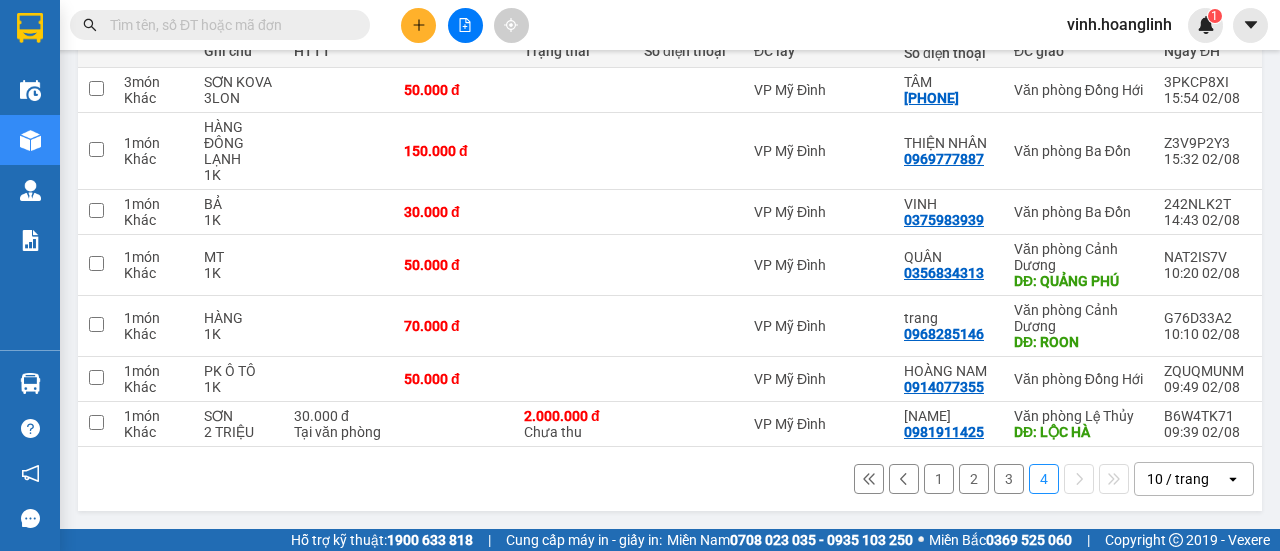 click on "1" at bounding box center (939, 479) 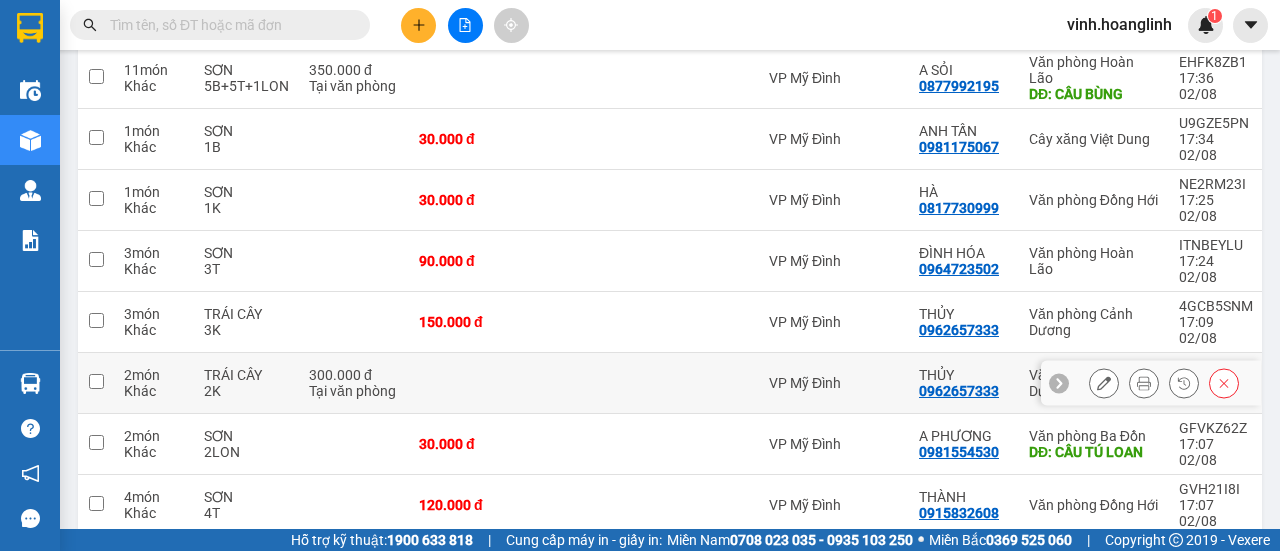 scroll, scrollTop: 148, scrollLeft: 0, axis: vertical 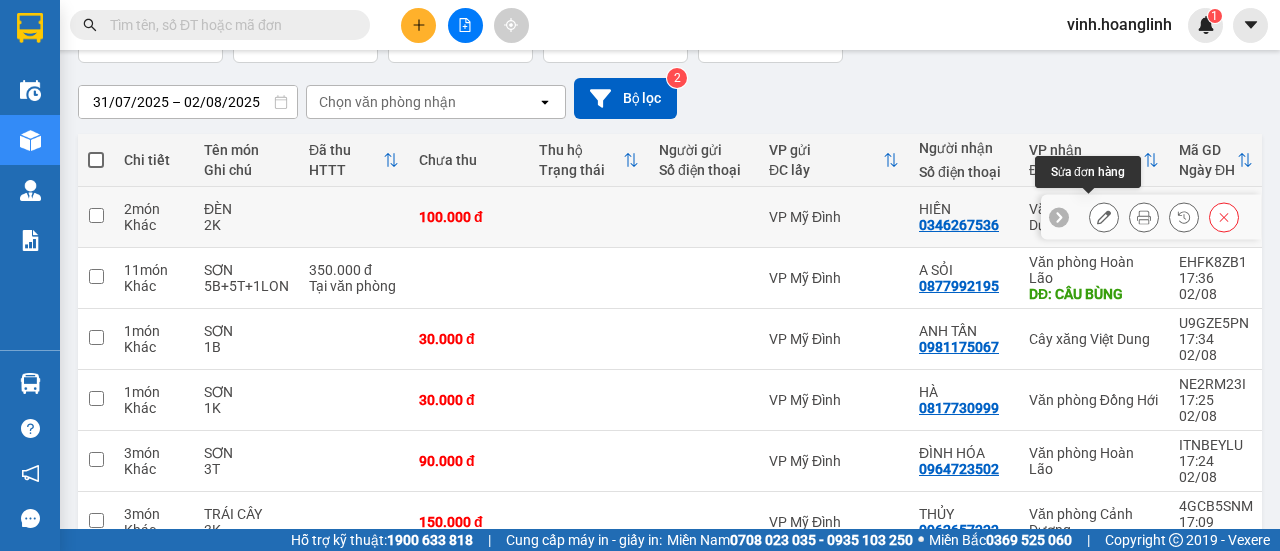 click 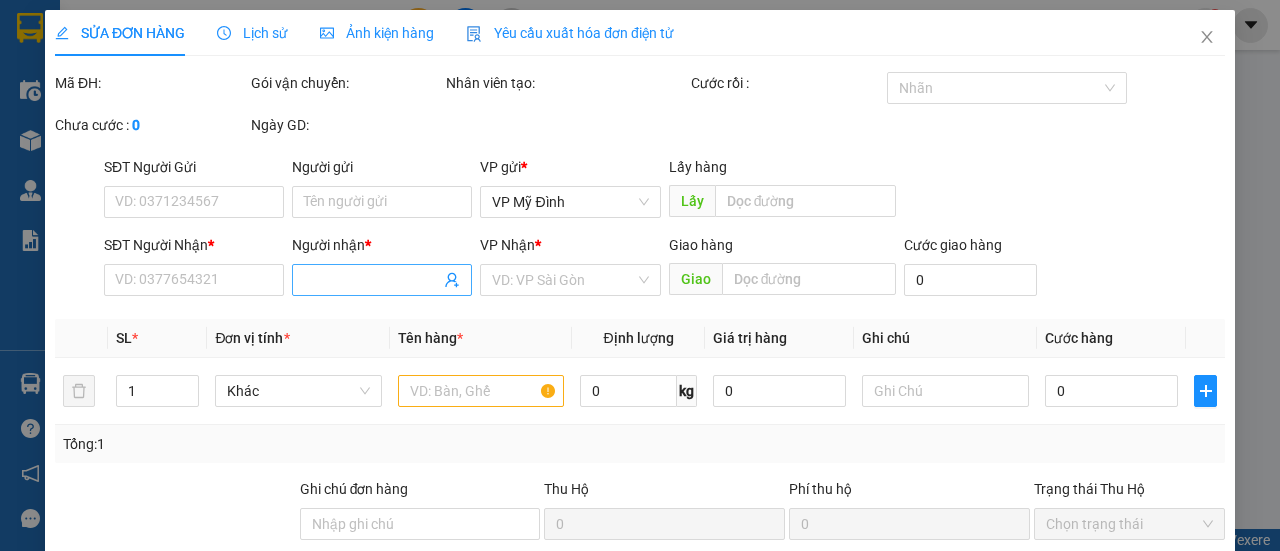 scroll, scrollTop: 0, scrollLeft: 0, axis: both 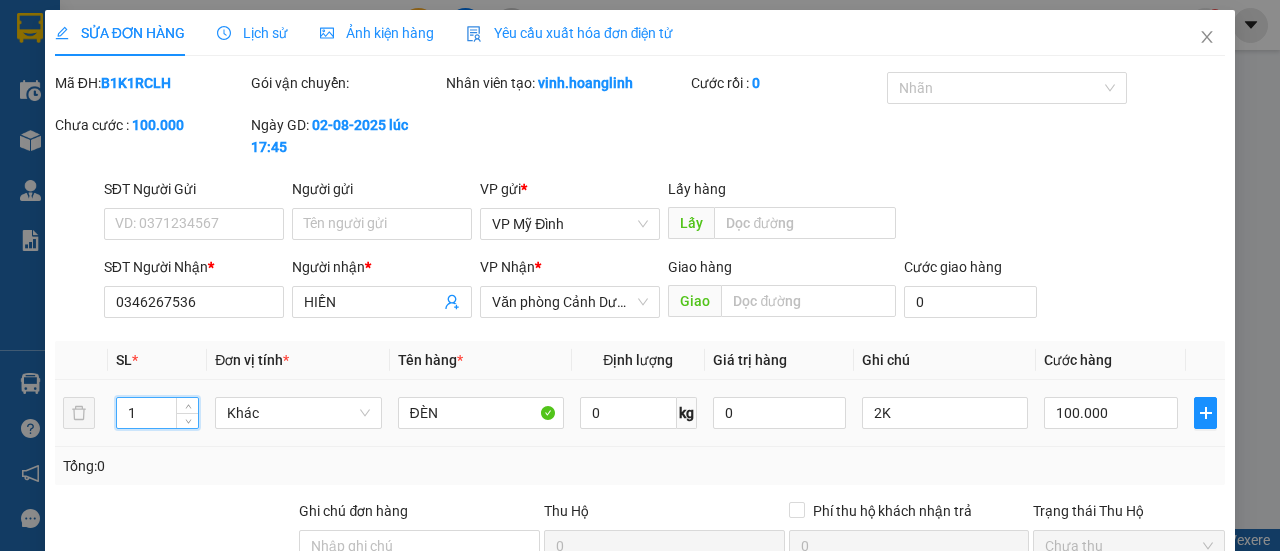 type on "1" 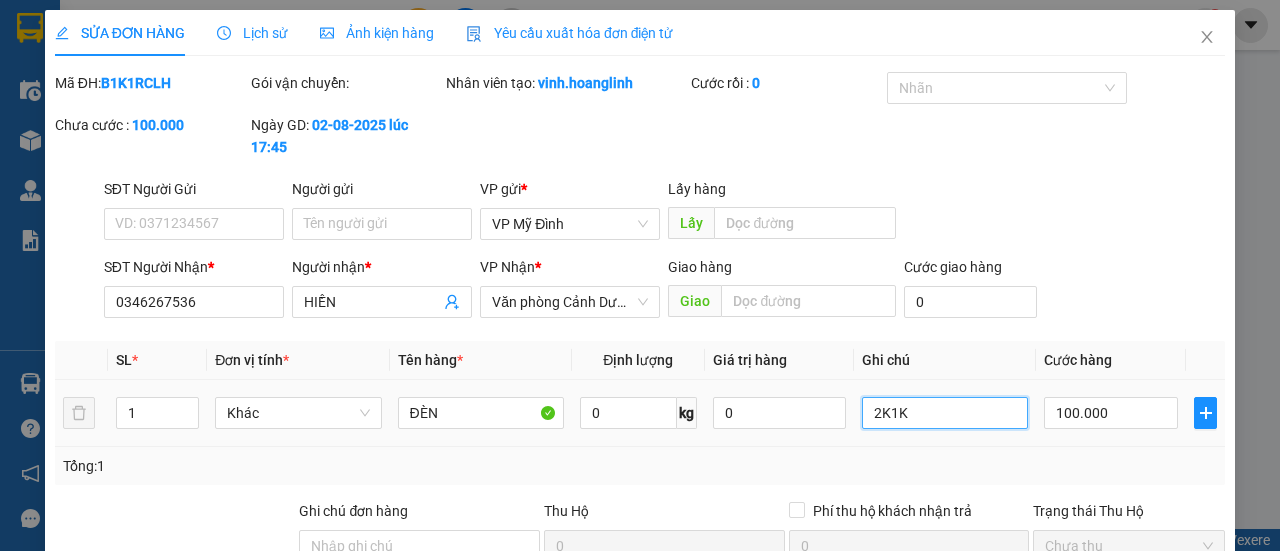 type on "2K1K" 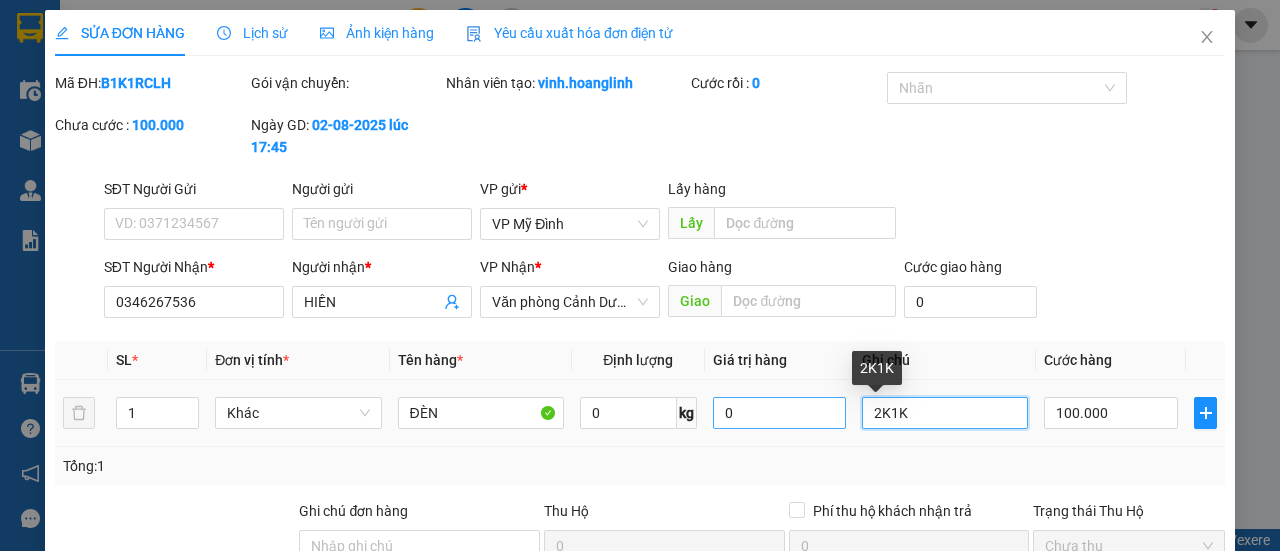drag, startPoint x: 904, startPoint y: 421, endPoint x: 745, endPoint y: 403, distance: 160.01562 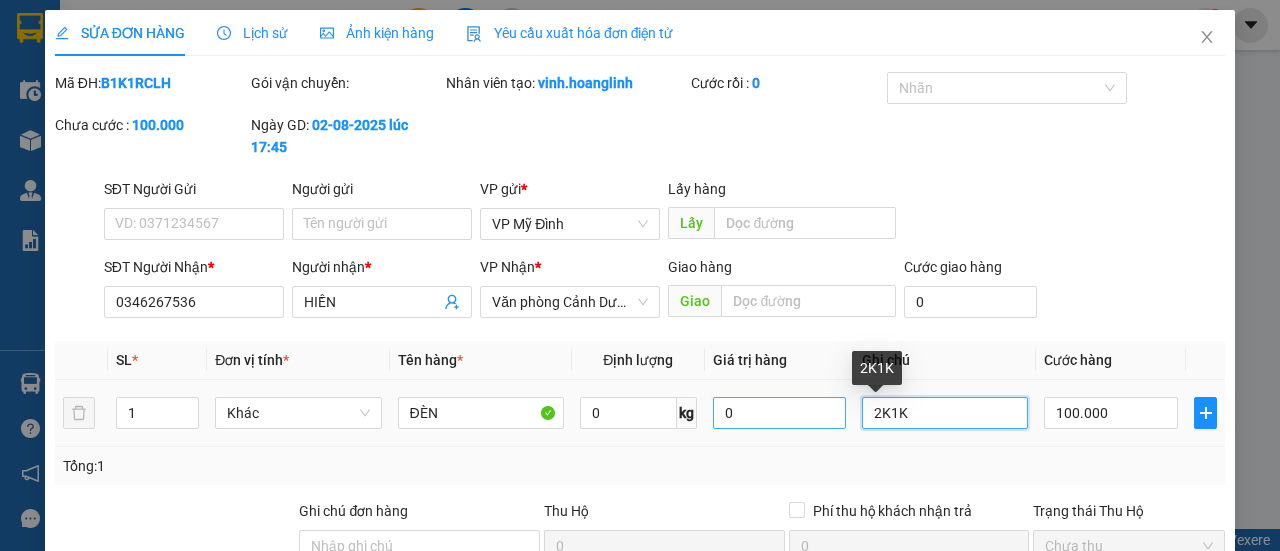 click on "1 Khác ĐÈN 0 kg 0 2K1K 100.000" at bounding box center (640, 413) 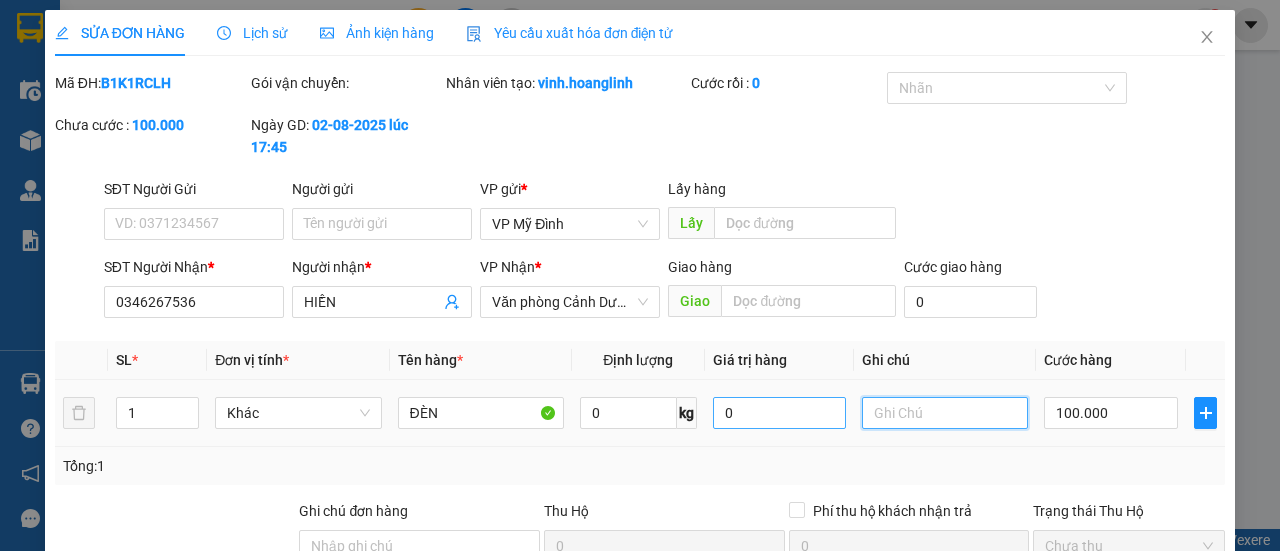 type 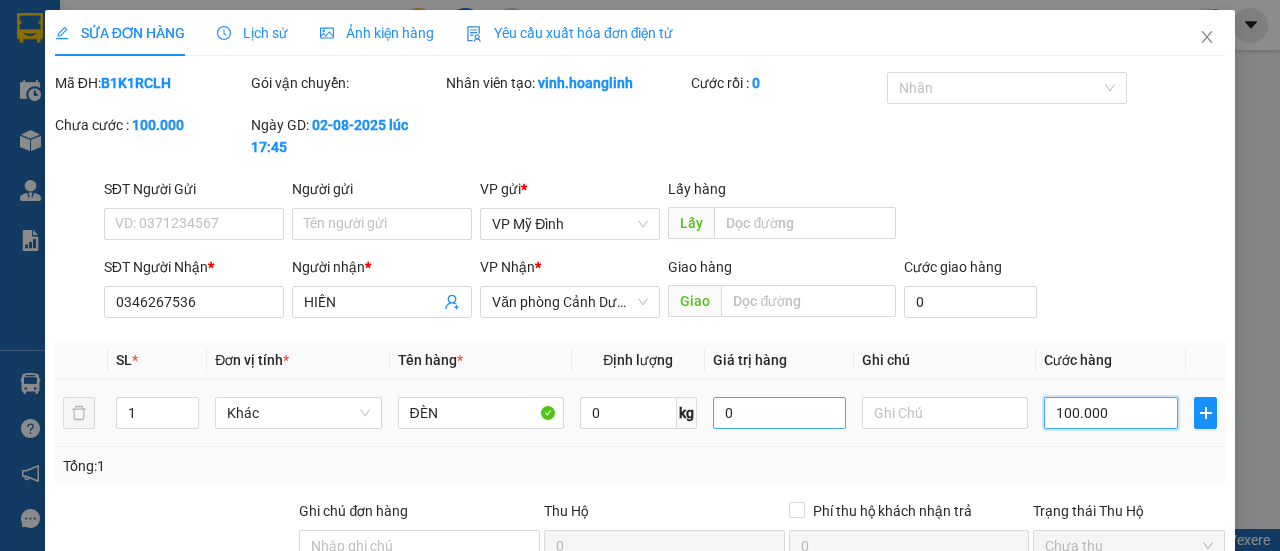 type on "1" 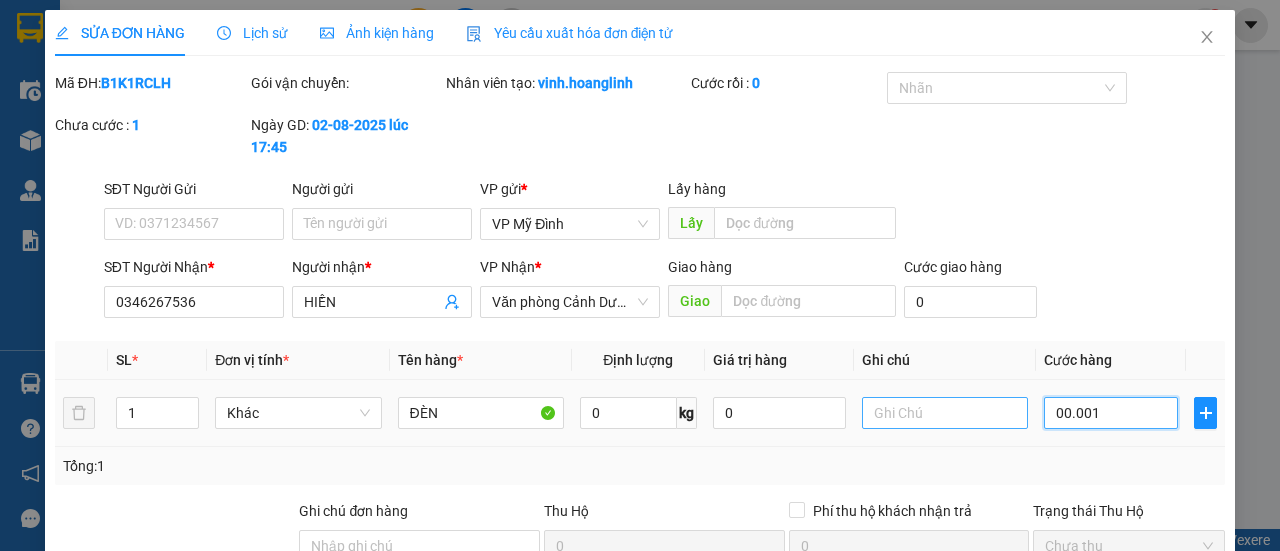 type on "0.000.001" 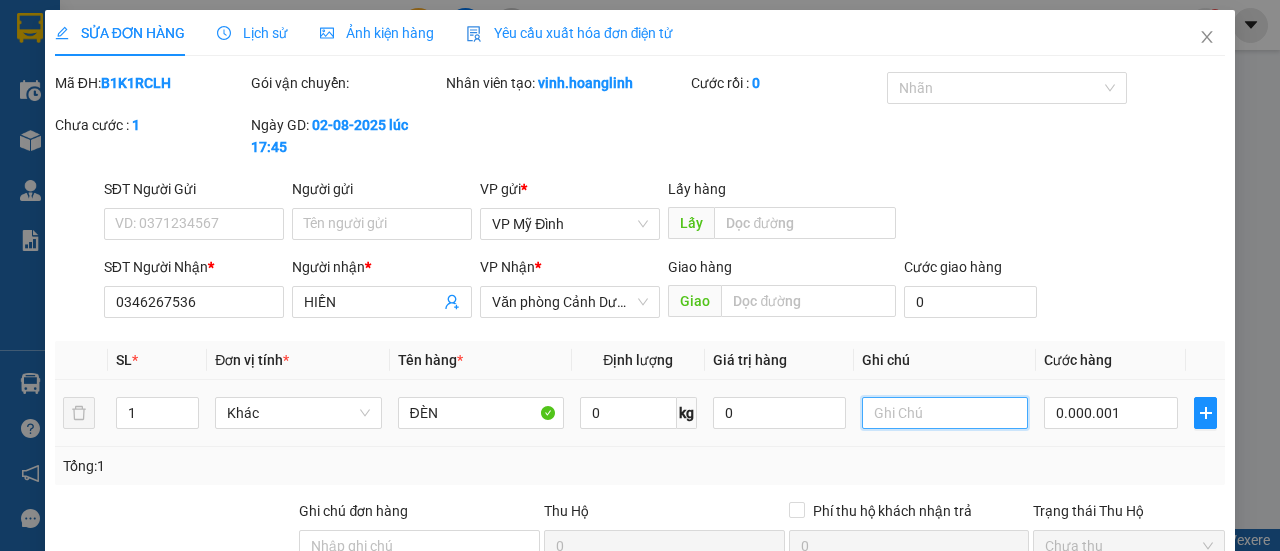 type on "1.000" 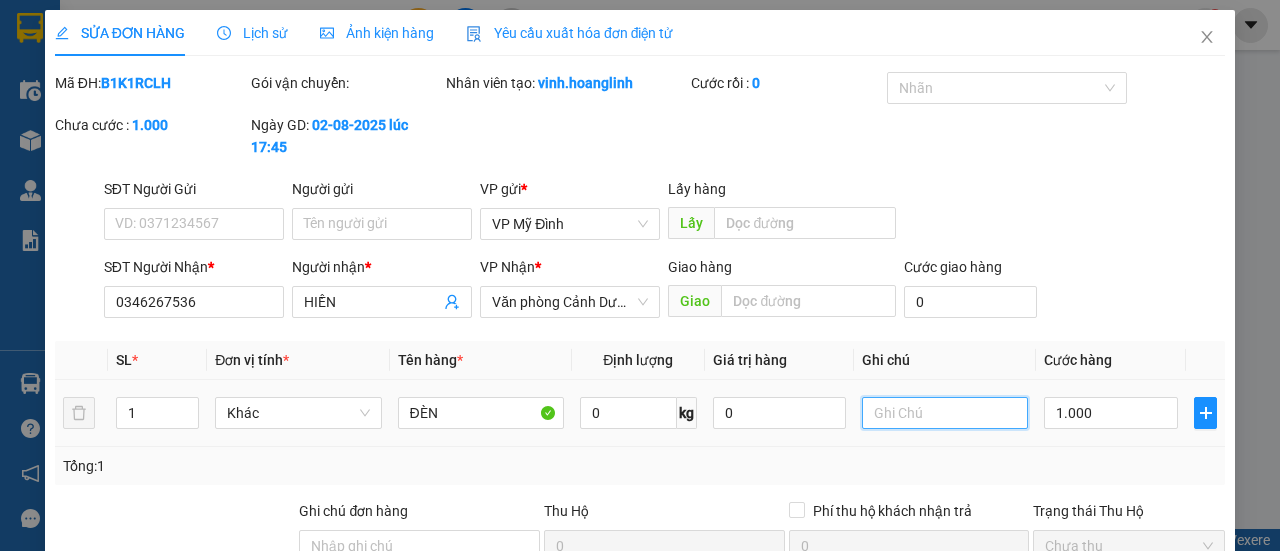 click at bounding box center (945, 413) 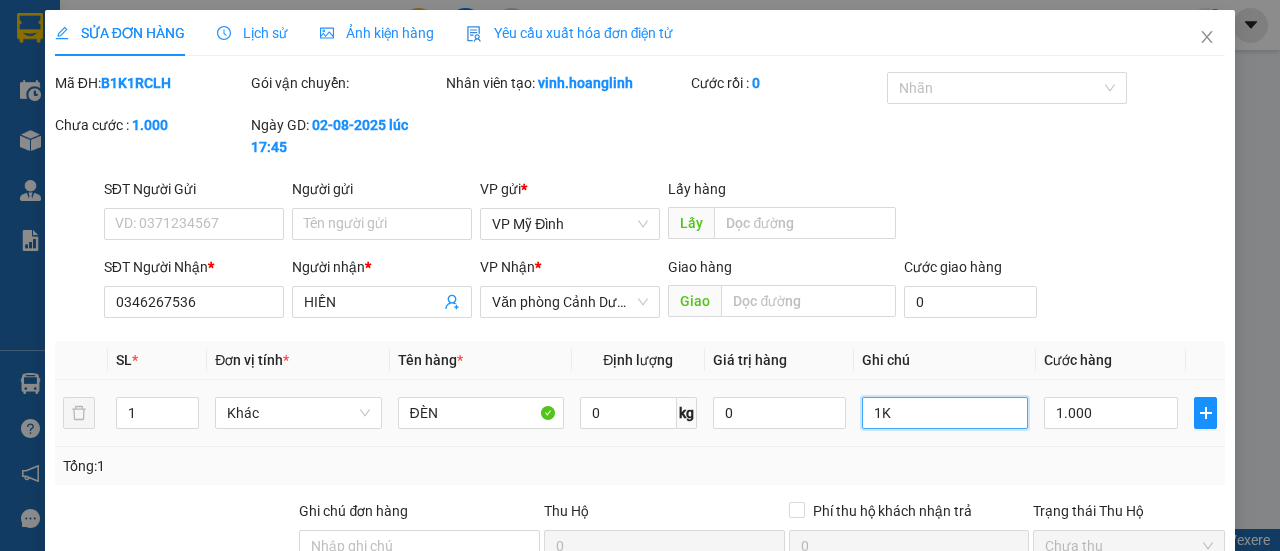 type on "1K" 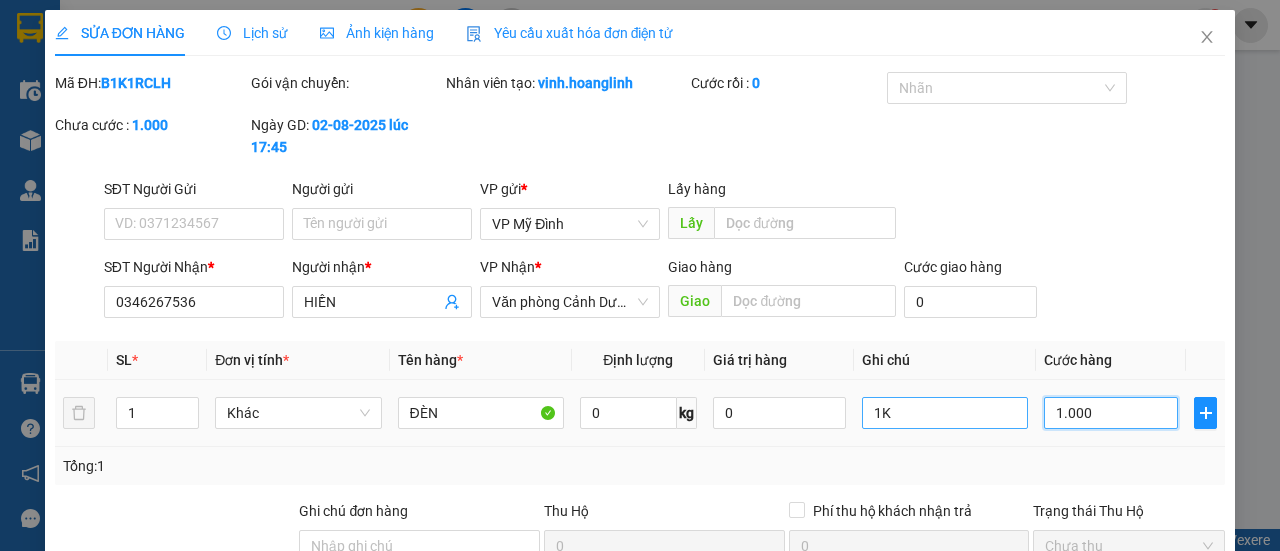 type on "00.005" 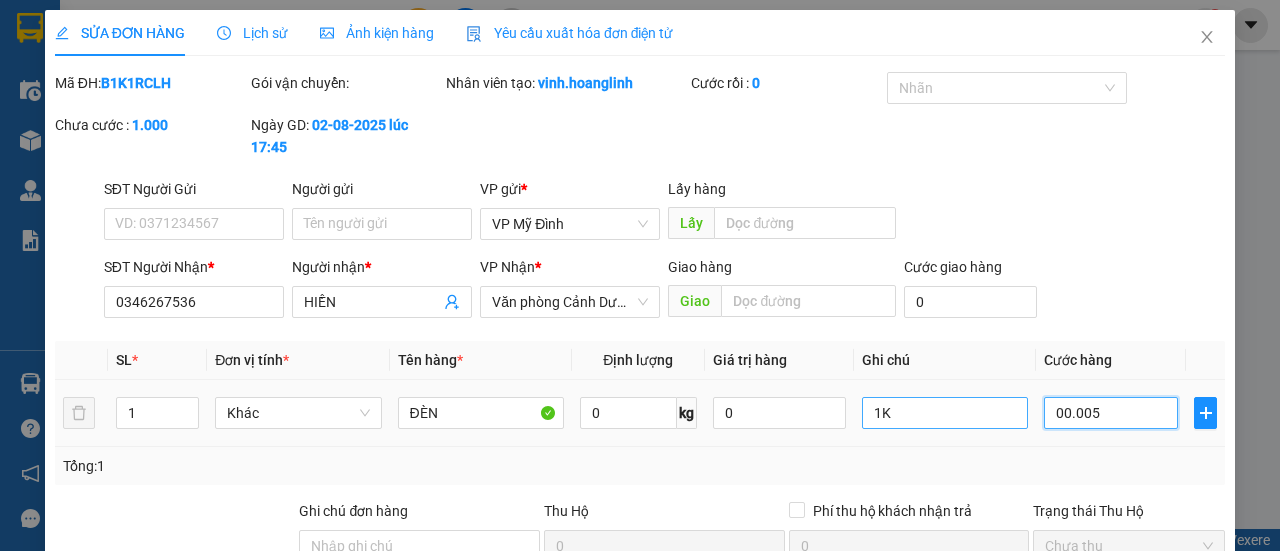 type on "5" 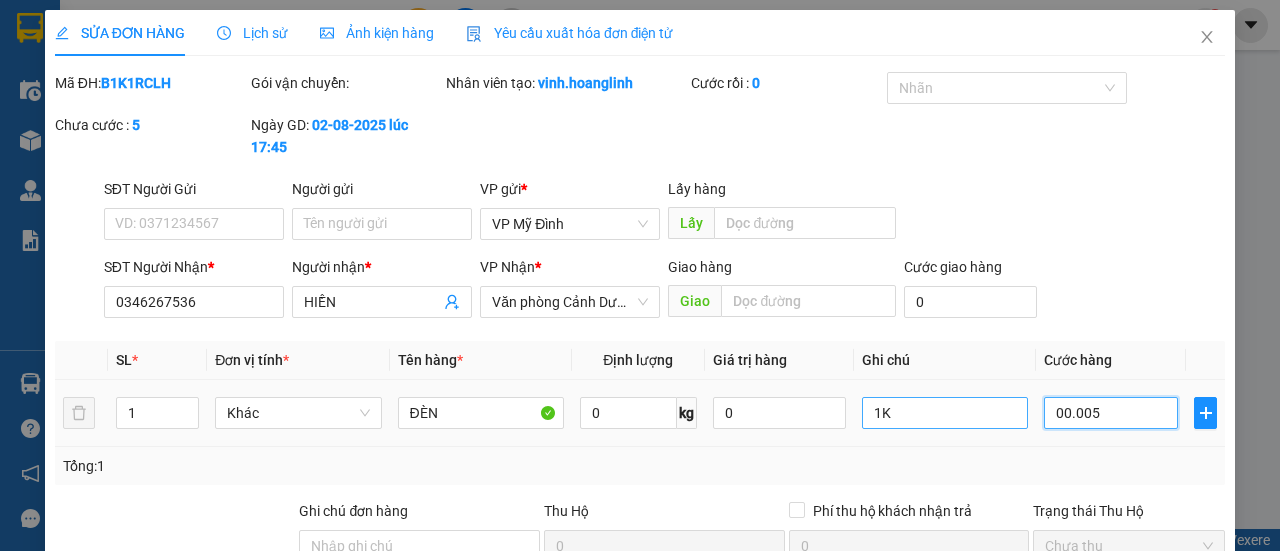 type on "50" 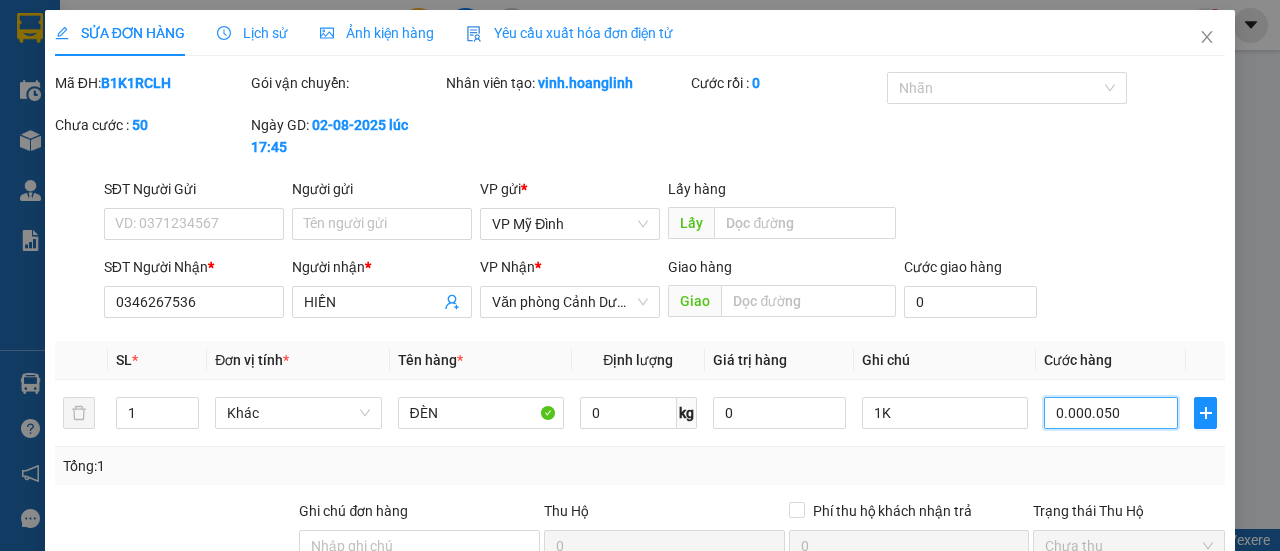 type on "000.050" 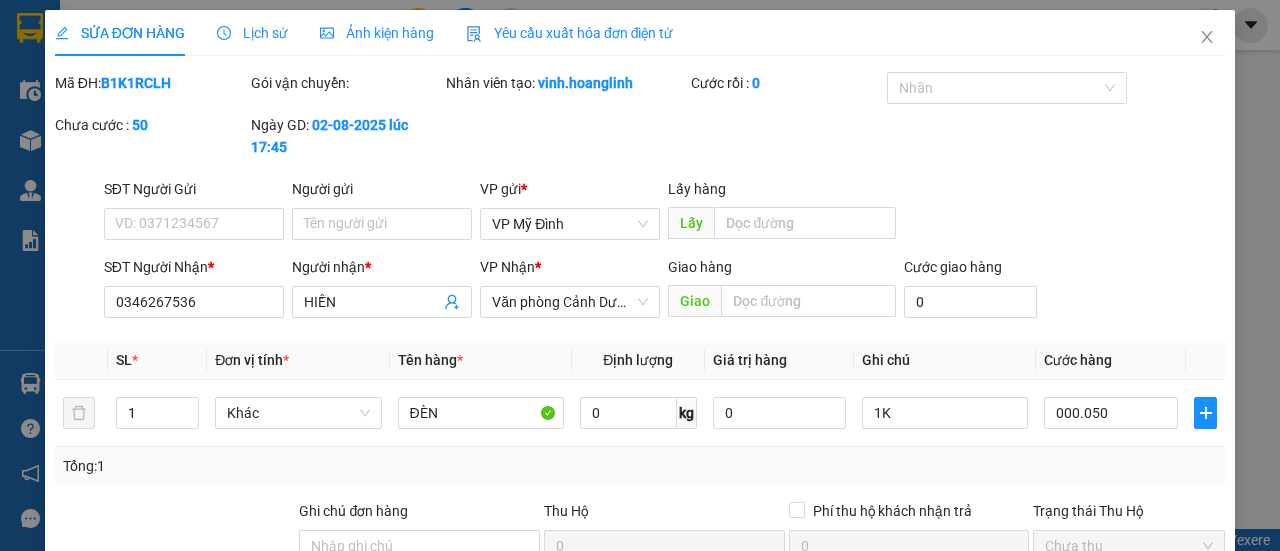 type on "50.000" 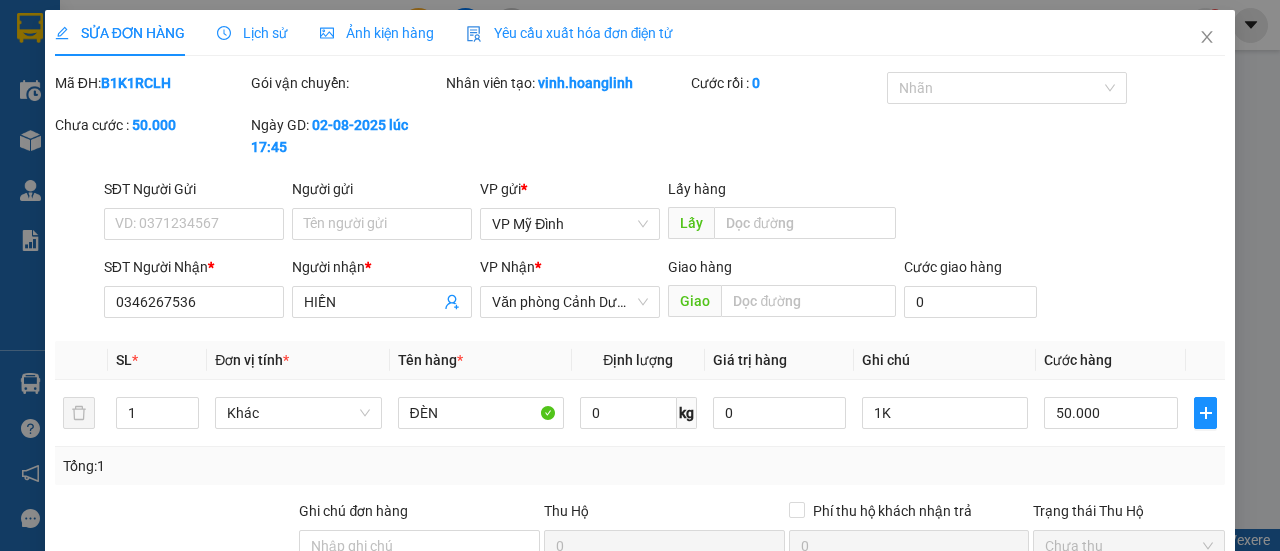 click on "SĐT Người Gửi VD: 0371234567 Người gửi Tên người gửi VP gửi  * VP Mỹ Đình Lấy hàng Lấy" at bounding box center [664, 213] 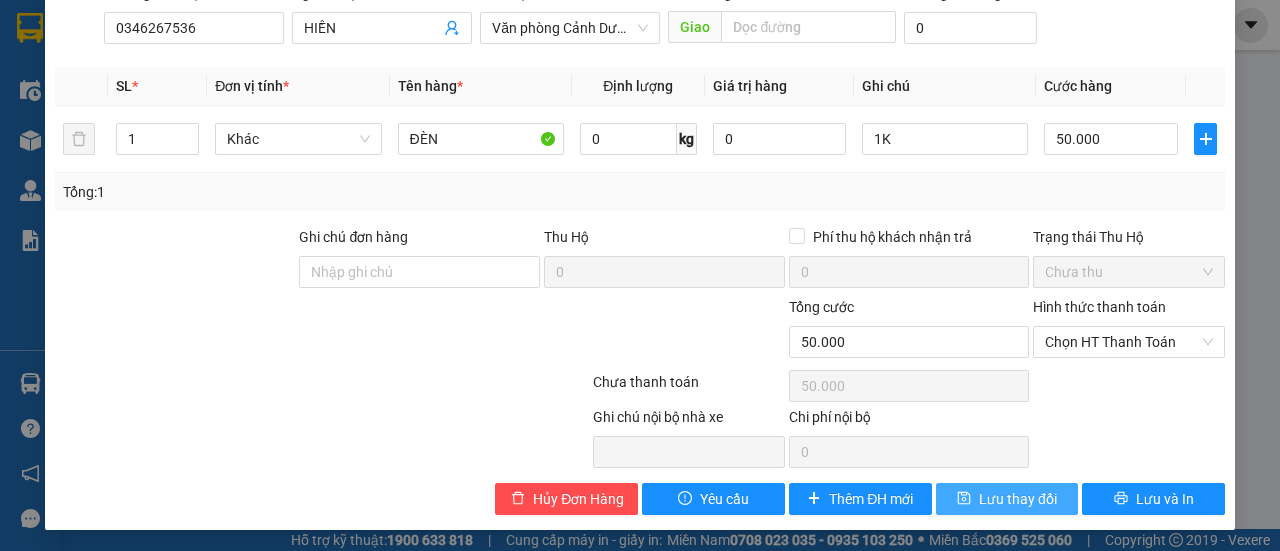 click on "Lưu thay đổi" at bounding box center (1018, 499) 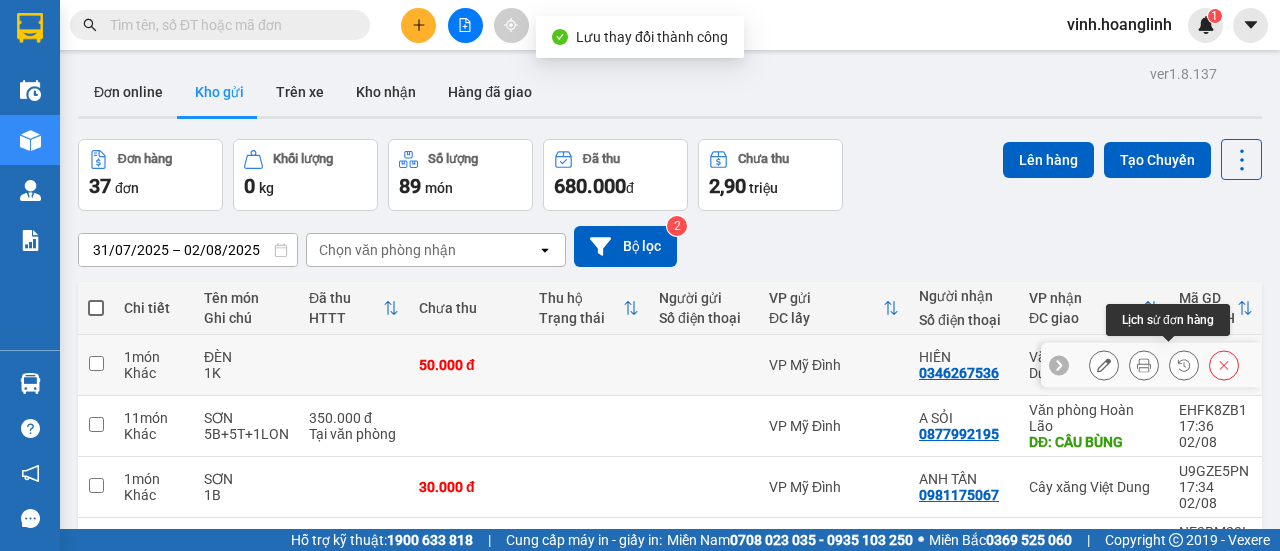 click 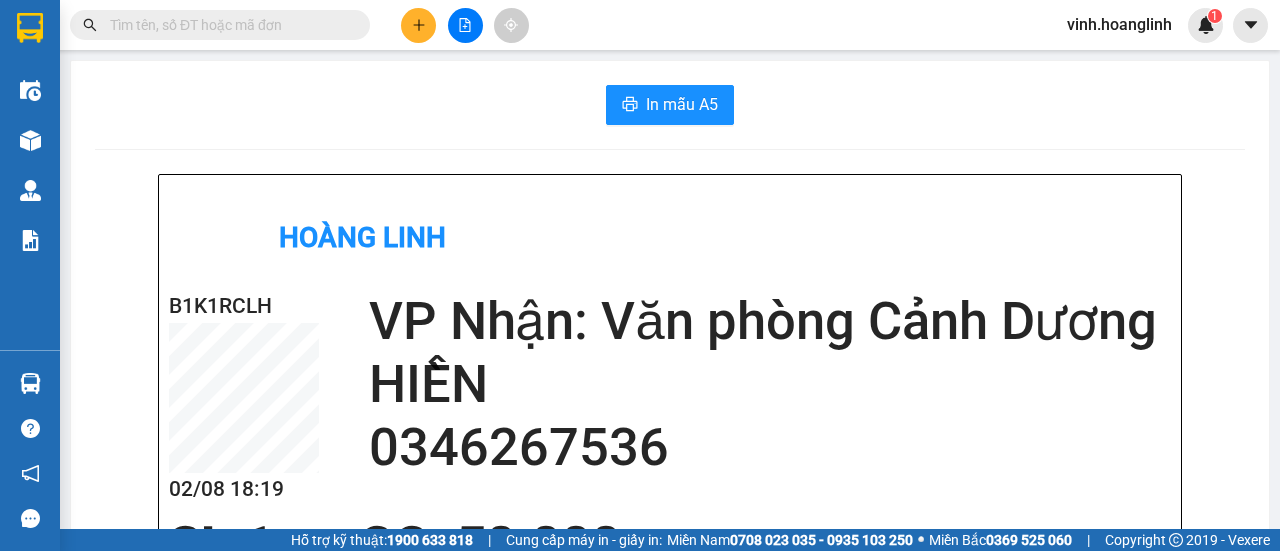 scroll, scrollTop: 0, scrollLeft: 0, axis: both 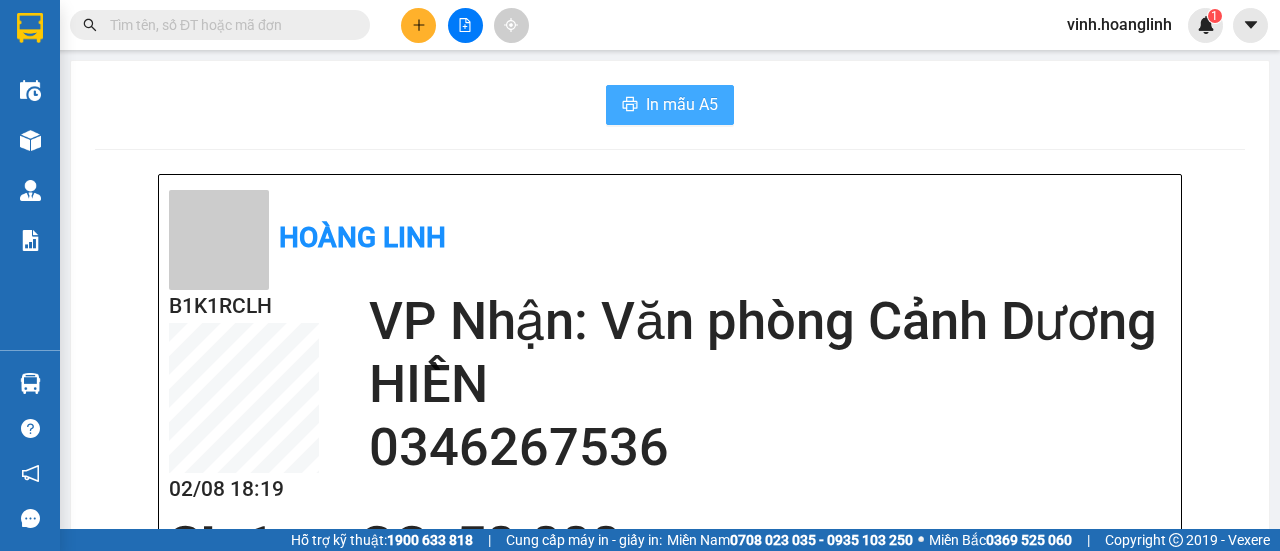 click on "In mẫu A5" at bounding box center (682, 104) 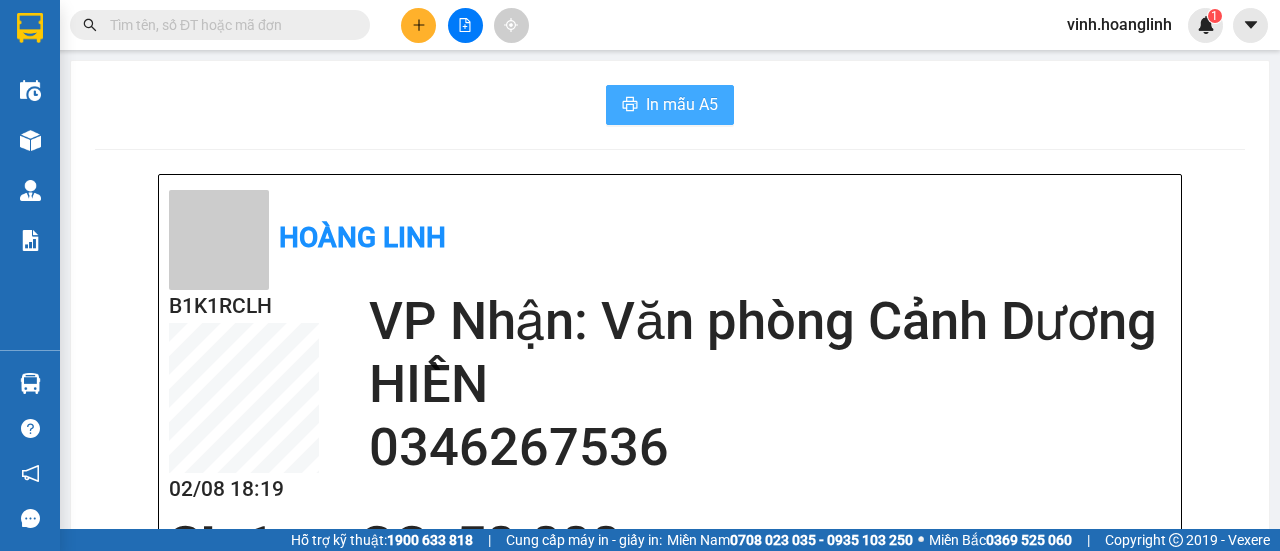 scroll, scrollTop: 0, scrollLeft: 0, axis: both 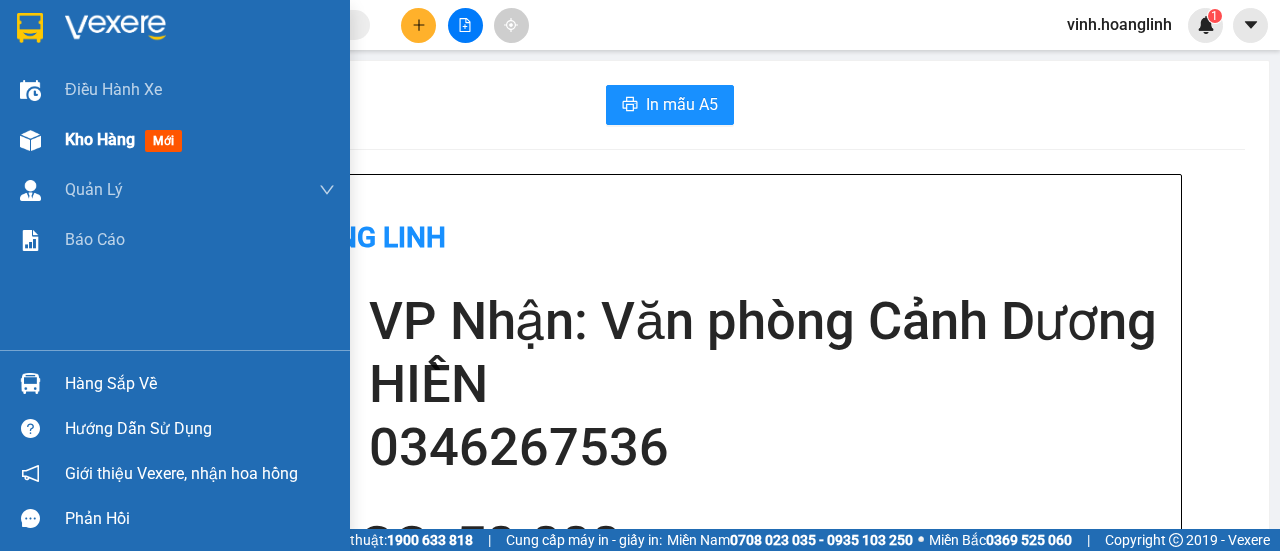 click on "Kho hàng" at bounding box center (100, 139) 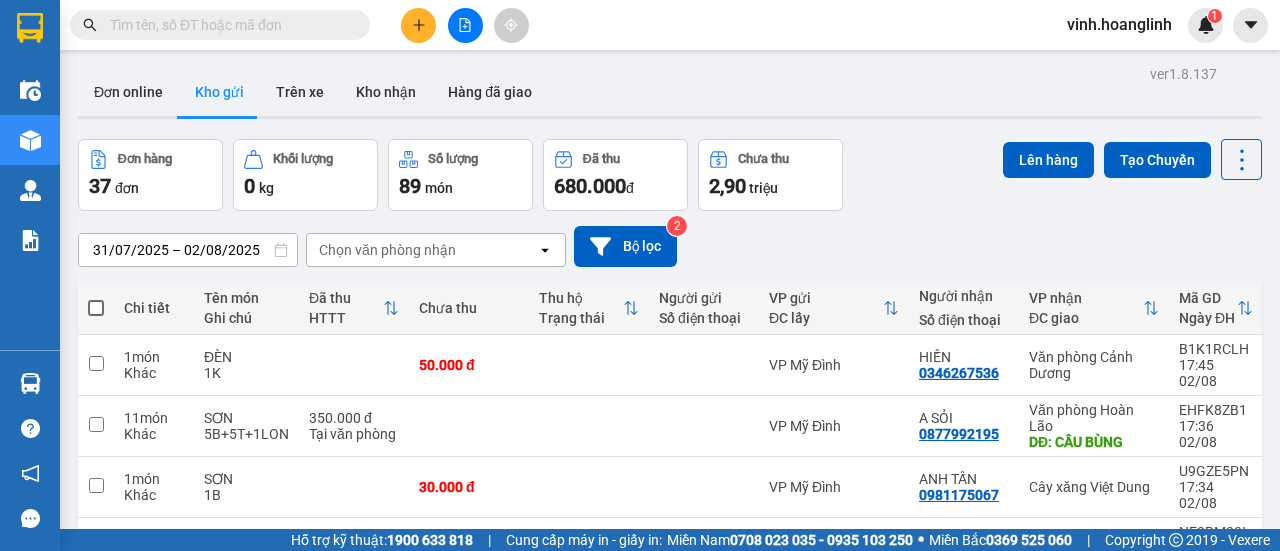 click 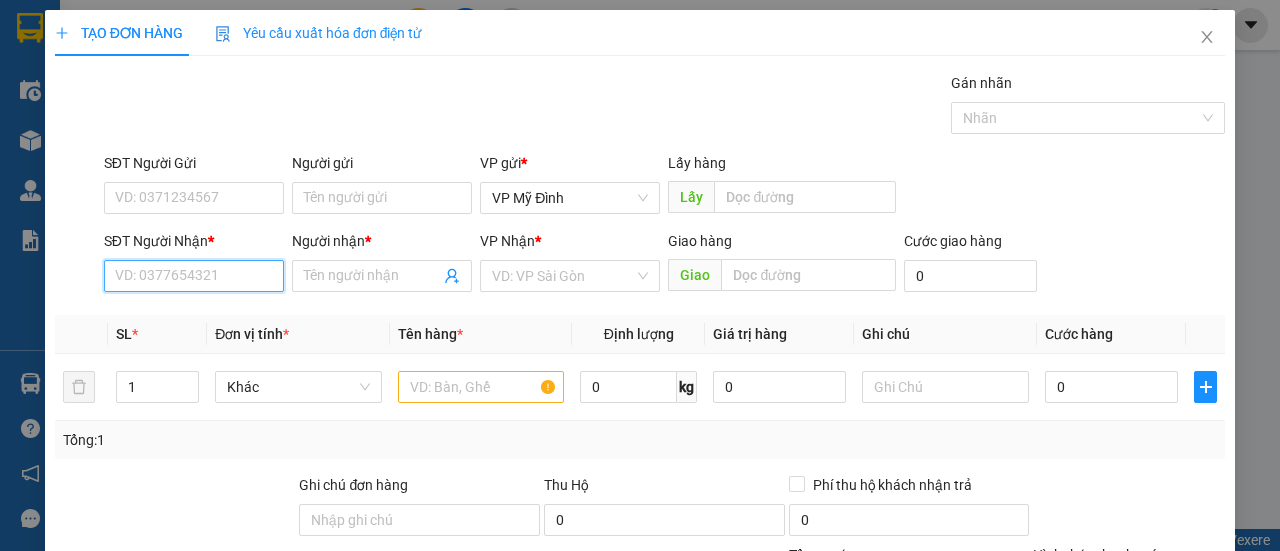 click on "SĐT Người Nhận  *" at bounding box center (194, 276) 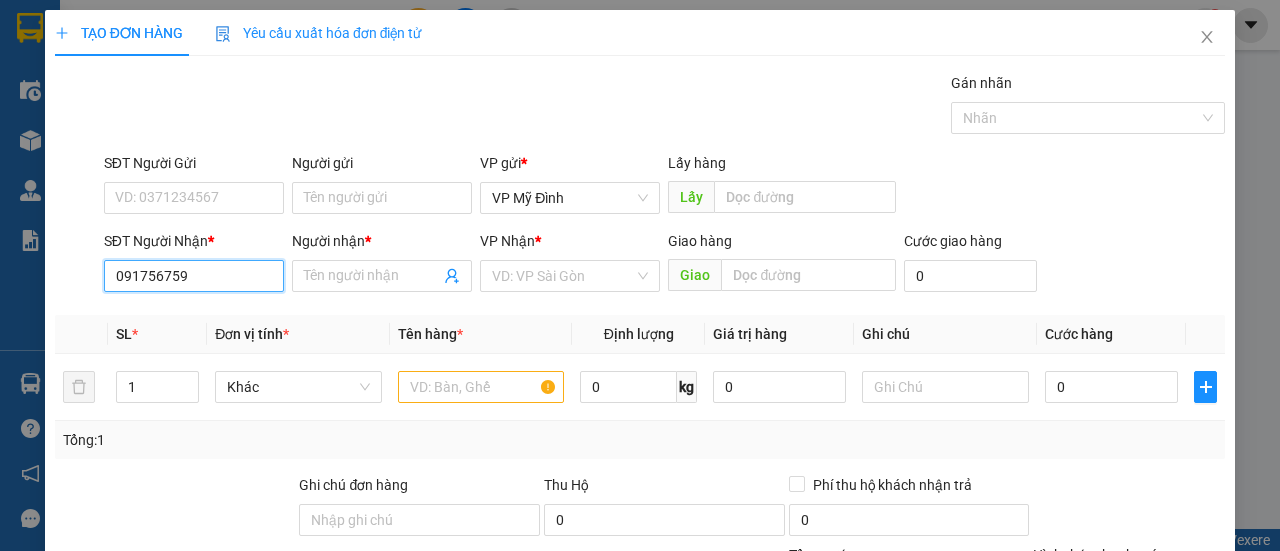 type on "0917567598" 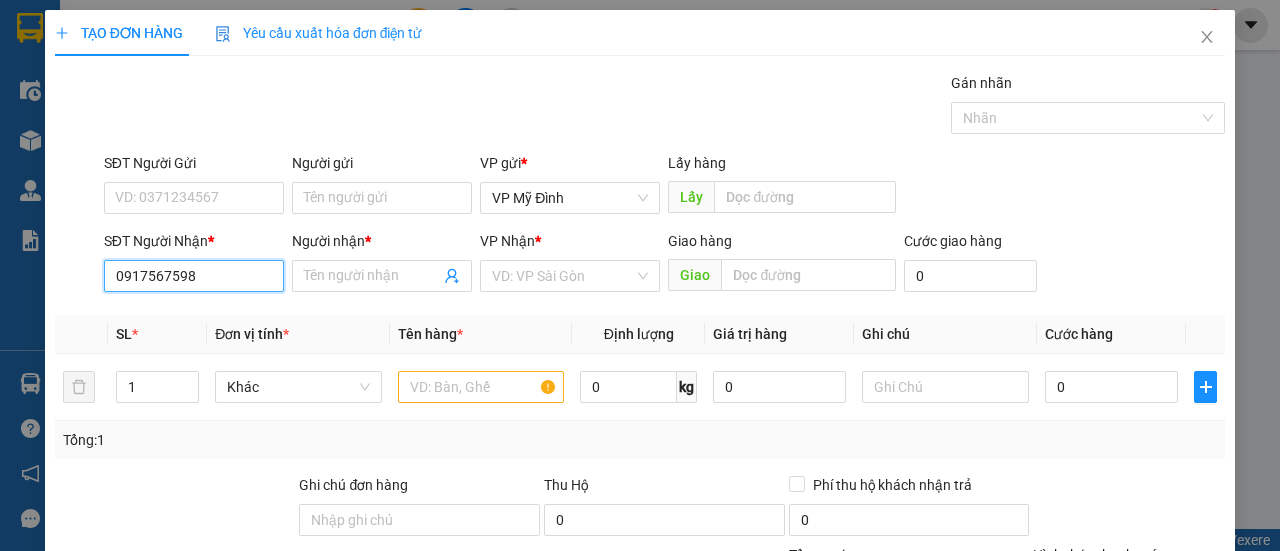 click on "0917567598" at bounding box center (194, 276) 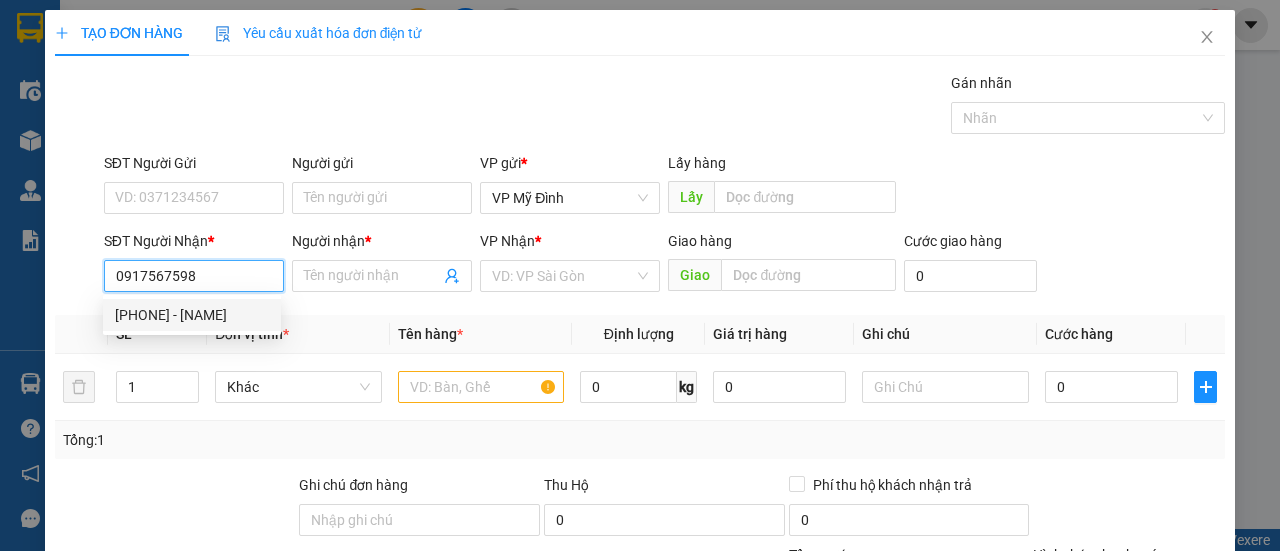 click on "0917567598 - A TÌNH" at bounding box center (192, 315) 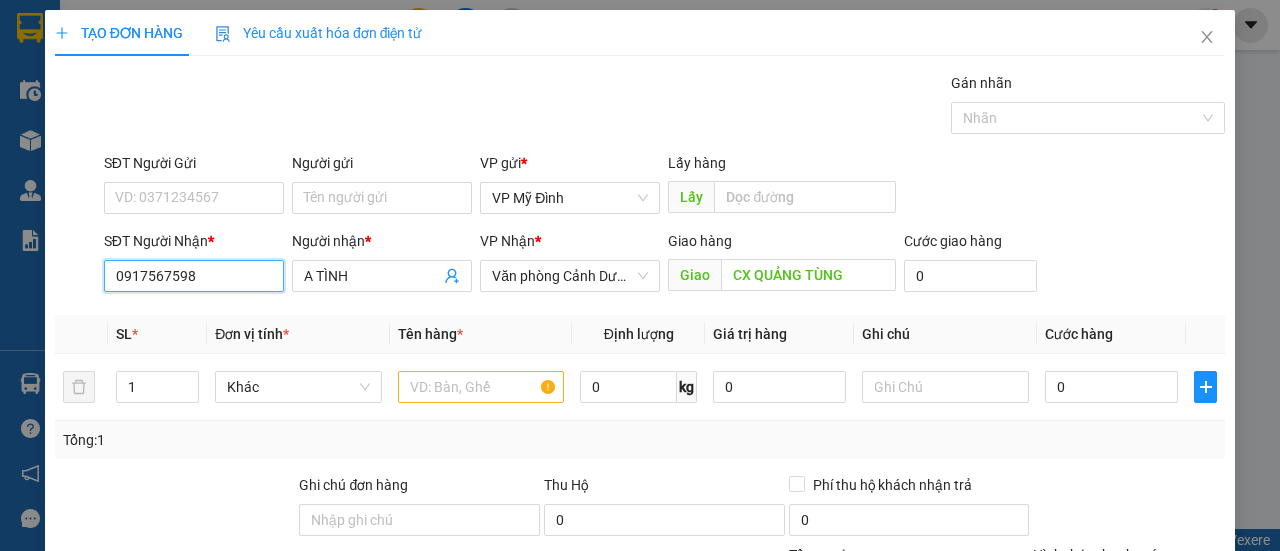 type on "50.000" 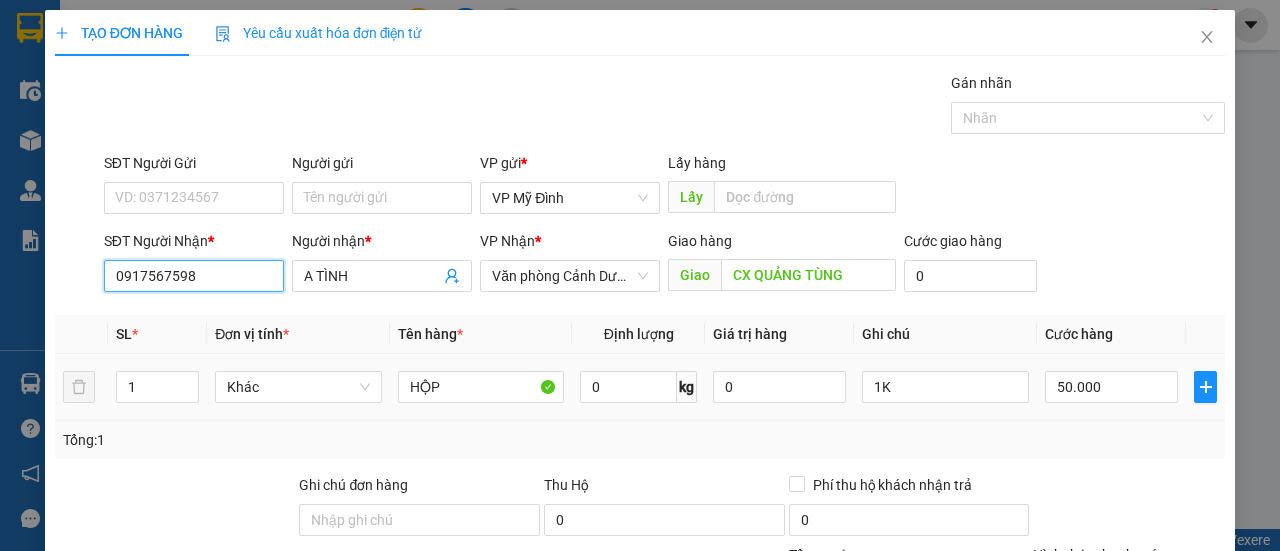 scroll, scrollTop: 247, scrollLeft: 0, axis: vertical 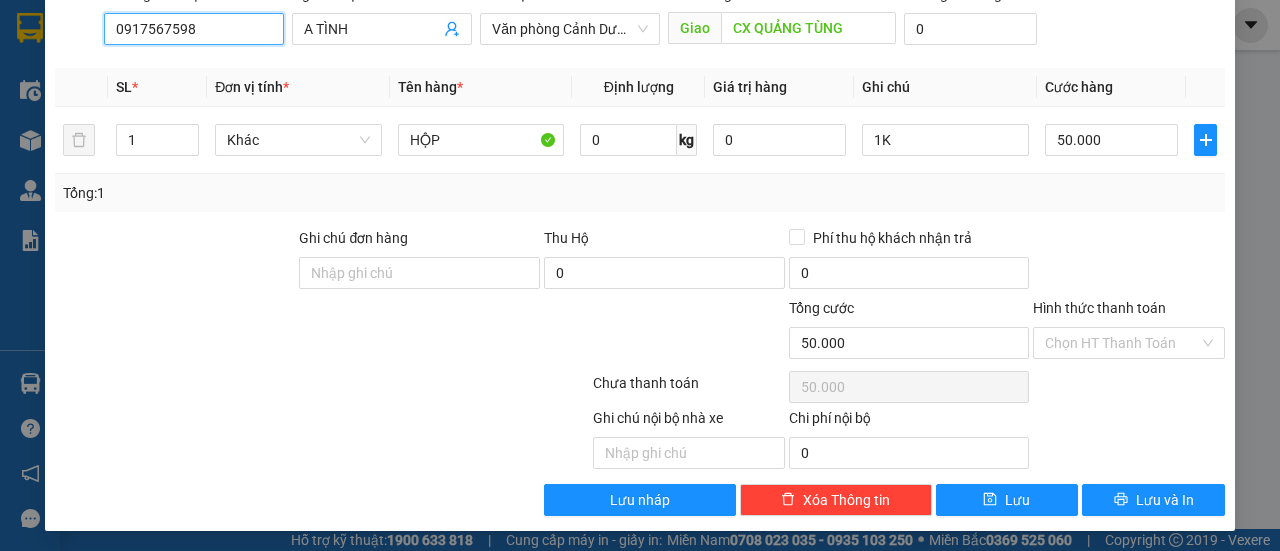 type on "0917567598" 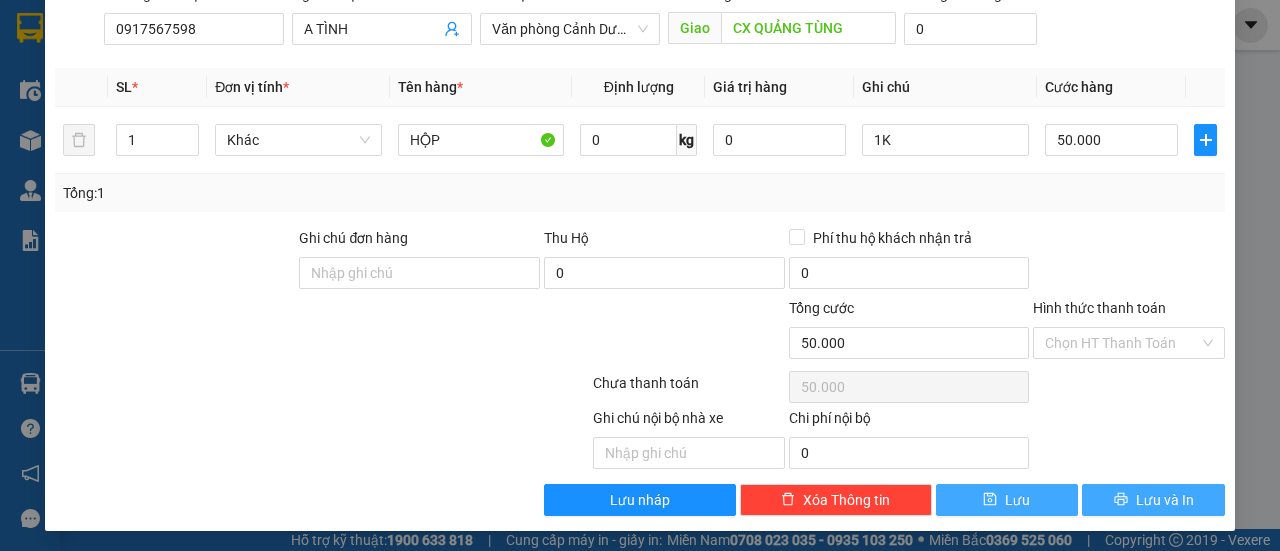 drag, startPoint x: 1018, startPoint y: 494, endPoint x: 1142, endPoint y: 498, distance: 124.0645 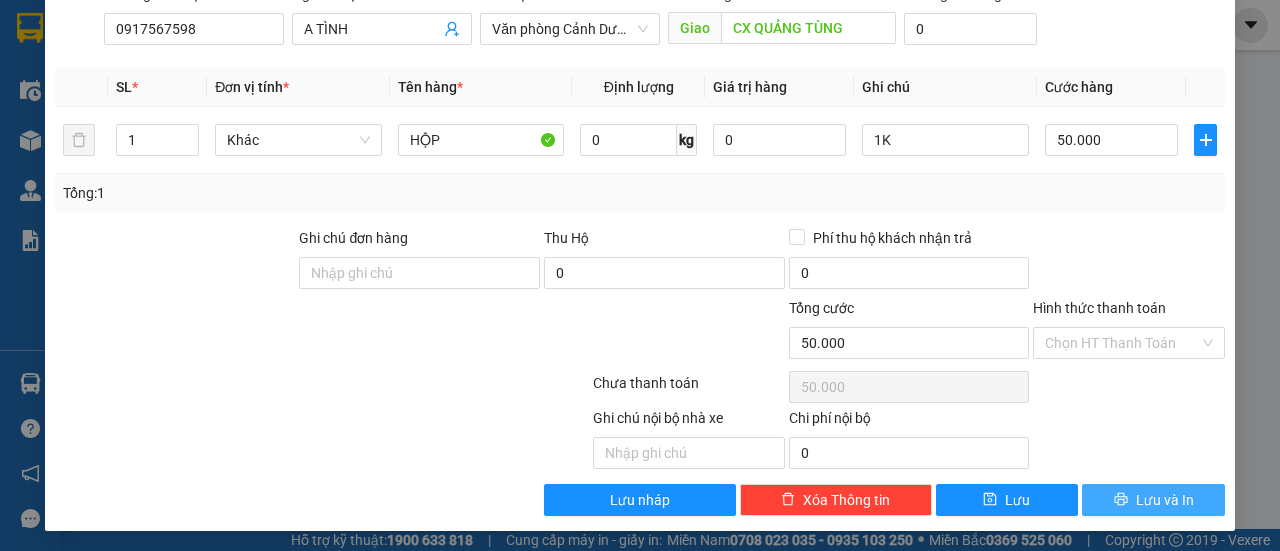 click on "Lưu và In" at bounding box center [1165, 500] 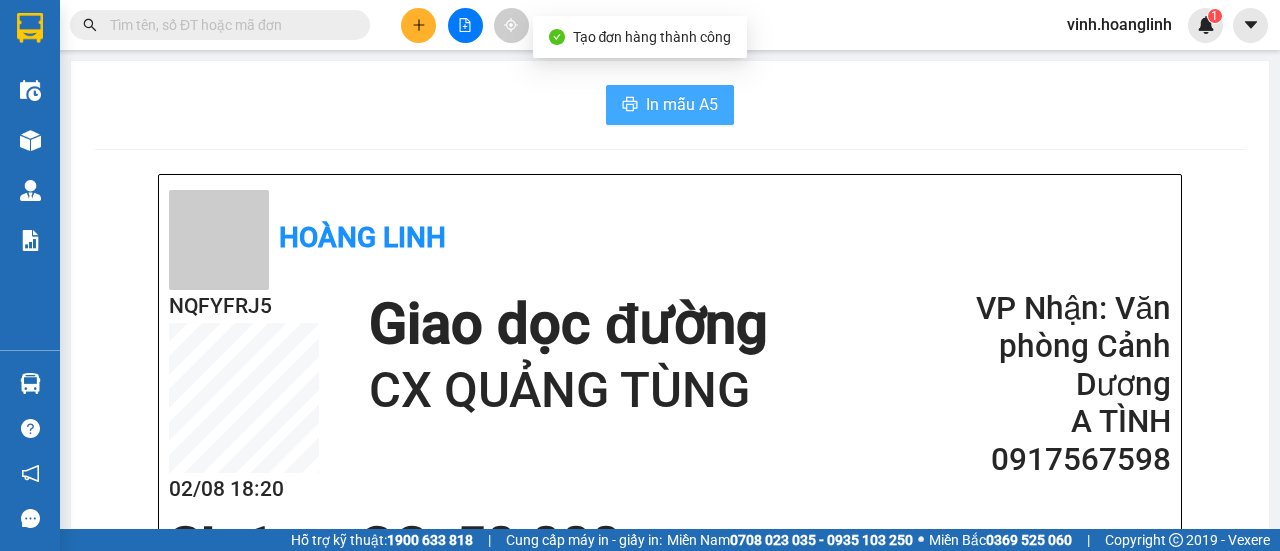 click on "In mẫu A5" at bounding box center (682, 104) 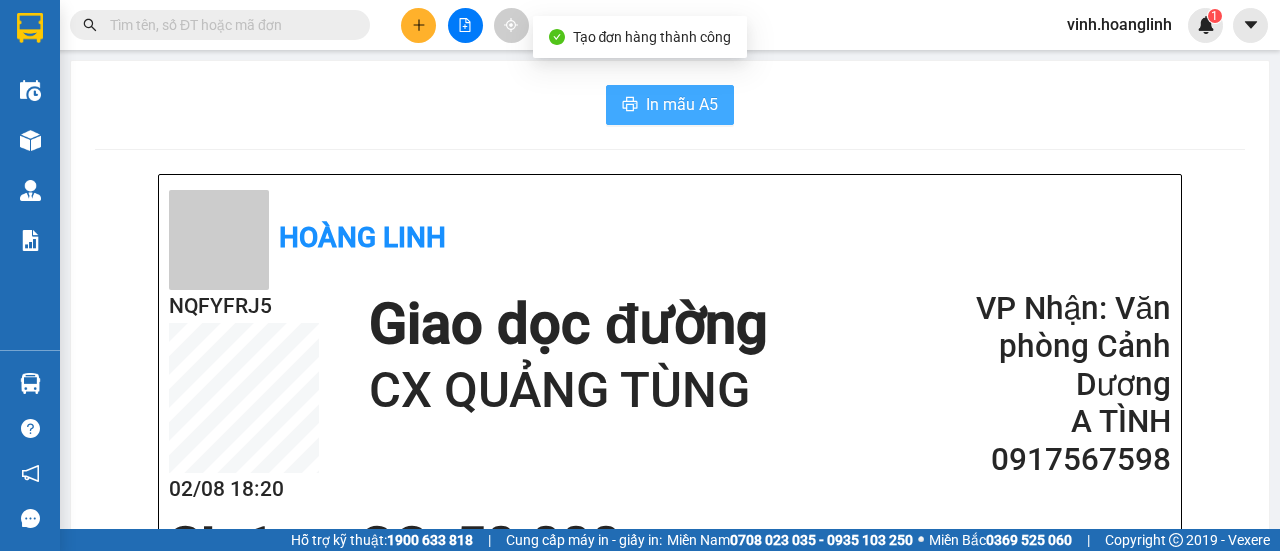 scroll, scrollTop: 0, scrollLeft: 0, axis: both 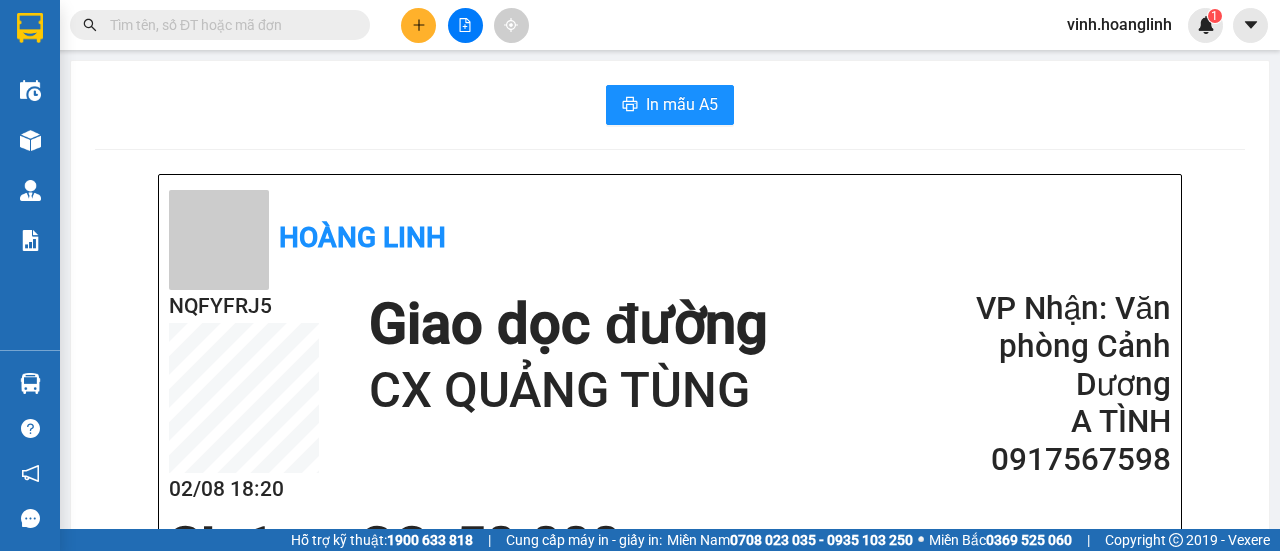 click 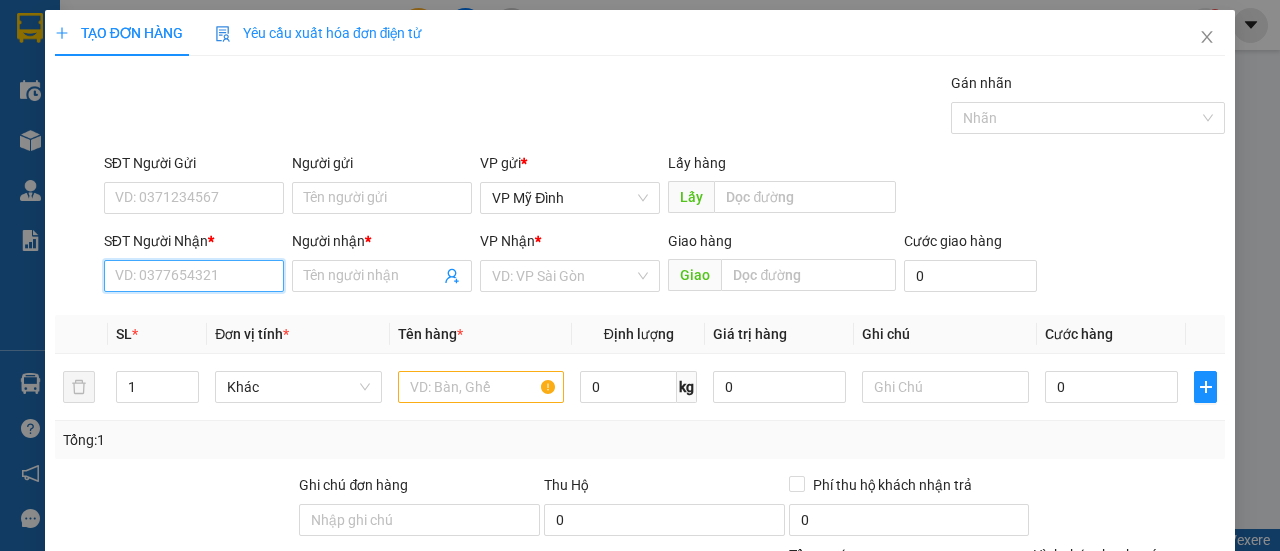 drag, startPoint x: 138, startPoint y: 287, endPoint x: 116, endPoint y: 265, distance: 31.112698 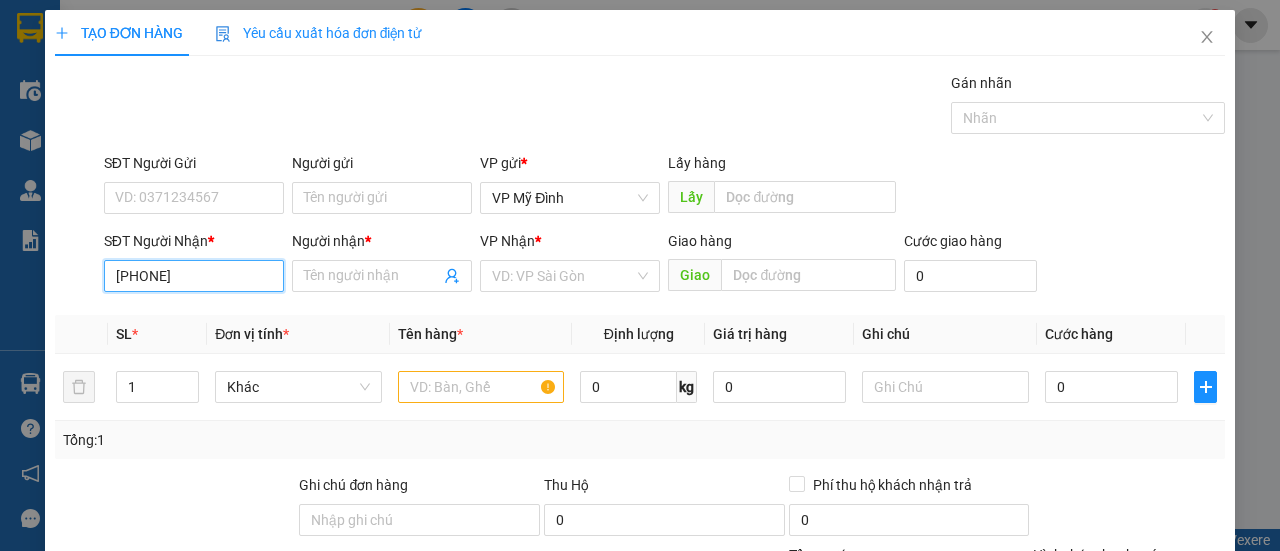 type on "0847070446" 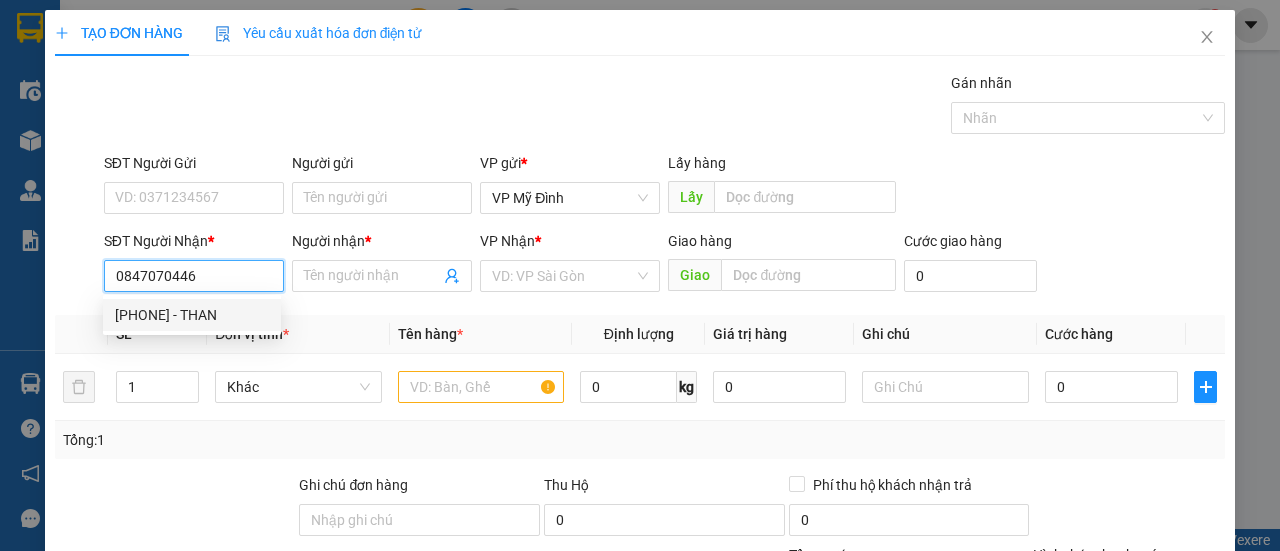 click on "0847070446" at bounding box center [194, 276] 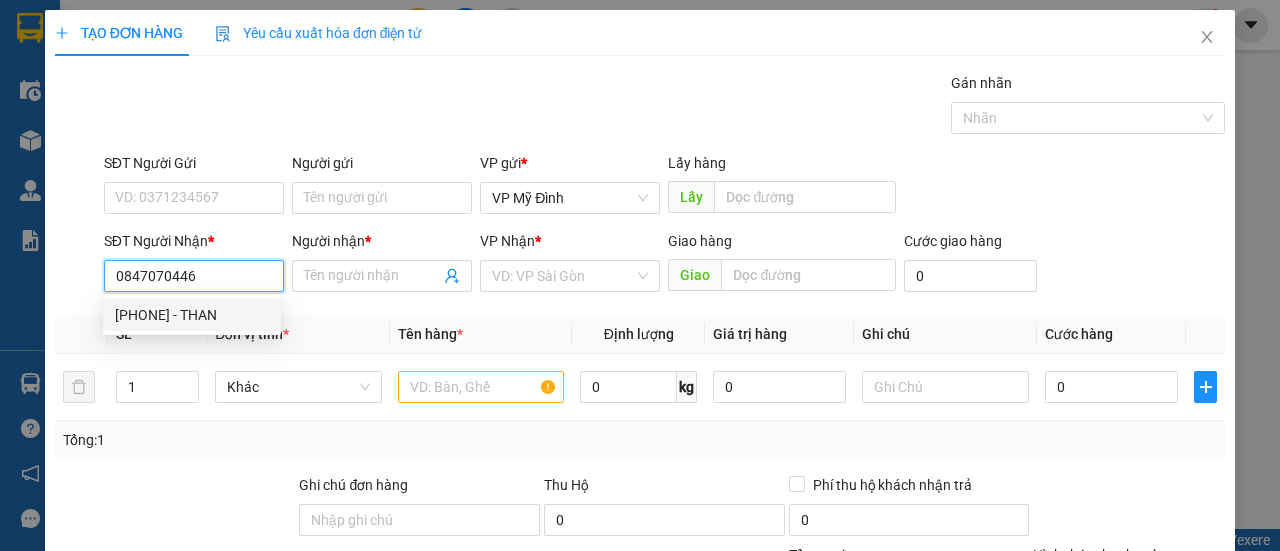 click on "0847070446 - THAN" at bounding box center (192, 315) 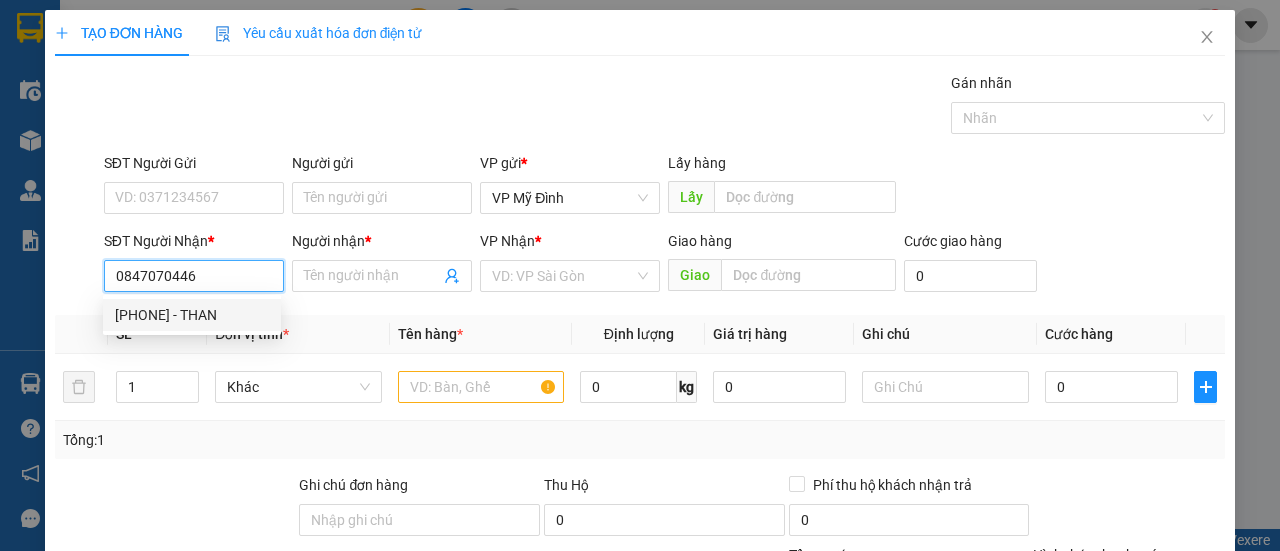 type on "THAN" 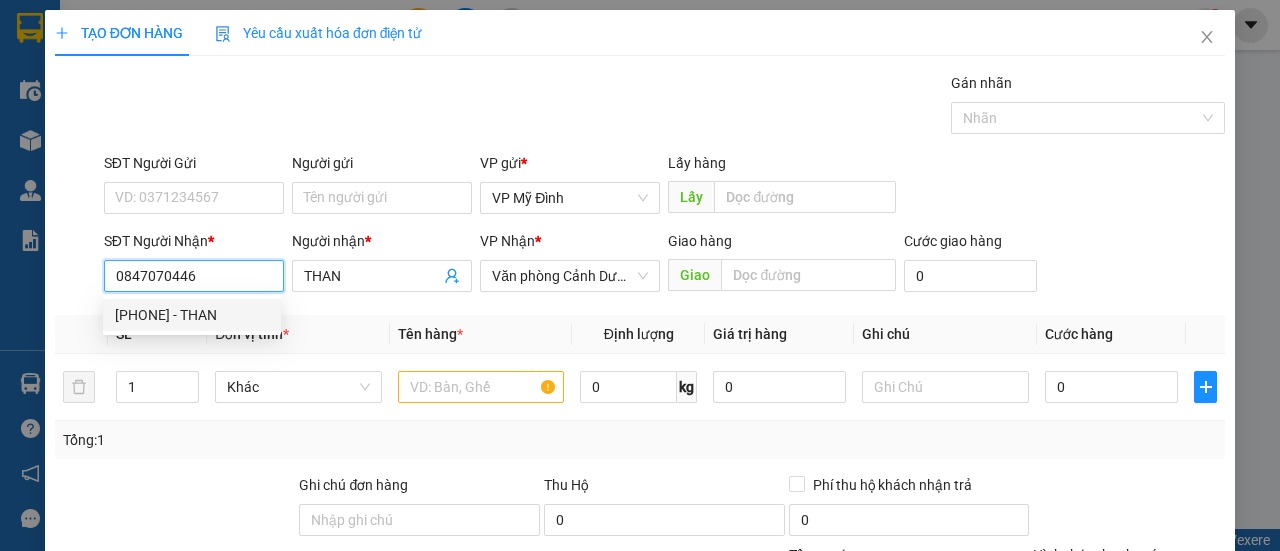 type on "150.000" 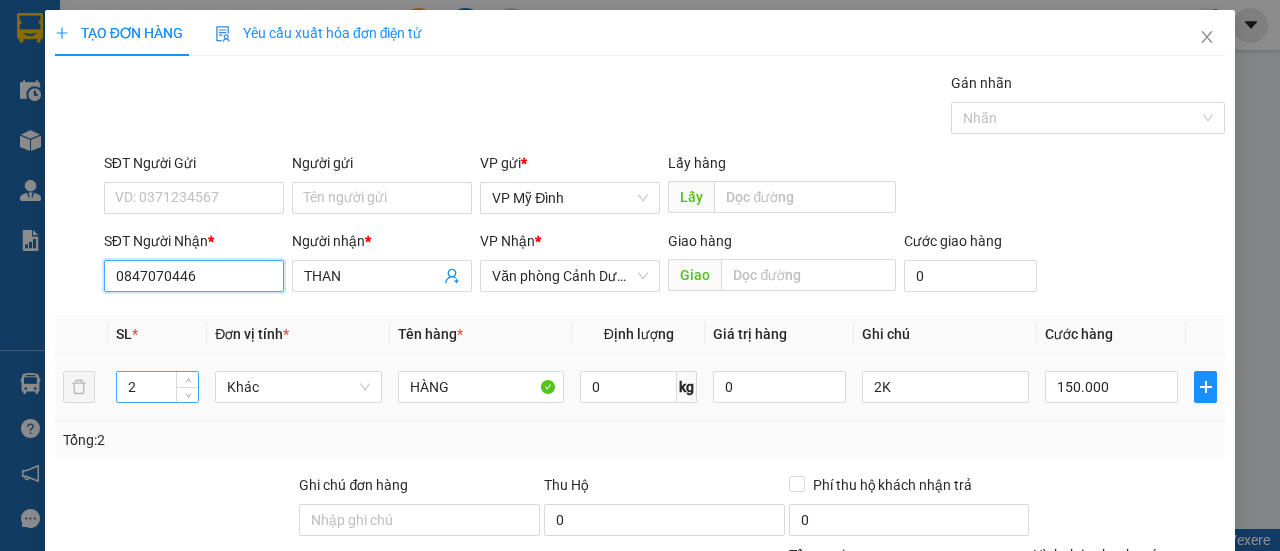 type on "0847070446" 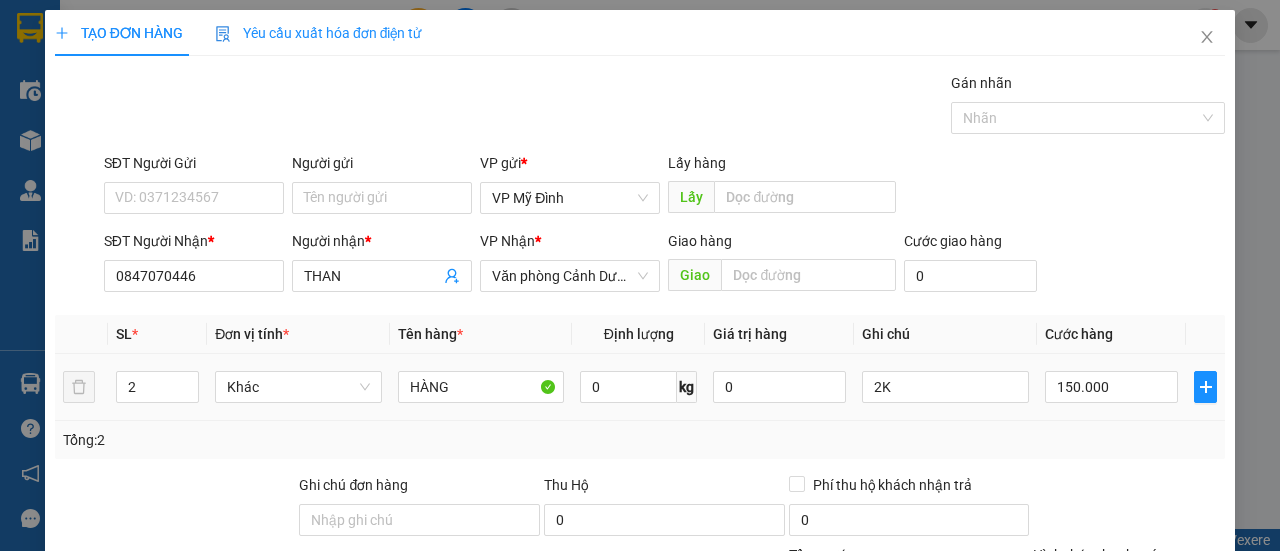 drag, startPoint x: 128, startPoint y: 382, endPoint x: 100, endPoint y: 393, distance: 30.083218 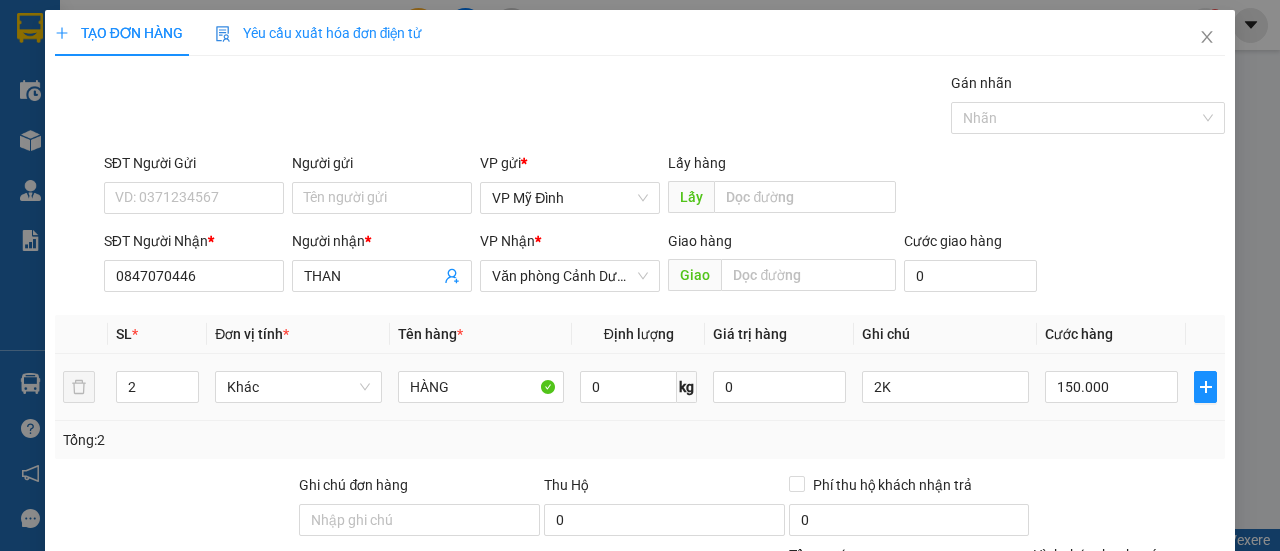 click on "2 Khác HÀNG 0 kg 0 2K 150.000" at bounding box center [640, 387] 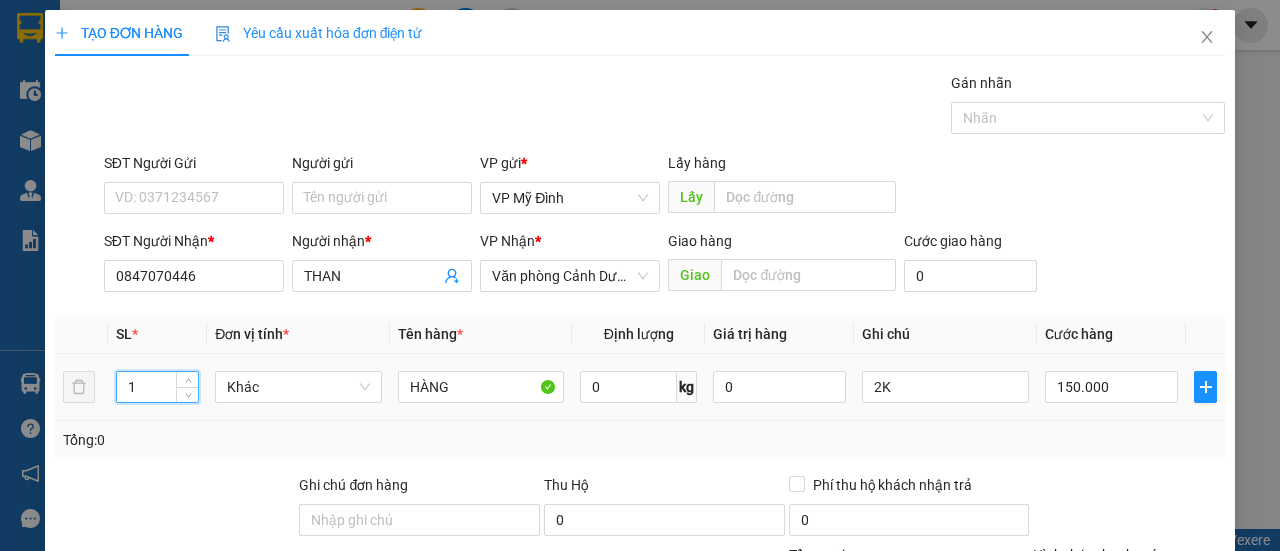 type on "1" 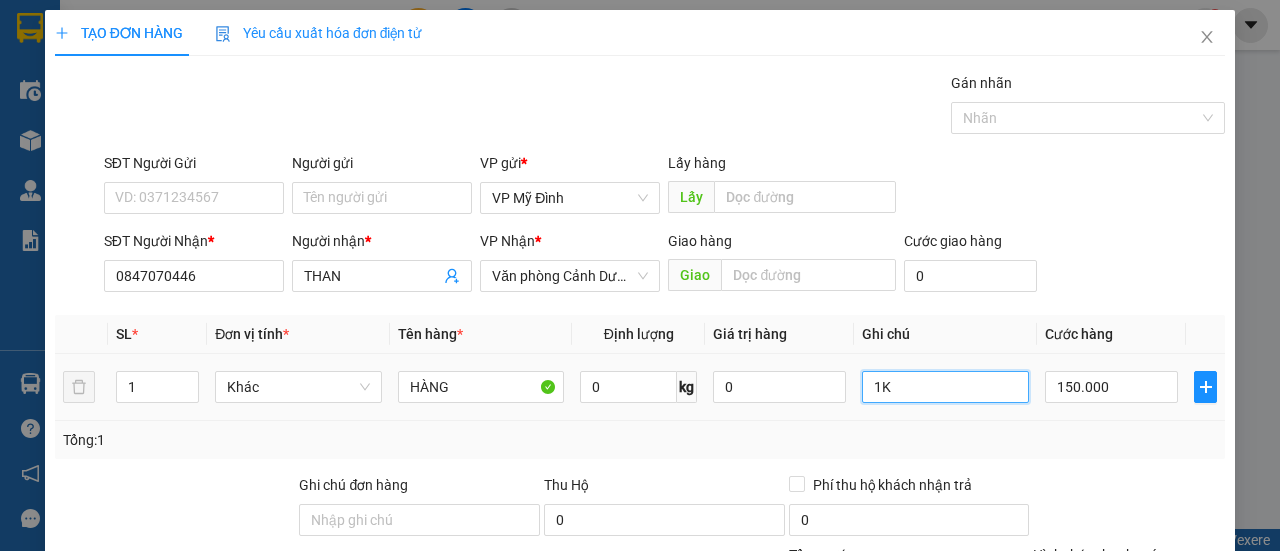 type on "1K" 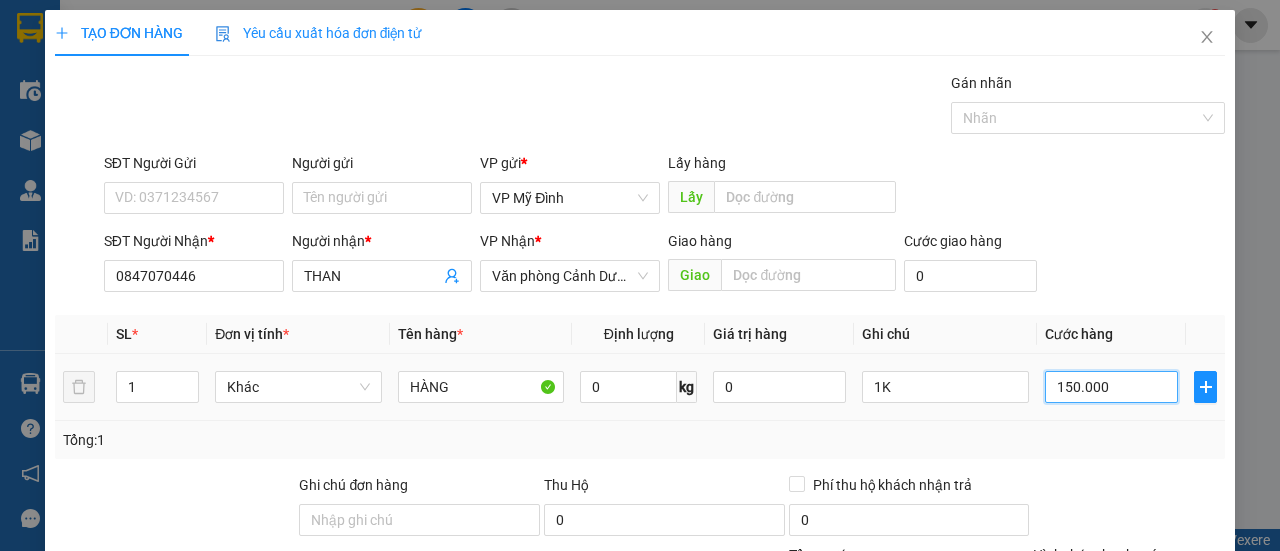 type on "5" 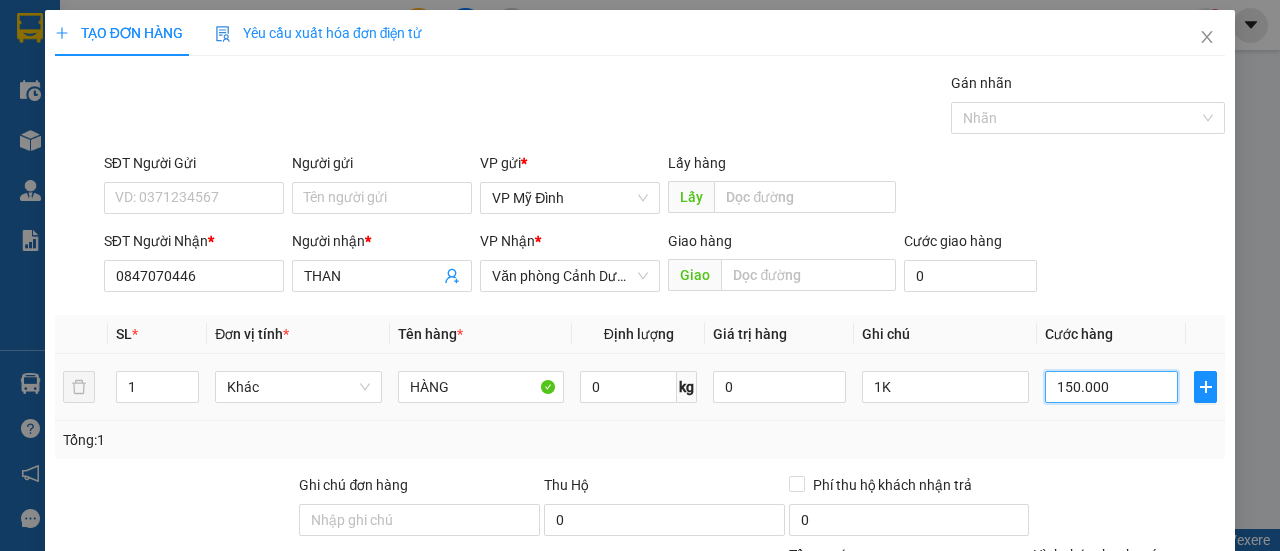 type on "00.005" 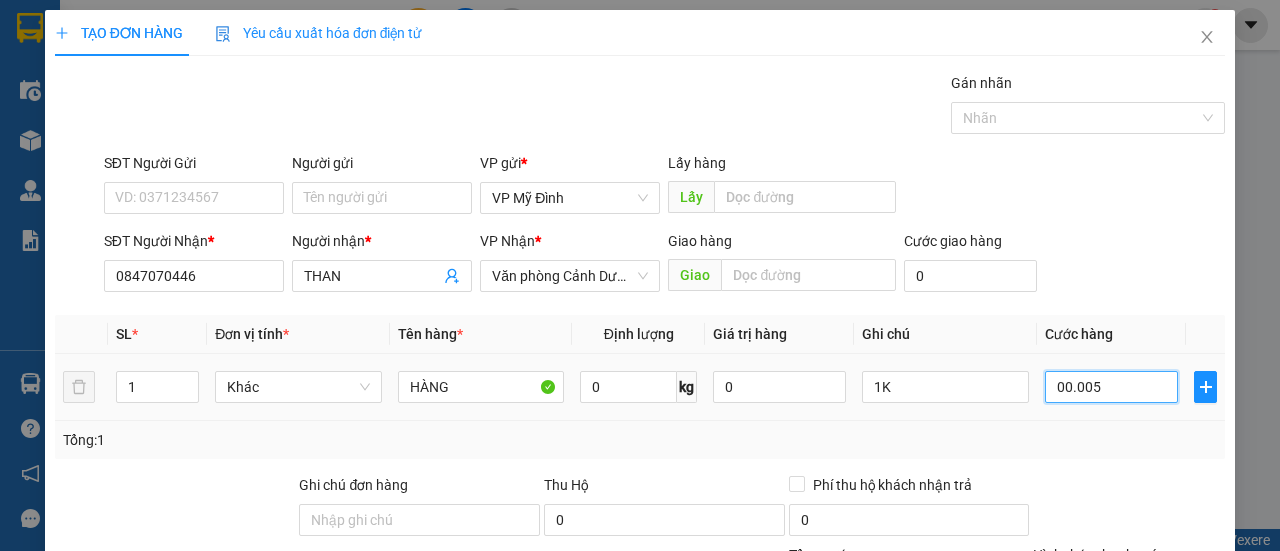 type on "50" 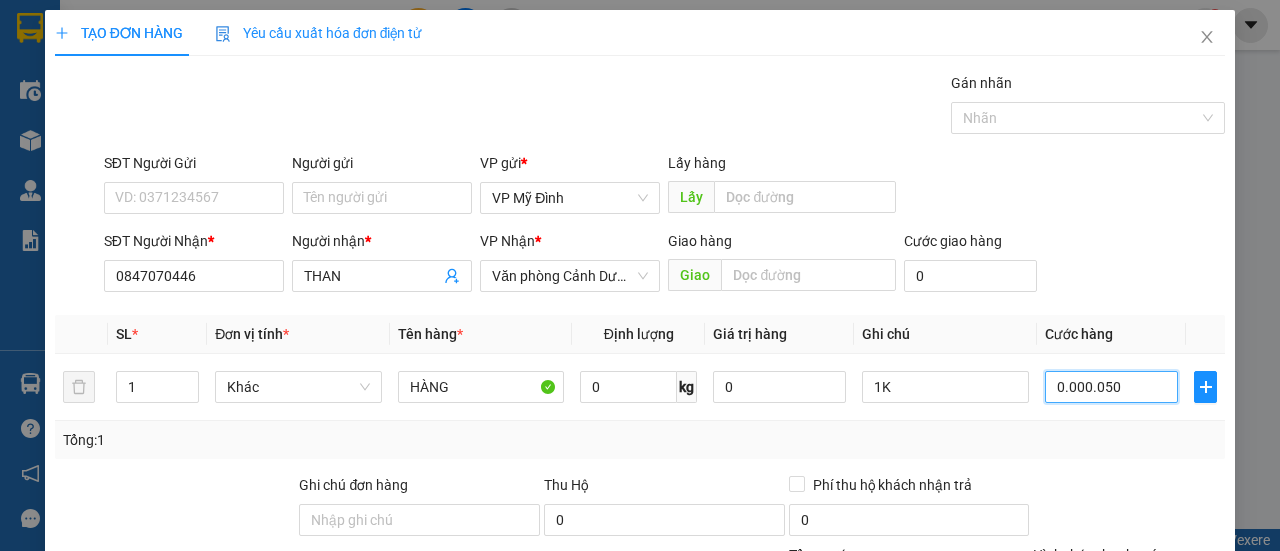 scroll, scrollTop: 247, scrollLeft: 0, axis: vertical 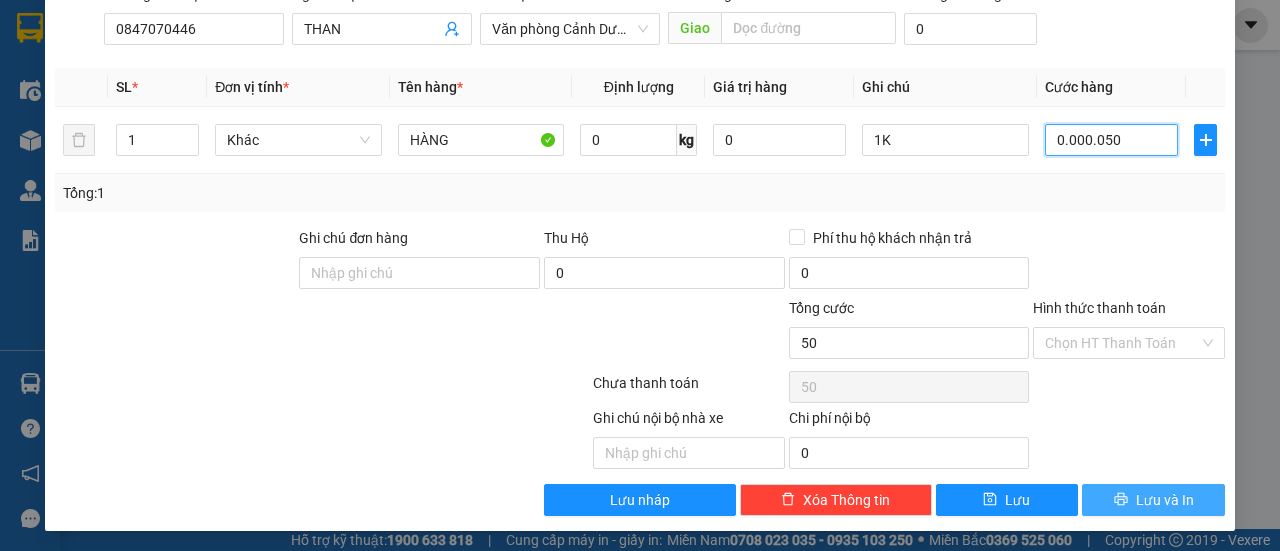 type on "00.000.050" 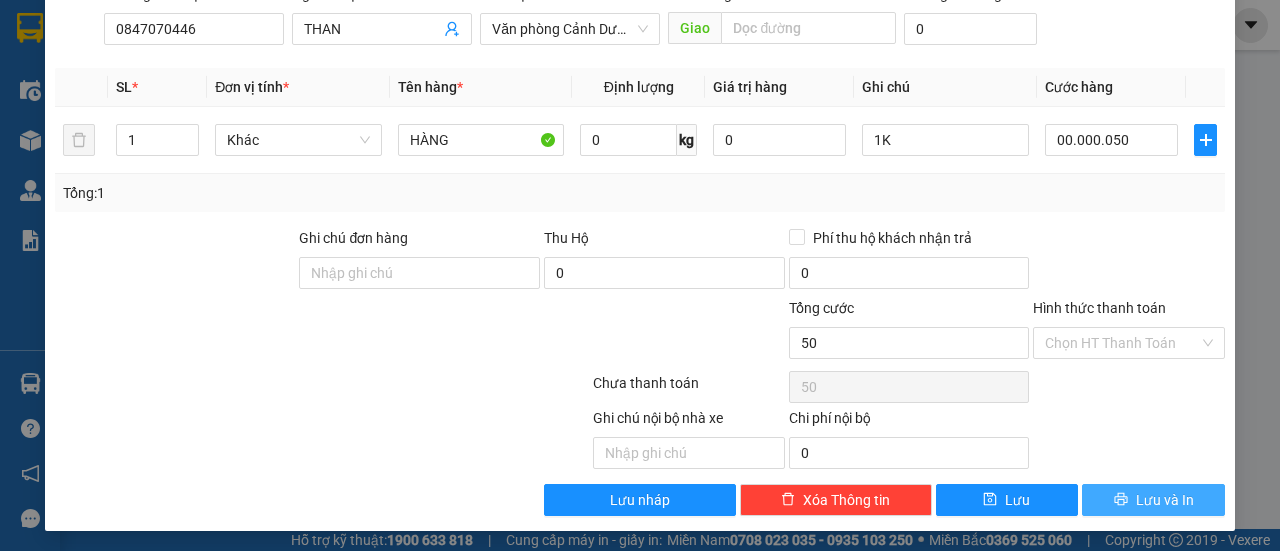 type on "50.000" 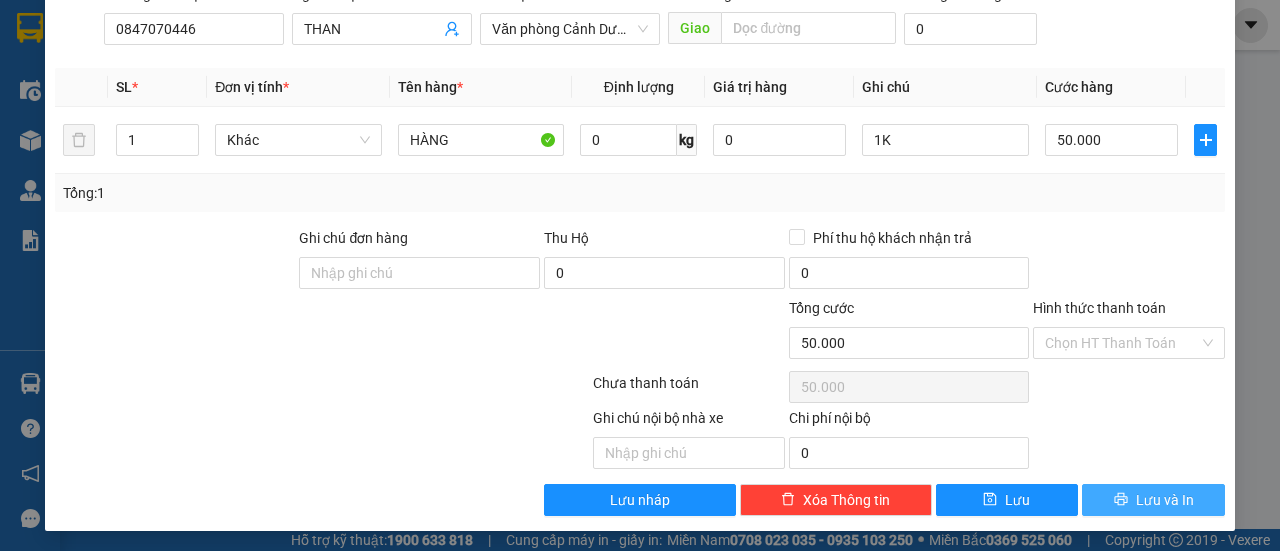 click on "Lưu và In" at bounding box center [1153, 500] 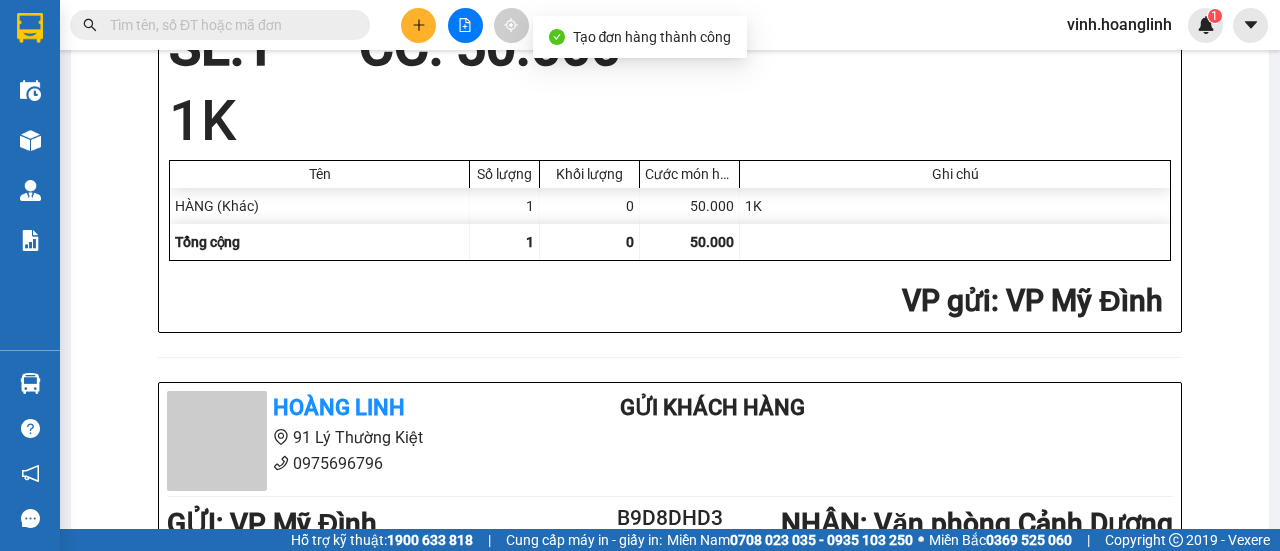 scroll, scrollTop: 0, scrollLeft: 0, axis: both 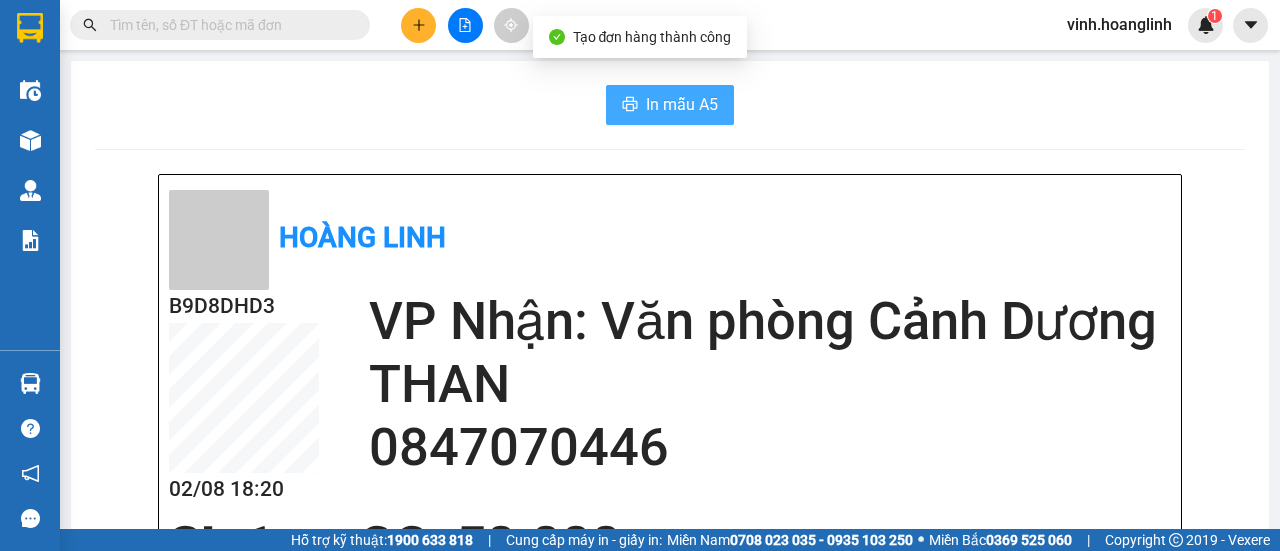 click on "In mẫu A5" at bounding box center [682, 104] 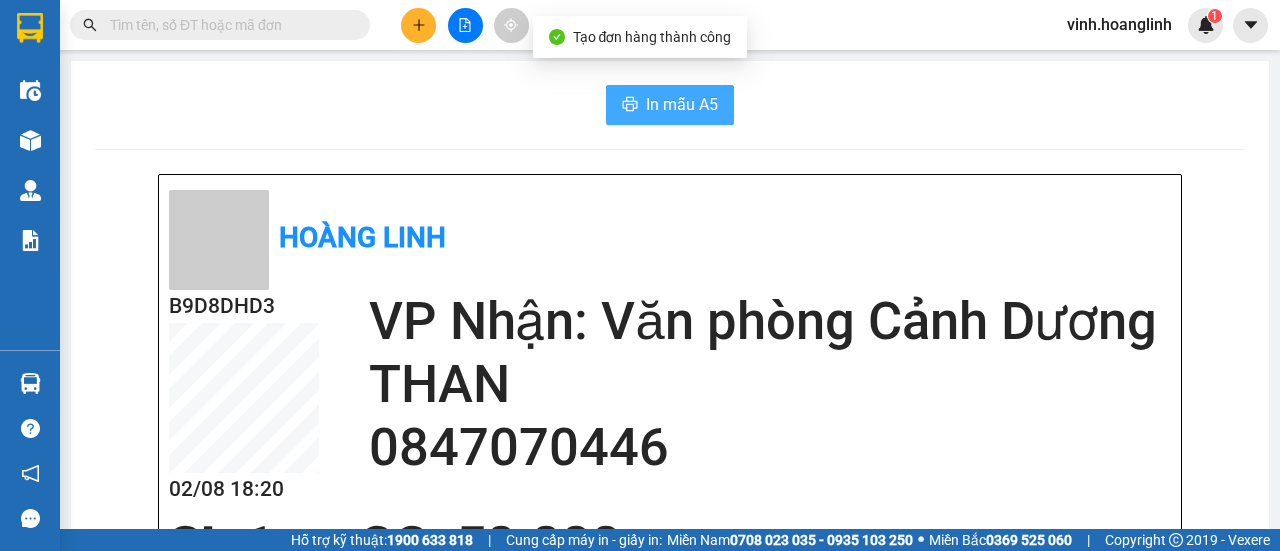 scroll, scrollTop: 0, scrollLeft: 0, axis: both 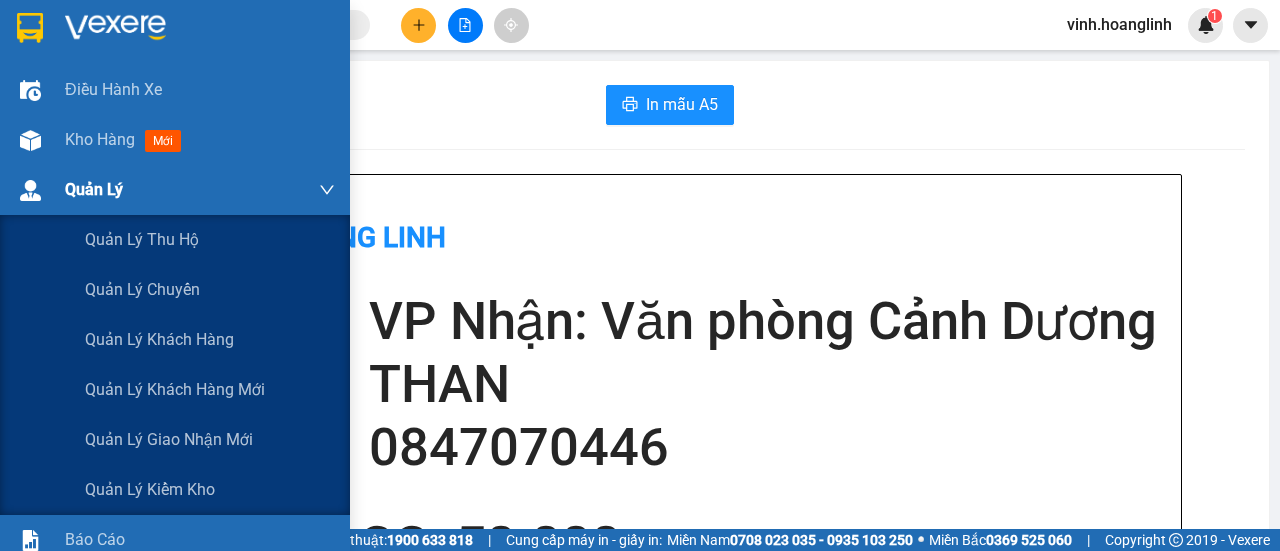 click on "Quản Lý" at bounding box center (200, 190) 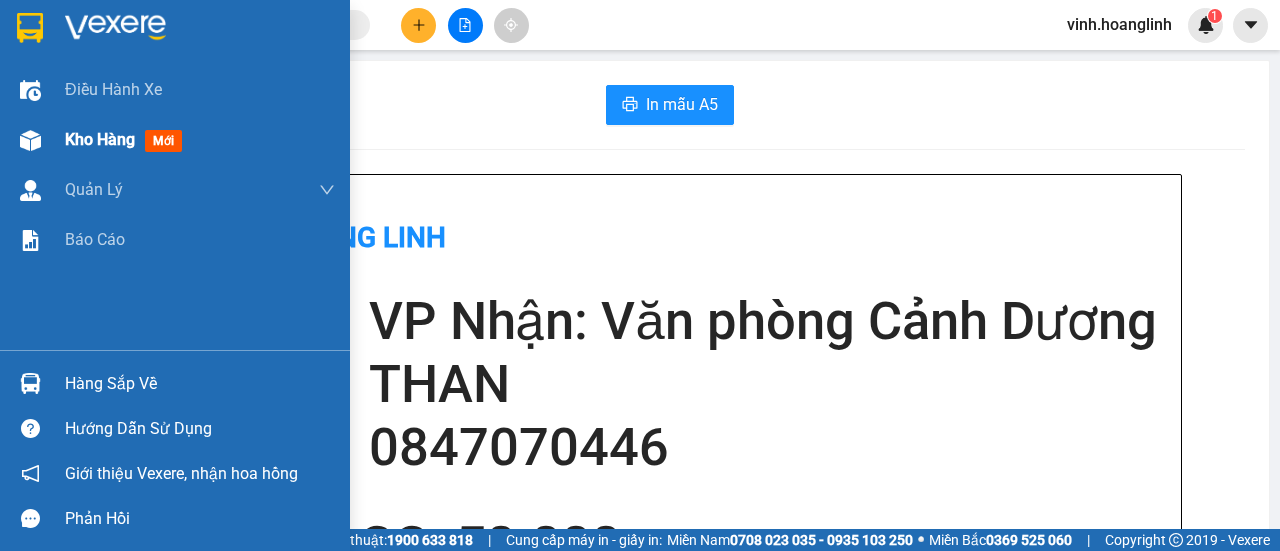 click on "Kho hàng" at bounding box center (100, 139) 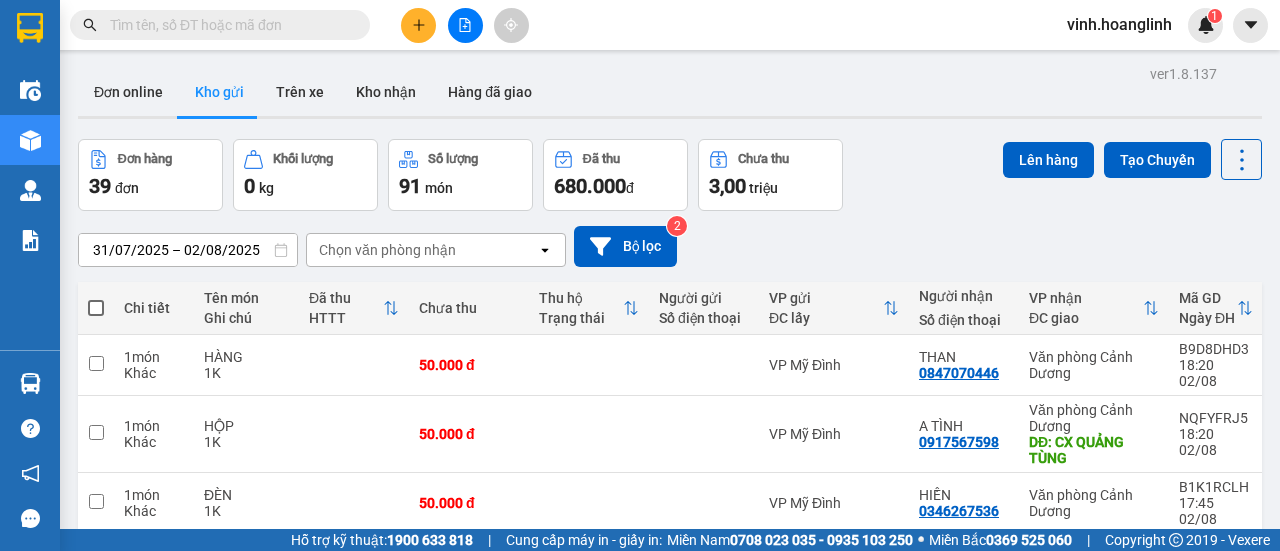 click on "Chọn văn phòng nhận" at bounding box center [387, 250] 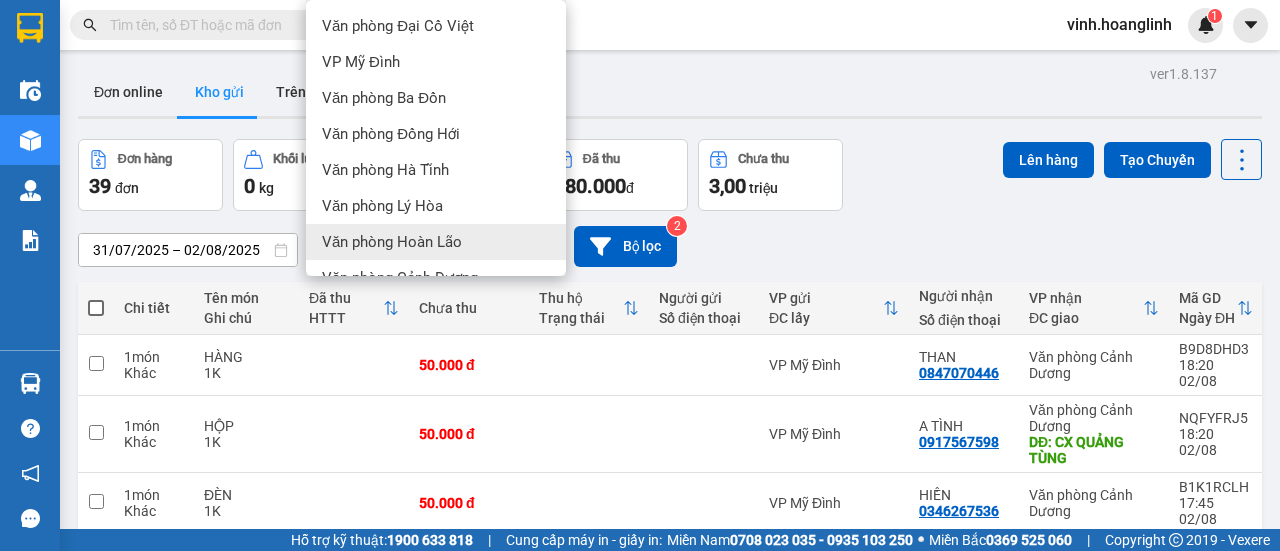 click on "Văn phòng Hoàn Lão" at bounding box center [392, 242] 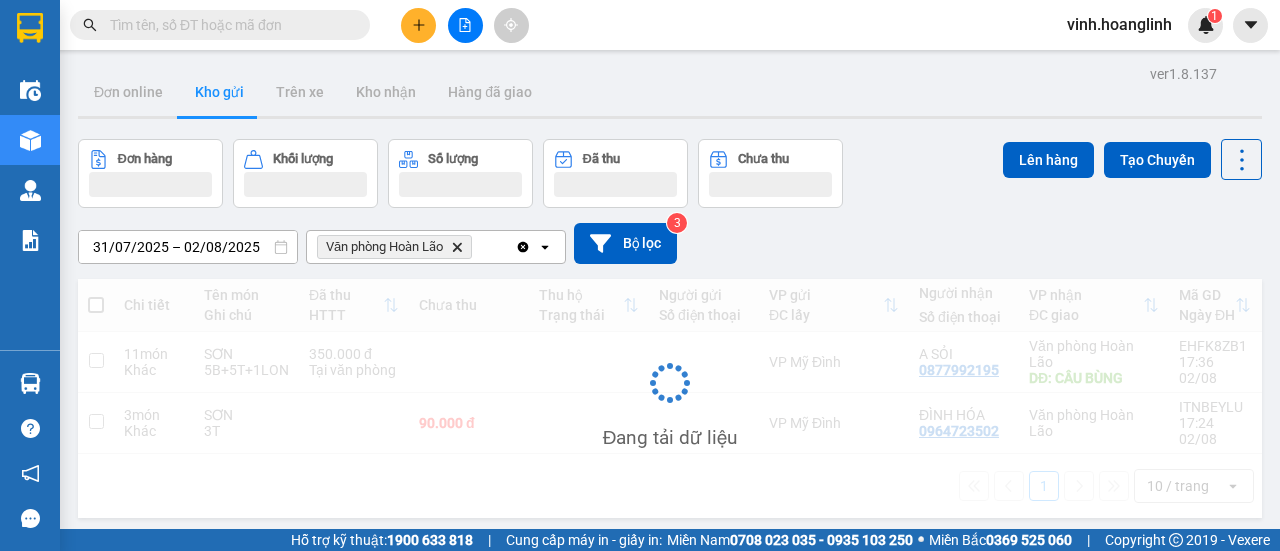 scroll, scrollTop: 92, scrollLeft: 0, axis: vertical 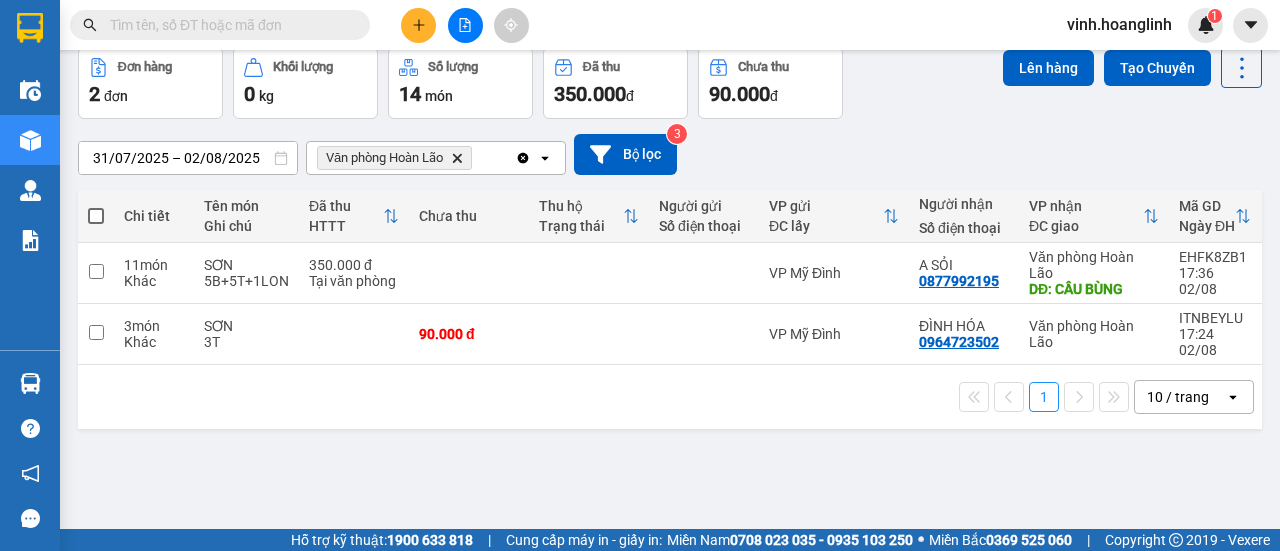 click at bounding box center [96, 216] 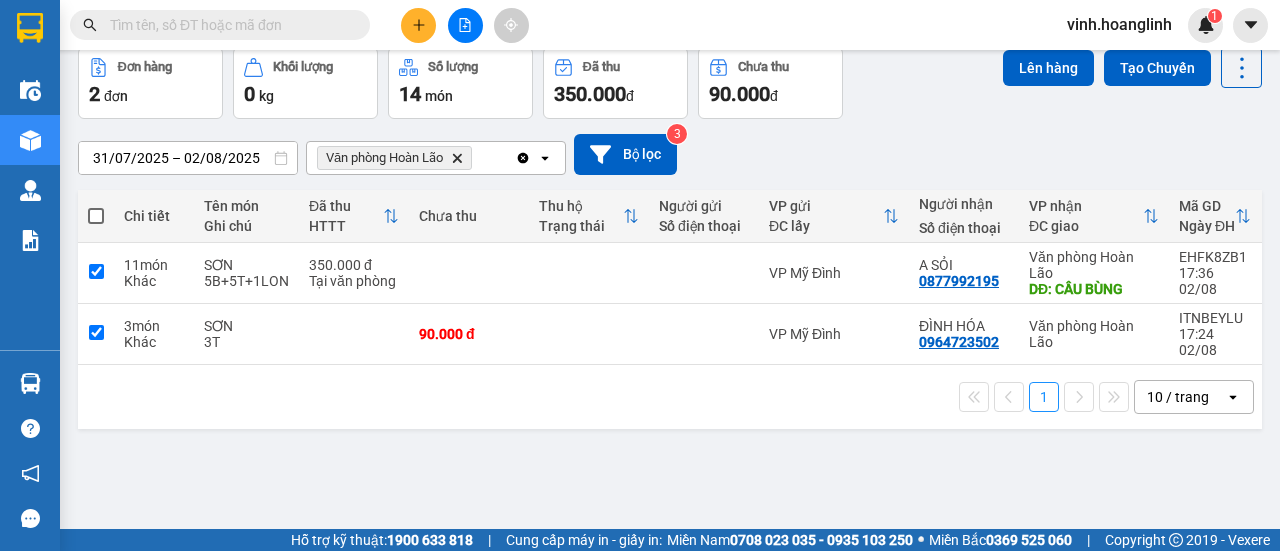 checkbox on "true" 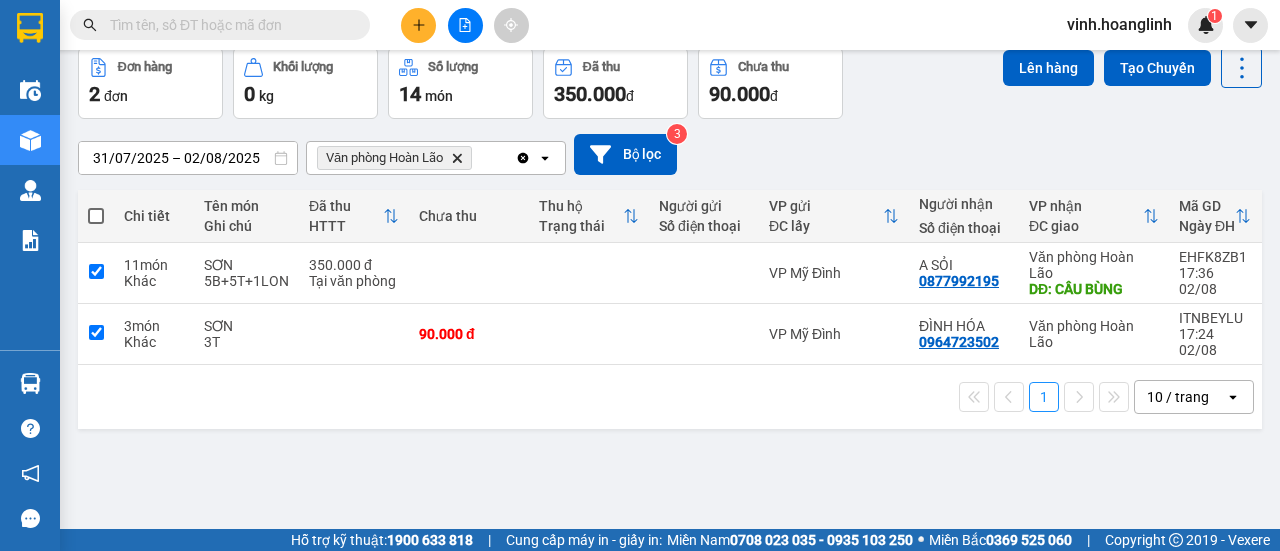 checkbox on "true" 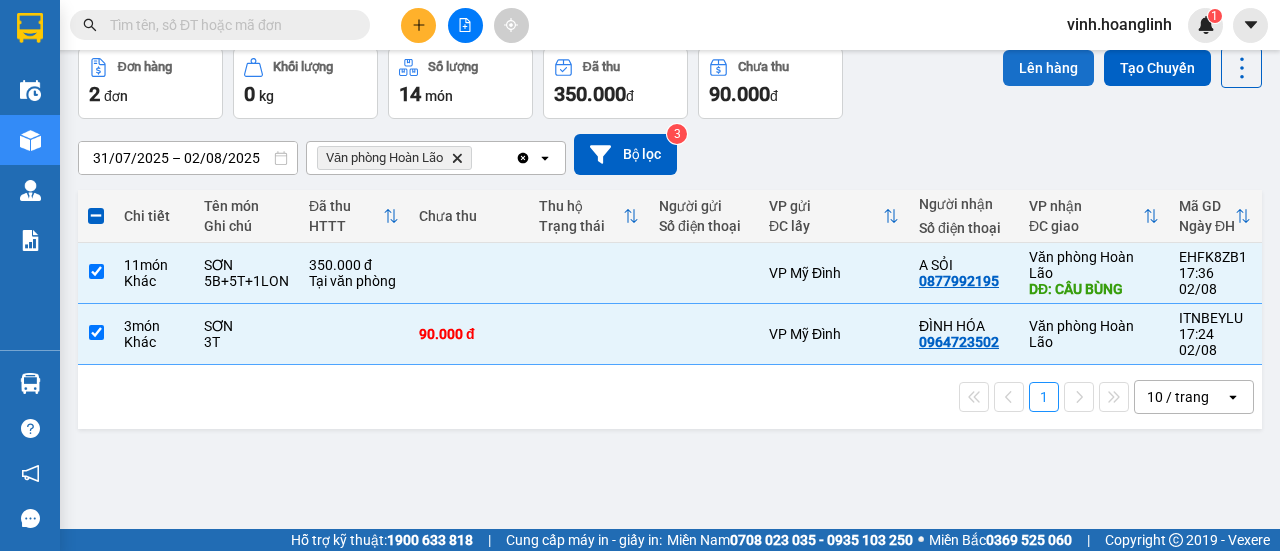 click on "Lên hàng" at bounding box center [1048, 68] 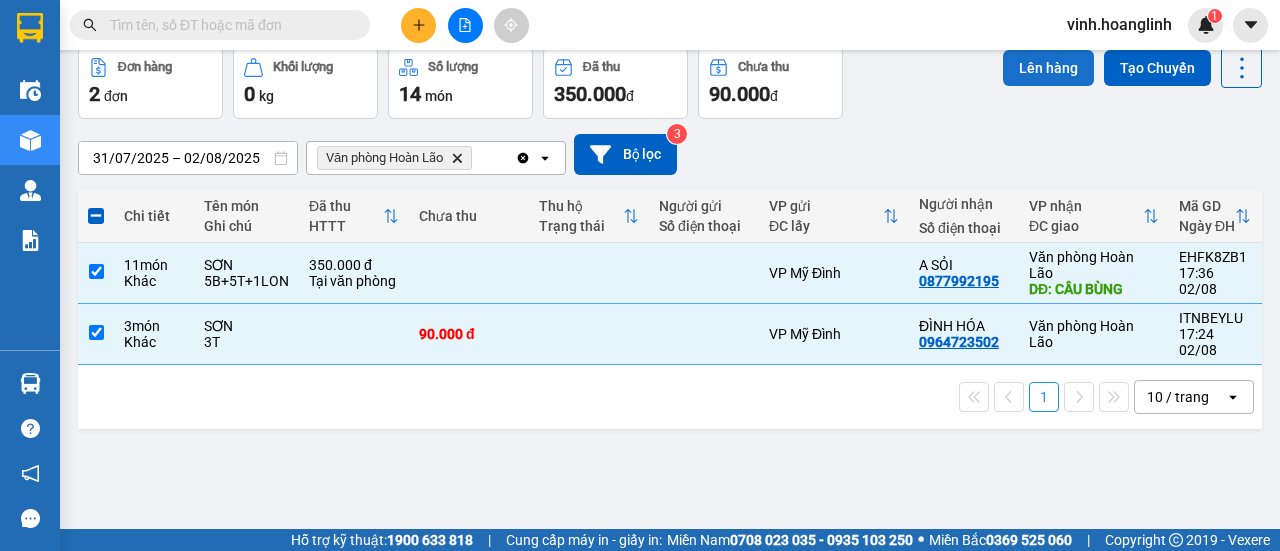 scroll, scrollTop: 0, scrollLeft: 0, axis: both 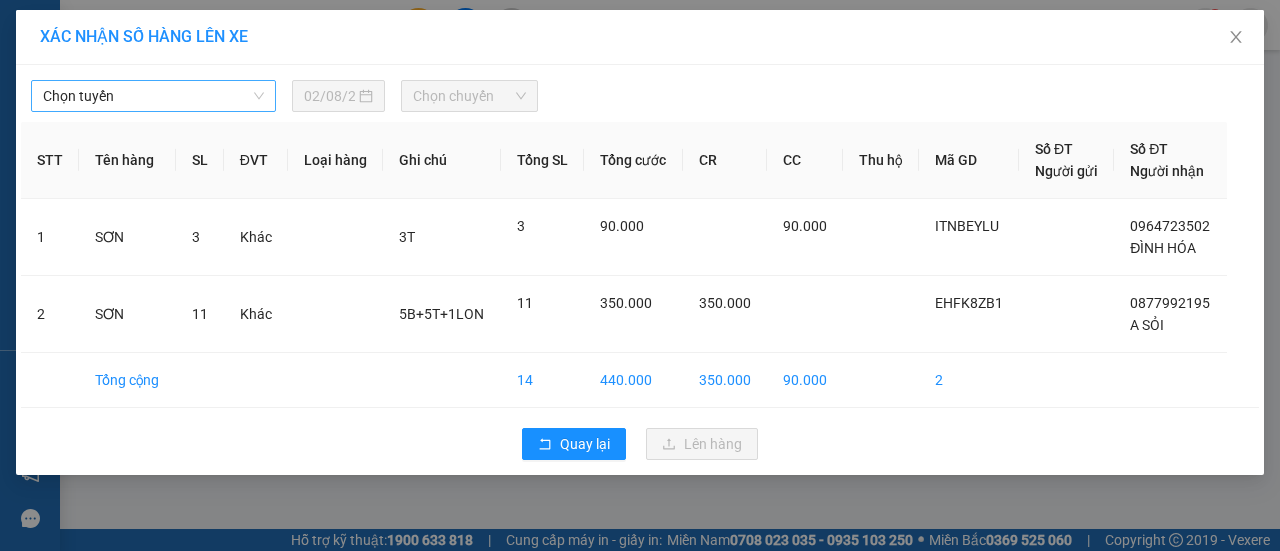 click on "Chọn tuyến" at bounding box center [153, 96] 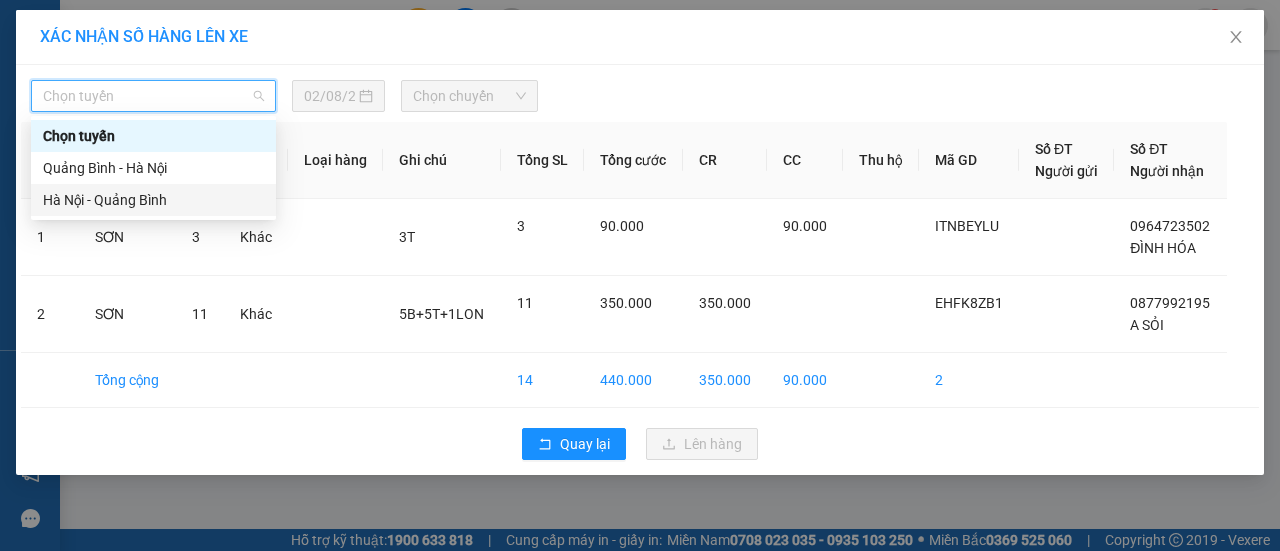 drag, startPoint x: 115, startPoint y: 199, endPoint x: 347, endPoint y: 137, distance: 240.14163 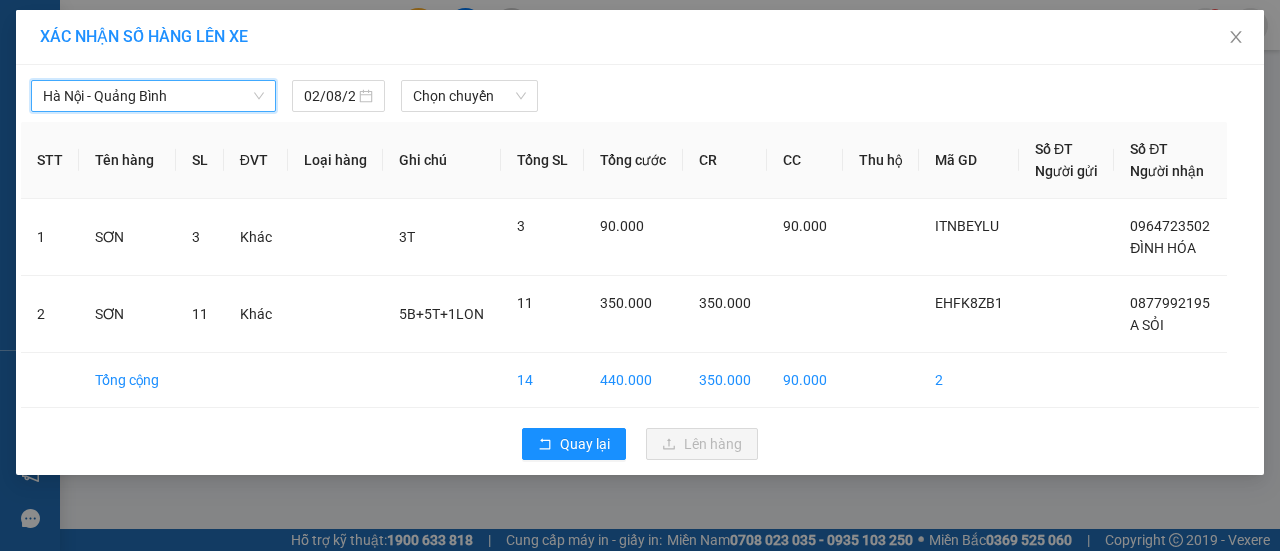 click on "Hà Nội - Quảng Bình Hà Nội - Quảng Bình 02/08/2025 Chọn chuyến" at bounding box center [640, 91] 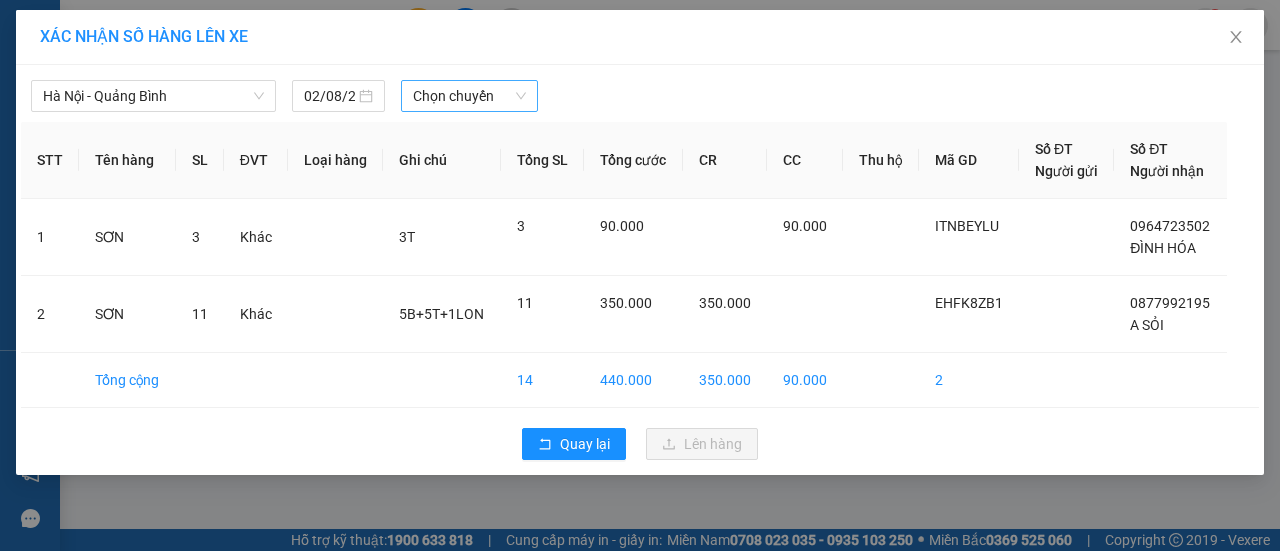 click on "Chọn chuyến" at bounding box center [469, 96] 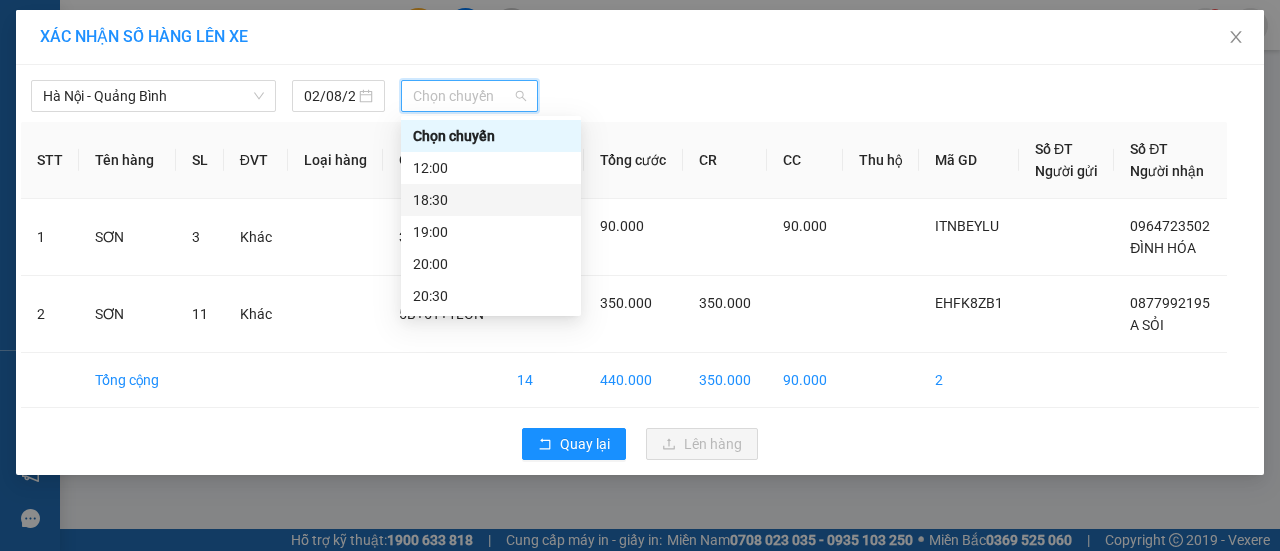 click on "18:30" at bounding box center (491, 200) 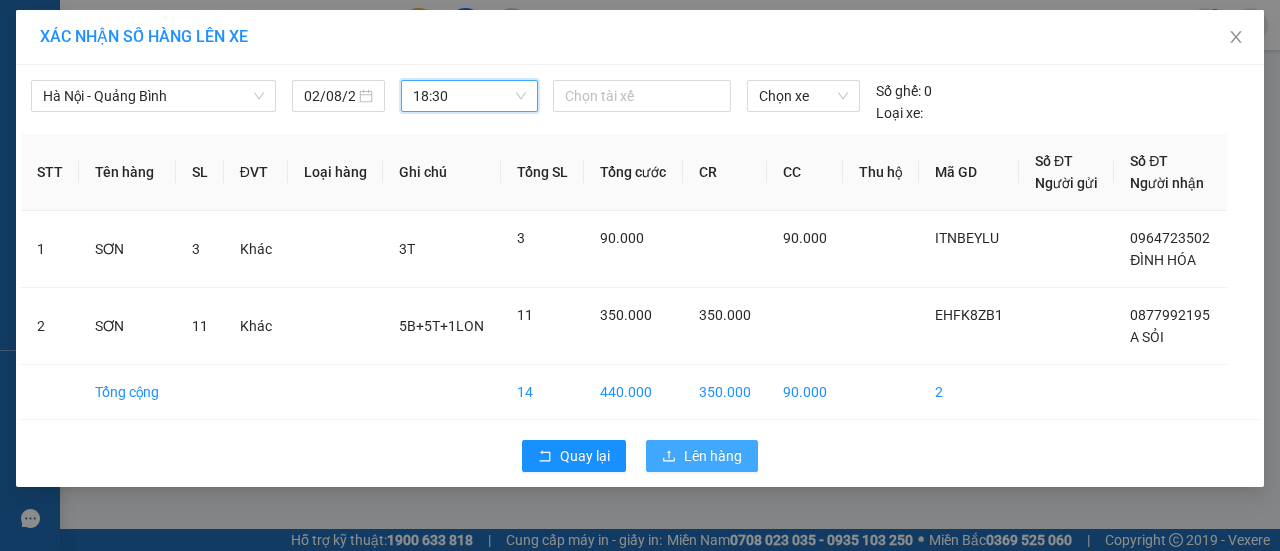 drag, startPoint x: 680, startPoint y: 443, endPoint x: 687, endPoint y: 457, distance: 15.652476 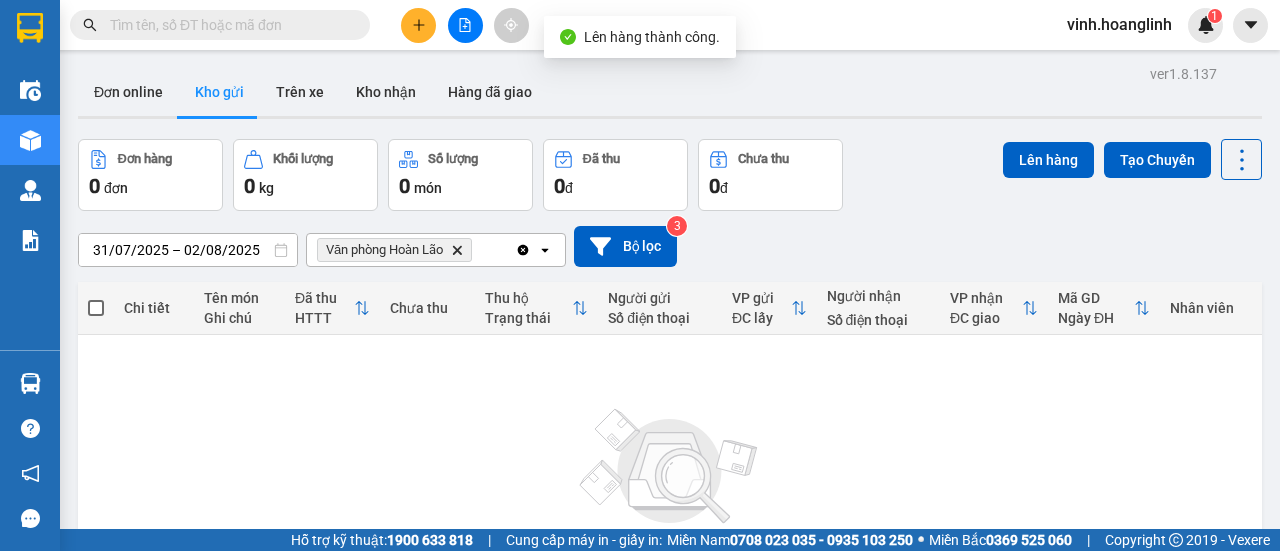 click 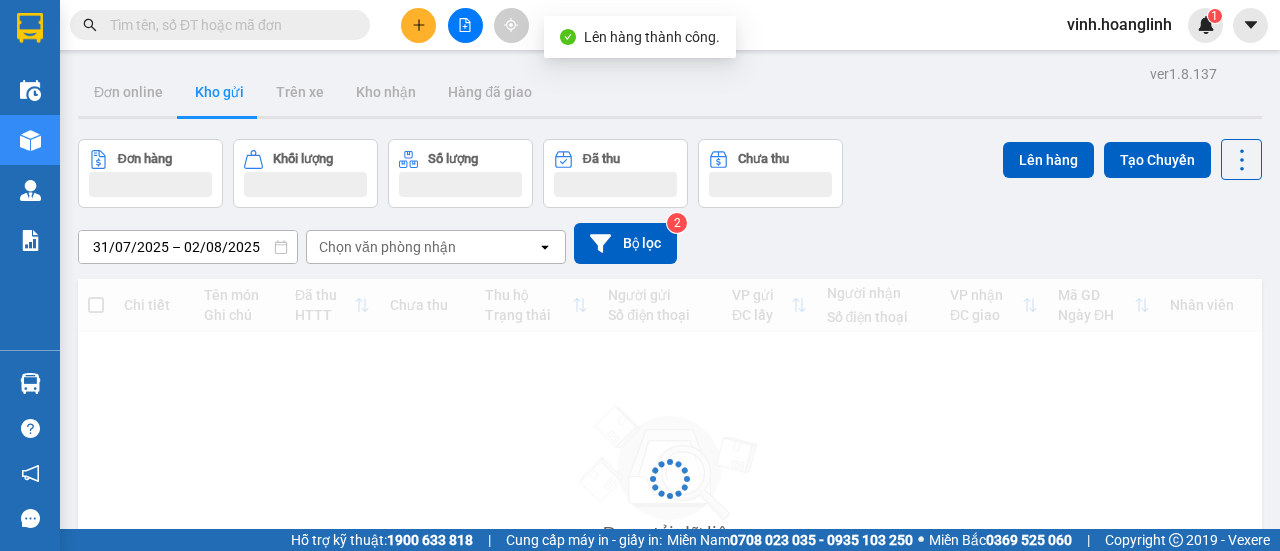 click on "Chọn văn phòng nhận" at bounding box center [422, 247] 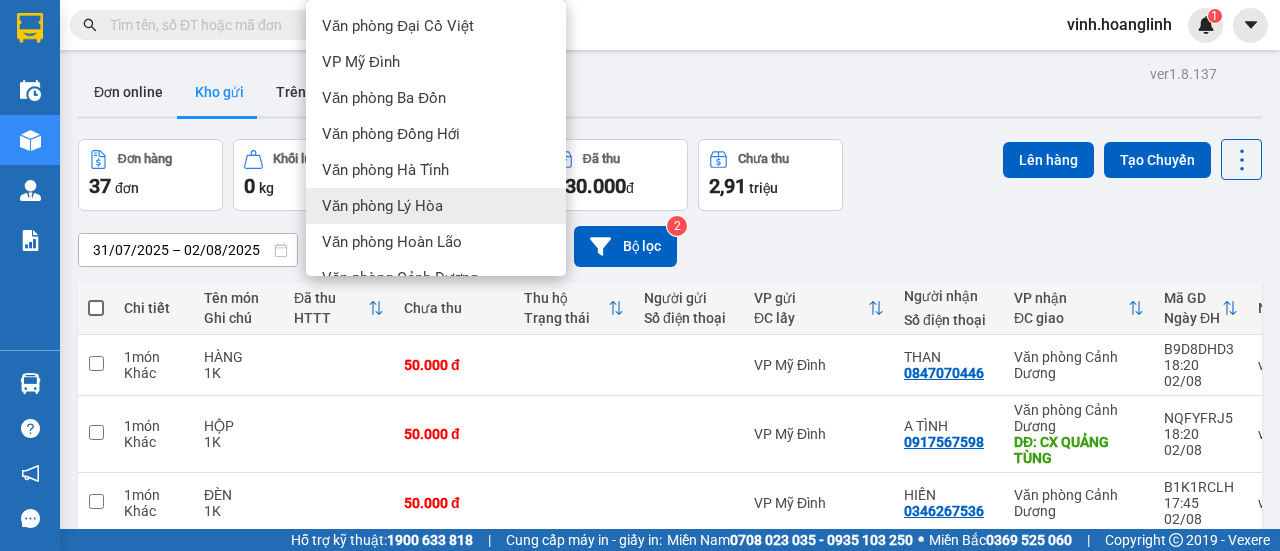 click on "Văn phòng Lý Hòa" at bounding box center [382, 206] 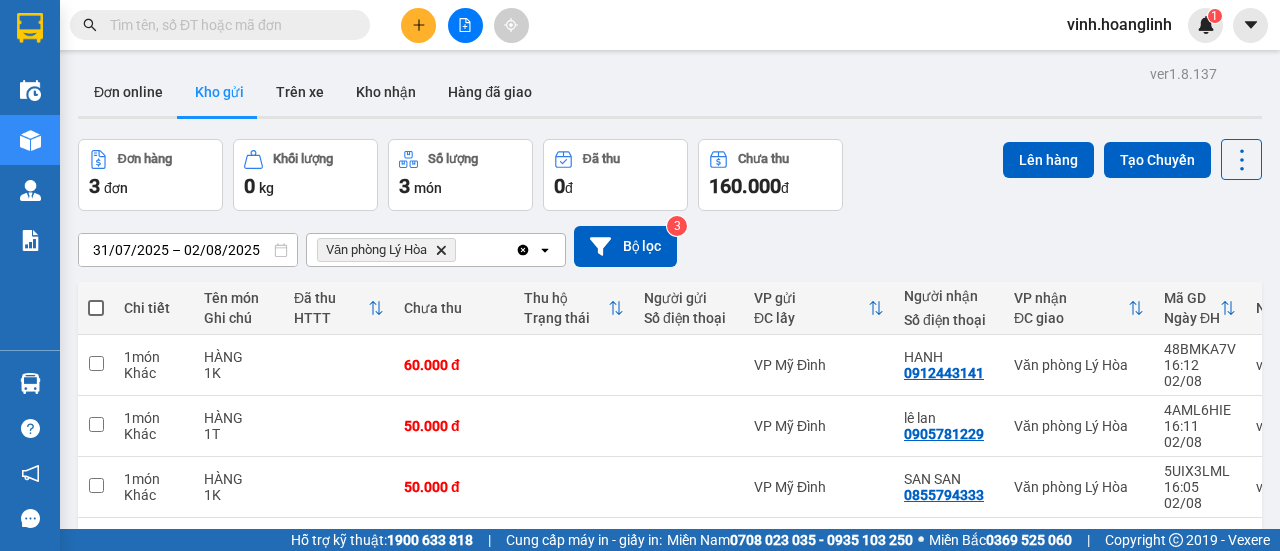 click at bounding box center (96, 308) 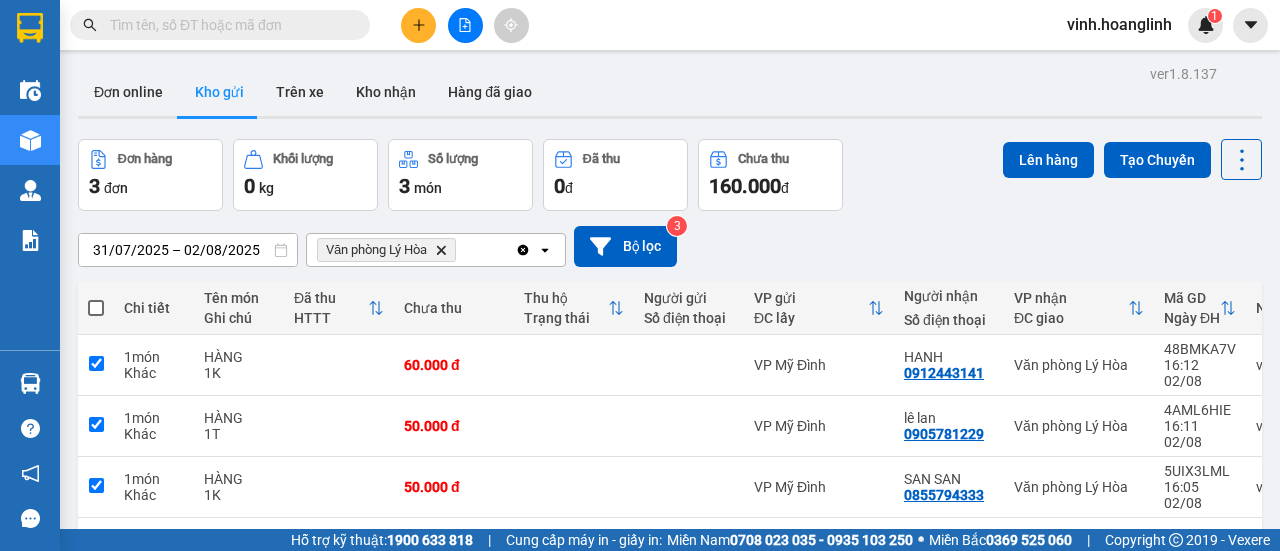 checkbox on "true" 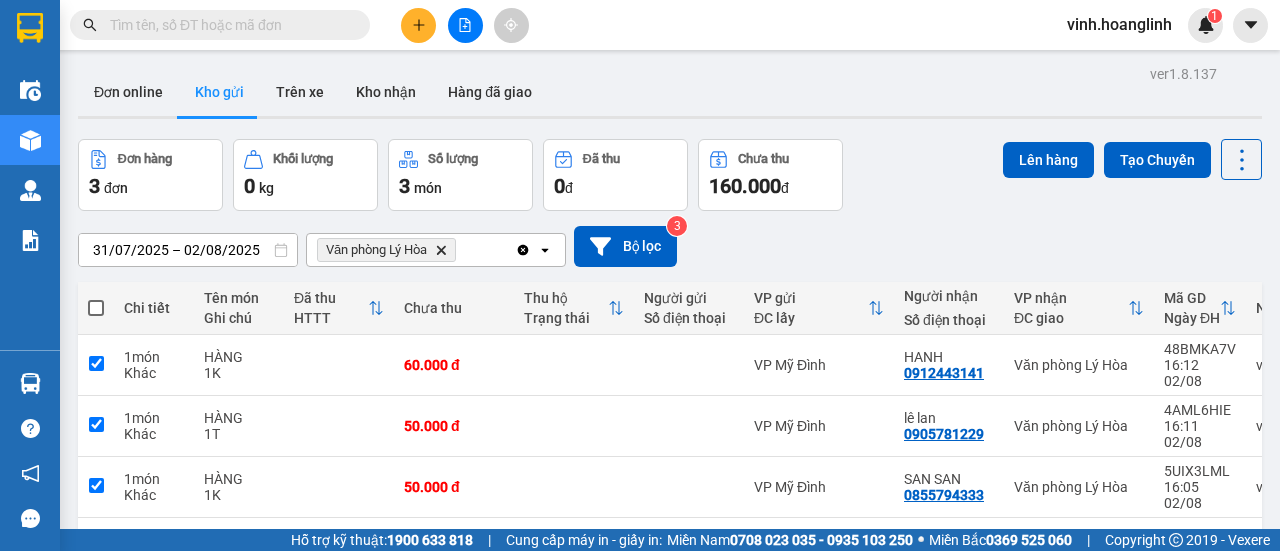 checkbox on "true" 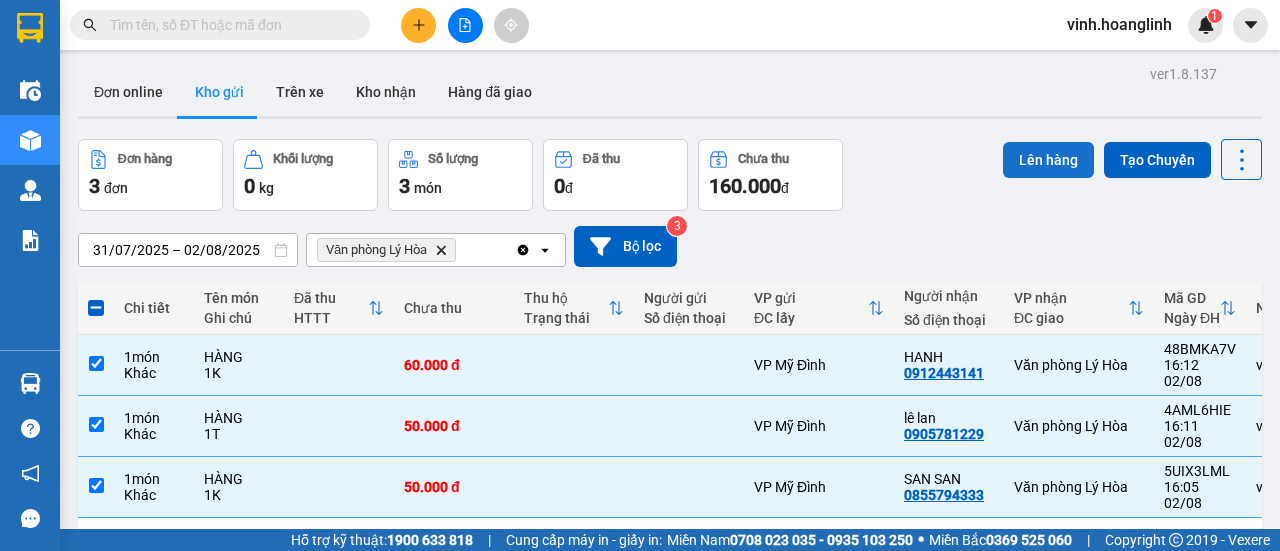 click on "Lên hàng" at bounding box center (1048, 160) 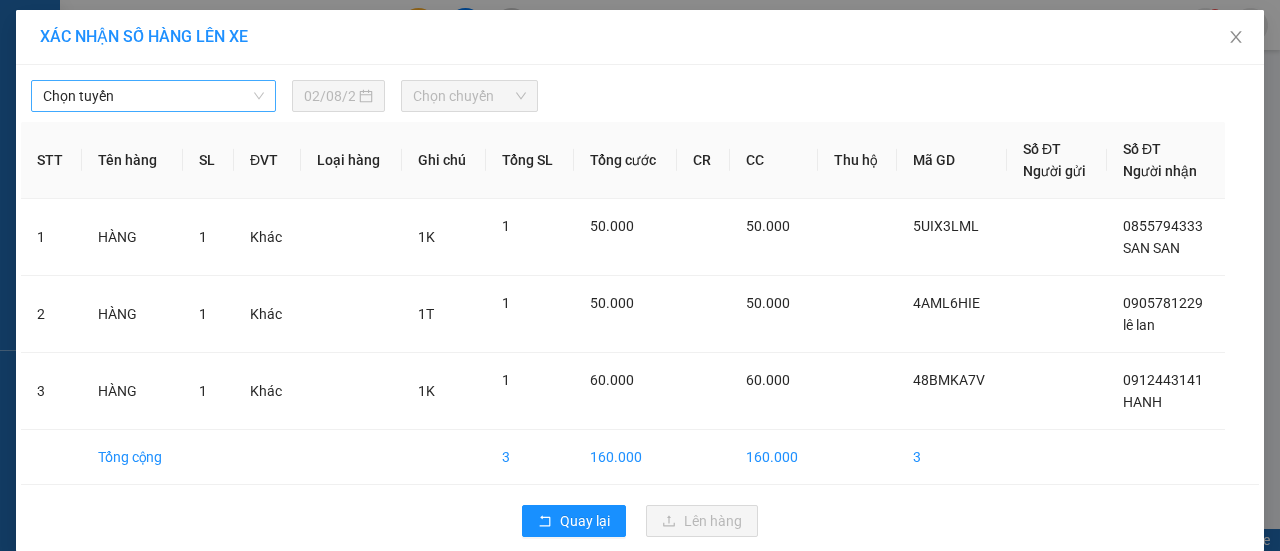 click on "Chọn tuyến" at bounding box center [153, 96] 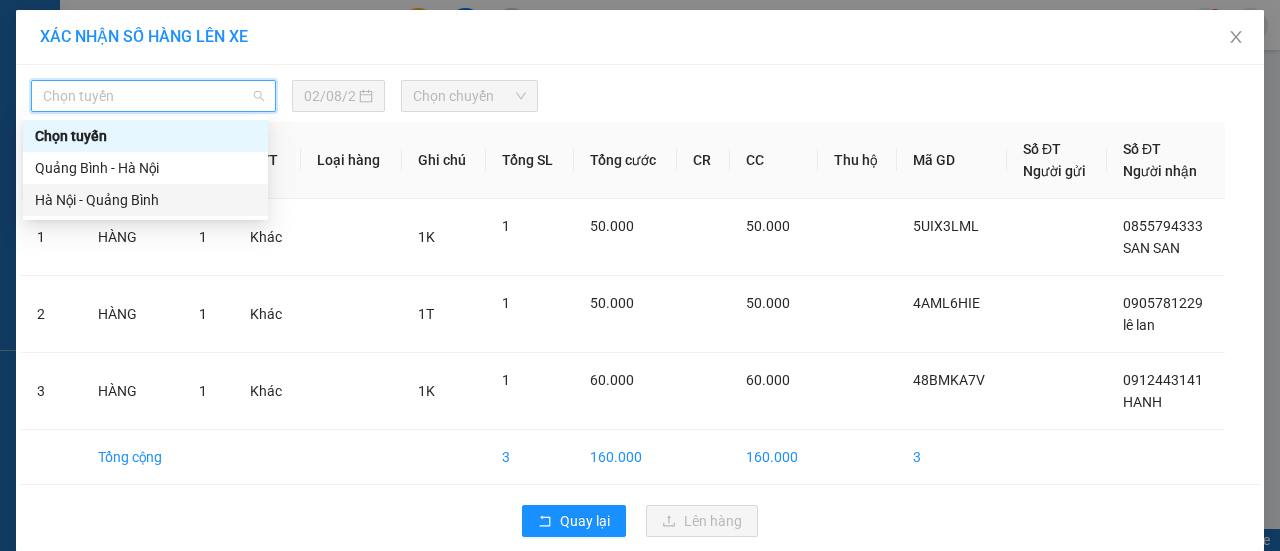 click on "Hà Nội - Quảng Bình" at bounding box center [145, 200] 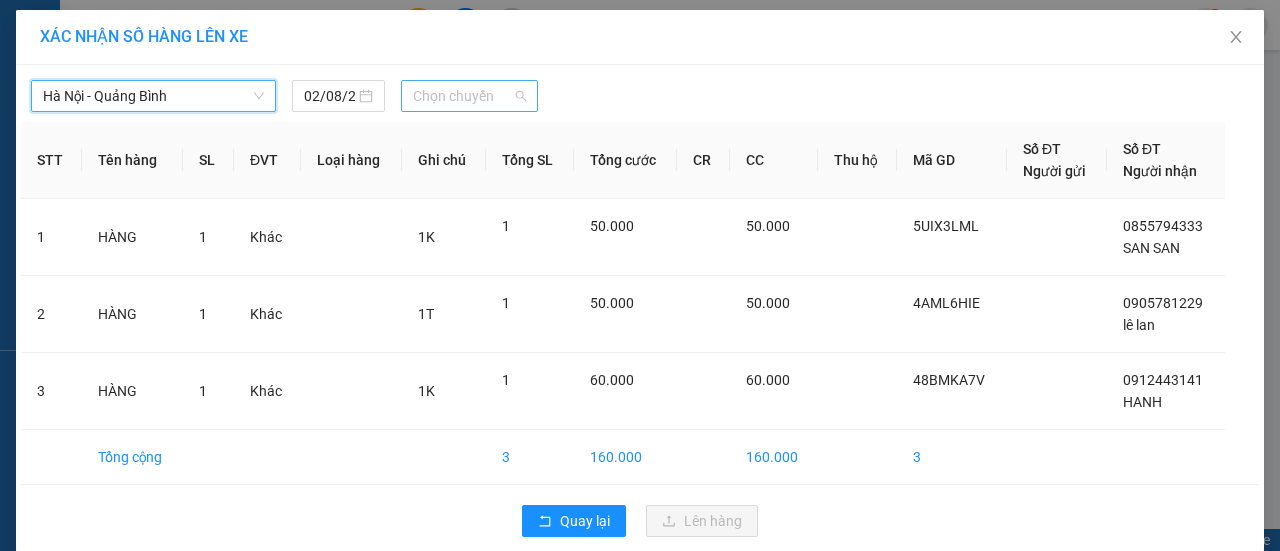 click on "Chọn chuyến" at bounding box center [469, 96] 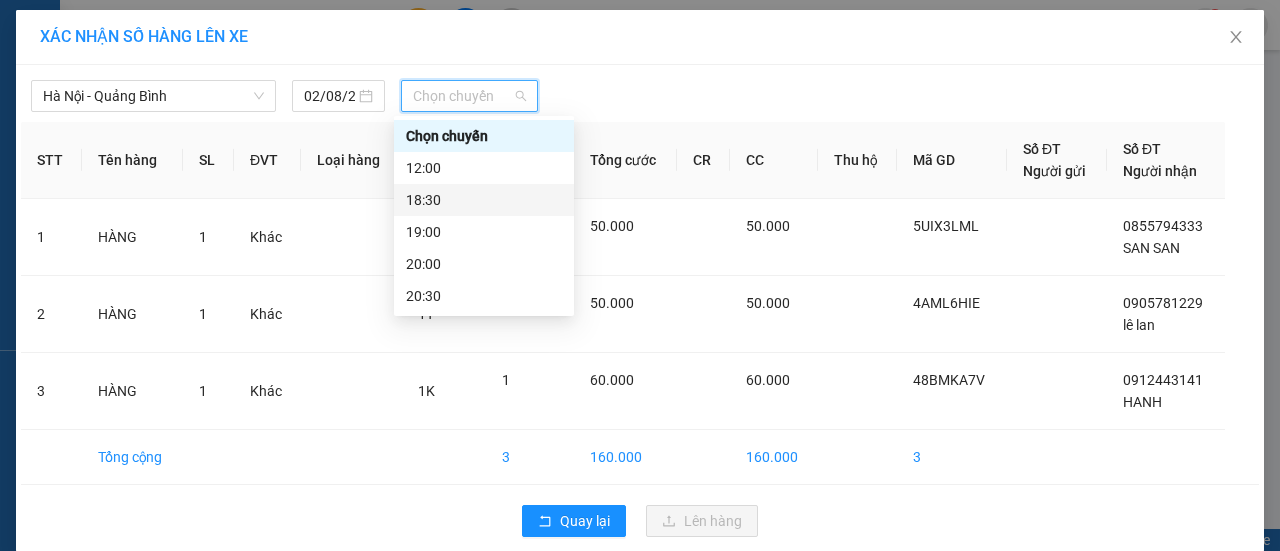 click on "18:30" at bounding box center (484, 200) 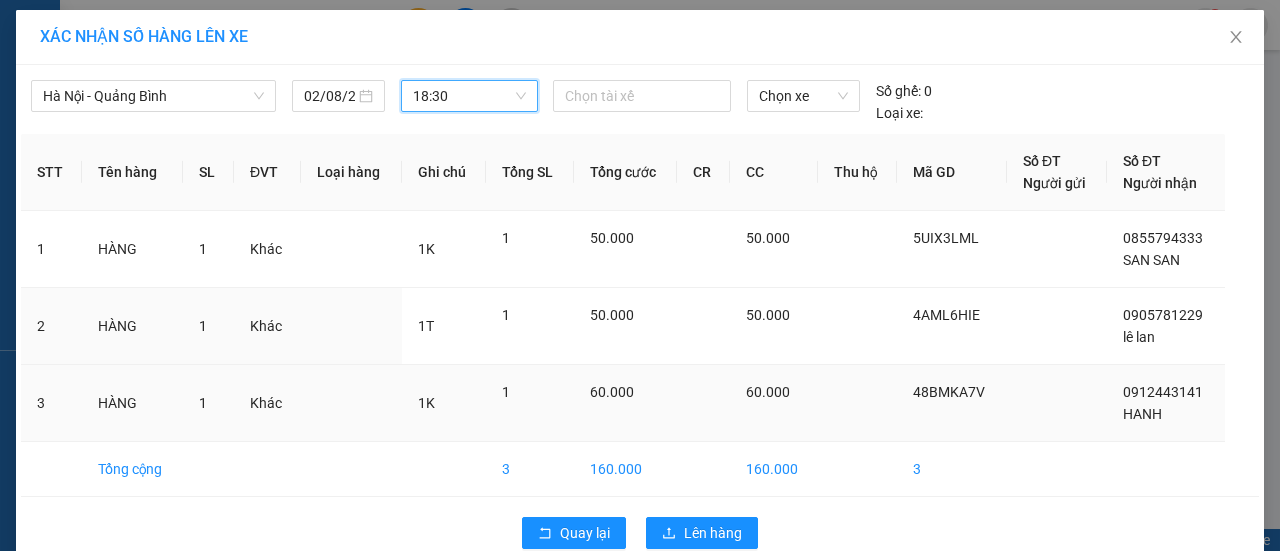 scroll, scrollTop: 34, scrollLeft: 0, axis: vertical 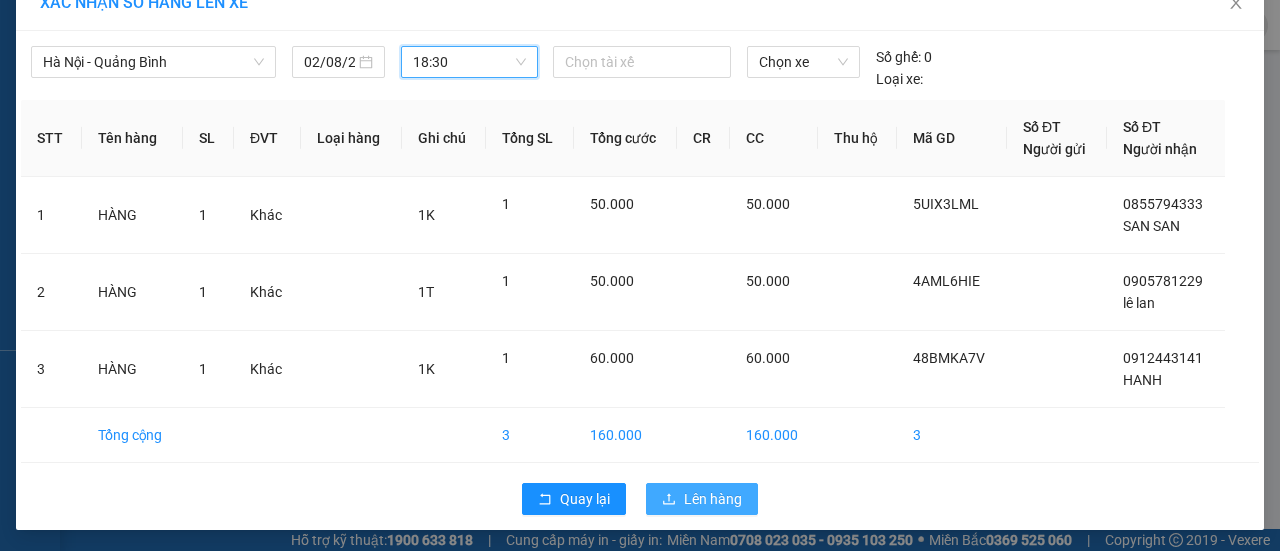 click on "Lên hàng" at bounding box center [702, 499] 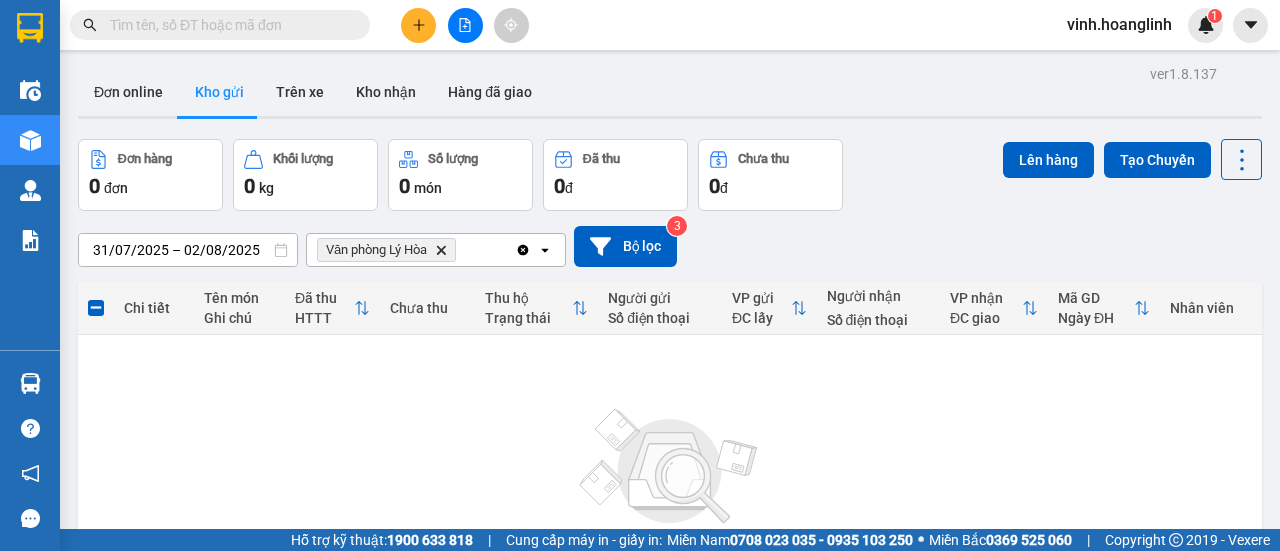 click on "Delete" 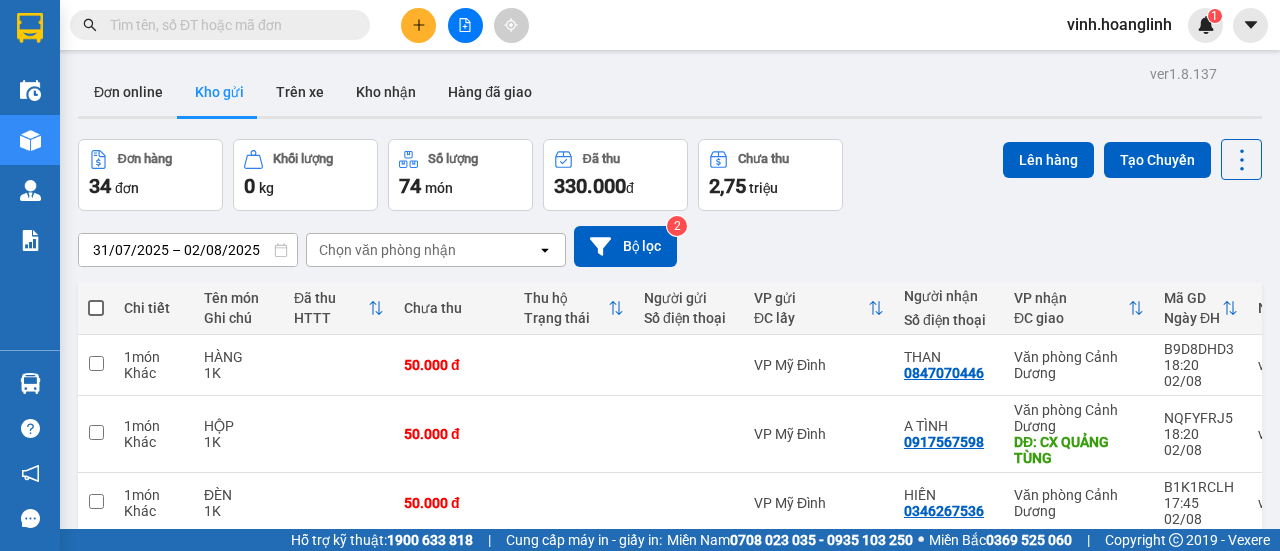 click at bounding box center (465, 25) 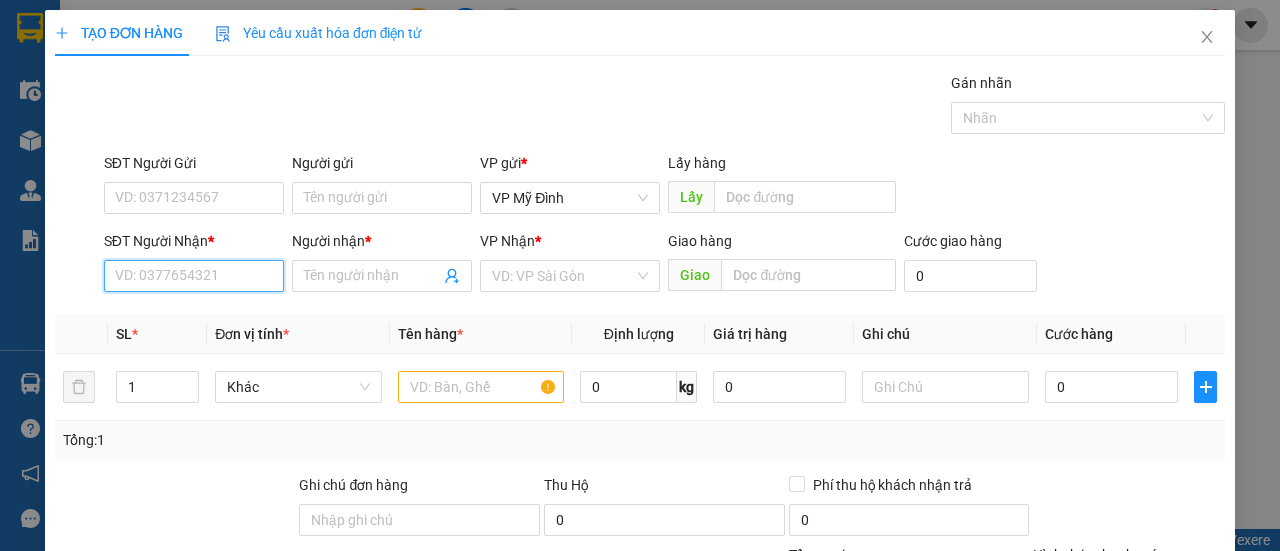 click on "SĐT Người Nhận  *" at bounding box center (194, 276) 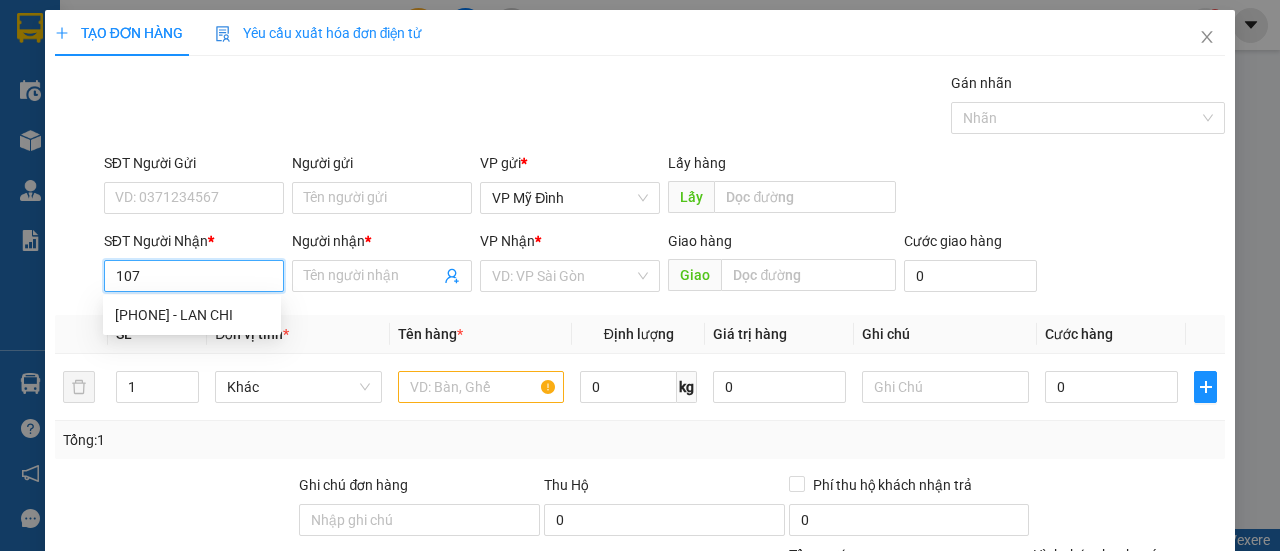 click on "107" at bounding box center (194, 276) 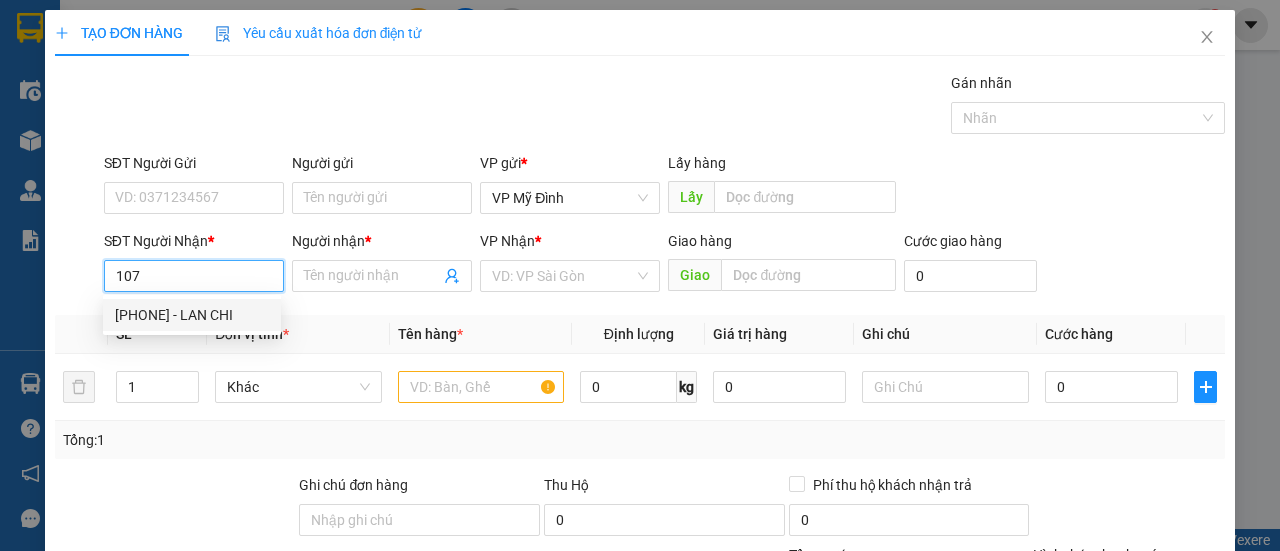 click on "0917424107 - LAN CHI" at bounding box center (192, 315) 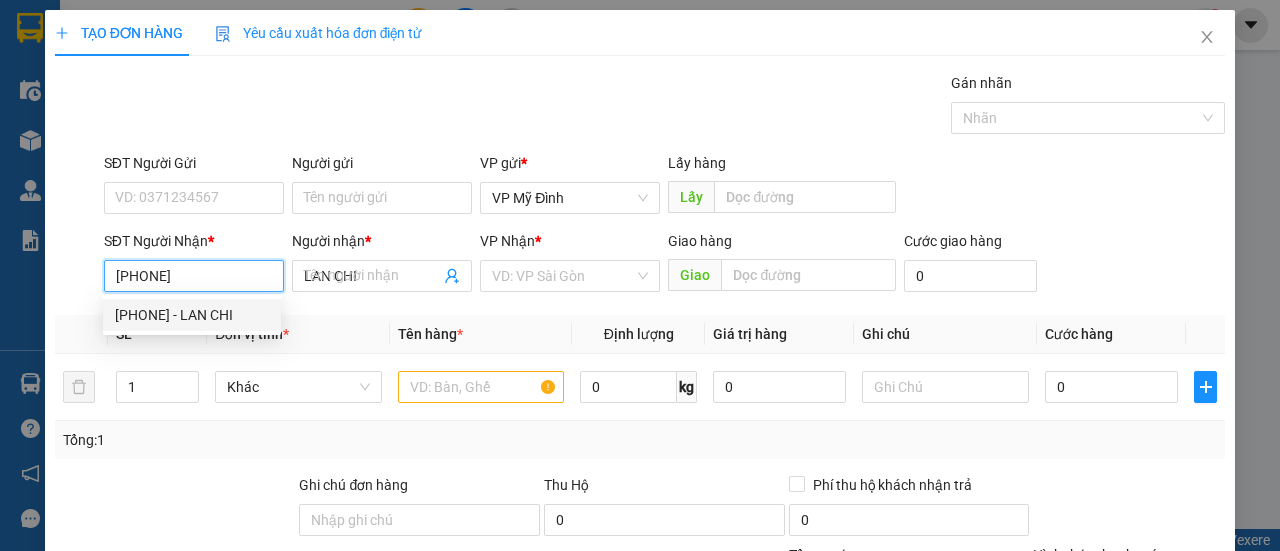 type on "120.000" 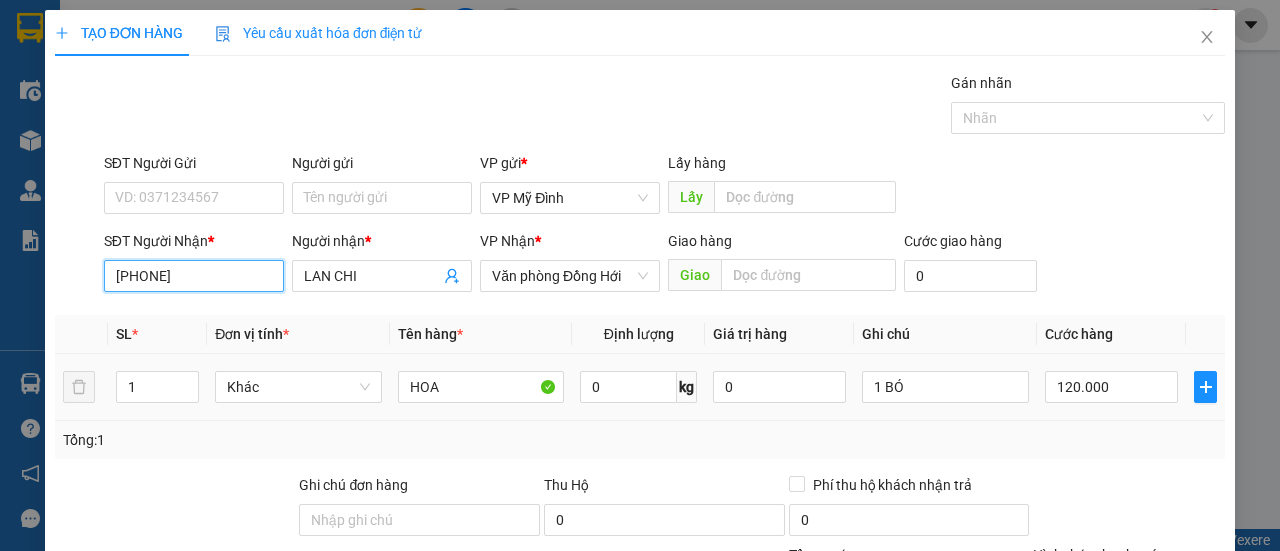 scroll, scrollTop: 200, scrollLeft: 0, axis: vertical 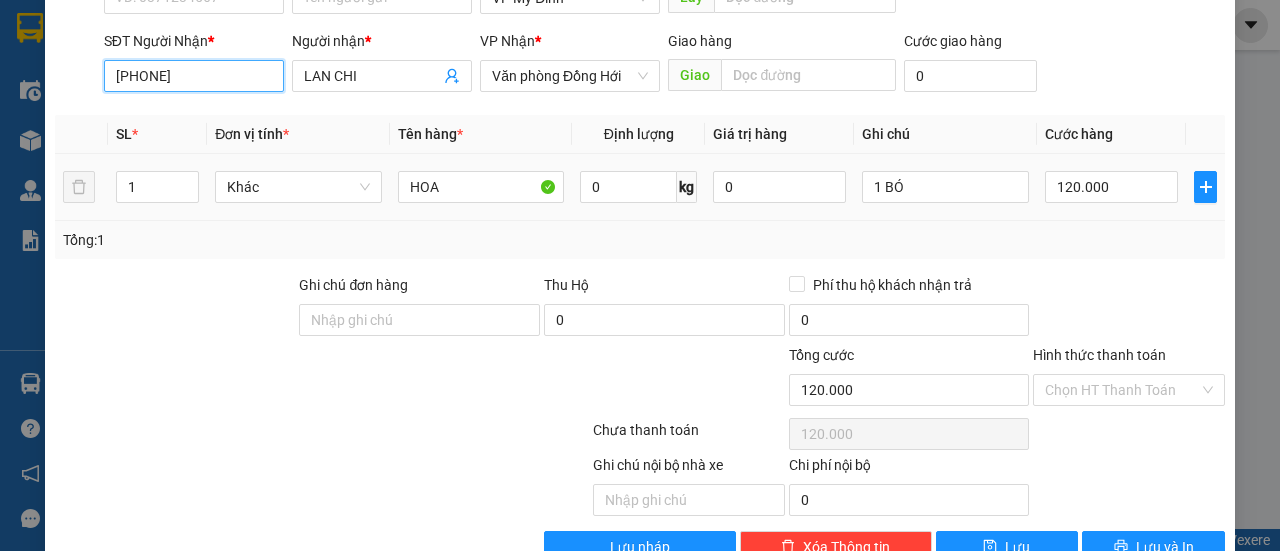 type on "0917424107" 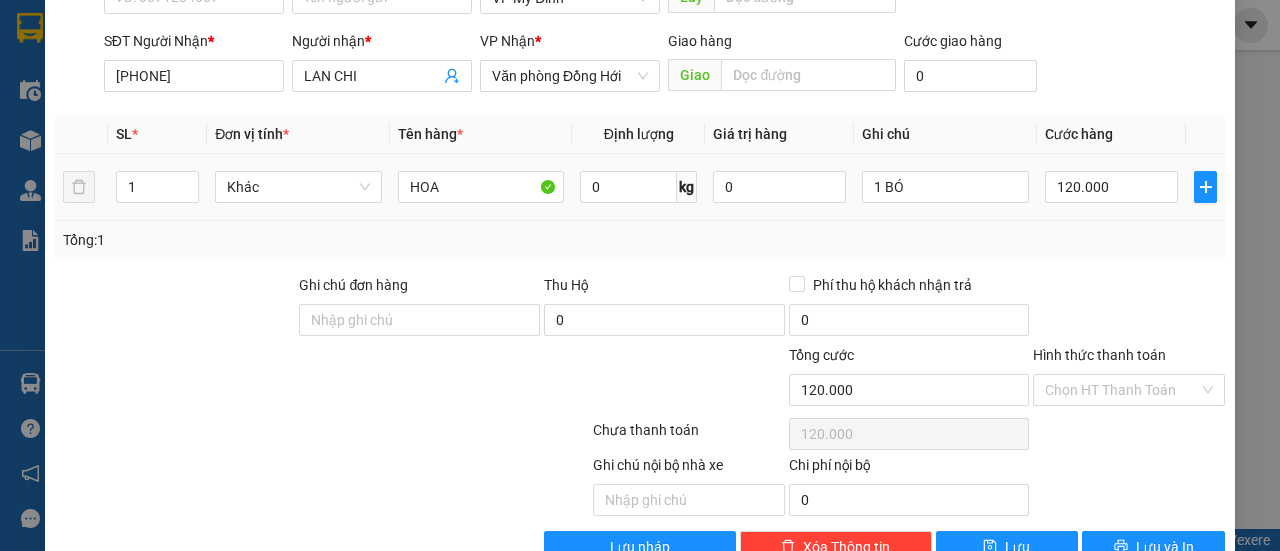 click on "120.000" at bounding box center [1111, 187] 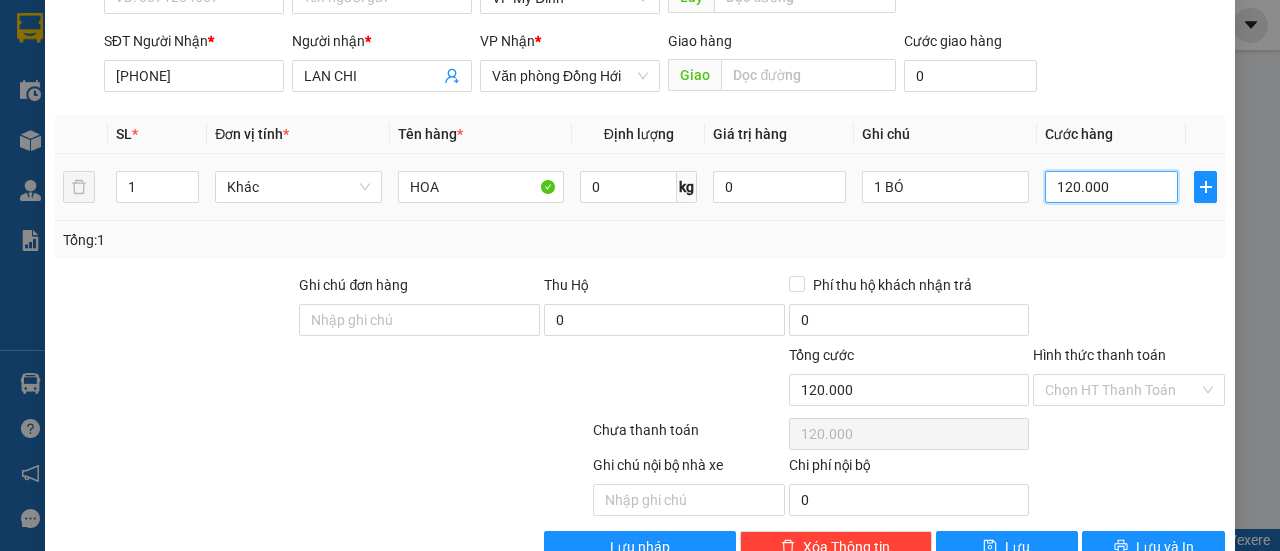click on "120.000" at bounding box center [1111, 187] 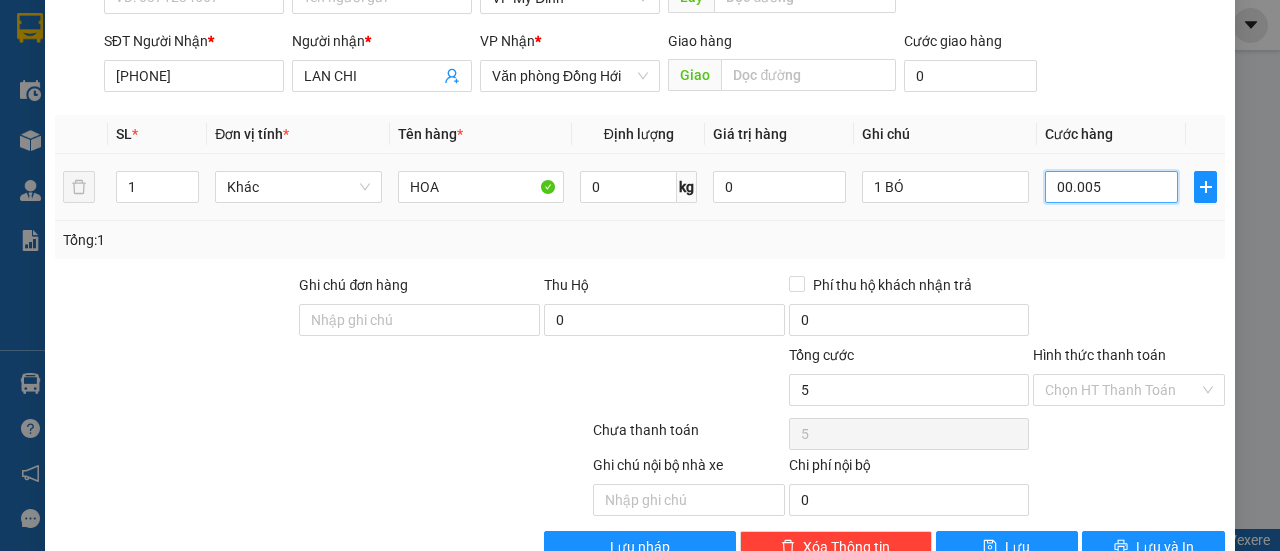 type on "50" 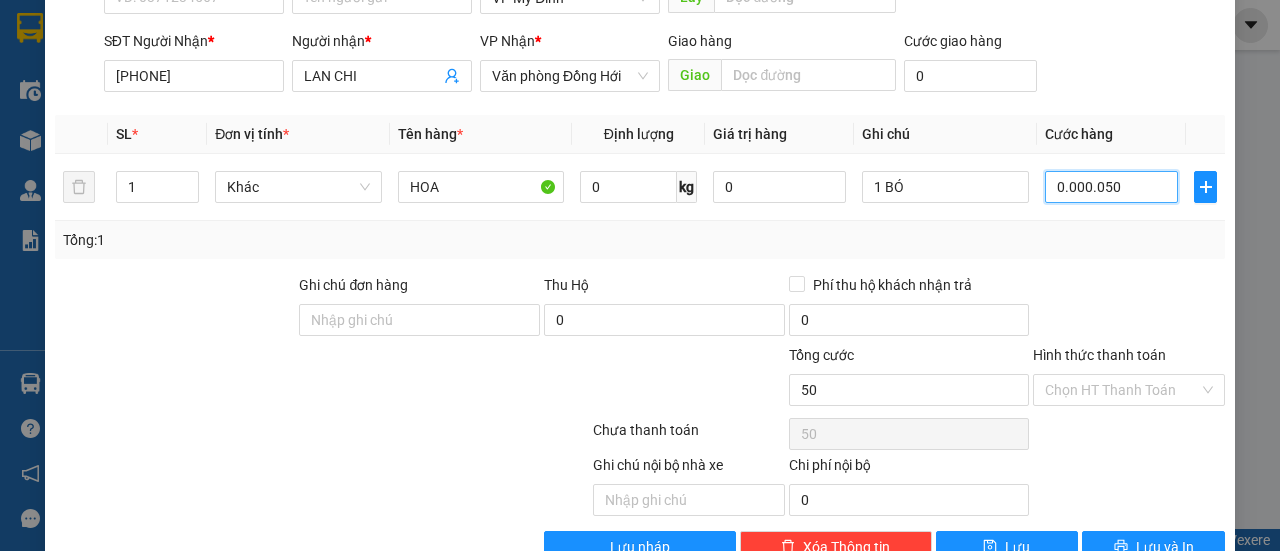 scroll, scrollTop: 247, scrollLeft: 0, axis: vertical 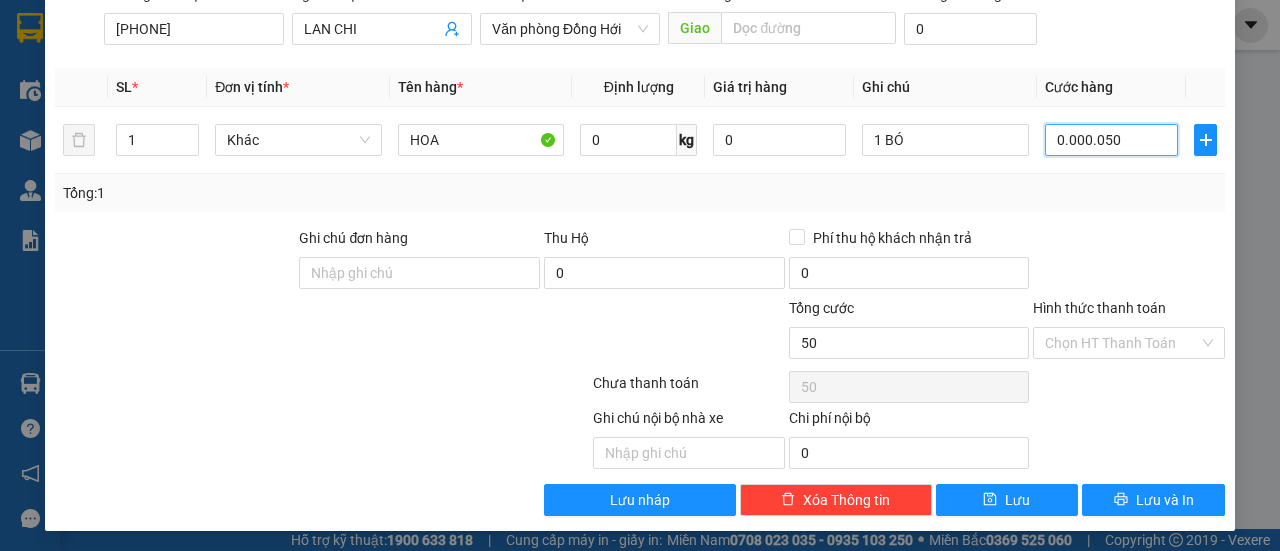 type on "00.000.050" 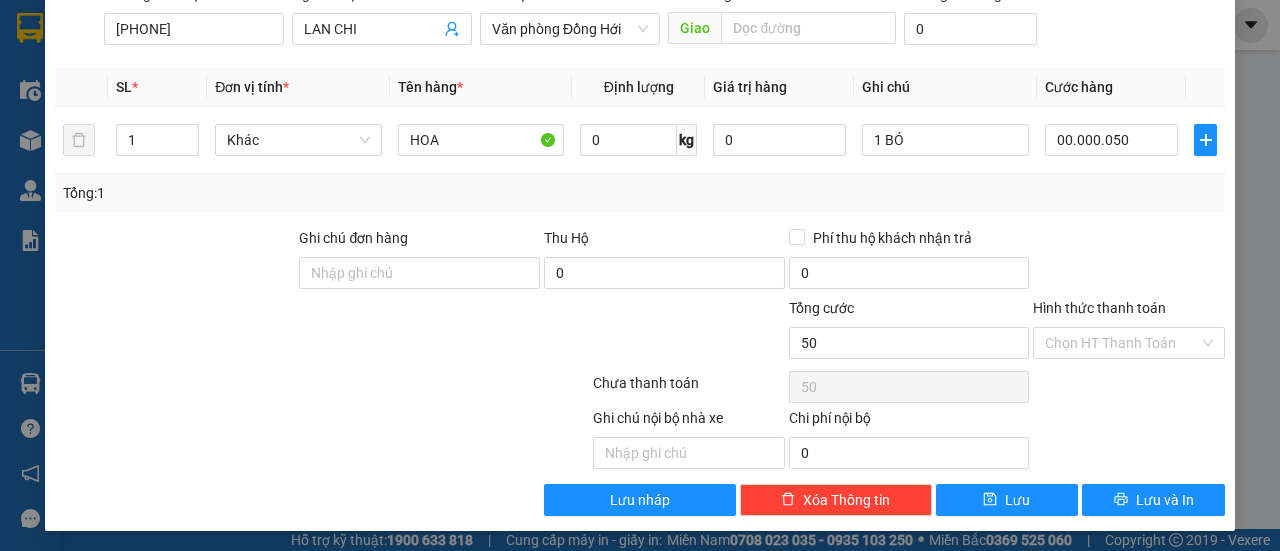 click at bounding box center (1129, 262) 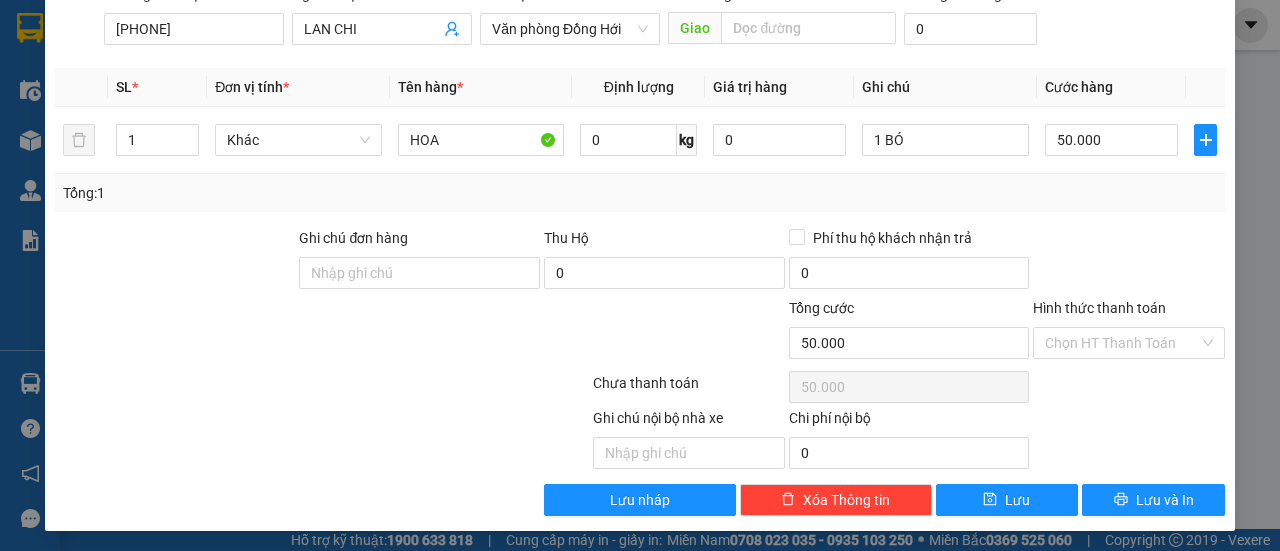 click on "Transit Pickup Surcharge Ids Transit Deliver Surcharge Ids Transit Deliver Surcharge Transit Deliver Surcharge Gán nhãn   Nhãn SĐT Người Gửi VD: 0371234567 Người gửi Tên người gửi VP gửi  * VP Mỹ Đình Lấy hàng Lấy SĐT Người Nhận  * 0917424107 Người nhận  * LAN CHI VP Nhận  * Văn phòng Đồng Hới Giao hàng Giao Cước giao hàng 0 SL  * Đơn vị tính  * Tên hàng  * Định lượng Giá trị hàng Ghi chú Cước hàng                   1 Khác HOA 0 kg 0 1 BÓ 50.000 Tổng:  1 Ghi chú đơn hàng Thu Hộ 0 Phí thu hộ khách nhận trả 0 Tổng cước 50.000 Hình thức thanh toán Chọn HT Thanh Toán Số tiền thu trước 0 Chưa thanh toán 50.000 Chọn HT Thanh Toán Ghi chú nội bộ nhà xe Chi phí nội bộ 0 Lưu nháp Xóa Thông tin Lưu Lưu và In" at bounding box center (640, 170) 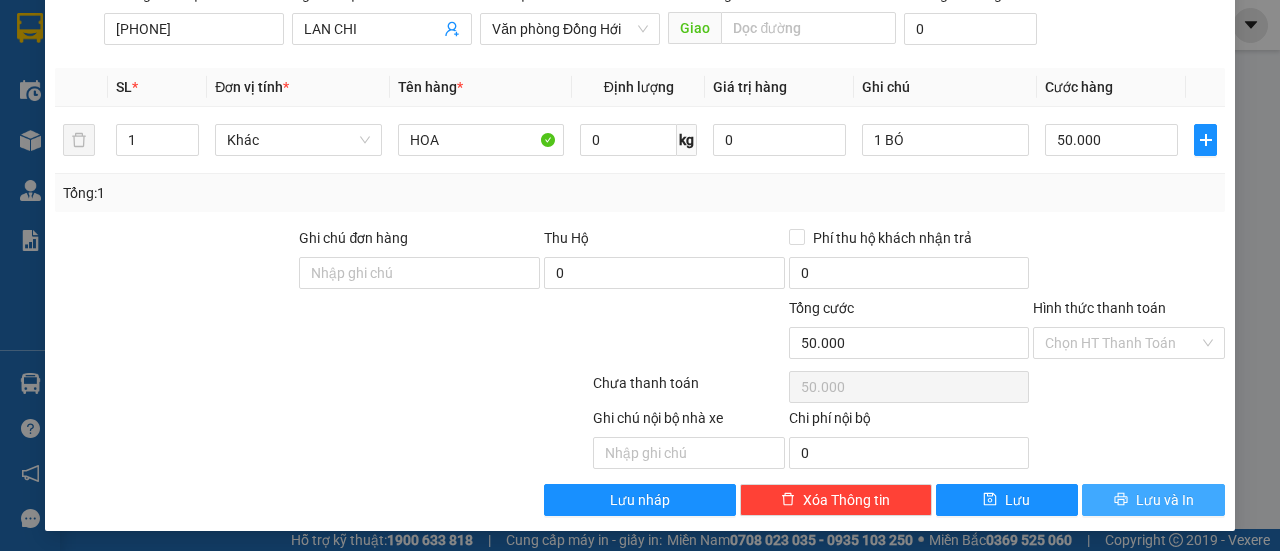 click on "Lưu và In" at bounding box center [1153, 500] 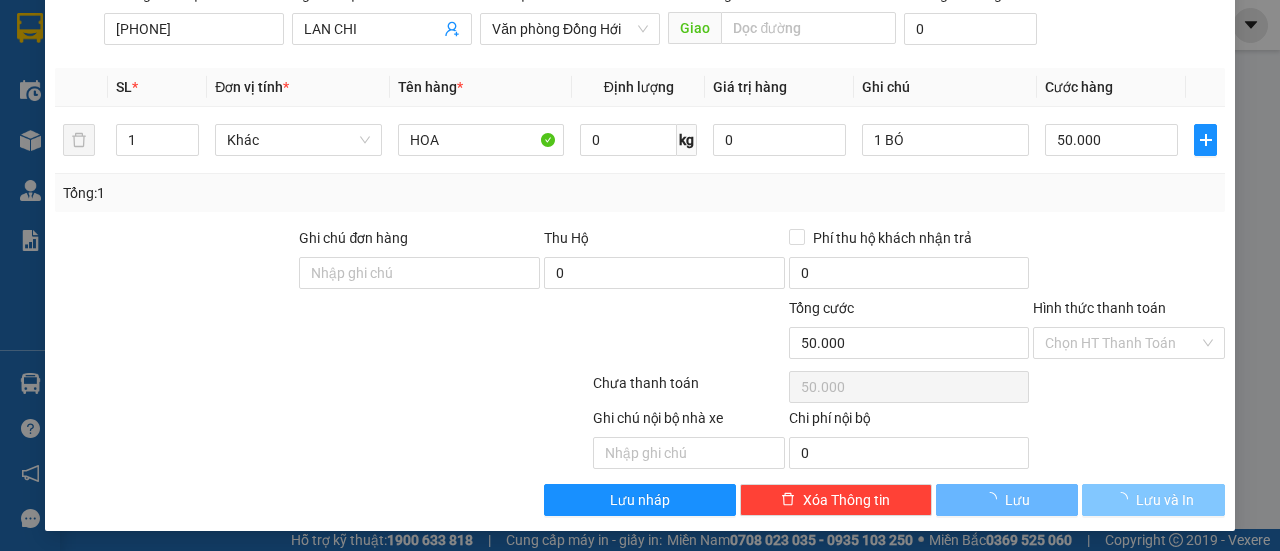 scroll, scrollTop: 0, scrollLeft: 0, axis: both 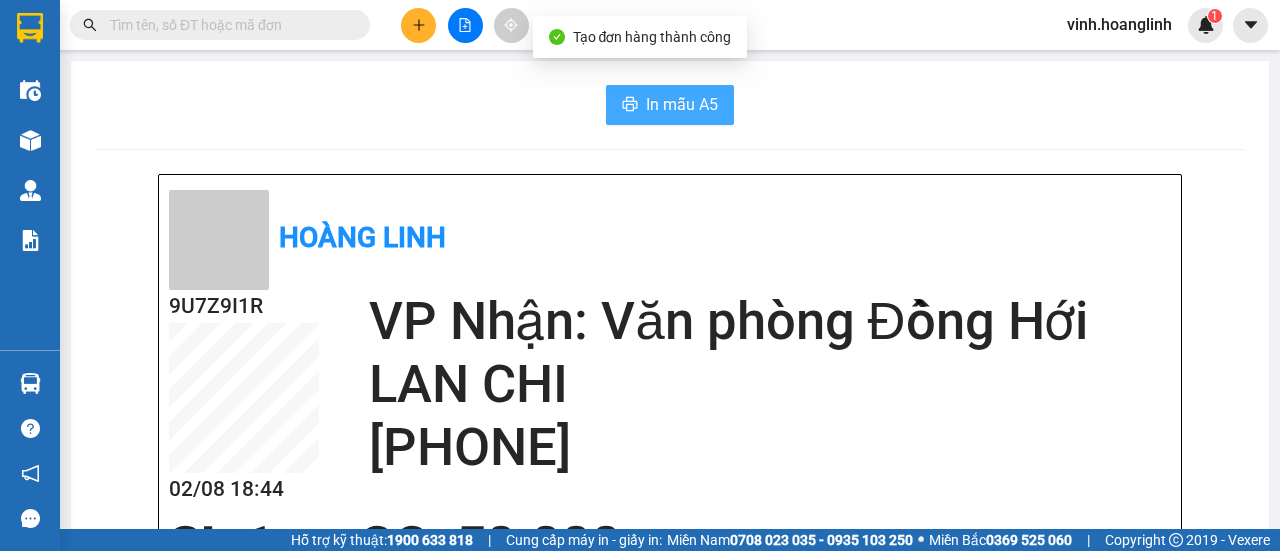 click on "In mẫu A5" at bounding box center (682, 104) 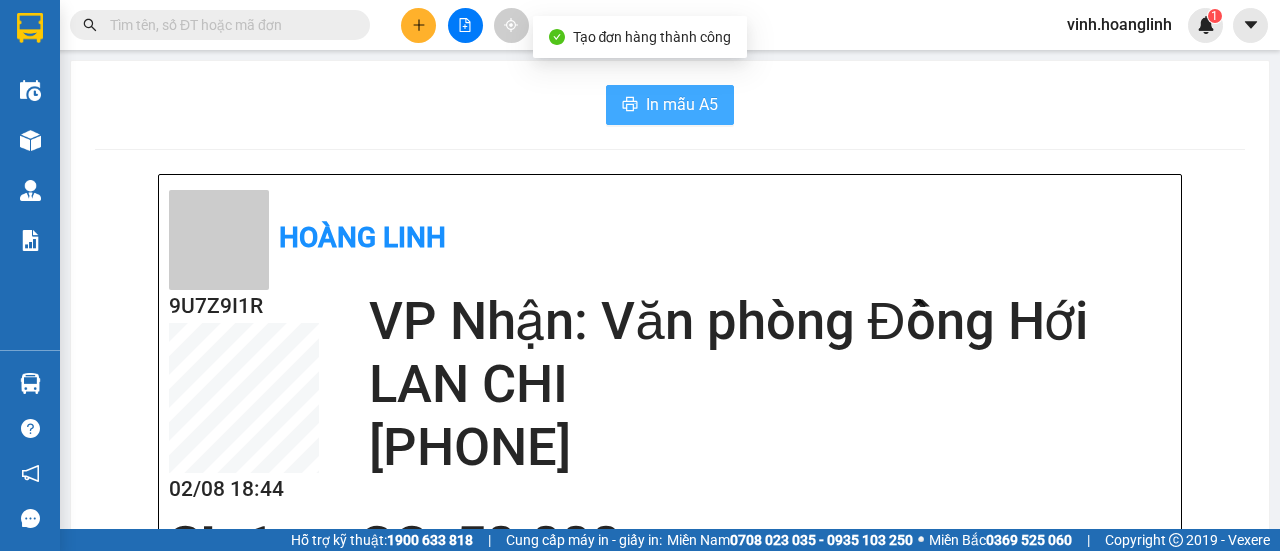 scroll, scrollTop: 0, scrollLeft: 0, axis: both 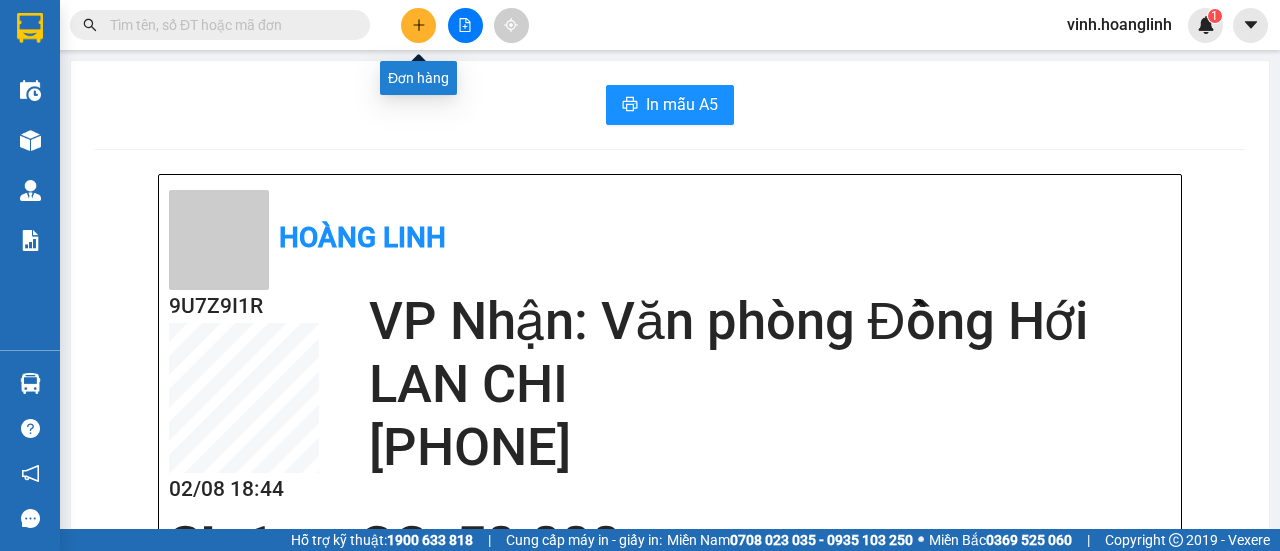 click at bounding box center [418, 25] 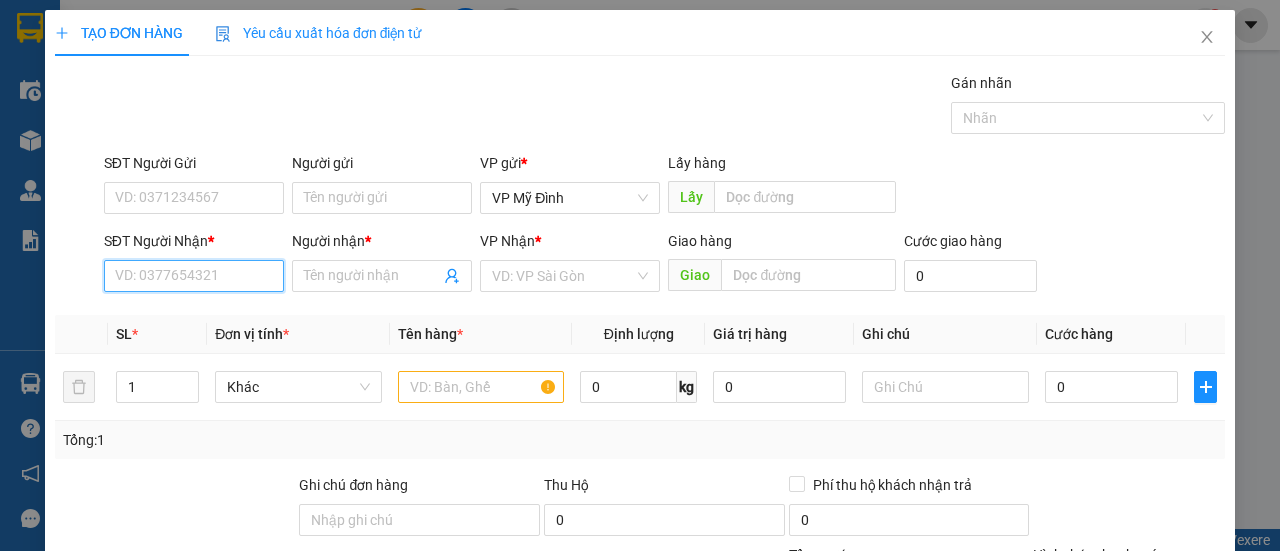 click on "SĐT Người Nhận  *" at bounding box center [194, 276] 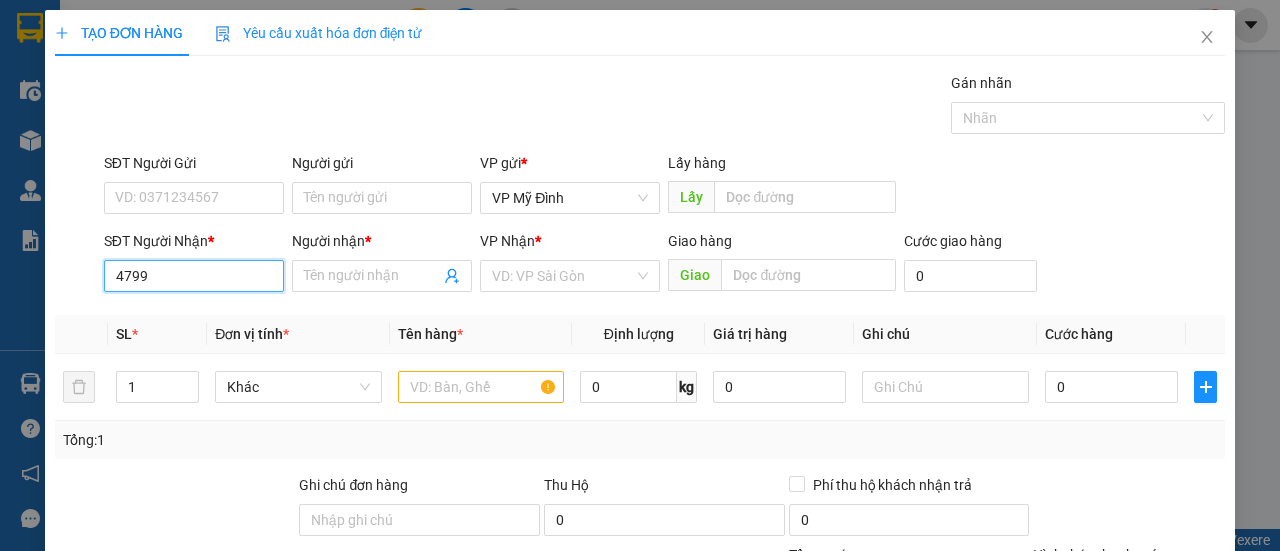 click on "4799" at bounding box center (194, 276) 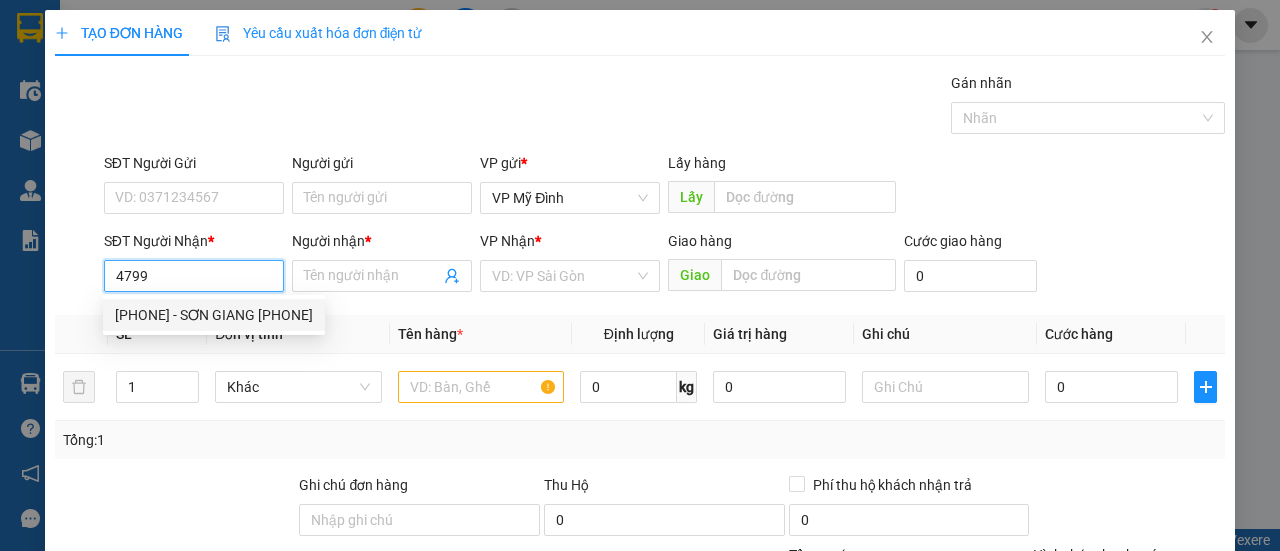 click on "0889904799 - SƠN GIANG 0858929799" at bounding box center (214, 315) 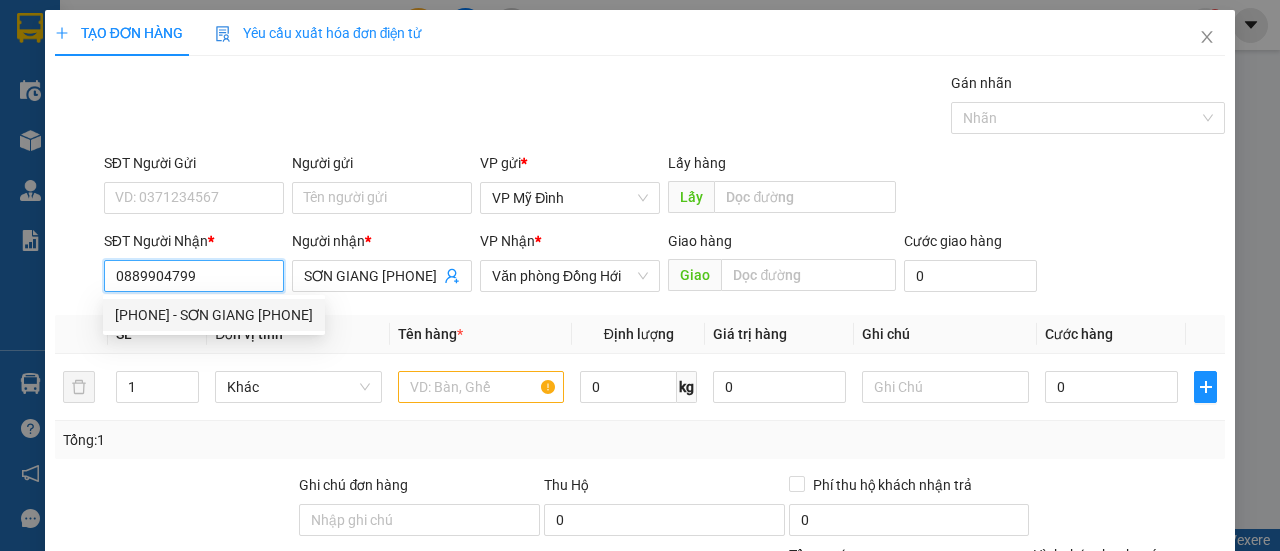 type on "200.000" 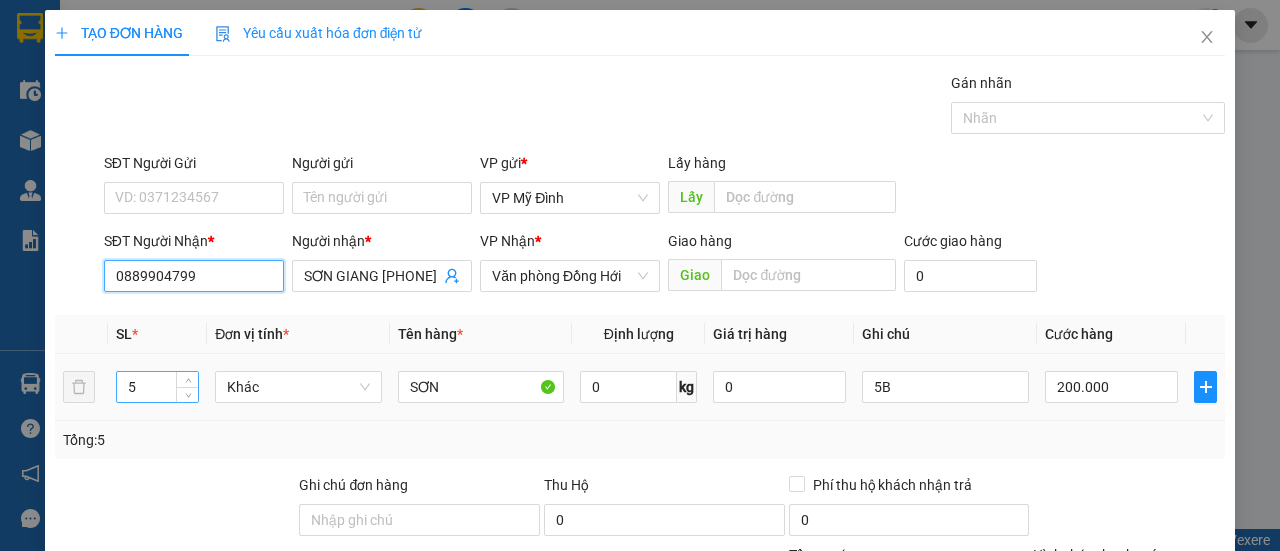 type on "0889904799" 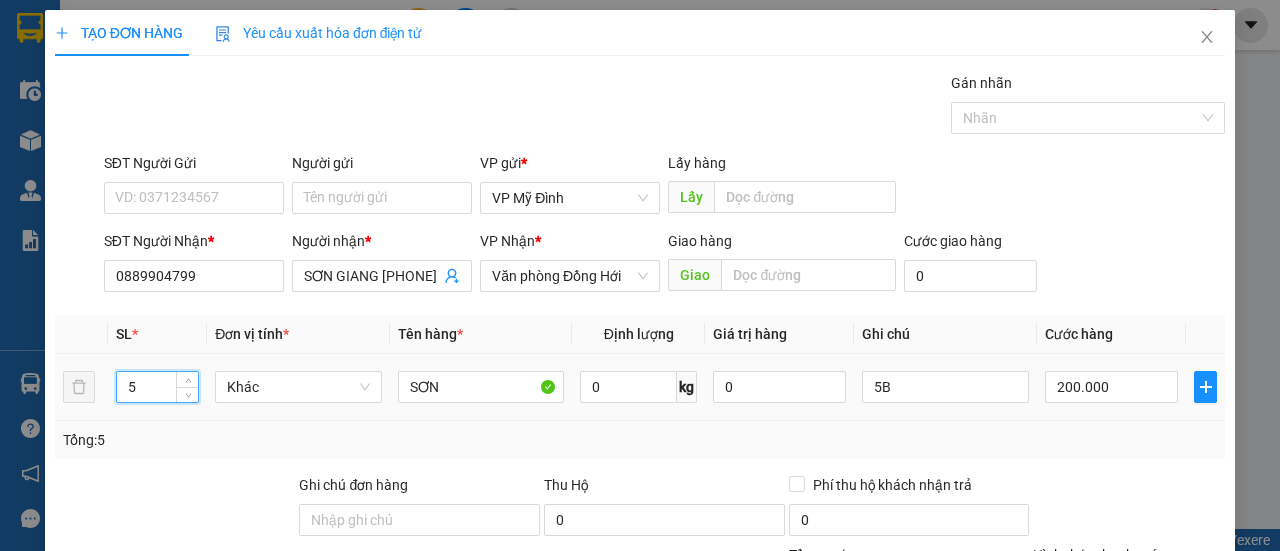 drag, startPoint x: 152, startPoint y: 395, endPoint x: 17, endPoint y: 369, distance: 137.48091 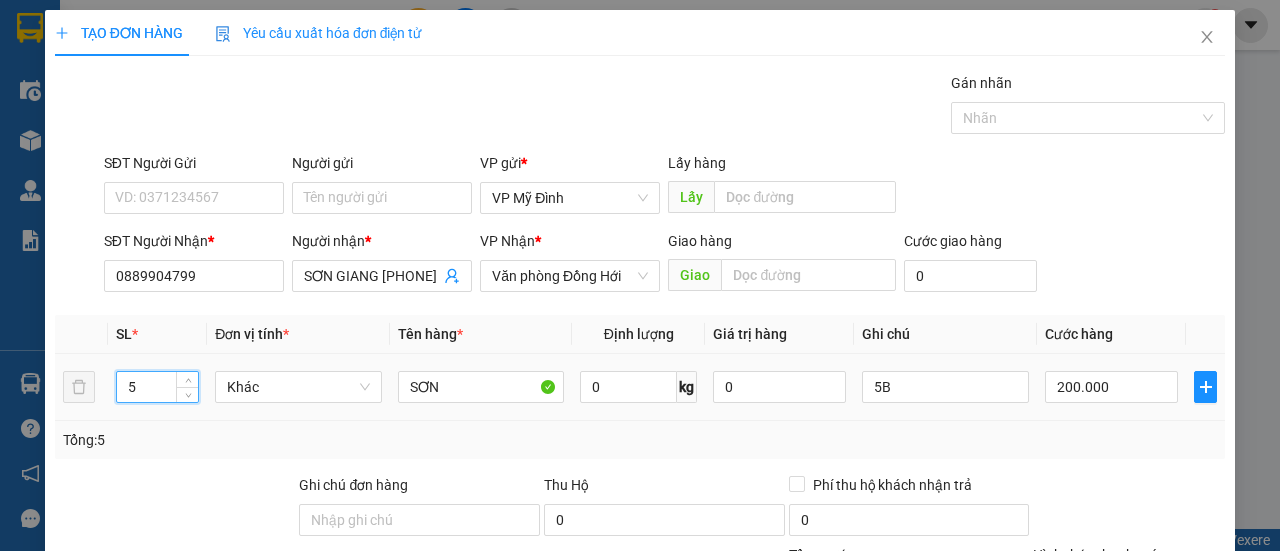 click on "TẠO ĐƠN HÀNG Yêu cầu xuất hóa đơn điện tử Transit Pickup Surcharge Ids Transit Deliver Surcharge Ids Transit Deliver Surcharge Transit Deliver Surcharge Gán nhãn   Nhãn SĐT Người Gửi VD: 0371234567 Người gửi Tên người gửi VP gửi  * VP Mỹ Đình Lấy hàng Lấy SĐT Người Nhận  * 0889904799 Người nhận  * SƠN GIANG 0858929799 VP Nhận  * Văn phòng Đồng Hới Giao hàng Giao Cước giao hàng 0 SL  * Đơn vị tính  * Tên hàng  * Định lượng Giá trị hàng Ghi chú Cước hàng                   5 Khác SƠN 0 kg 0 5B 200.000 Tổng:  5 Ghi chú đơn hàng Thu Hộ 0 Phí thu hộ khách nhận trả 0 Tổng cước 200.000 Hình thức thanh toán Chọn HT Thanh Toán Số tiền thu trước 0 Chưa thanh toán 200.000 Chọn HT Thanh Toán Ghi chú nội bộ nhà xe Chi phí nội bộ 0 Lưu nháp Xóa Thông tin Lưu Lưu và In" at bounding box center [640, 394] 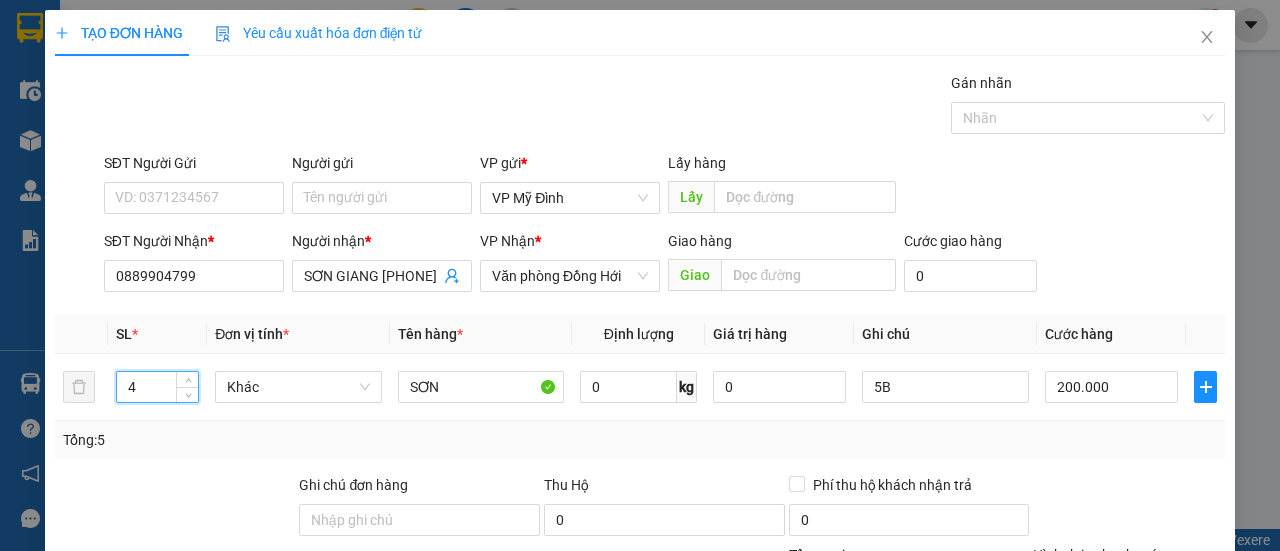 type on "4" 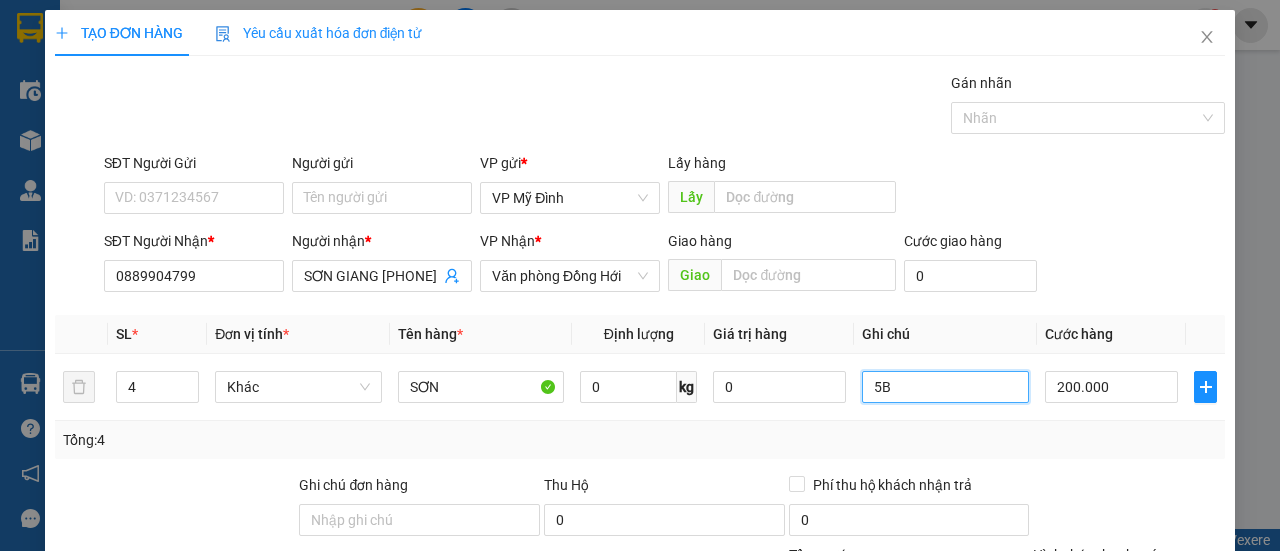 type on "5" 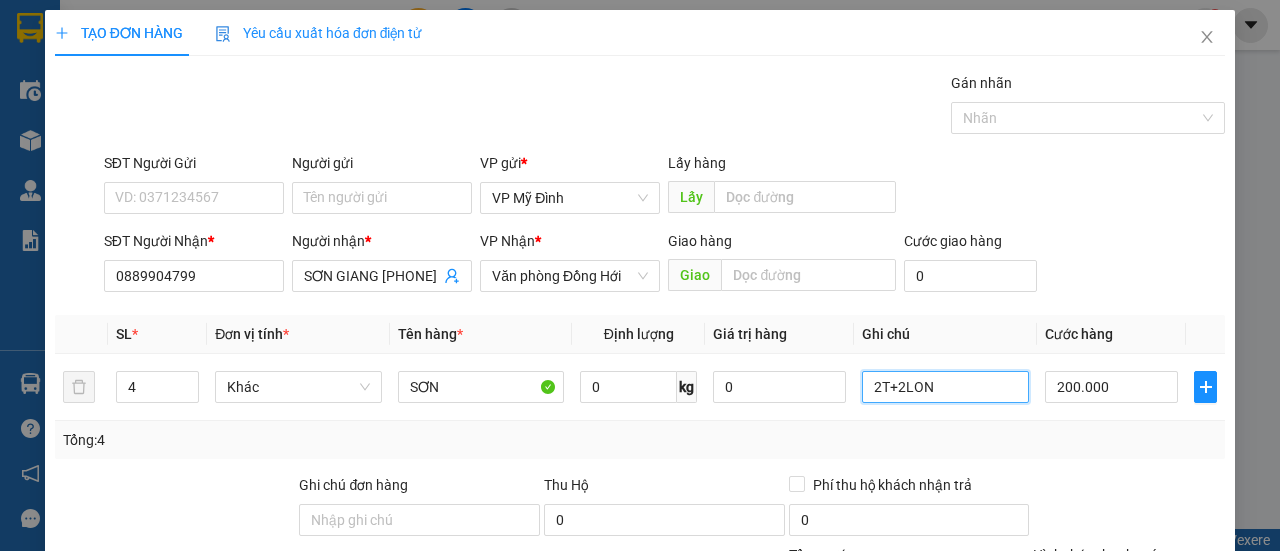 type on "2T+2LON" 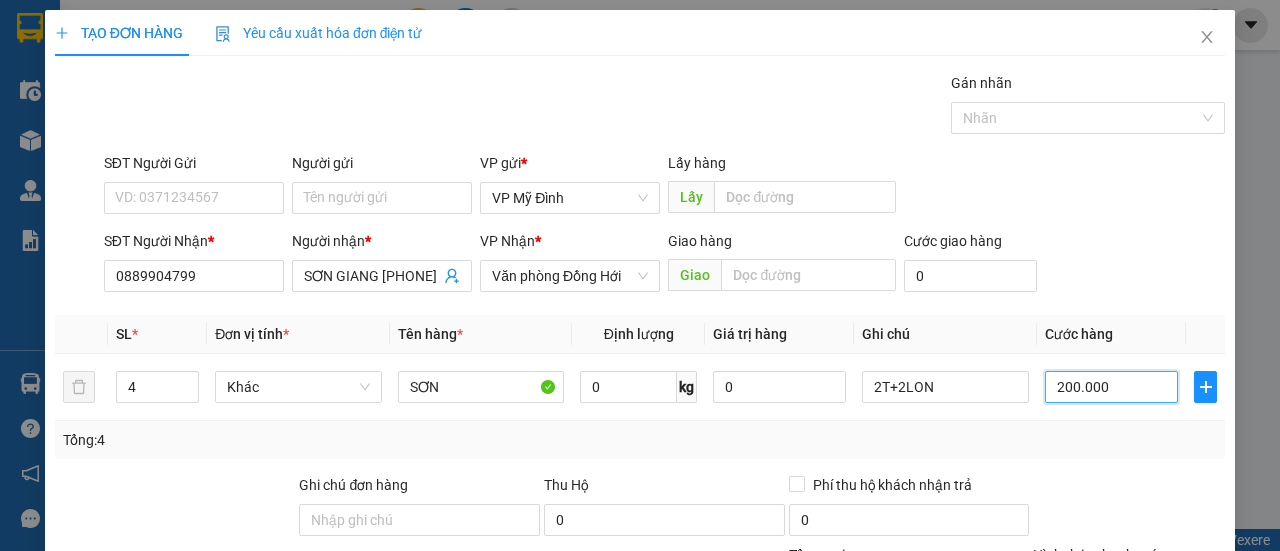 type on "9" 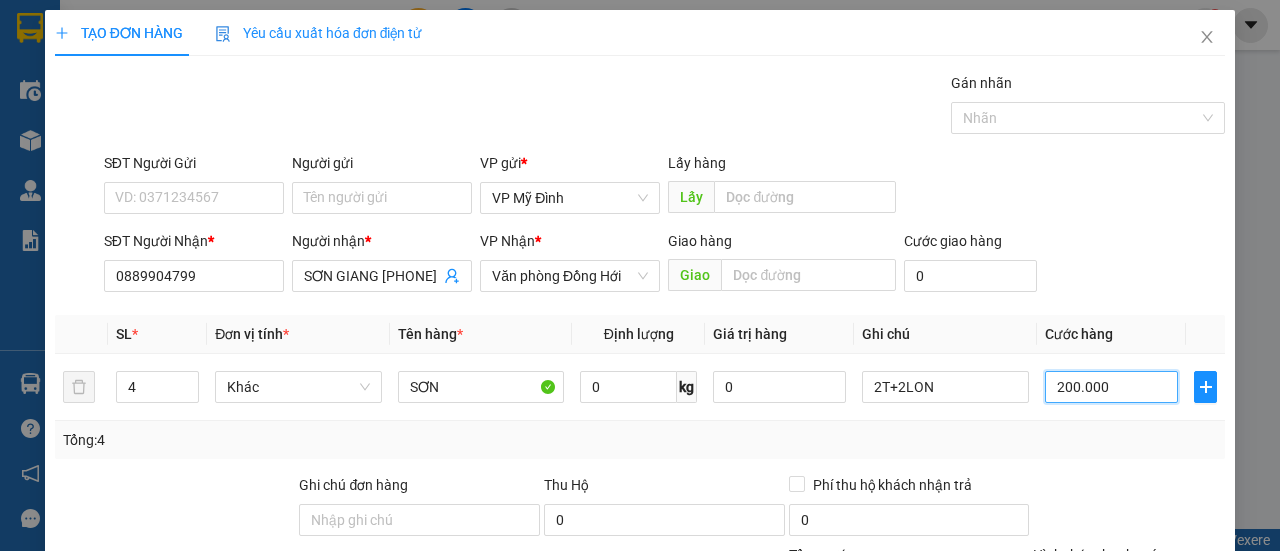 type on "9" 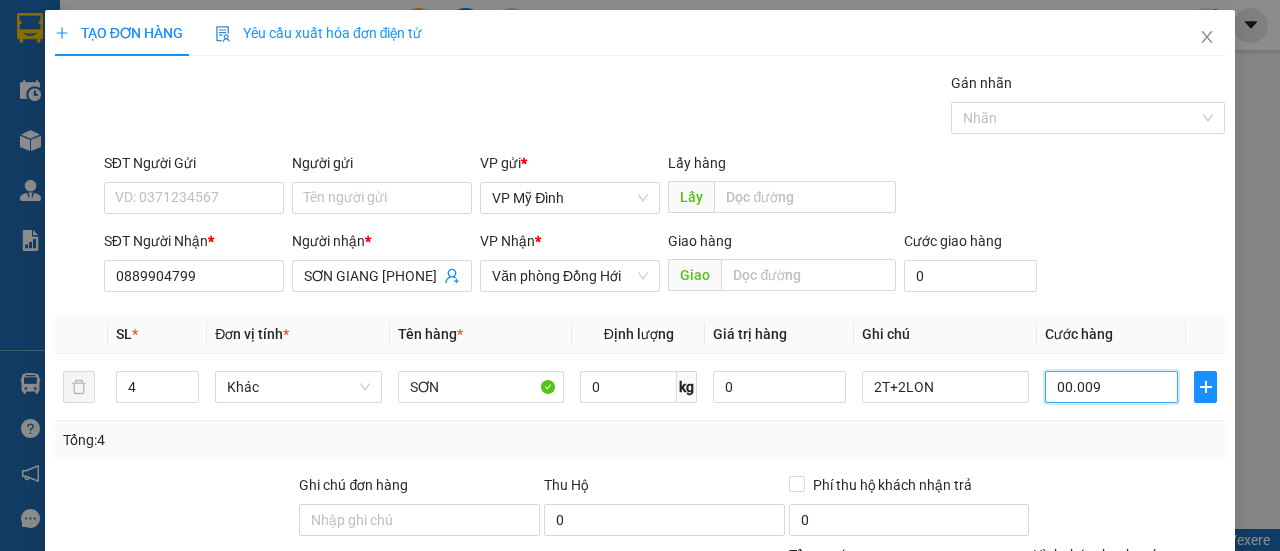 type on "0.000.090" 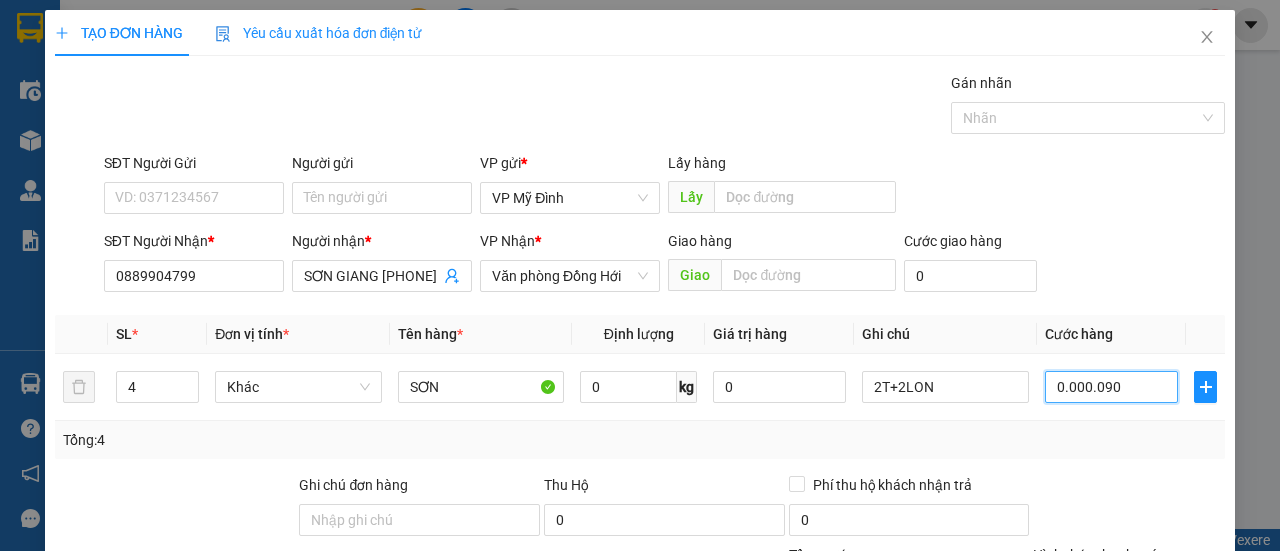 type on "90" 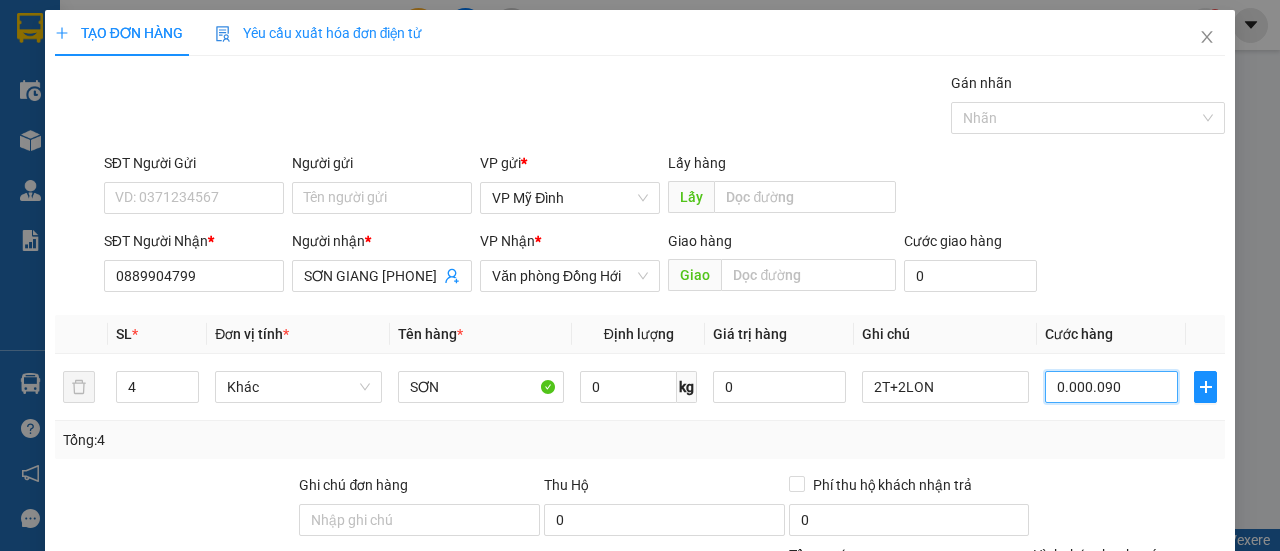 type on "00.000.090" 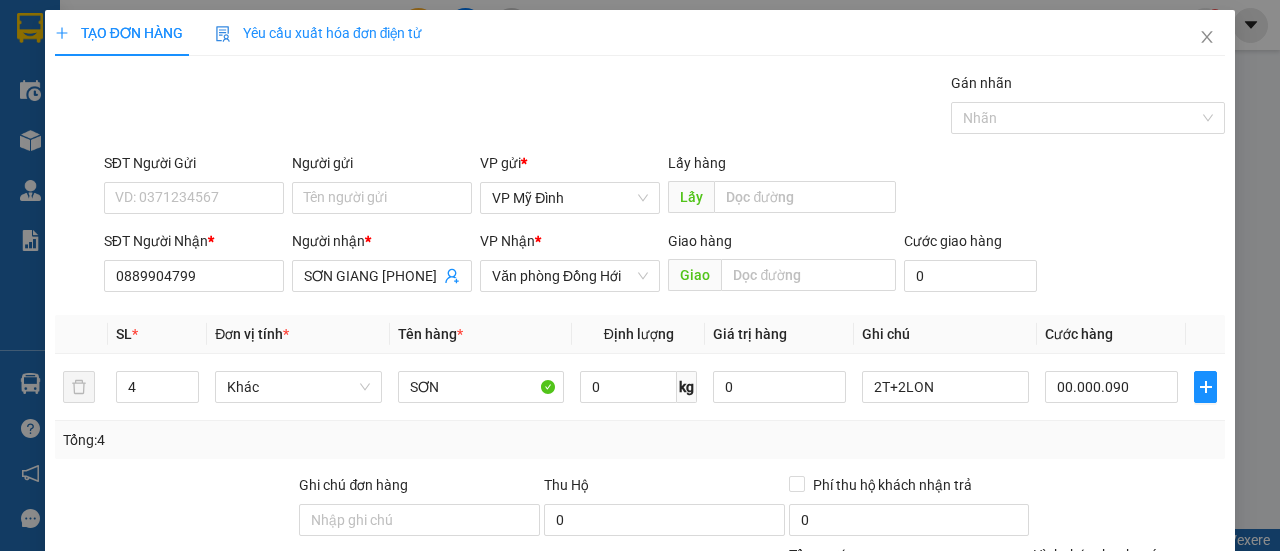 type on "90.000" 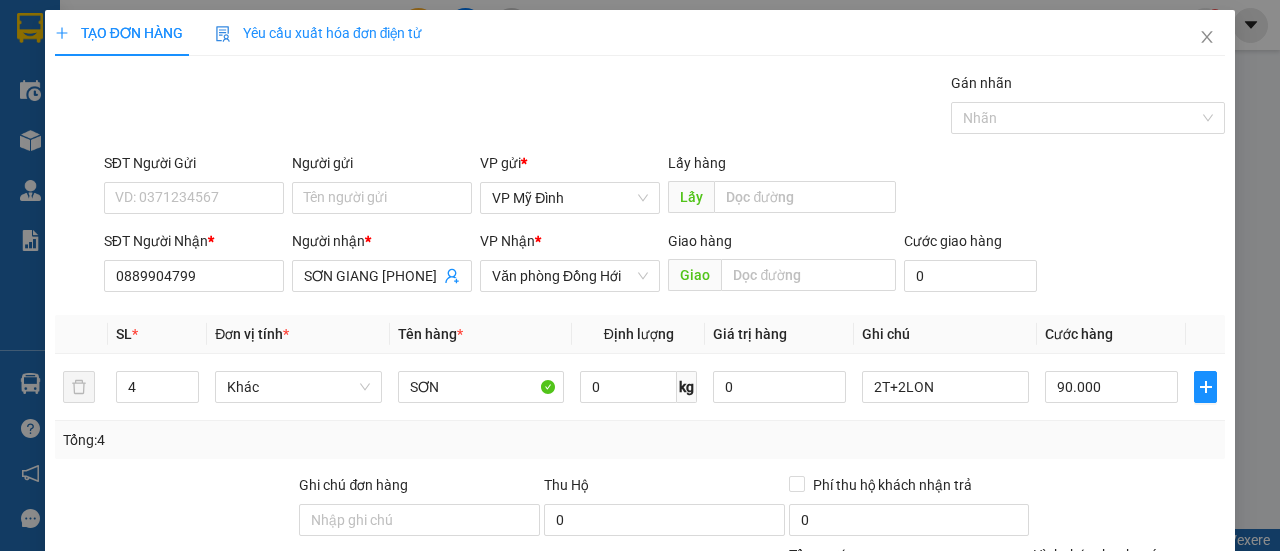 click on "SĐT Người Gửi VD: 0371234567 Người gửi Tên người gửi VP gửi  * VP Mỹ Đình Lấy hàng Lấy" at bounding box center (664, 187) 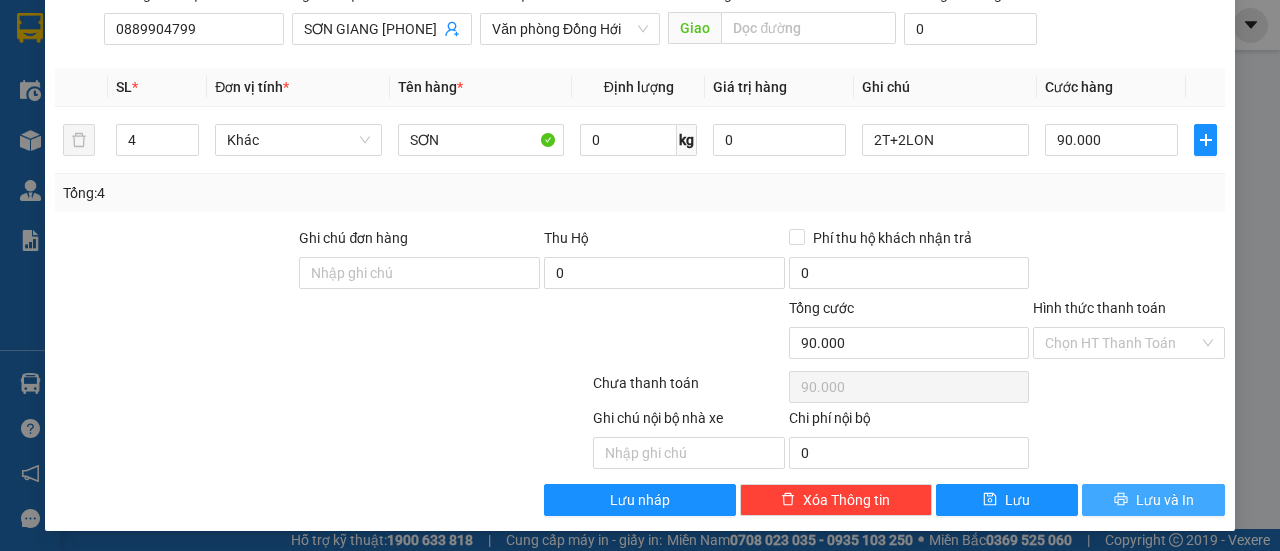 click on "Lưu và In" at bounding box center (1153, 500) 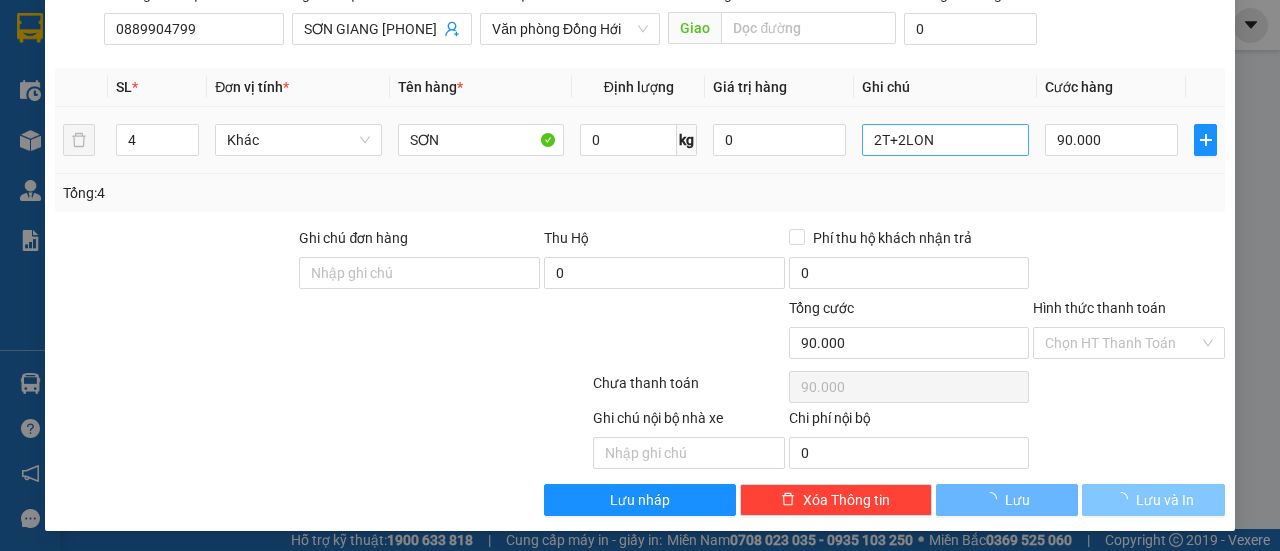 scroll, scrollTop: 0, scrollLeft: 0, axis: both 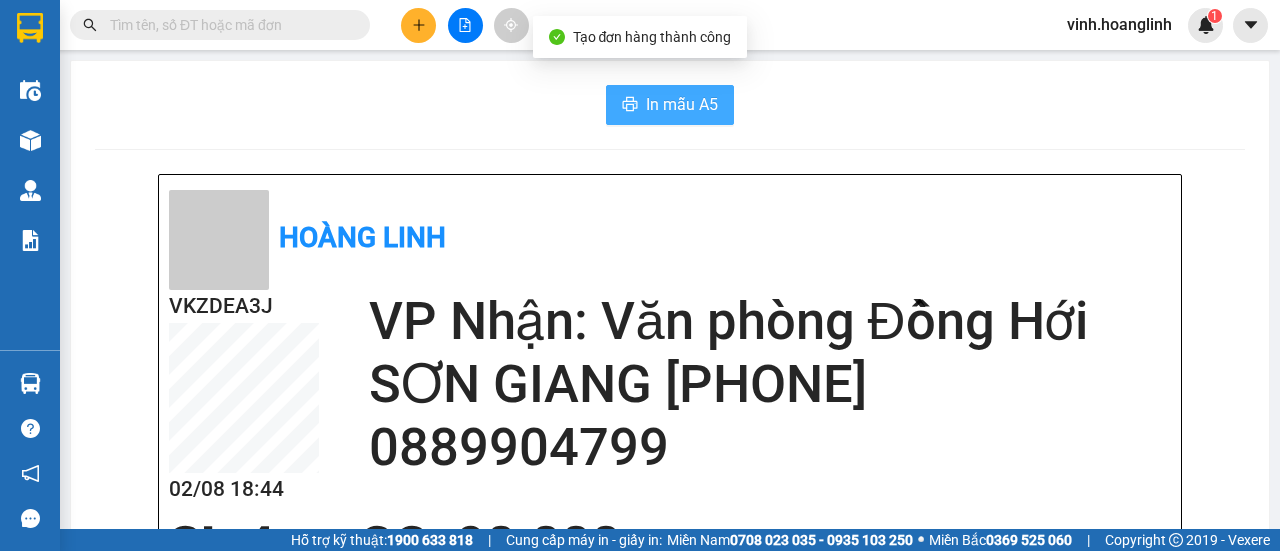 click on "In mẫu A5" at bounding box center [670, 105] 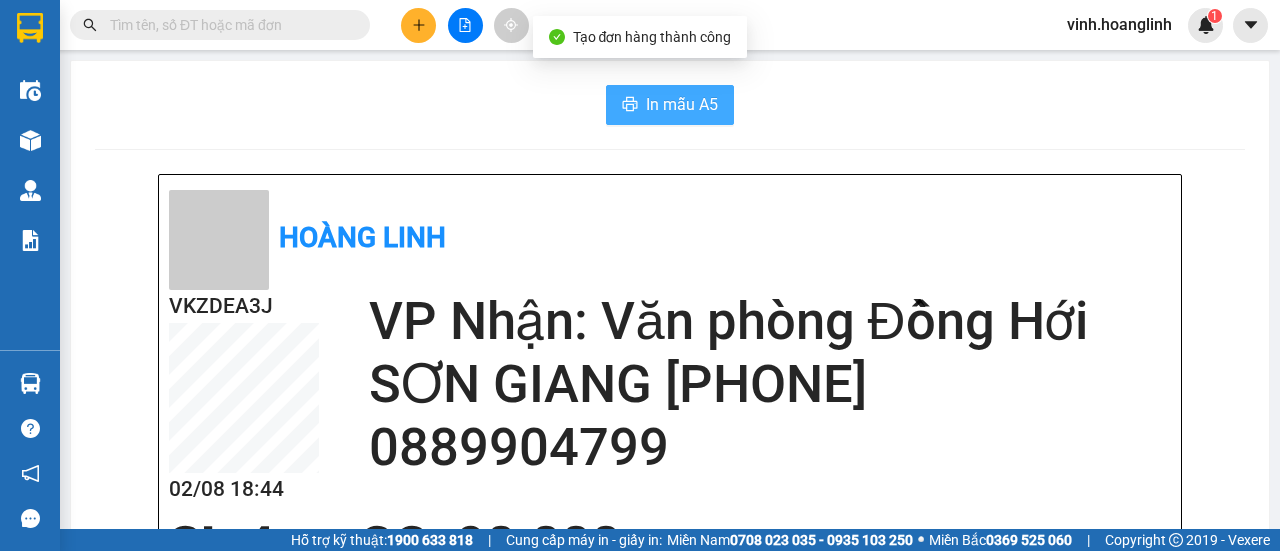 scroll, scrollTop: 0, scrollLeft: 0, axis: both 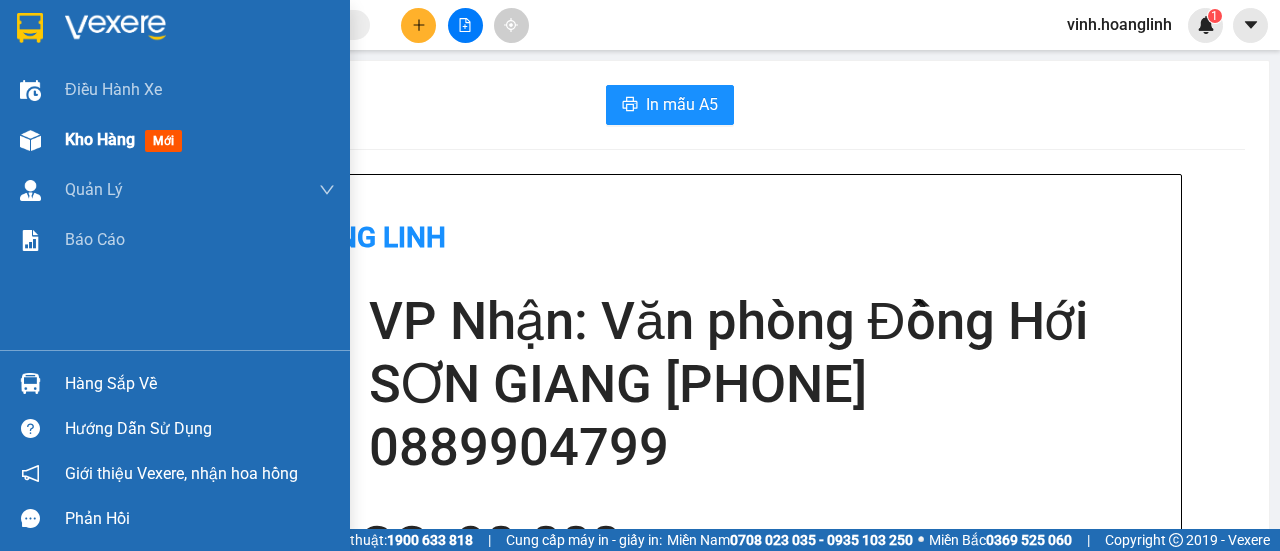 click on "Kho hàng" at bounding box center [100, 139] 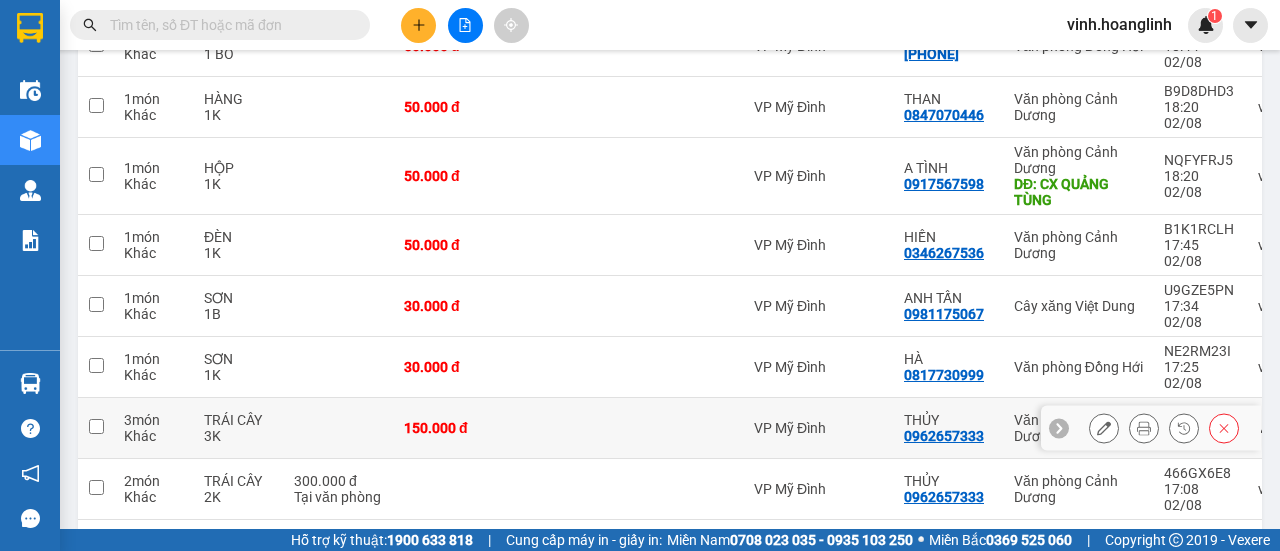 scroll, scrollTop: 80, scrollLeft: 0, axis: vertical 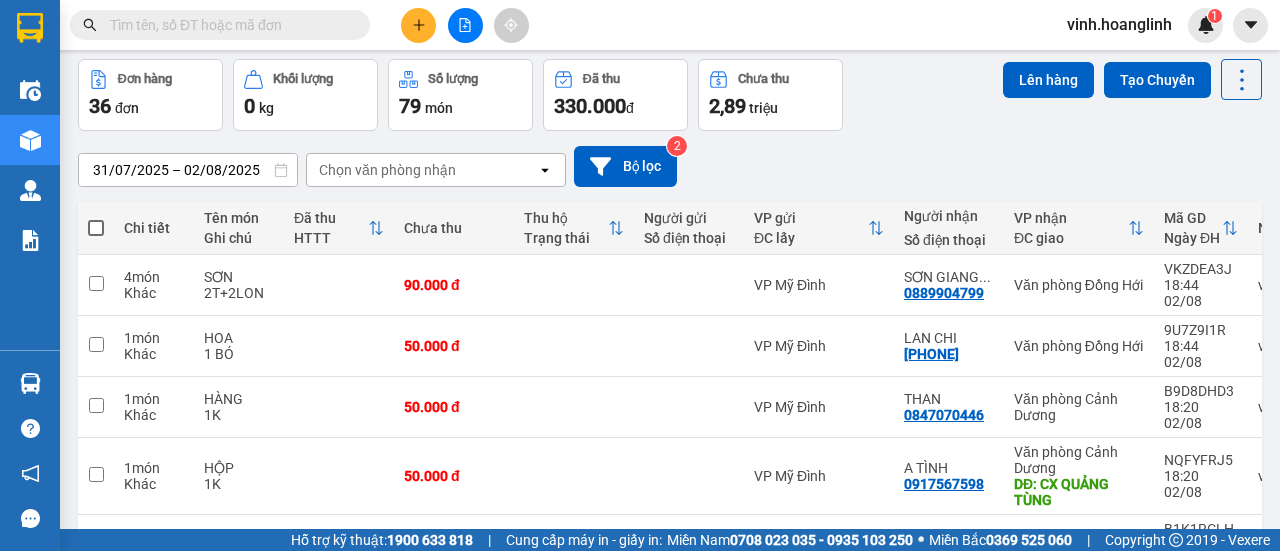 click 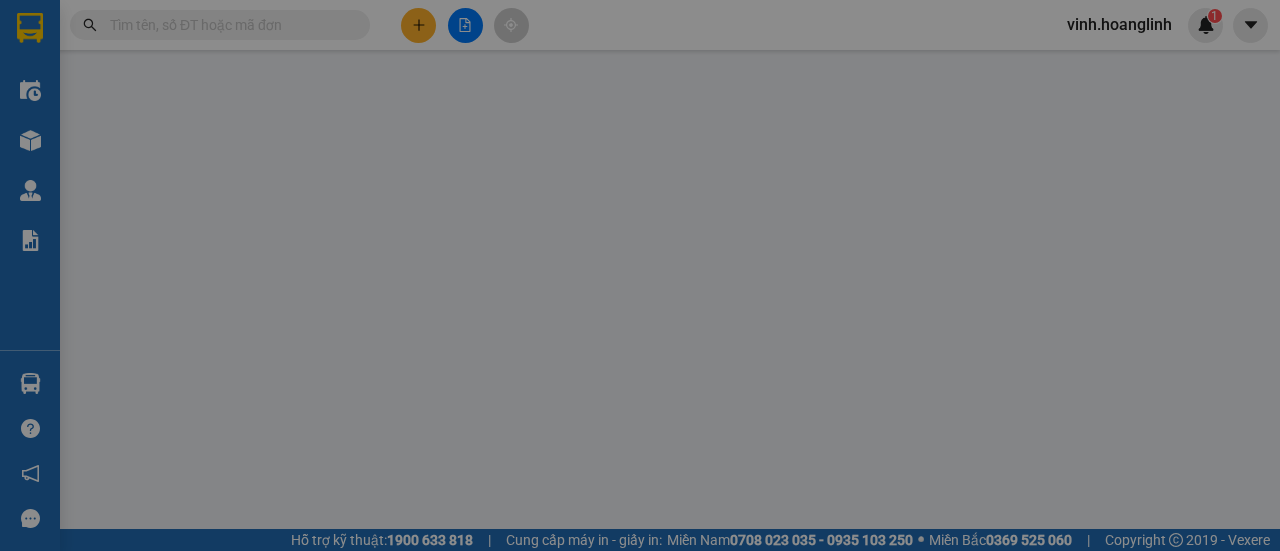 scroll, scrollTop: 0, scrollLeft: 0, axis: both 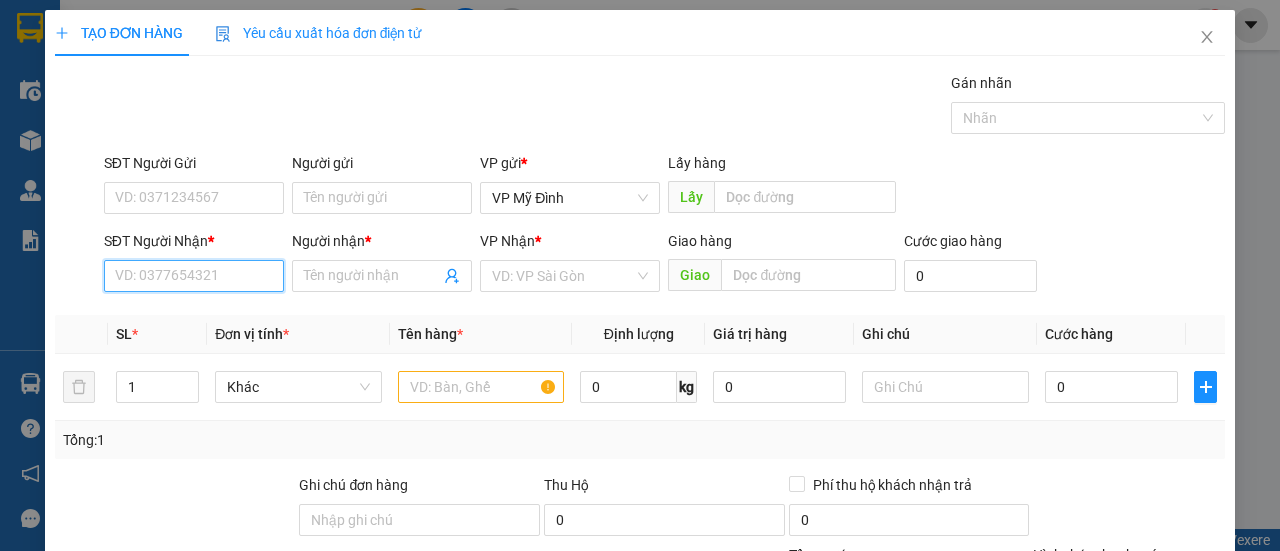 click on "SĐT Người Nhận  *" at bounding box center [194, 276] 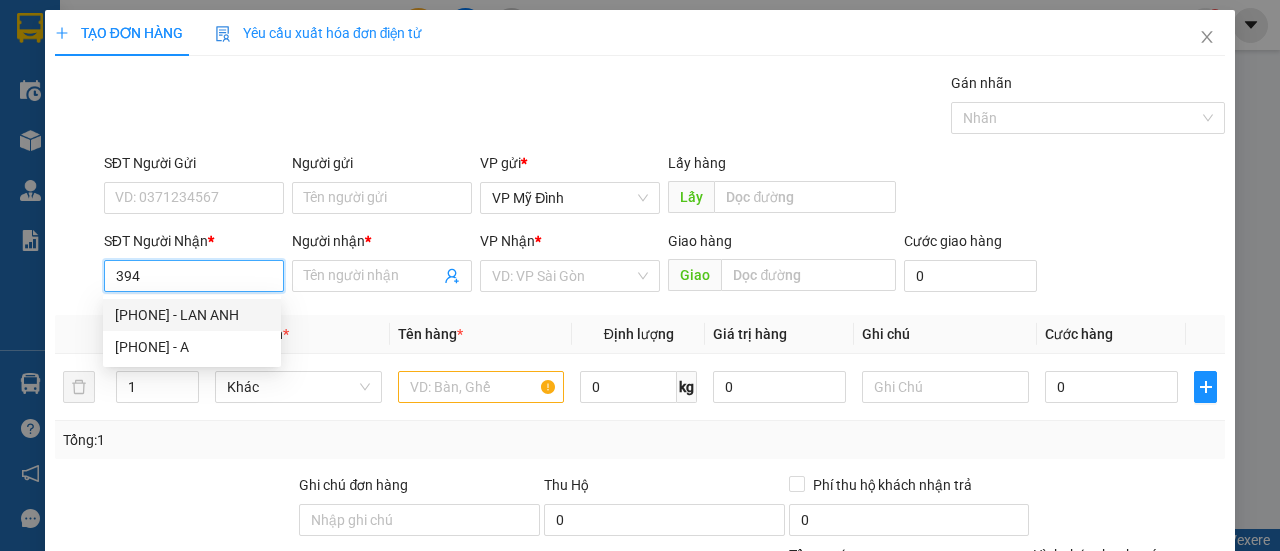 click on "0981689394 - LAN ANH" at bounding box center [192, 315] 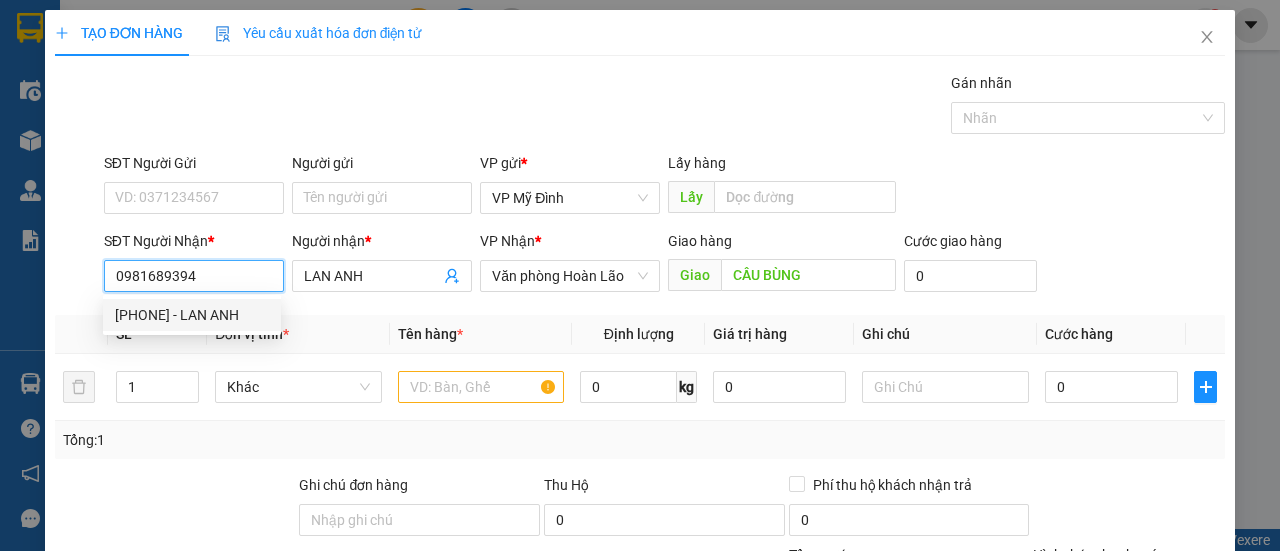 type on "50.000" 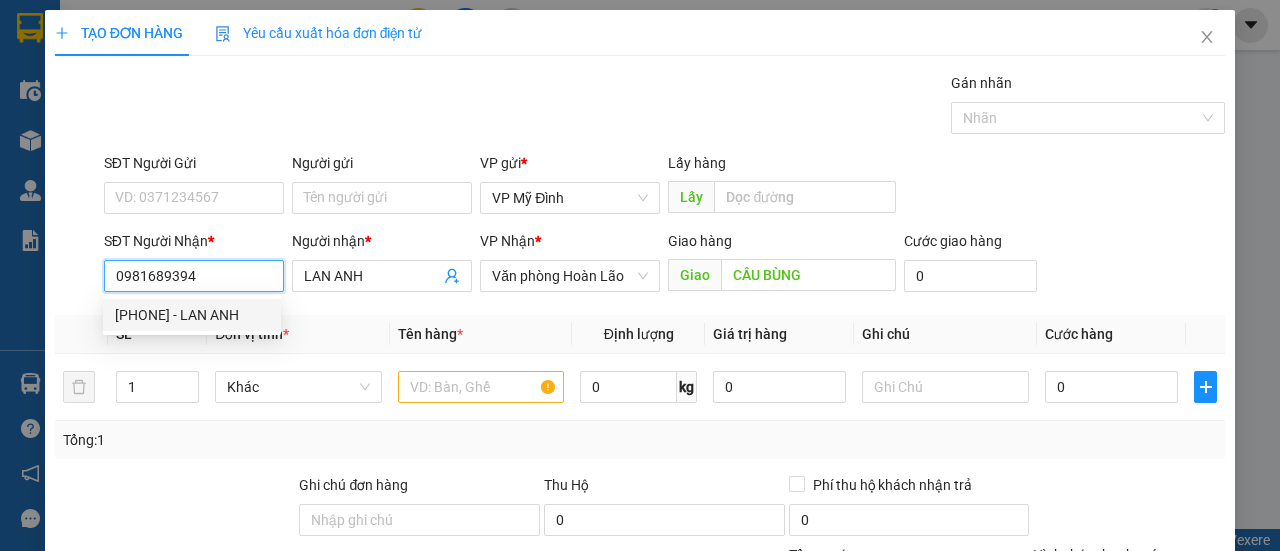 type on "50.000" 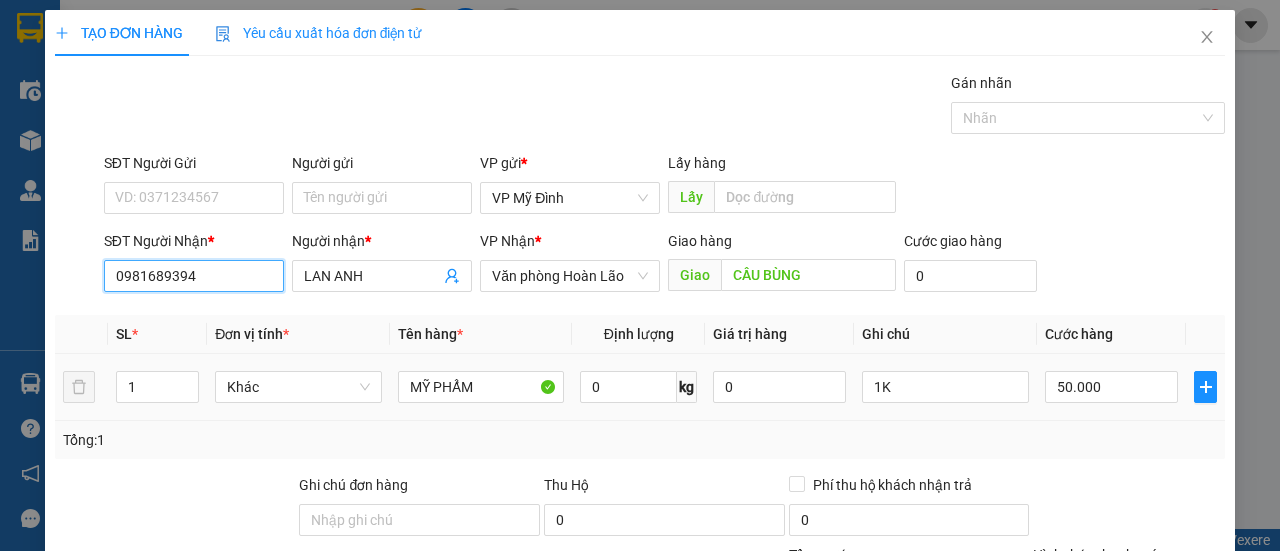 scroll, scrollTop: 247, scrollLeft: 0, axis: vertical 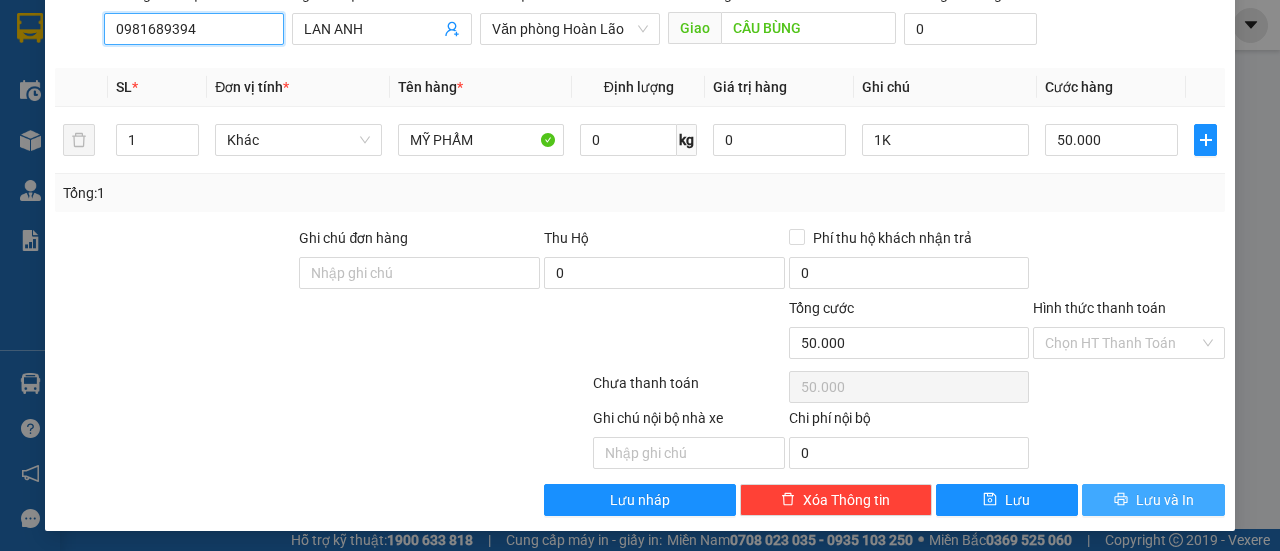 type on "0981689394" 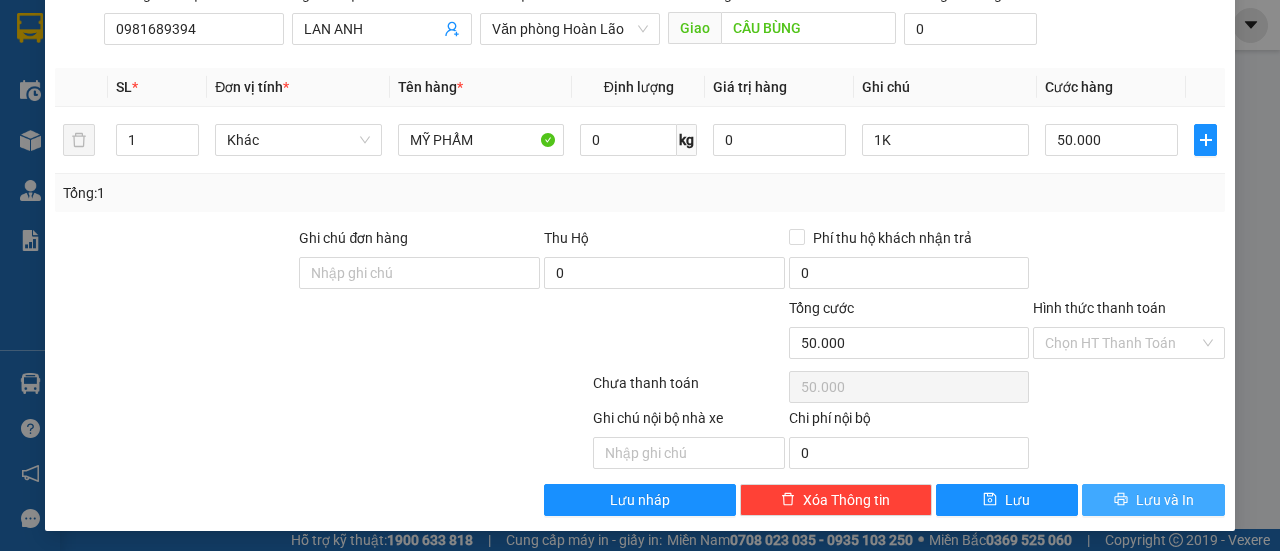 click 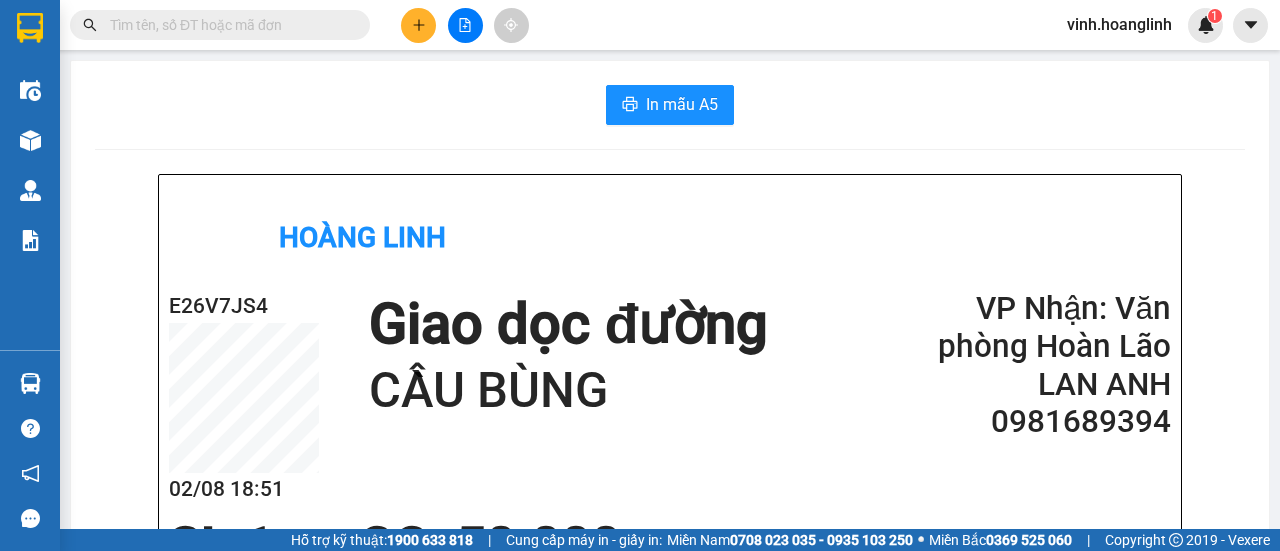 scroll, scrollTop: 0, scrollLeft: 0, axis: both 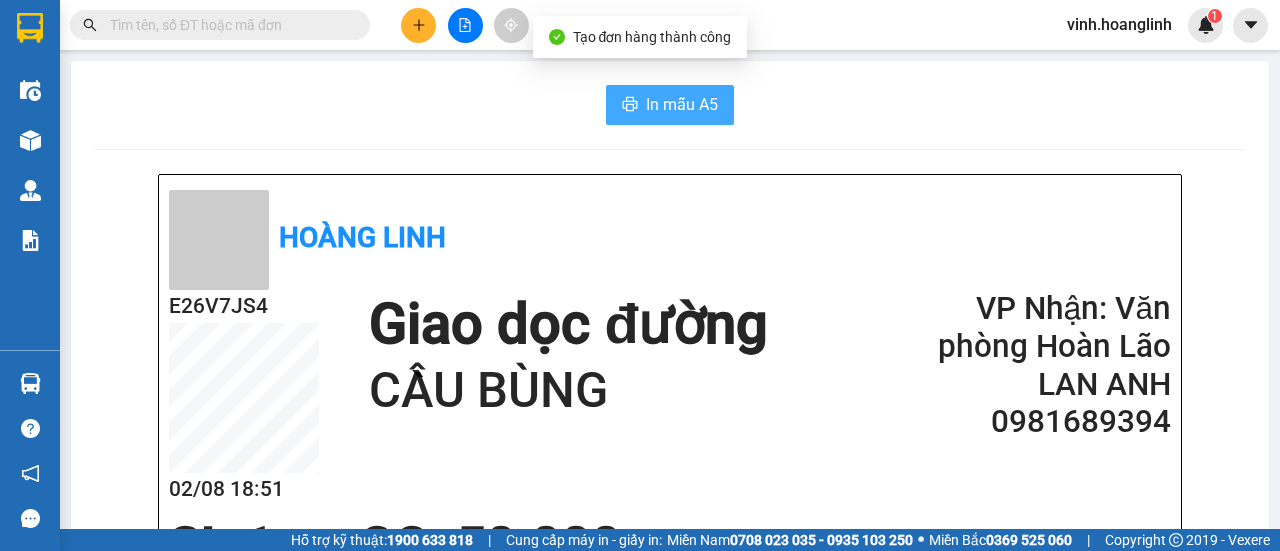 click on "In mẫu A5" at bounding box center [682, 104] 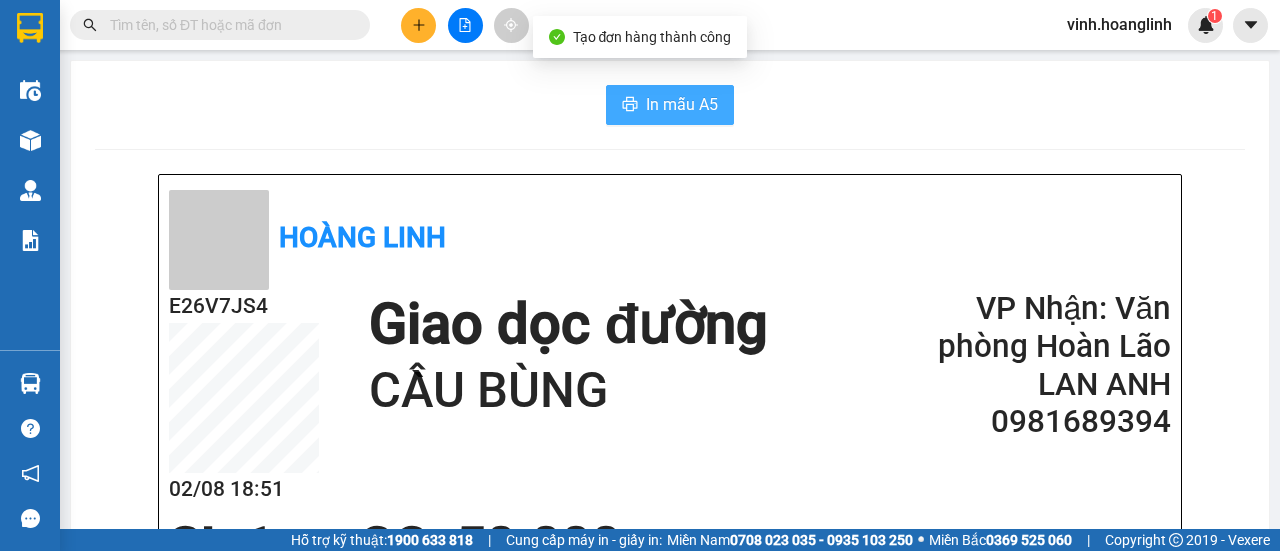 scroll, scrollTop: 0, scrollLeft: 0, axis: both 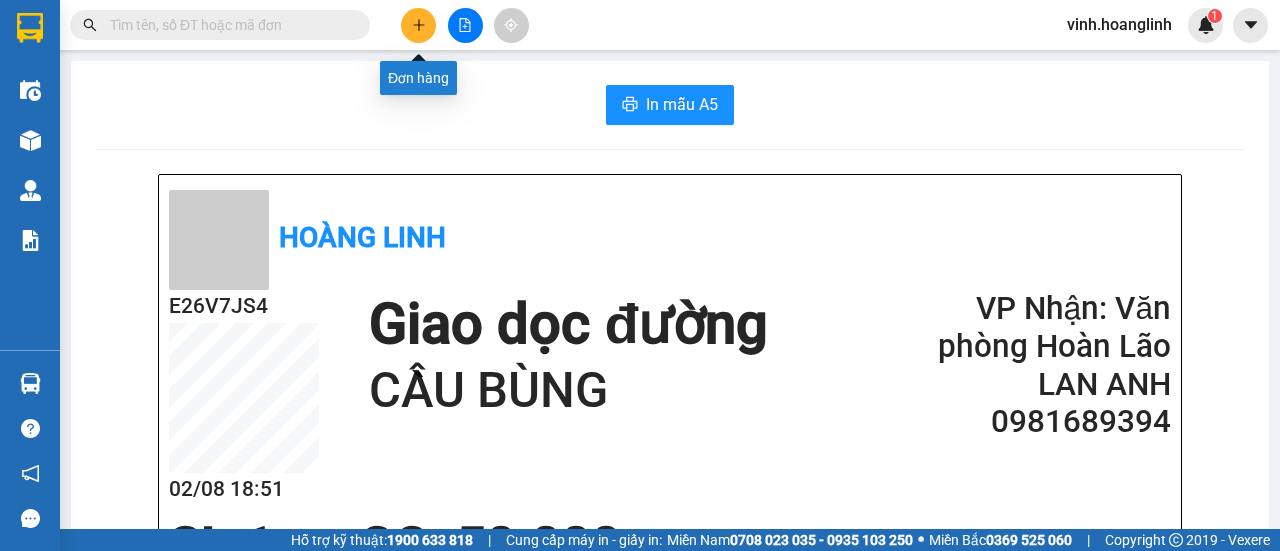 click at bounding box center [418, 25] 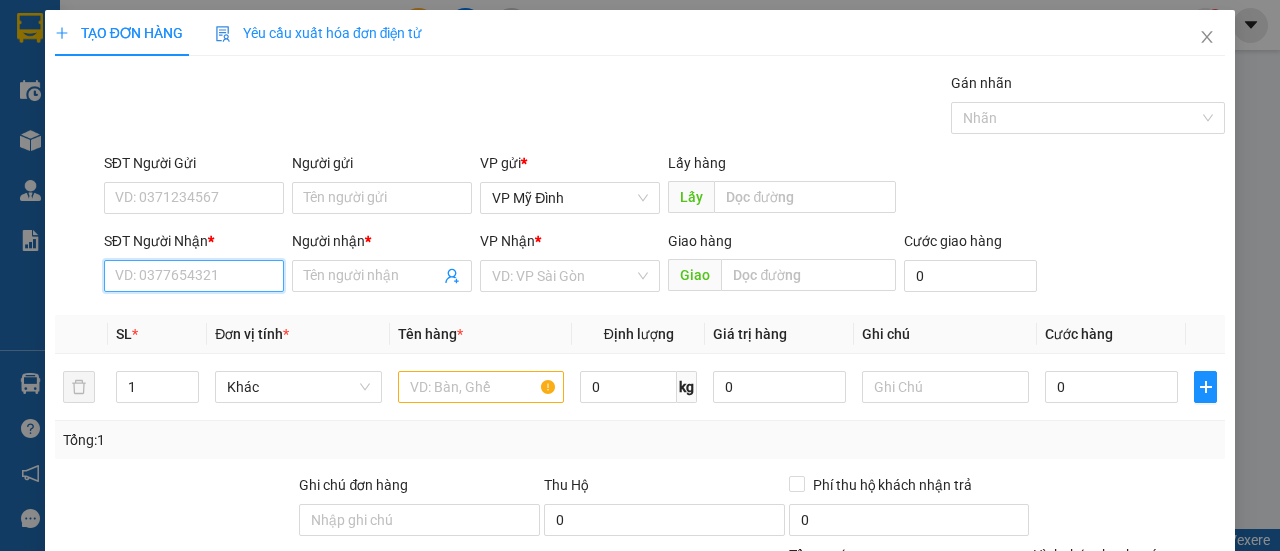 click on "SĐT Người Nhận  *" at bounding box center [194, 276] 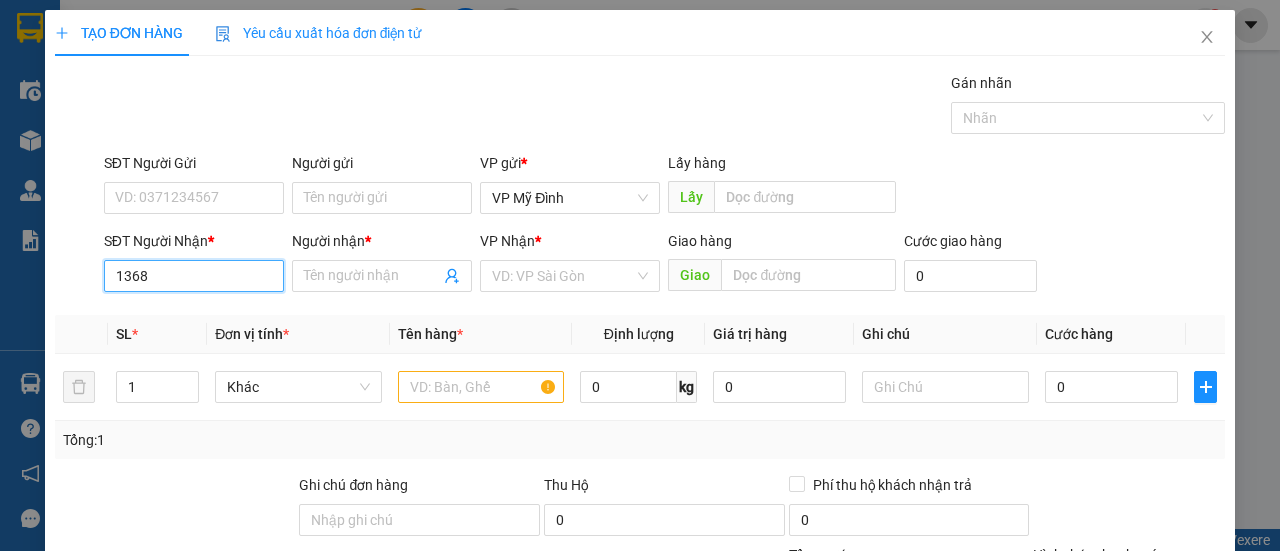 click on "1368" at bounding box center [194, 276] 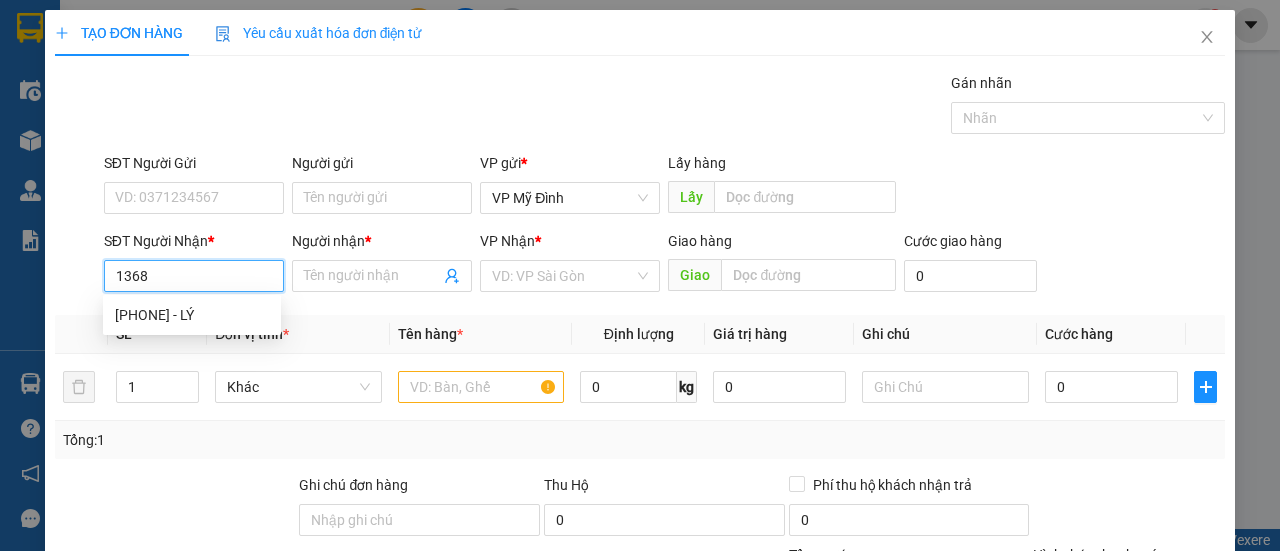 click on "1368" at bounding box center (194, 276) 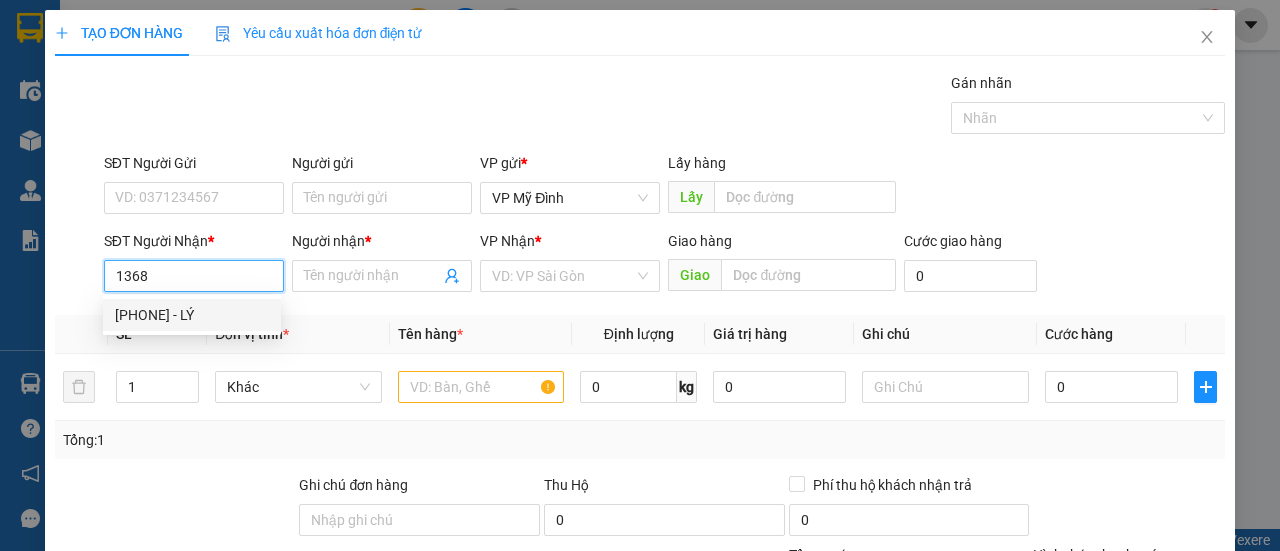 click on "0916021368 - LÝ" at bounding box center (192, 315) 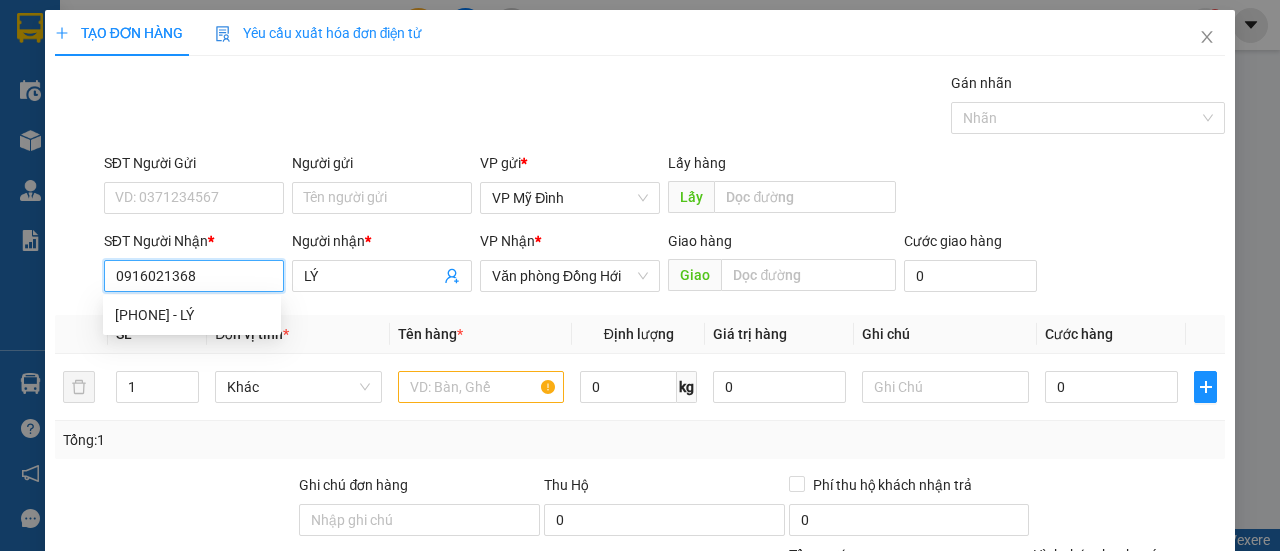 type on "50.000" 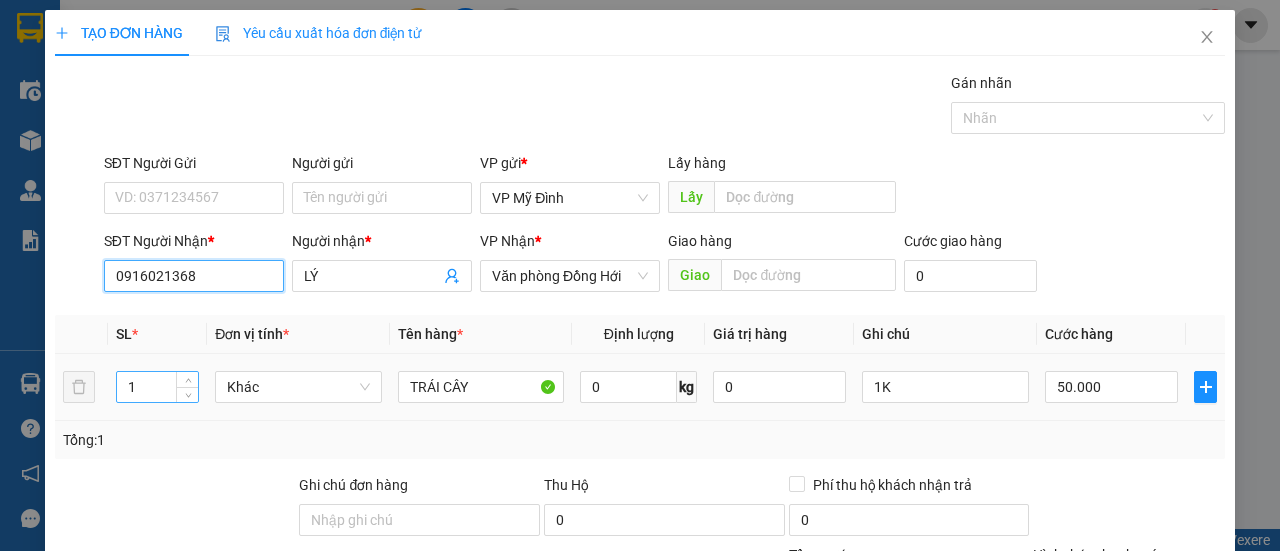 type on "0916021368" 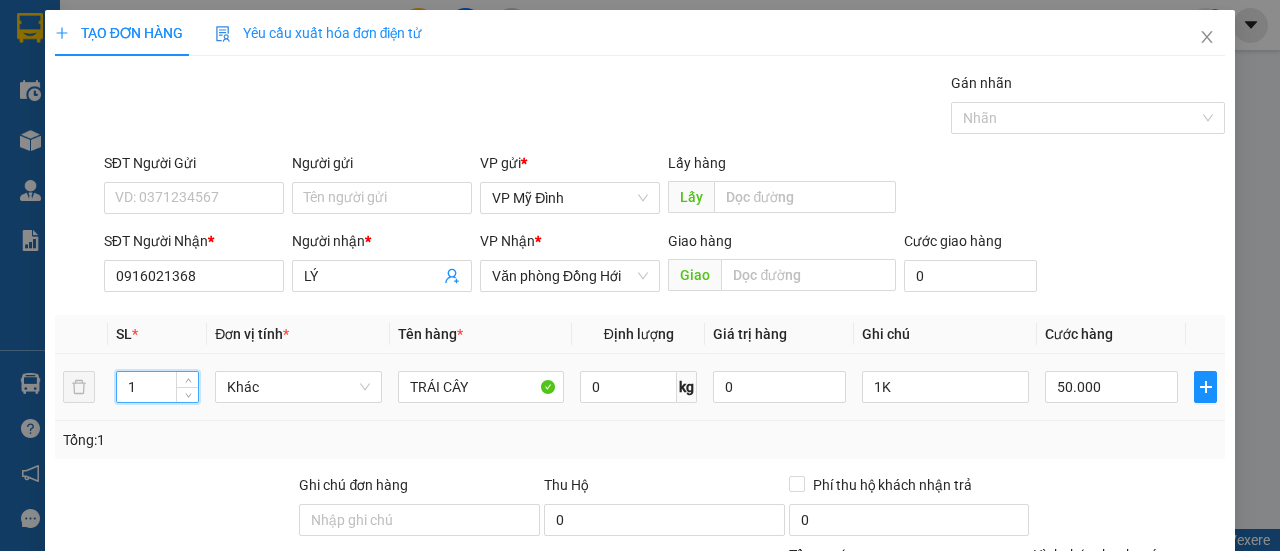 click on "1 Khác TRÁI CÂY 0 kg 0 1K 50.000" at bounding box center (640, 387) 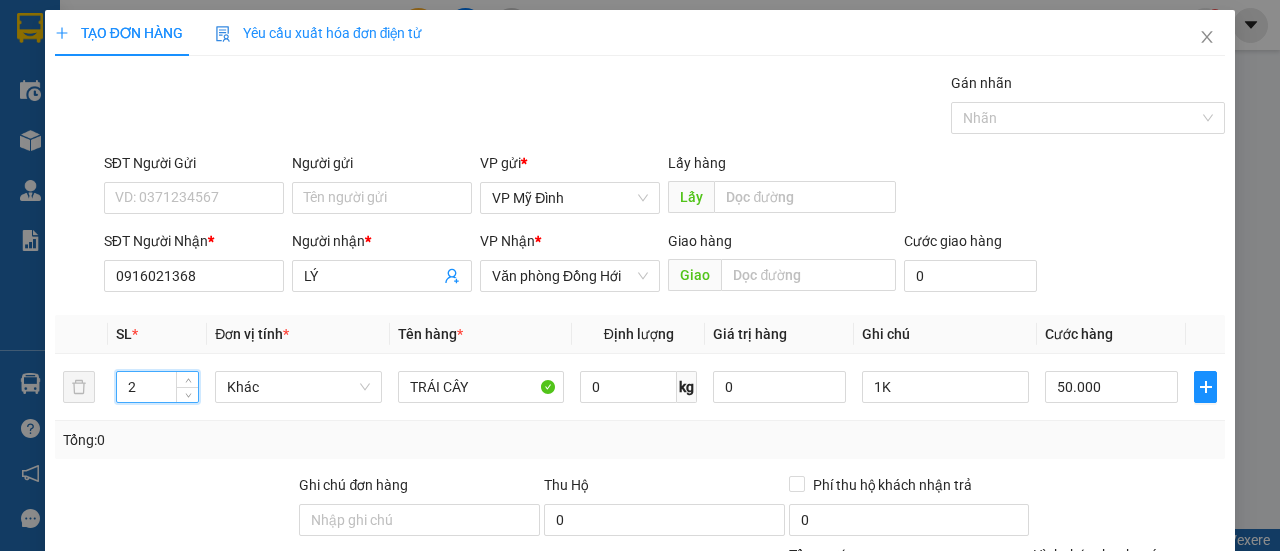 type on "2" 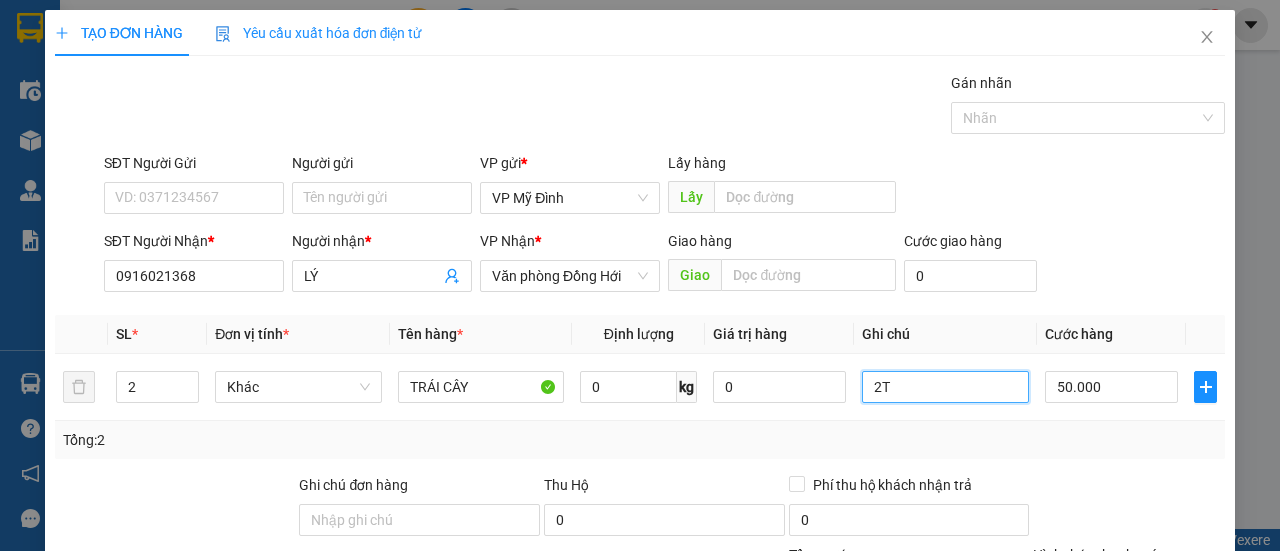 type on "2T" 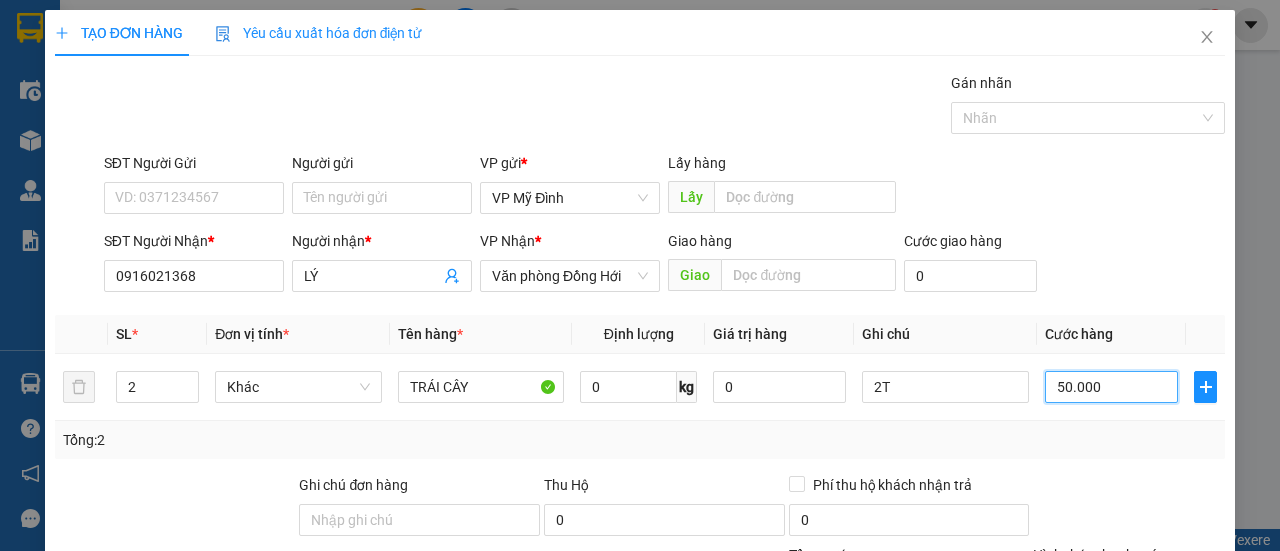 type on "00.001" 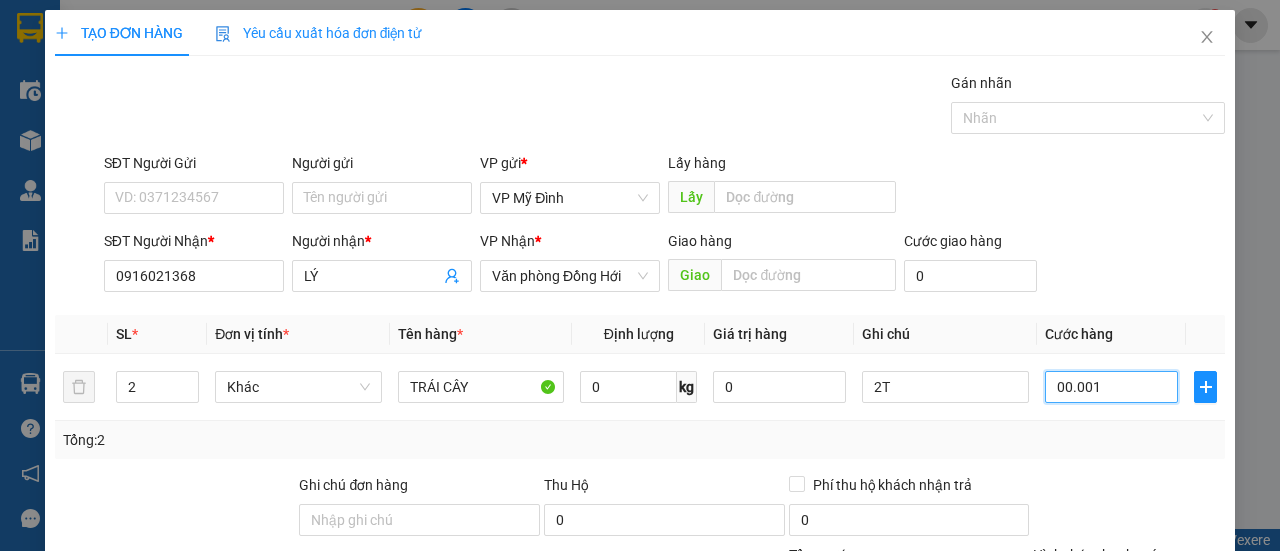 type on "1" 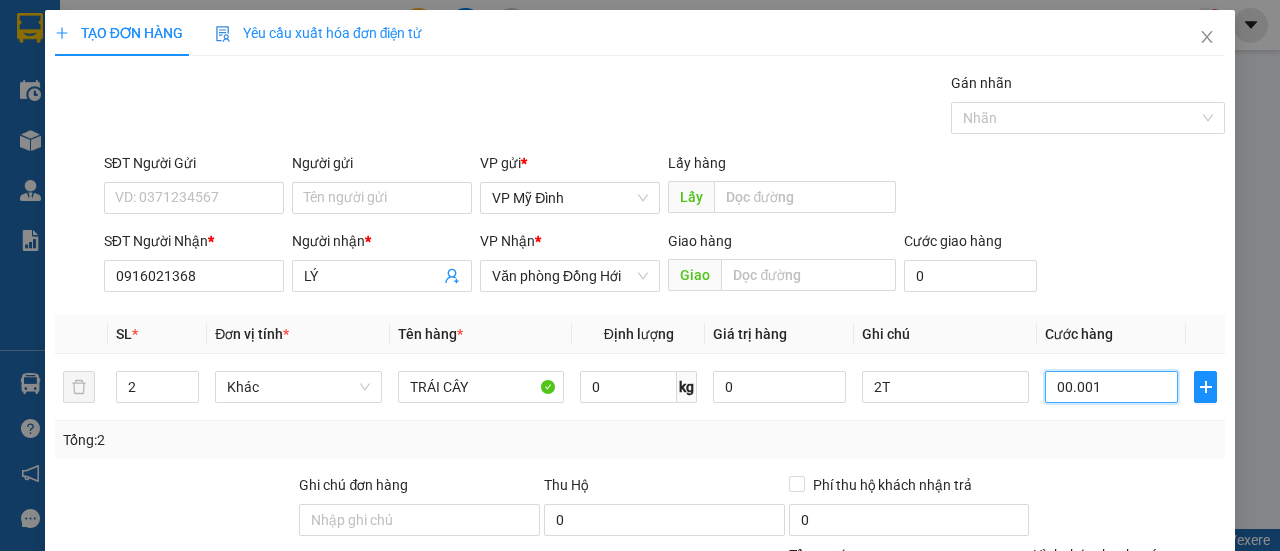 type on "10" 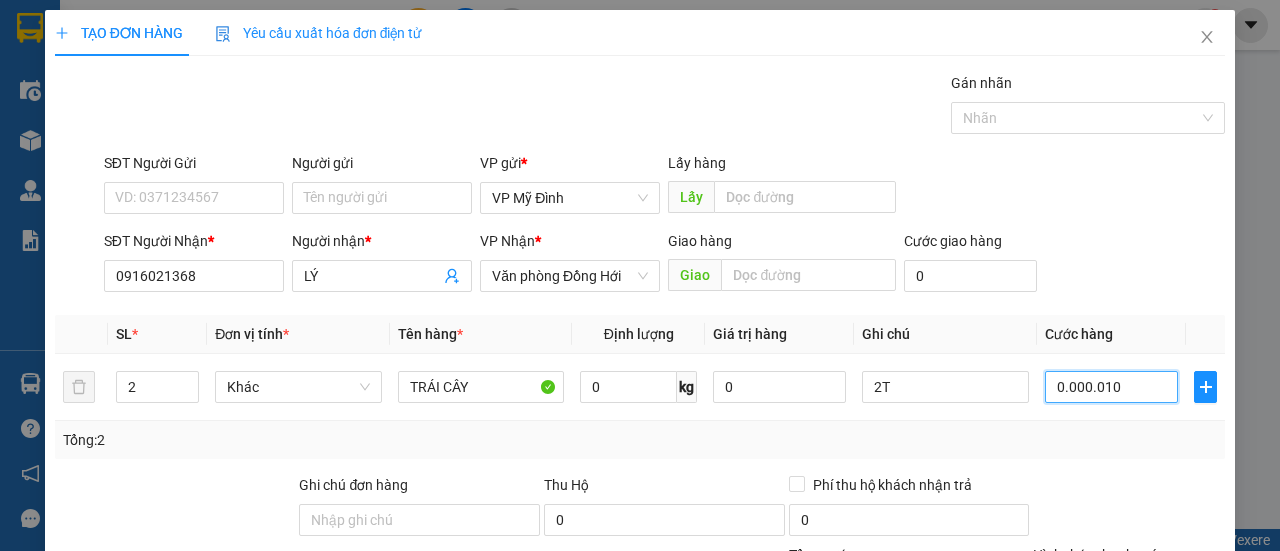 type on "000.000.100" 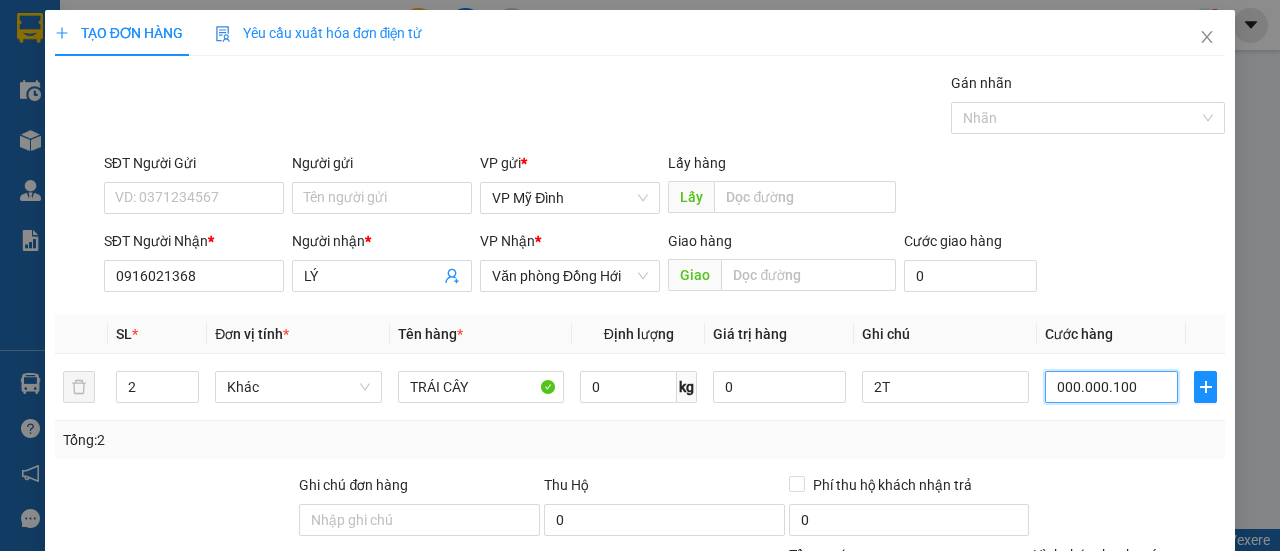 type on "100" 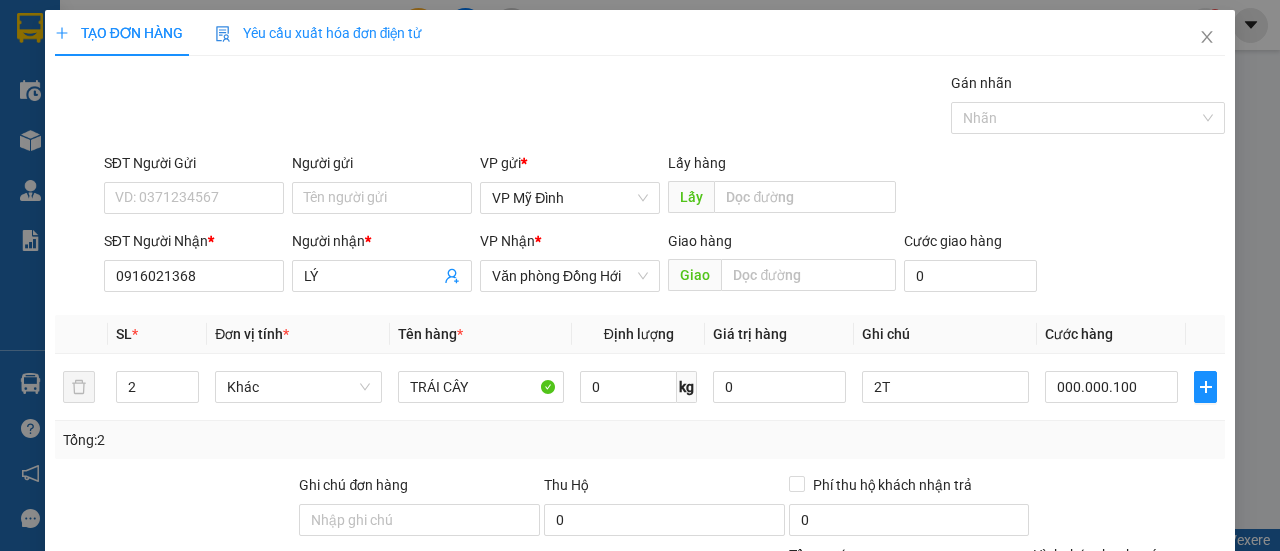 type on "100.000" 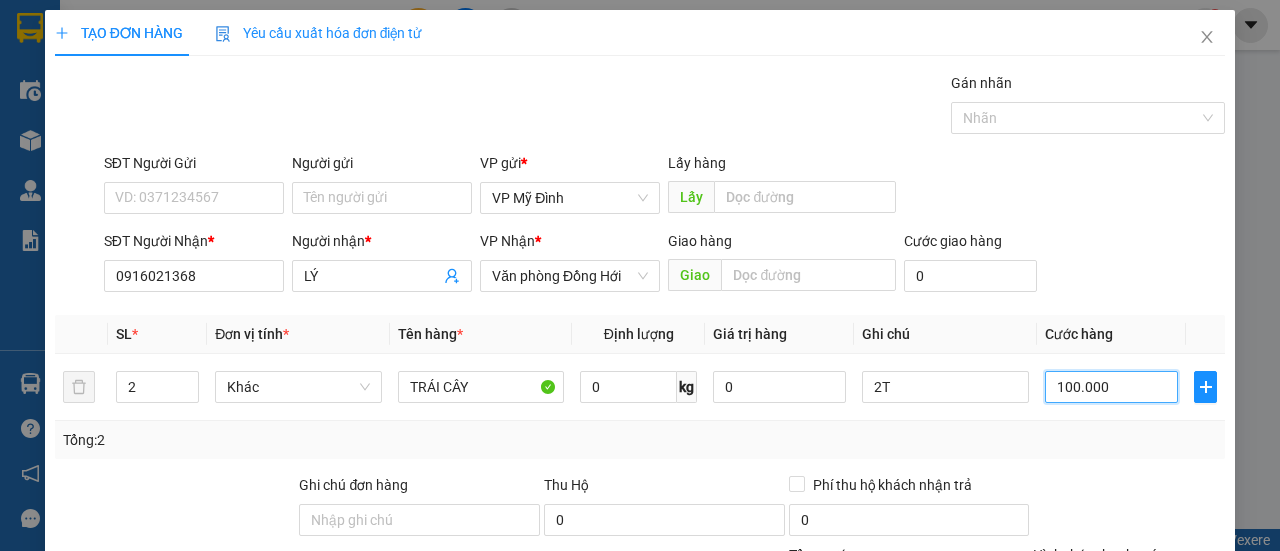 type on "100" 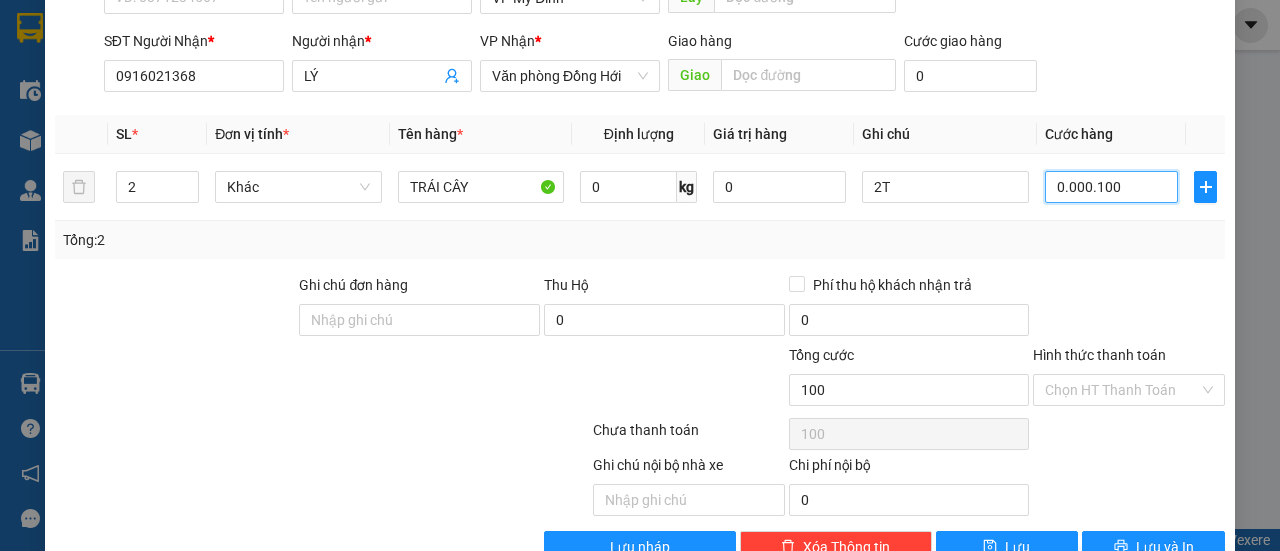 scroll, scrollTop: 247, scrollLeft: 0, axis: vertical 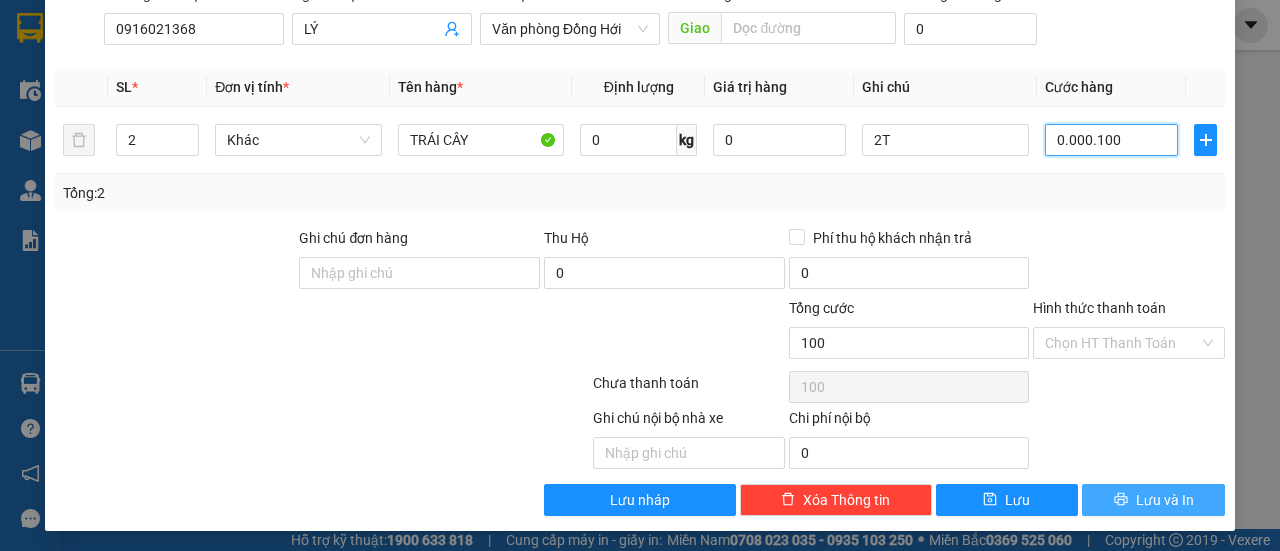 type on "0.000.100" 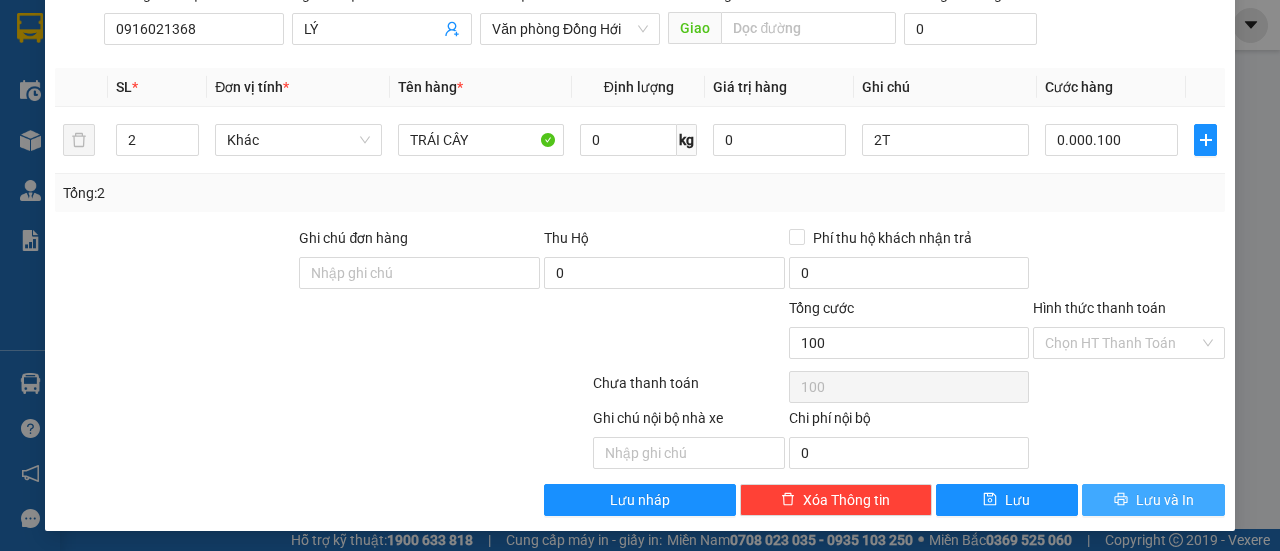 type on "100.000" 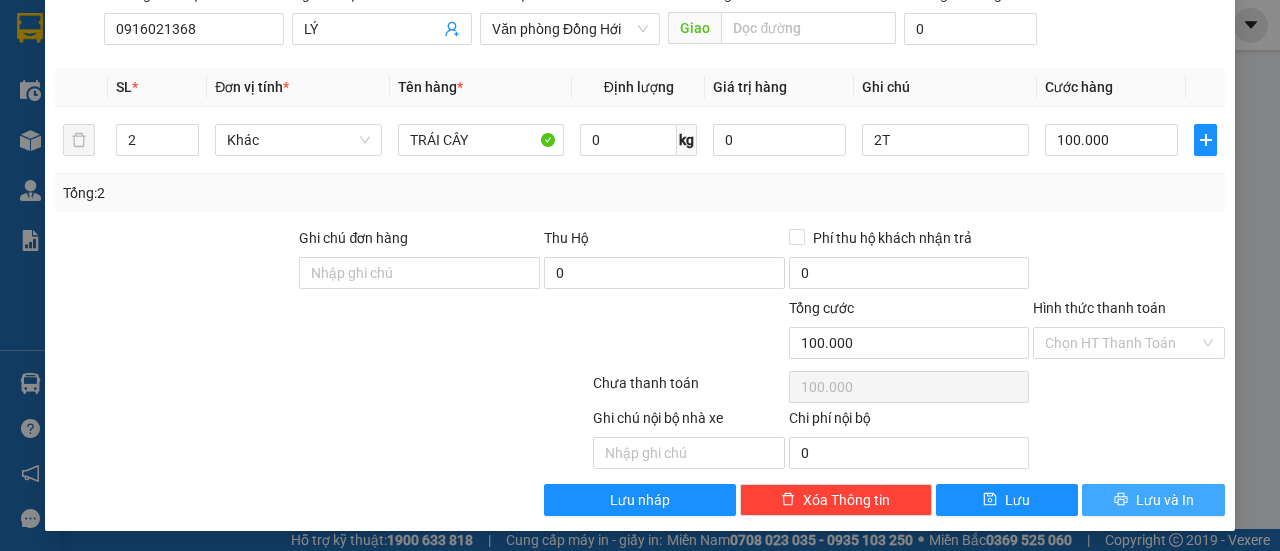 click on "Lưu và In" at bounding box center [1165, 500] 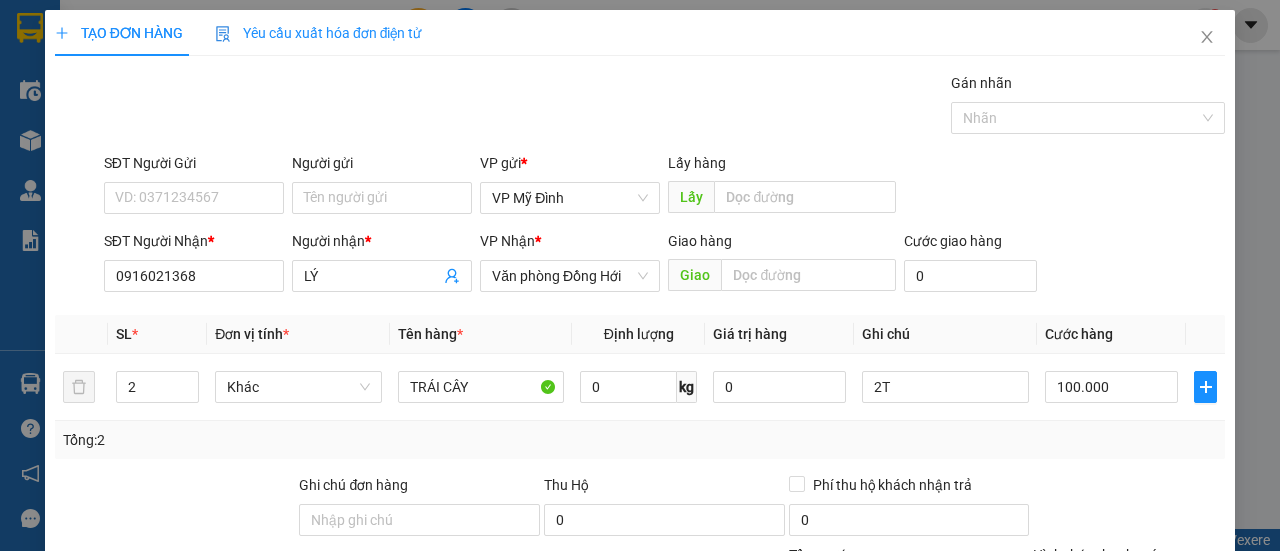 scroll, scrollTop: 247, scrollLeft: 0, axis: vertical 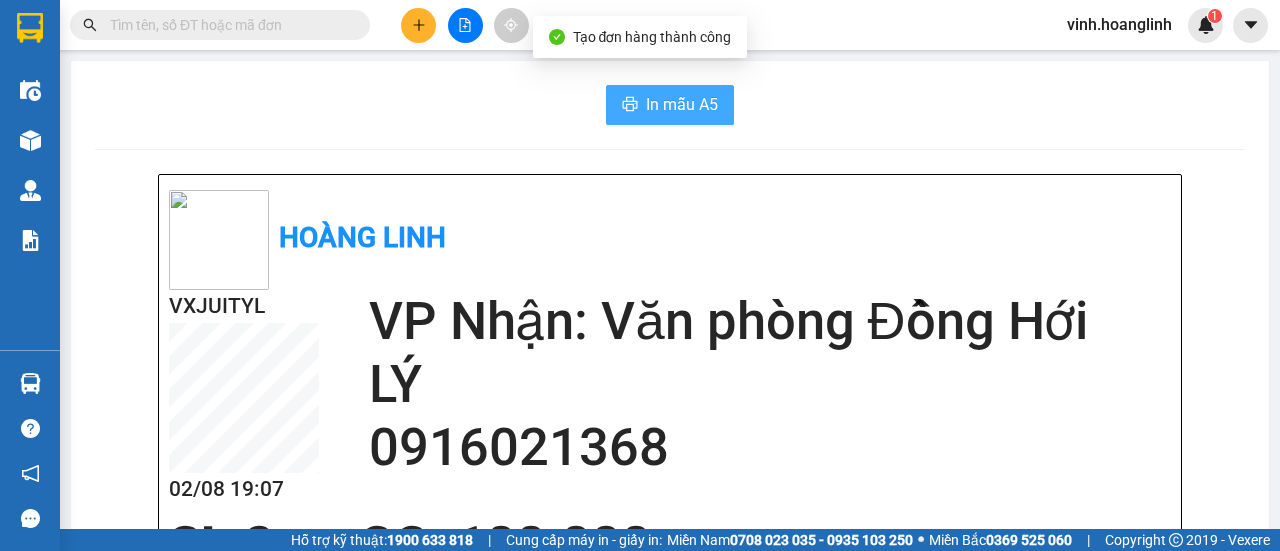 click on "In mẫu A5" at bounding box center [682, 104] 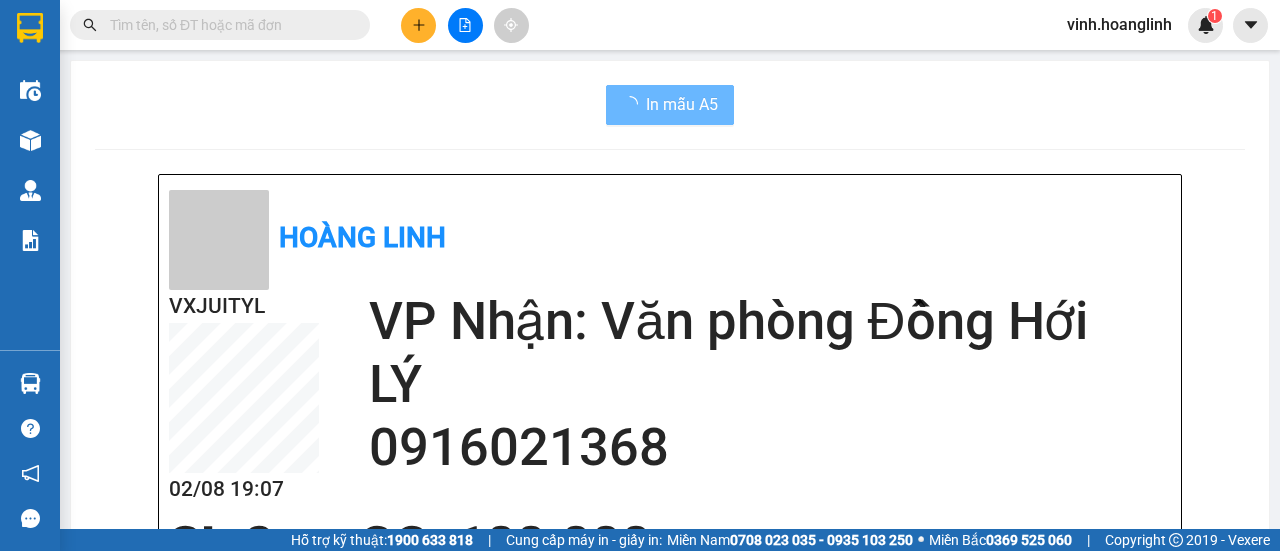 scroll, scrollTop: 0, scrollLeft: 0, axis: both 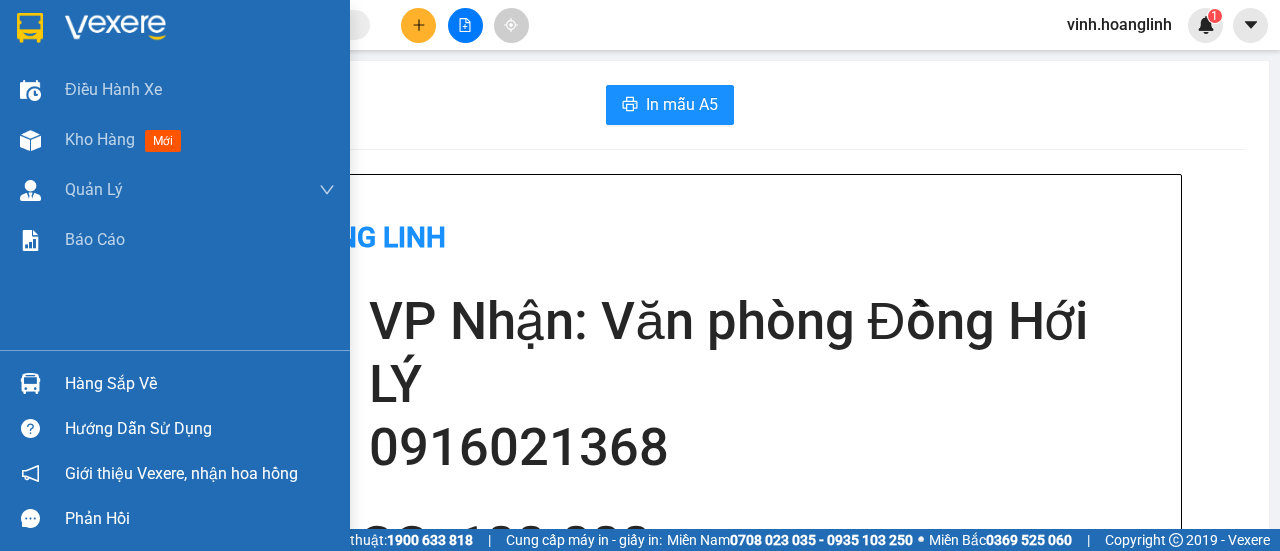 click on "Kho hàng" at bounding box center [100, 139] 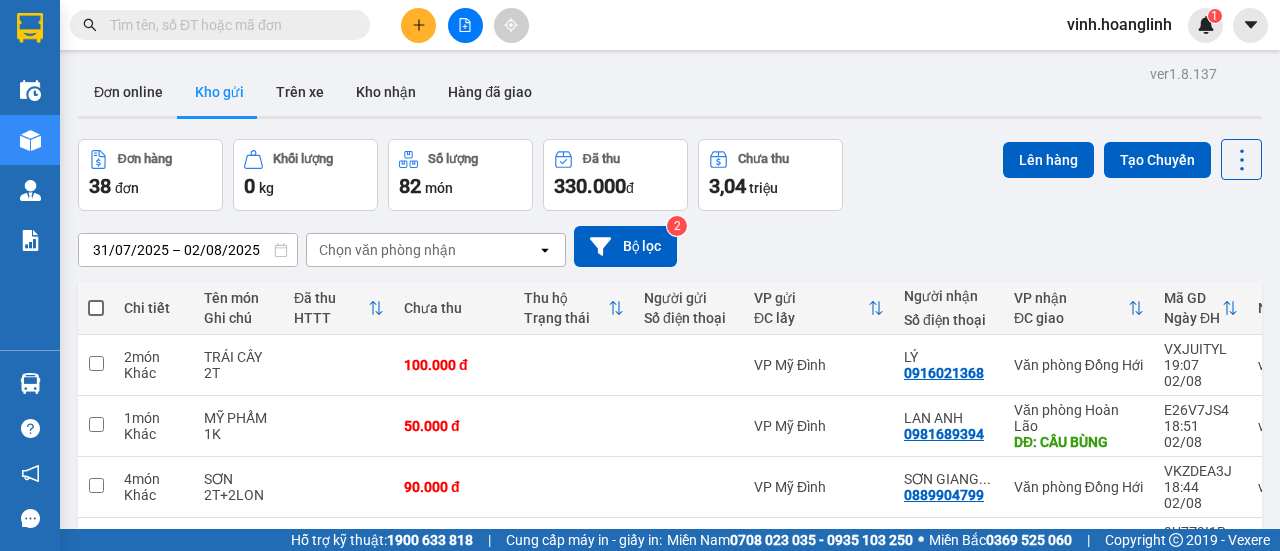 click on "Chọn văn phòng nhận" at bounding box center [387, 250] 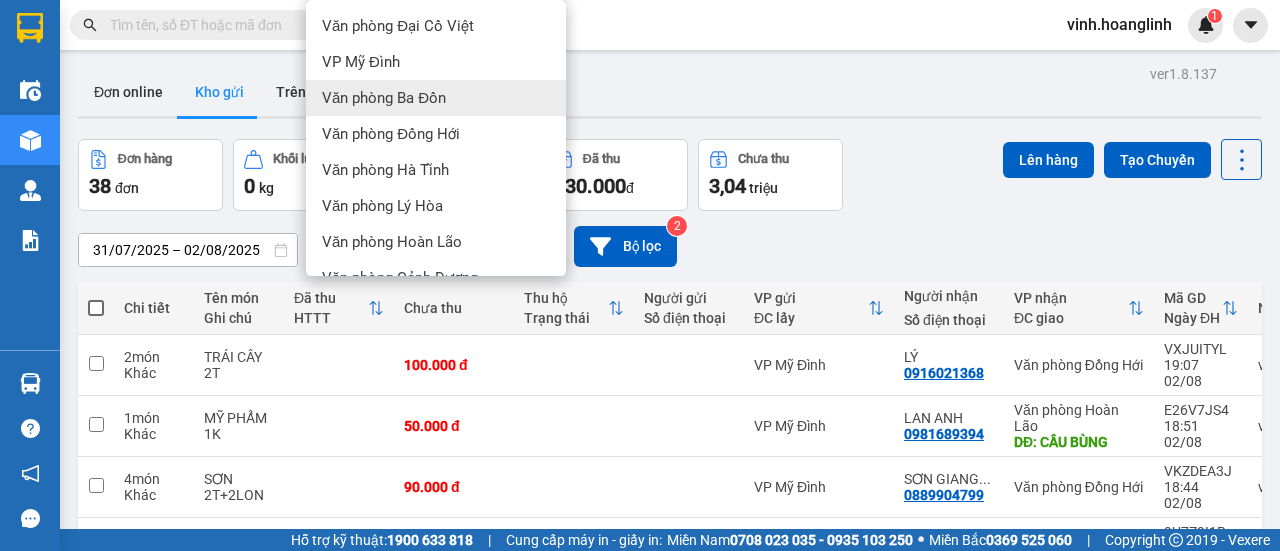 click on "Văn phòng Ba Đồn" at bounding box center (384, 98) 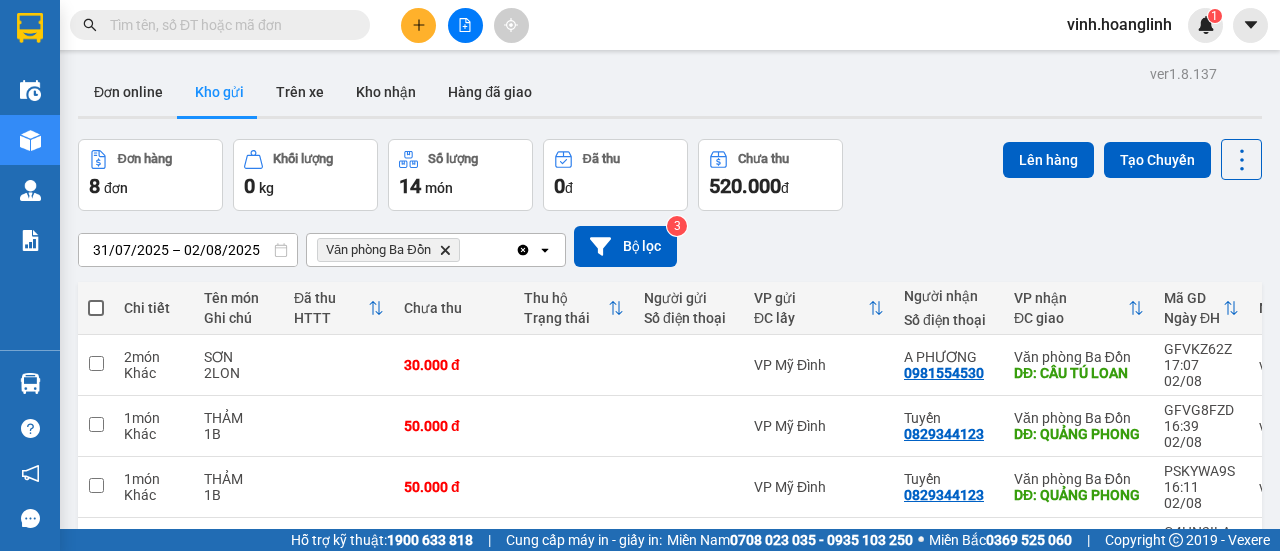 click at bounding box center [96, 308] 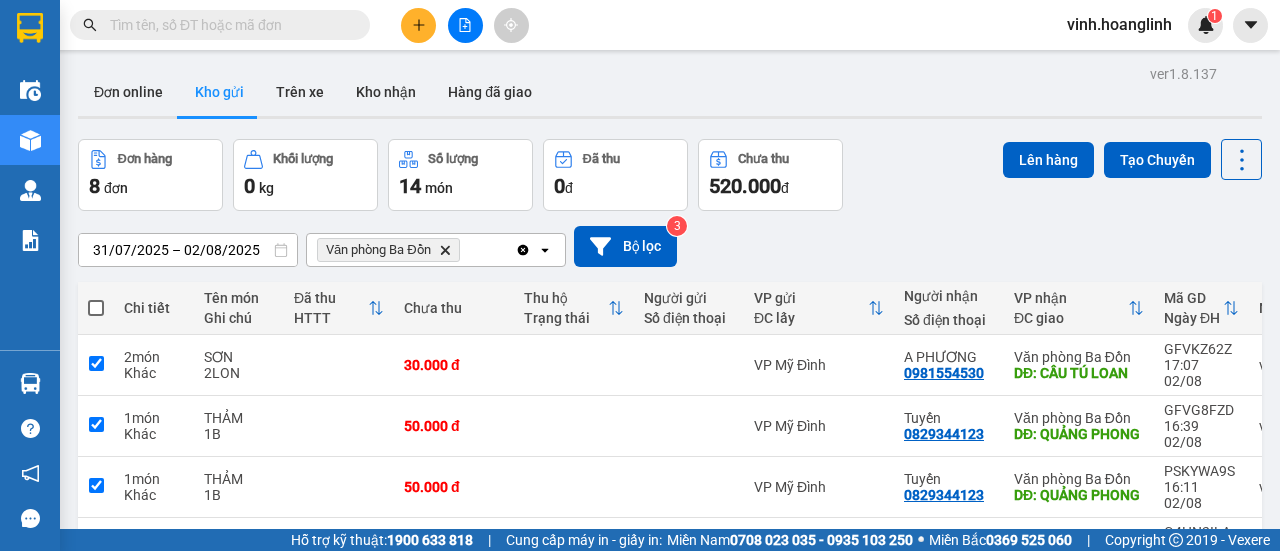 checkbox on "true" 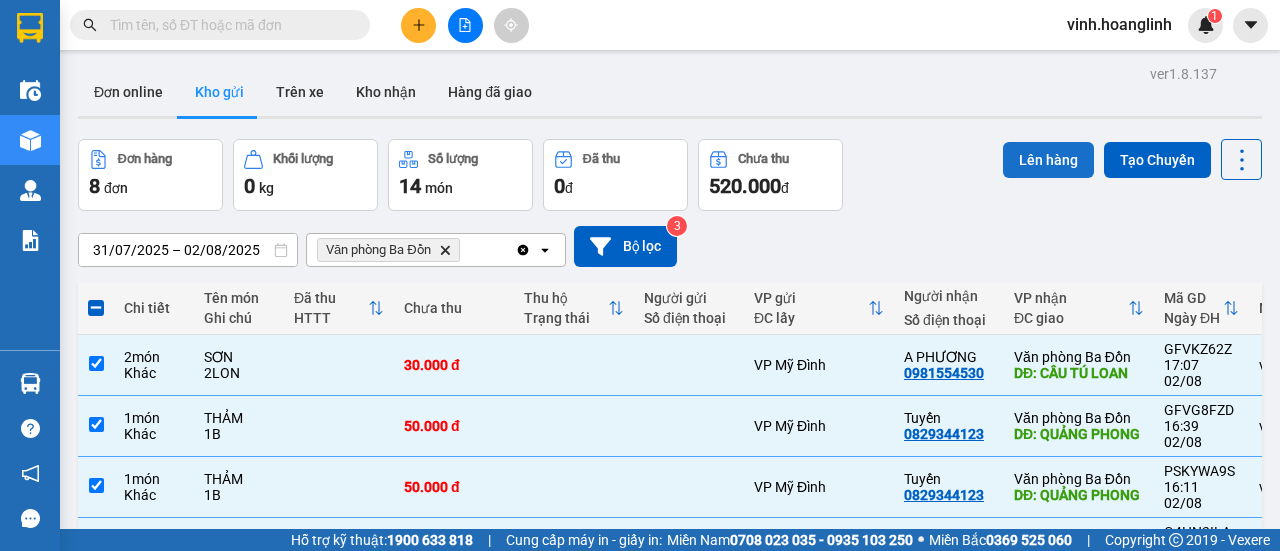 click on "Lên hàng" at bounding box center [1048, 160] 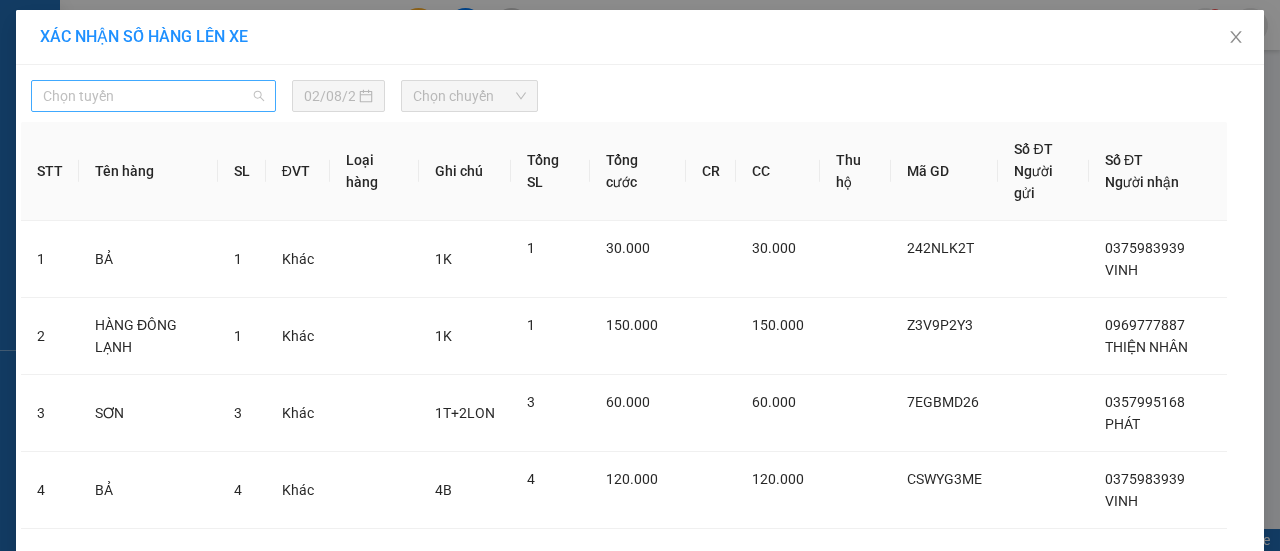 click on "Chọn tuyến" at bounding box center [153, 96] 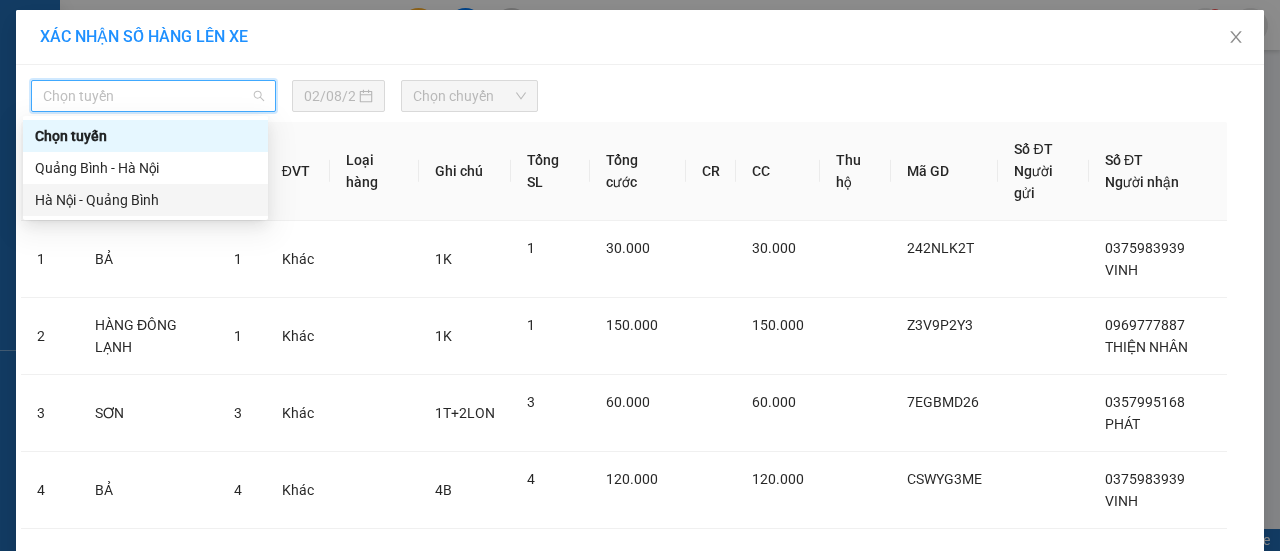 click on "Hà Nội - Quảng Bình" at bounding box center [145, 200] 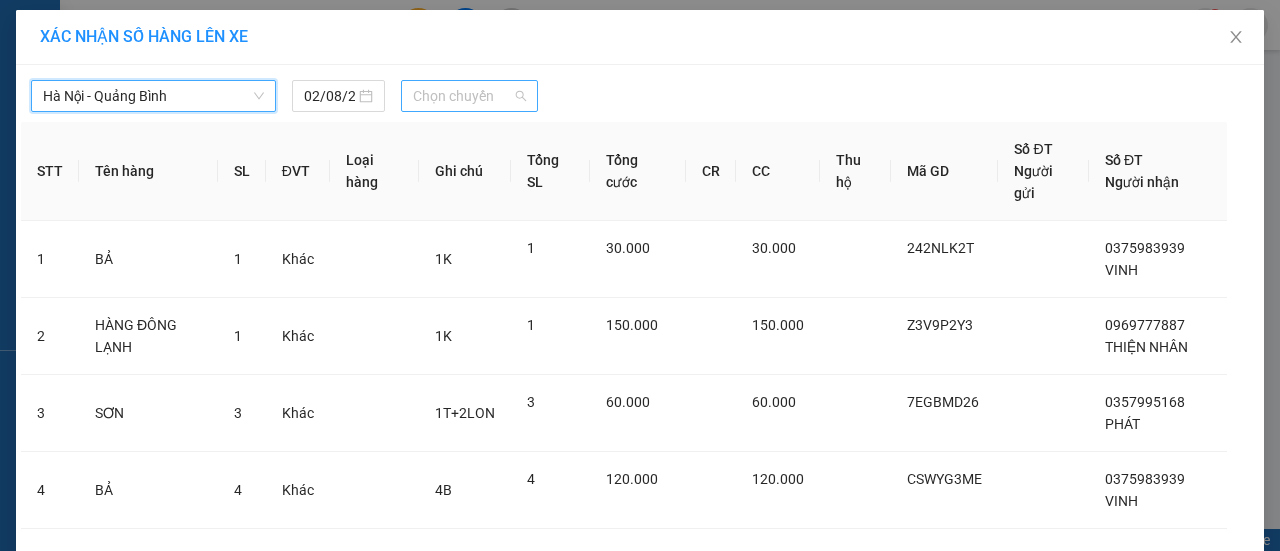 click on "Chọn chuyến" at bounding box center (469, 96) 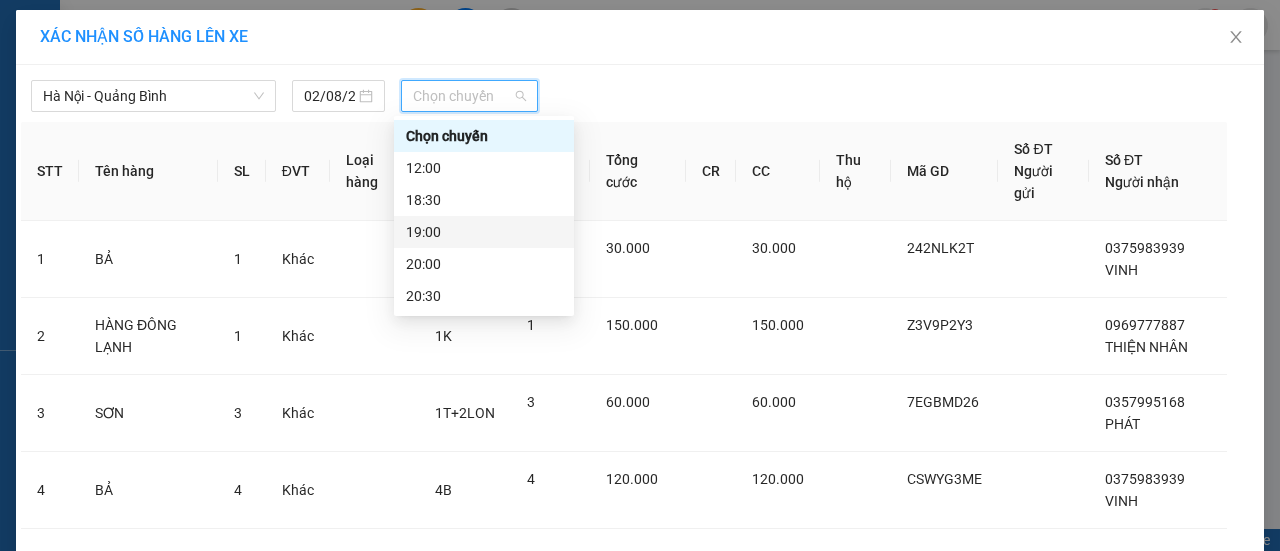 click on "19:00" at bounding box center [484, 232] 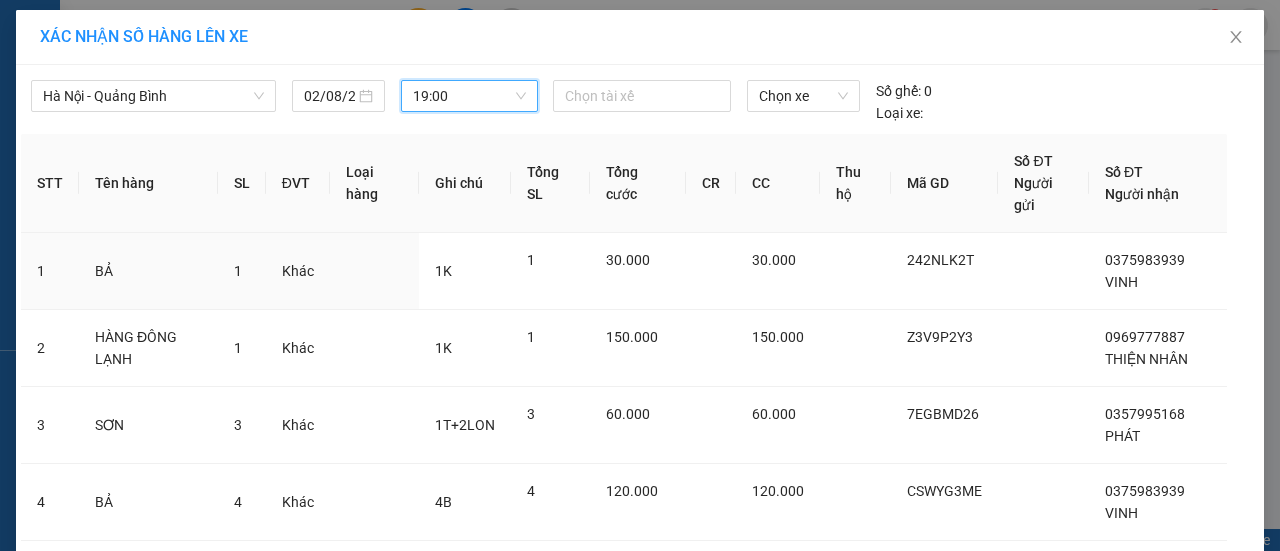 scroll, scrollTop: 462, scrollLeft: 0, axis: vertical 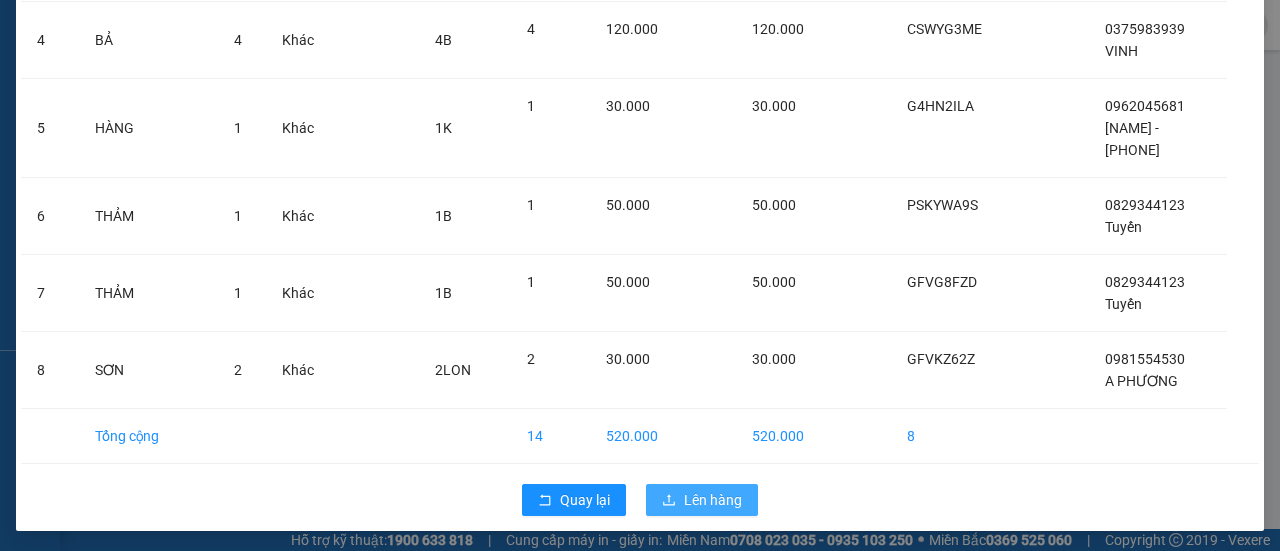 click on "Lên hàng" at bounding box center [713, 500] 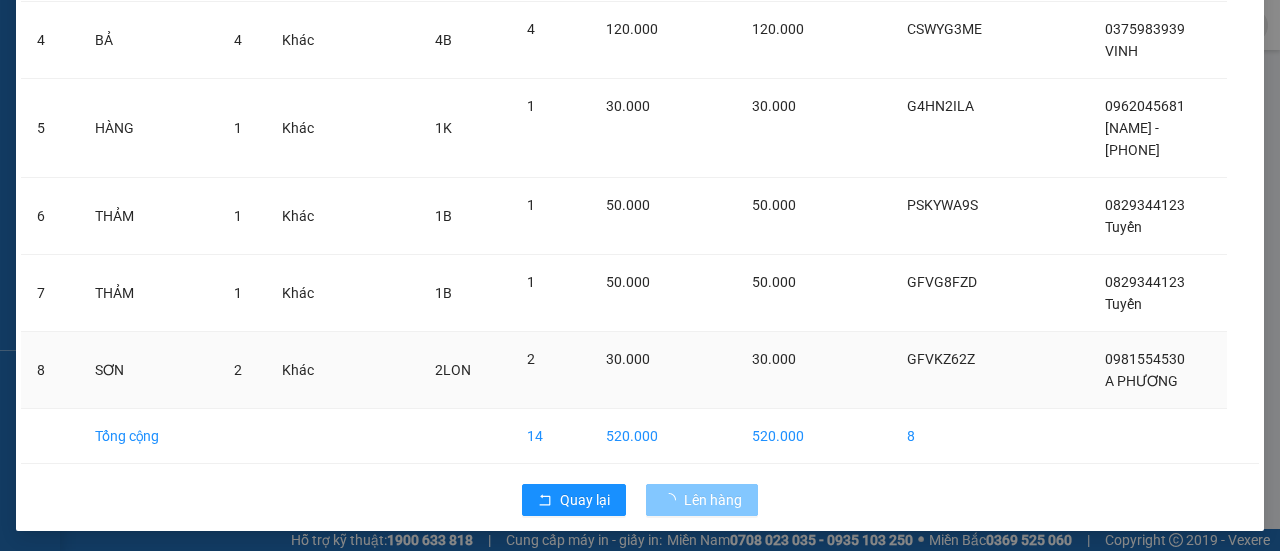 scroll, scrollTop: 0, scrollLeft: 0, axis: both 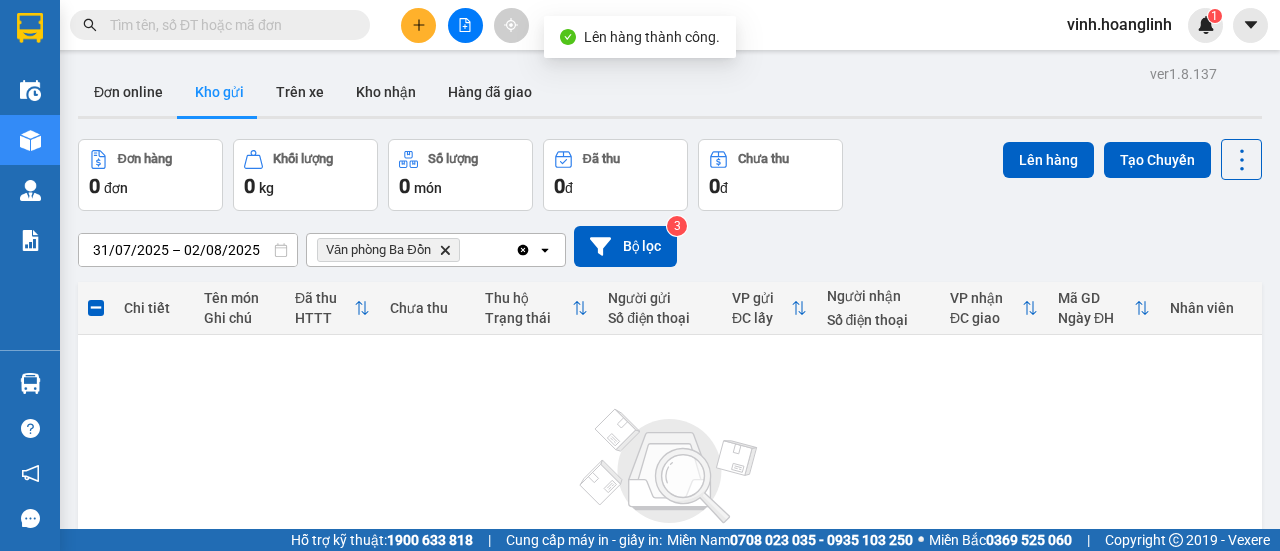 click on "Delete" 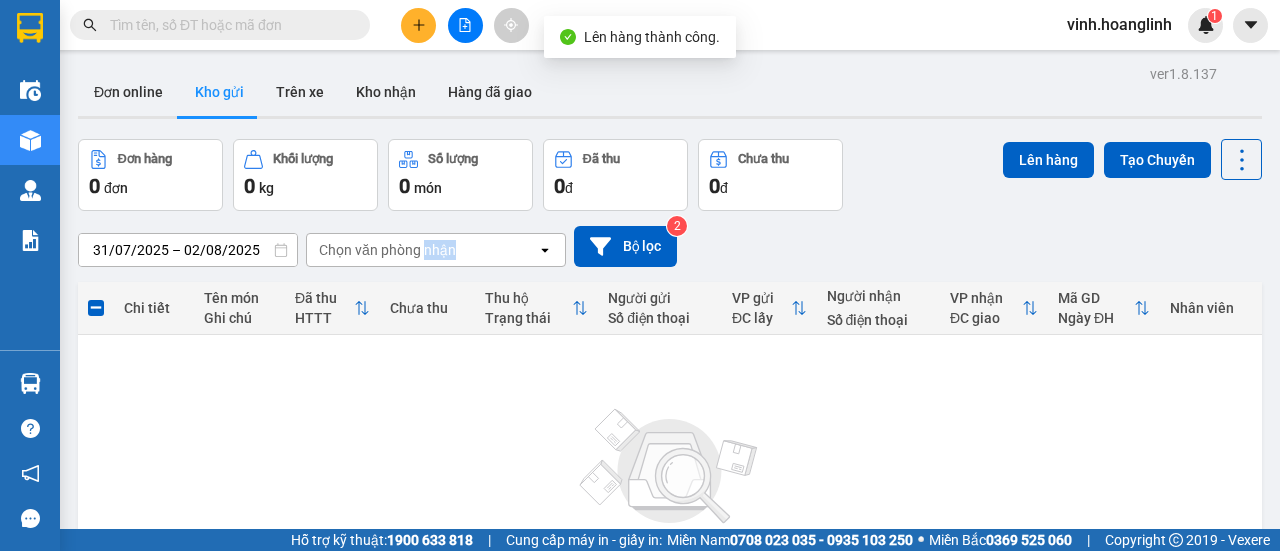 click on "Chọn văn phòng nhận" at bounding box center [387, 250] 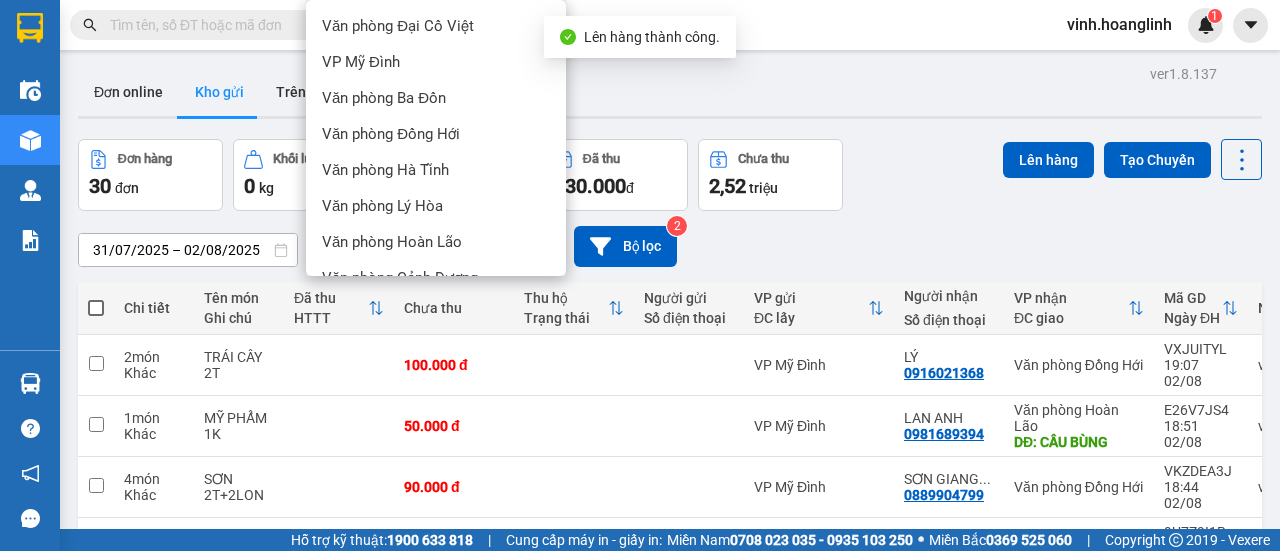 scroll, scrollTop: 136, scrollLeft: 0, axis: vertical 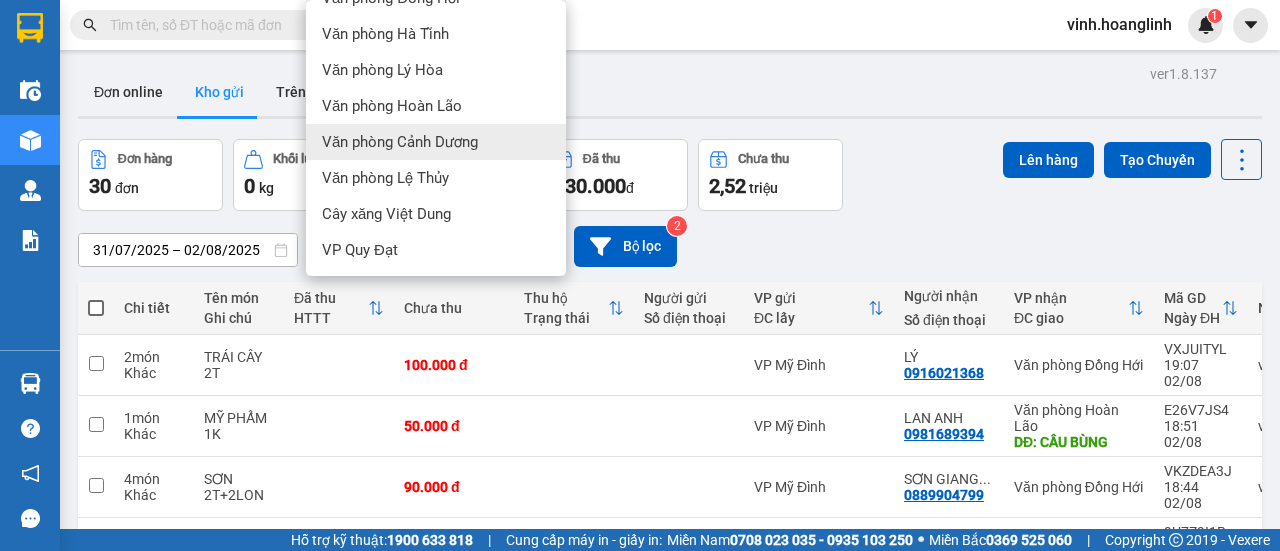 click on "Văn phòng Cảnh Dương" at bounding box center [400, 142] 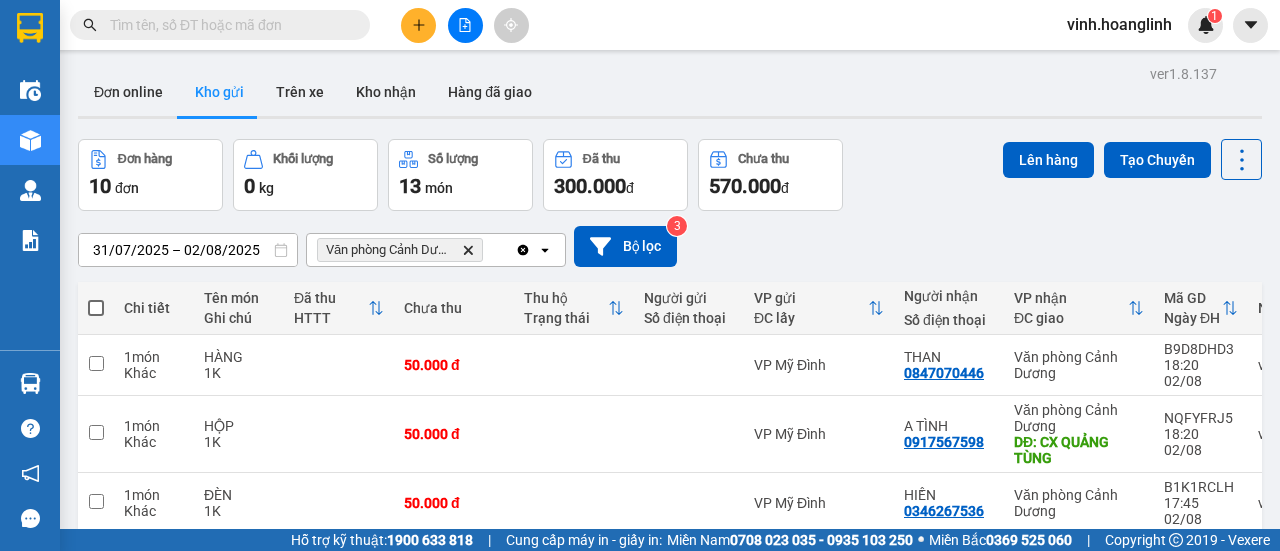 click at bounding box center (96, 308) 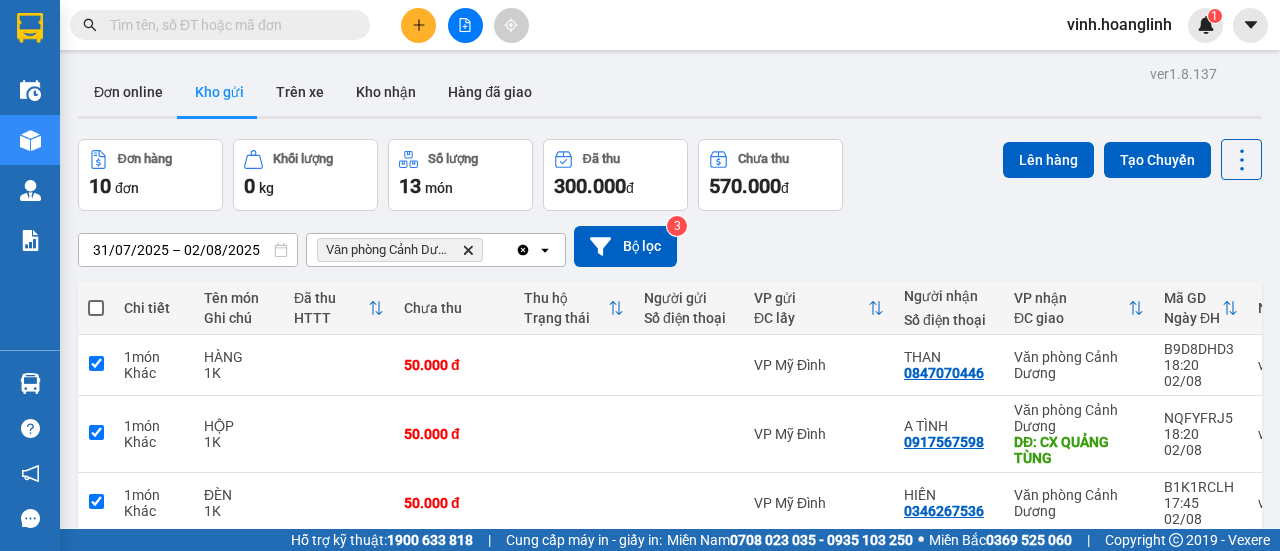 checkbox on "true" 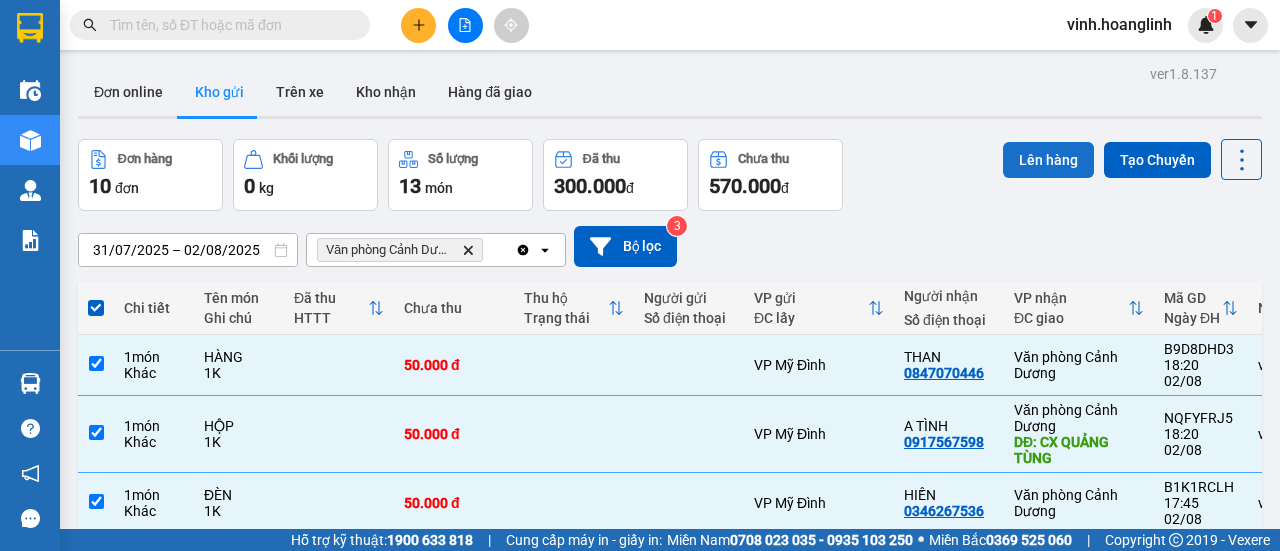 click on "Lên hàng" at bounding box center (1048, 160) 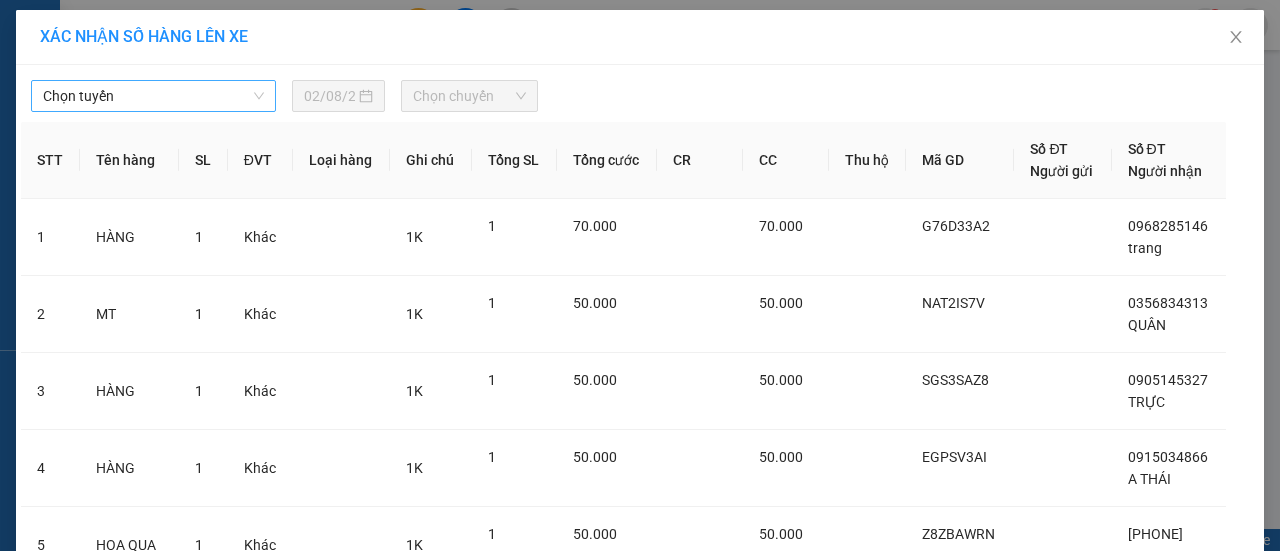 drag, startPoint x: 130, startPoint y: 93, endPoint x: 129, endPoint y: 105, distance: 12.0415945 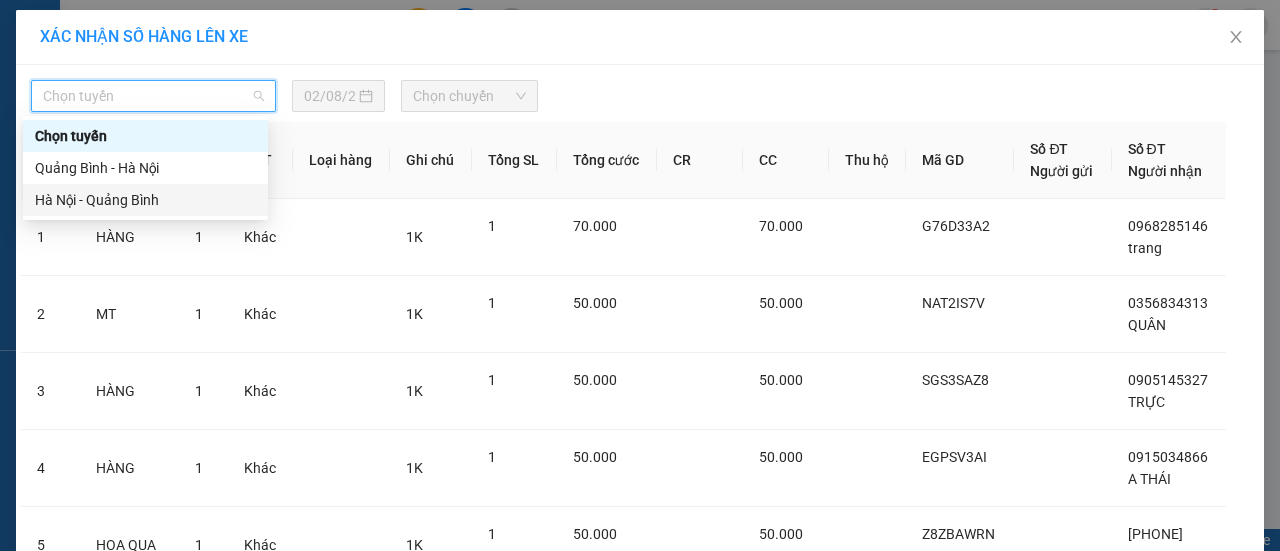 click on "Kết quả tìm kiếm ( 0 )  Bộ lọc  No Data vinh.hoanglinh 1     Điều hành xe     Kho hàng mới     Quản Lý Quản lý thu hộ Quản lý chuyến Quản lý khách hàng Quản lý khách hàng mới Quản lý giao nhận mới Quản lý kiểm kho     Báo cáo Hàng sắp về Hướng dẫn sử dụng Giới thiệu Vexere, nhận hoa hồng Phản hồi Phần mềm hỗ trợ bạn tốt chứ? Hỗ trợ kỹ thuật:  1900 633 818 | Cung cấp máy in - giấy in:  Miền Nam  0708 023 035 - 0935 103 250 ⚪️ Miền Bắc  0369 525 060 | Copyright   2019 - Vexere Thông báo Thông báo của bạn Tính năng mới Chưa có thông báo mới XÁC NHẬN SỐ HÀNG LÊN XE Chọn tuyến 02/08/2025 Chọn chuyến STT Tên hàng SL ĐVT Loại hàng Ghi chú Tổng SL Tổng cước CR CC Thu hộ Mã GD Số ĐT Người gửi Số ĐT Người nhận 1 HÀNG 1 Khác 1K 1 70.000 70.000 G76D33A2 0968285146 trang 2  MT 1 Khác 1K 1 50.000 50.000 NAT2IS7V 0356834313 QUÂN 3 HÀNG" at bounding box center [640, 275] 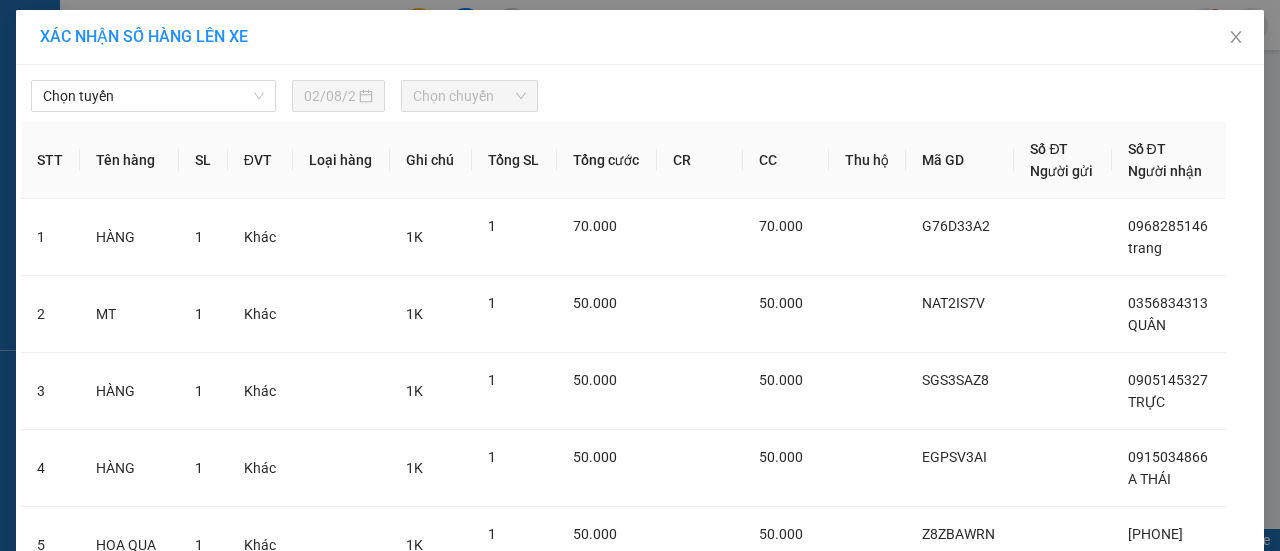 click on "Chọn tuyến 02/08/2025 Chọn chuyến STT Tên hàng SL ĐVT Loại hàng Ghi chú Tổng SL Tổng cước CR CC Thu hộ Mã GD Số ĐT Người gửi Số ĐT Người nhận 1 HÀNG 1 Khác 1K 1 70.000 70.000 G76D33A2 0968285146 trang 2  MT 1 Khác 1K 1 50.000 50.000 NAT2IS7V 0356834313 QUÂN 3 HÀNG 1 Khác 1K 1 50.000 50.000 SGS3SAZ8 0905145327 TRỰC 4 HÀNG 1 Khác 1K 1 50.000 50.000 EGPSV3AI 0915034866 A THÁI 5 HOA QUA 1 Khác 1K 1 50.000 50.000 Z8ZBAWRN 0963237593 TRANG 6 TRÁI CÂY 2 Khác 2K 2 300.000 300.000 466GX6E8 0962657333 THỦY 7 TRÁI CÂY 3 Khác 3K 3 150.000 150.000 4GCB5SNM 0962657333 THỦY 8 ĐÈN 1 Khác 1K 1 50.000 50.000 B1K1RCLH 0346267536 HIỀN 9 HỘP 1 Khác 1K 1 50.000 50.000 NQFYFRJ5 0917567598 A TÌNH 10 HÀNG 1 Khác 1K 1 50.000 50.000 B9D8DHD3 0847070446 THAN Tổng cộng 13 870.000 300.000 570.000 10 Quay lại Lên hàng" at bounding box center [640, 578] 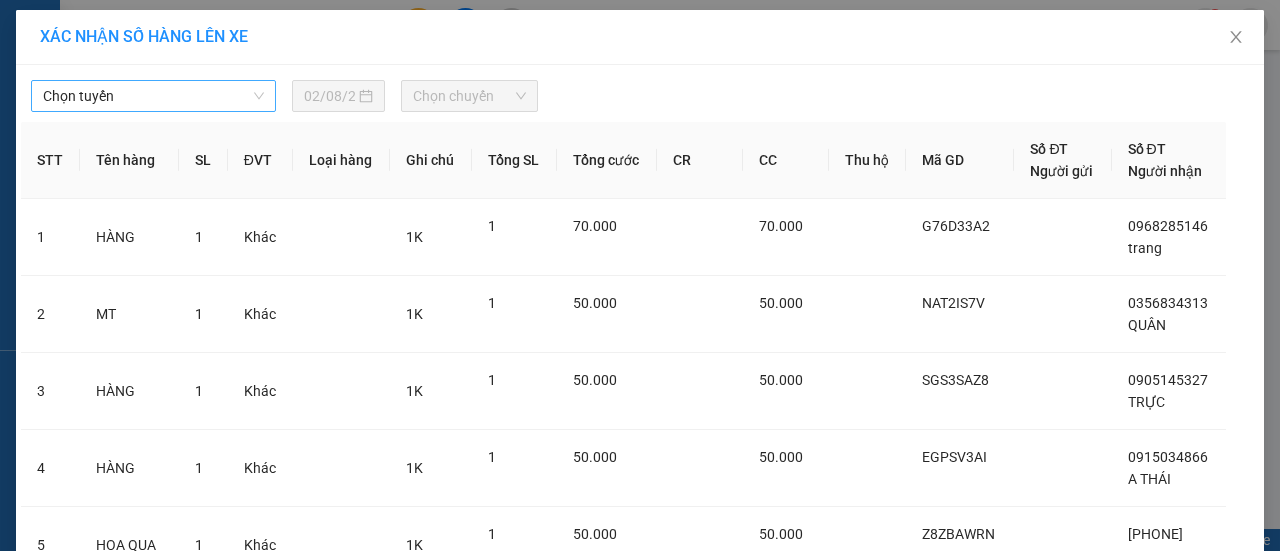 click on "Chọn tuyến" at bounding box center [153, 96] 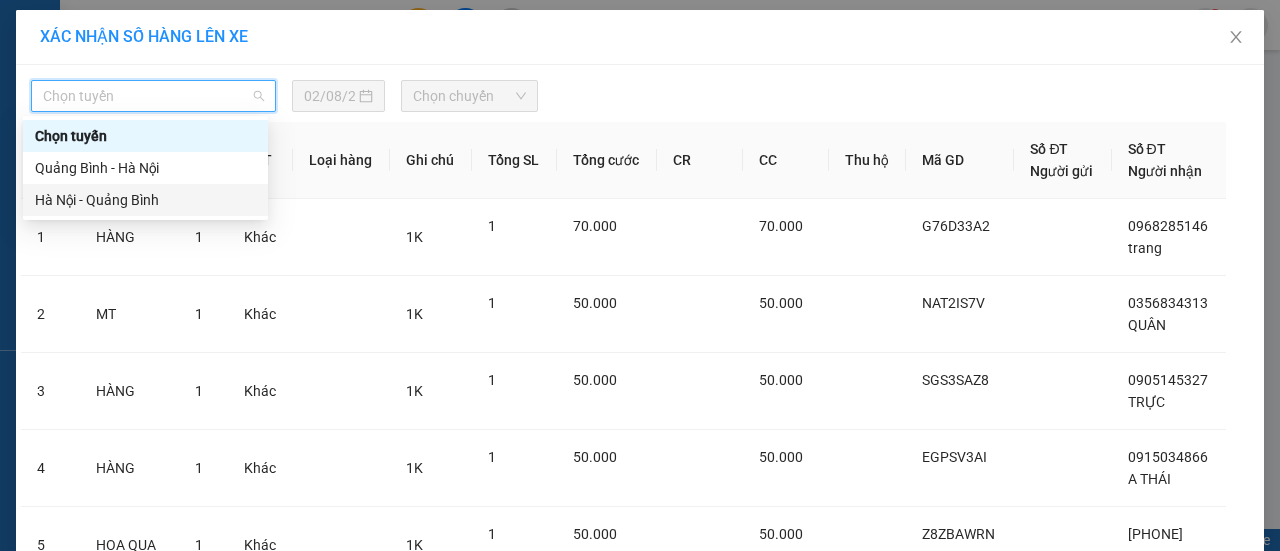 drag, startPoint x: 79, startPoint y: 203, endPoint x: 228, endPoint y: 173, distance: 151.99013 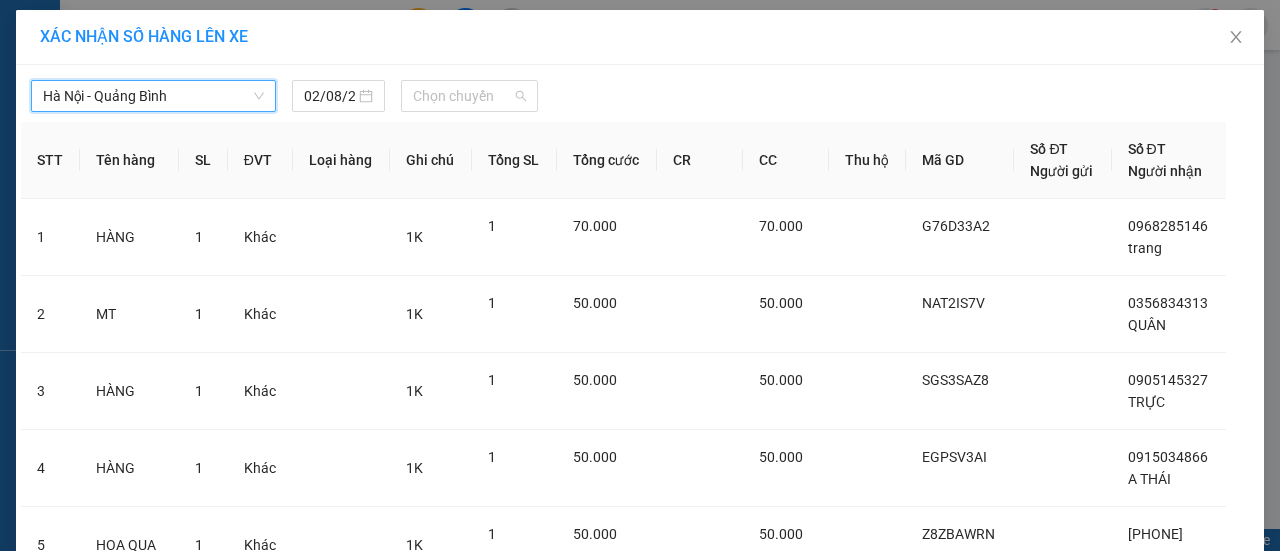 drag, startPoint x: 480, startPoint y: 91, endPoint x: 420, endPoint y: 183, distance: 109.83624 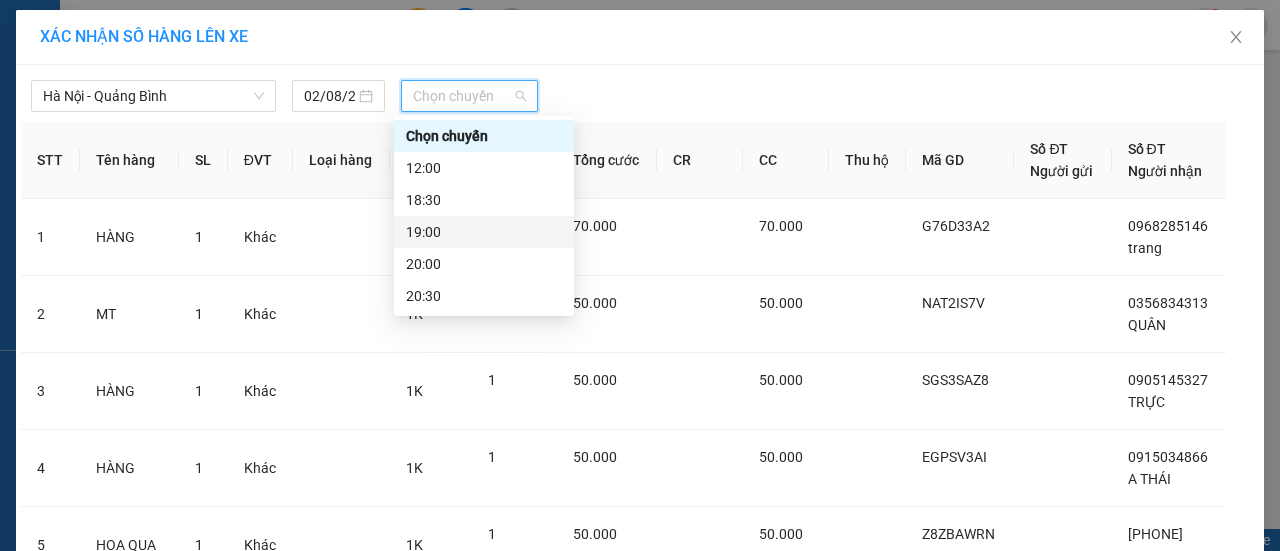 click on "19:00" at bounding box center (484, 232) 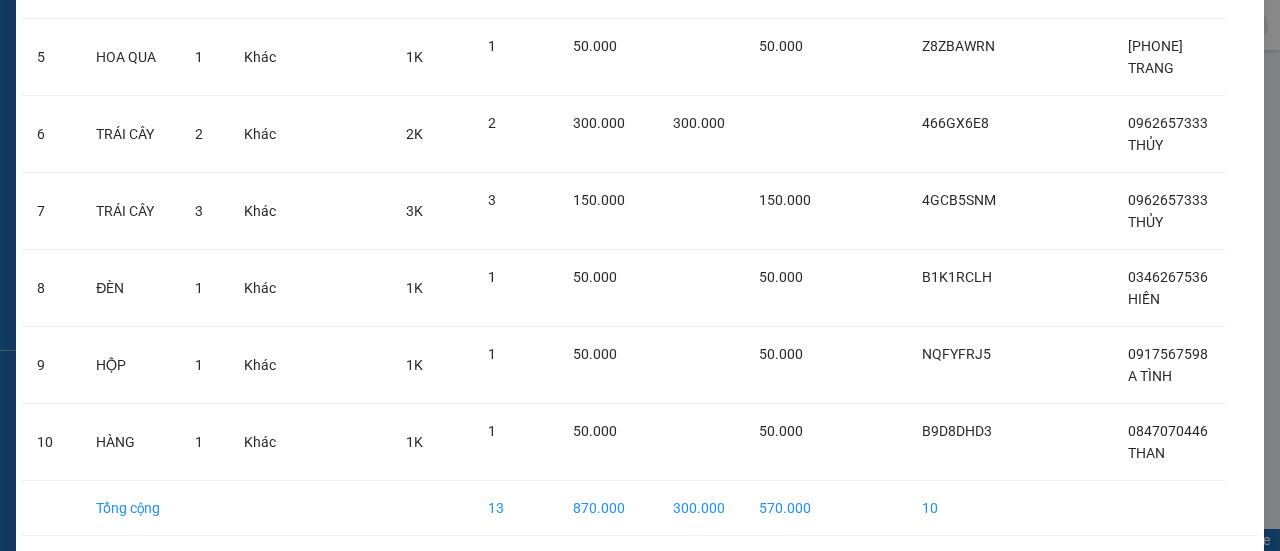scroll, scrollTop: 571, scrollLeft: 0, axis: vertical 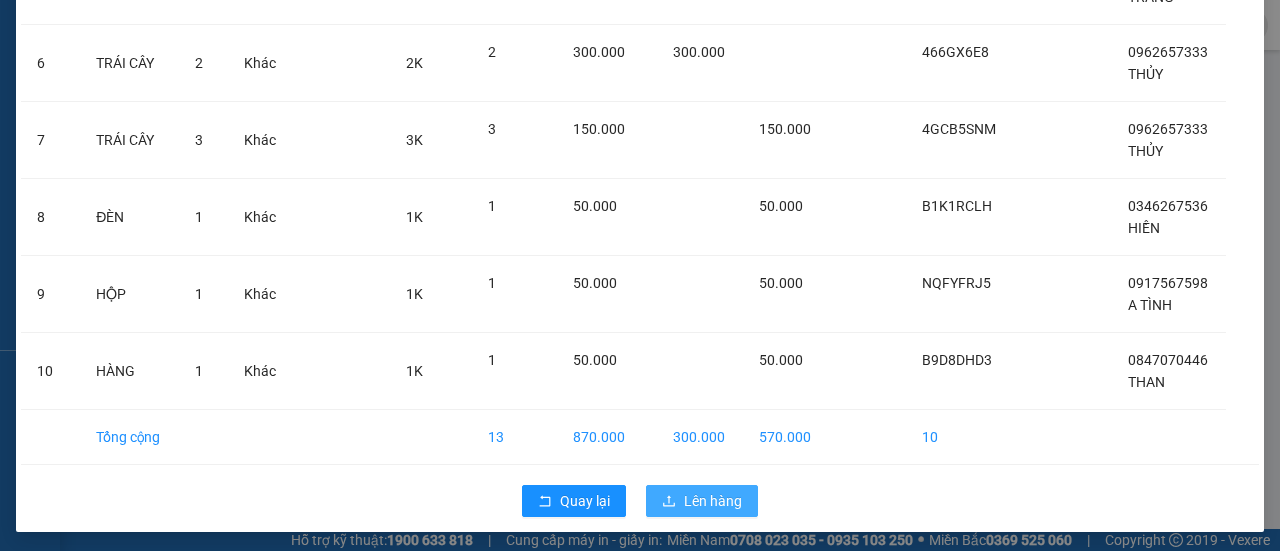 click on "Lên hàng" at bounding box center [713, 501] 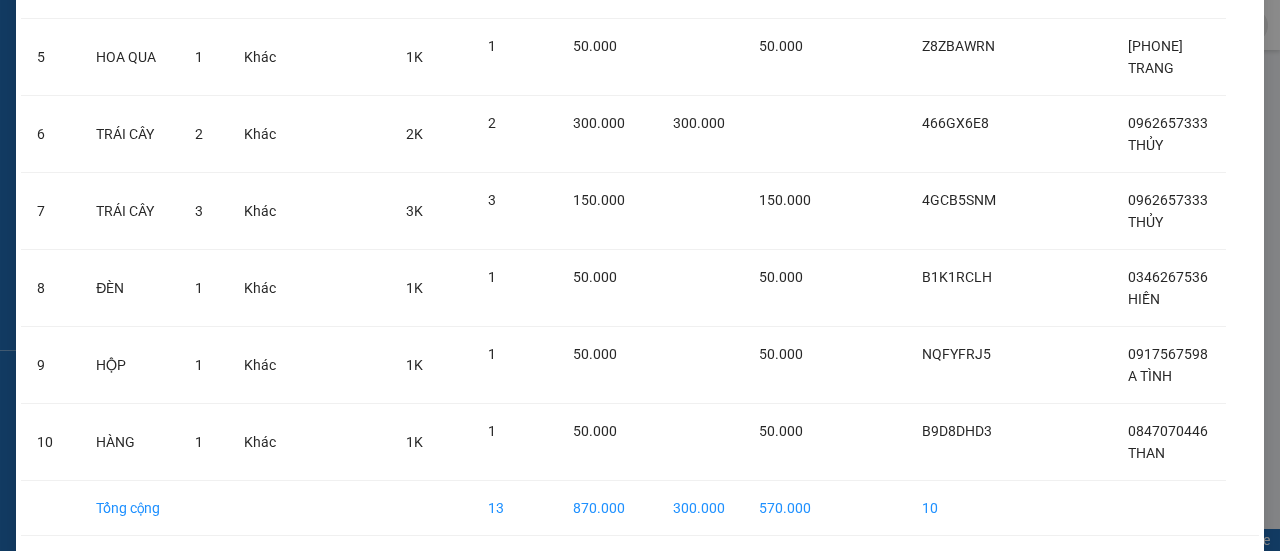 scroll, scrollTop: 571, scrollLeft: 0, axis: vertical 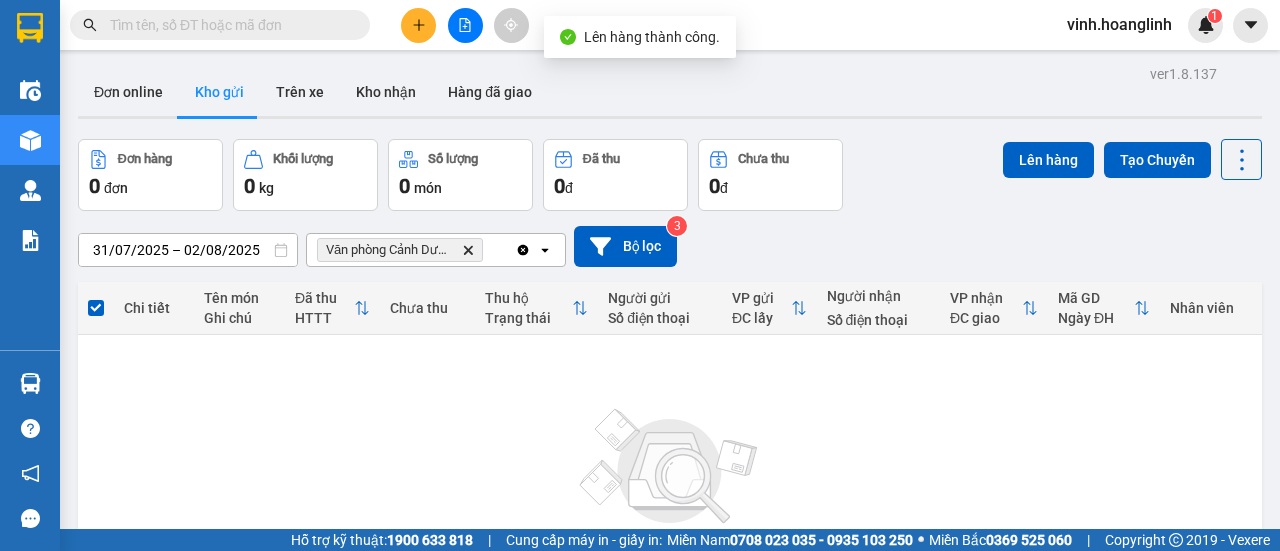 click 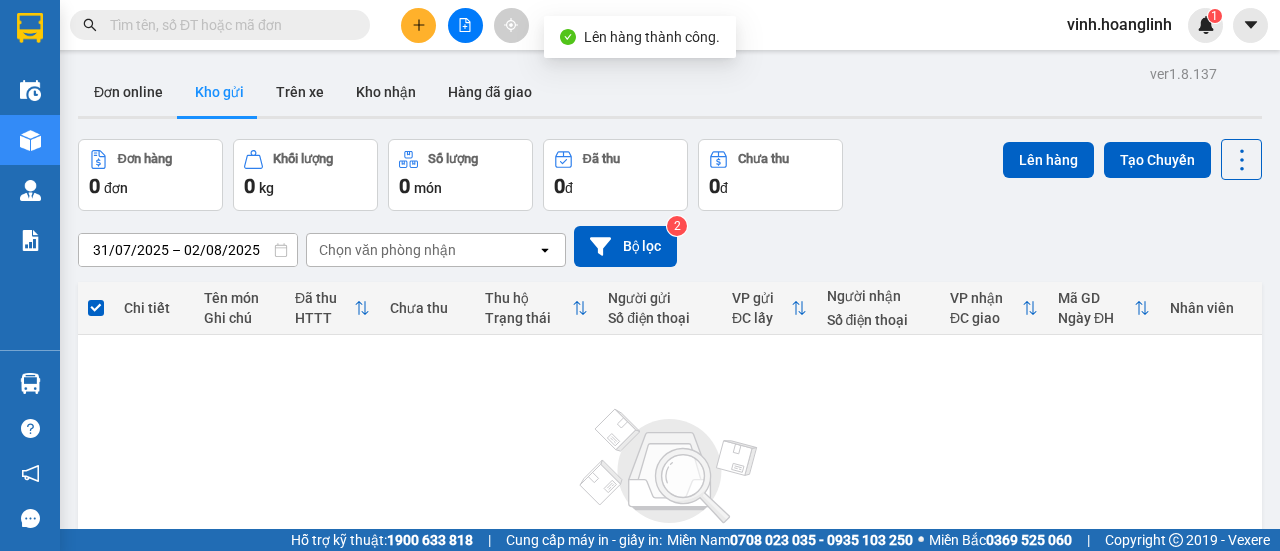 click on "Chọn văn phòng nhận" at bounding box center [422, 250] 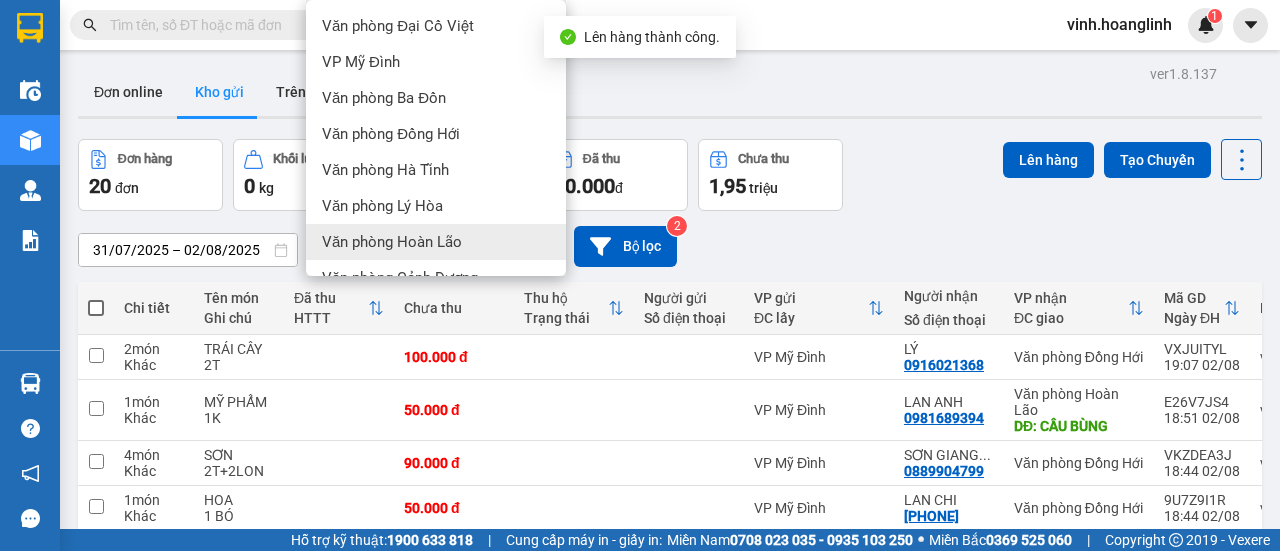 scroll, scrollTop: 136, scrollLeft: 0, axis: vertical 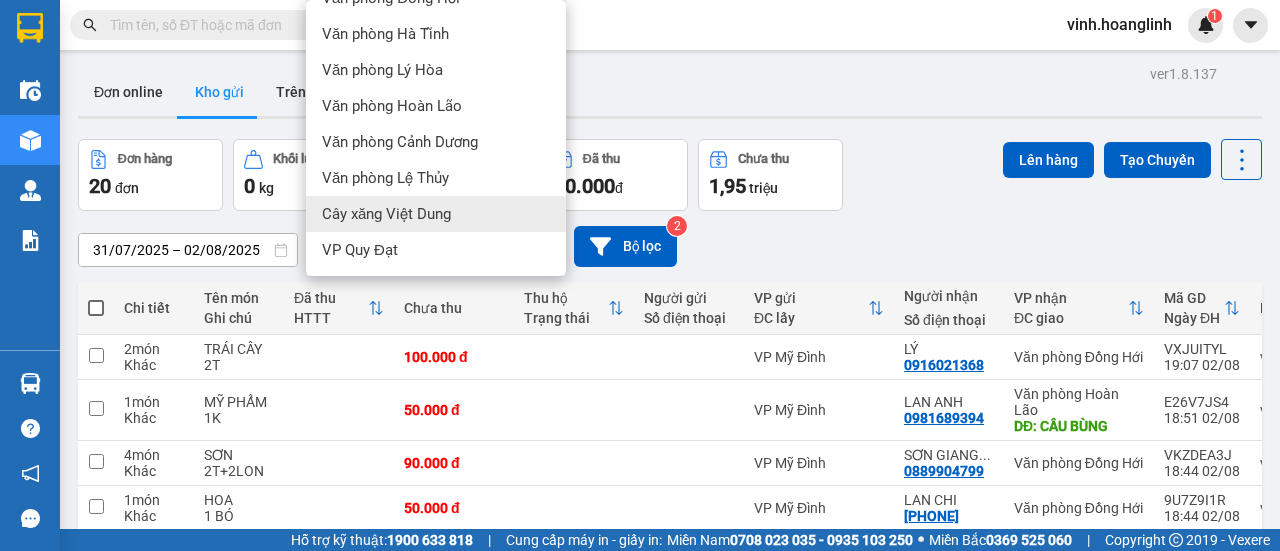 click on "Cây xăng Việt Dung" at bounding box center [386, 214] 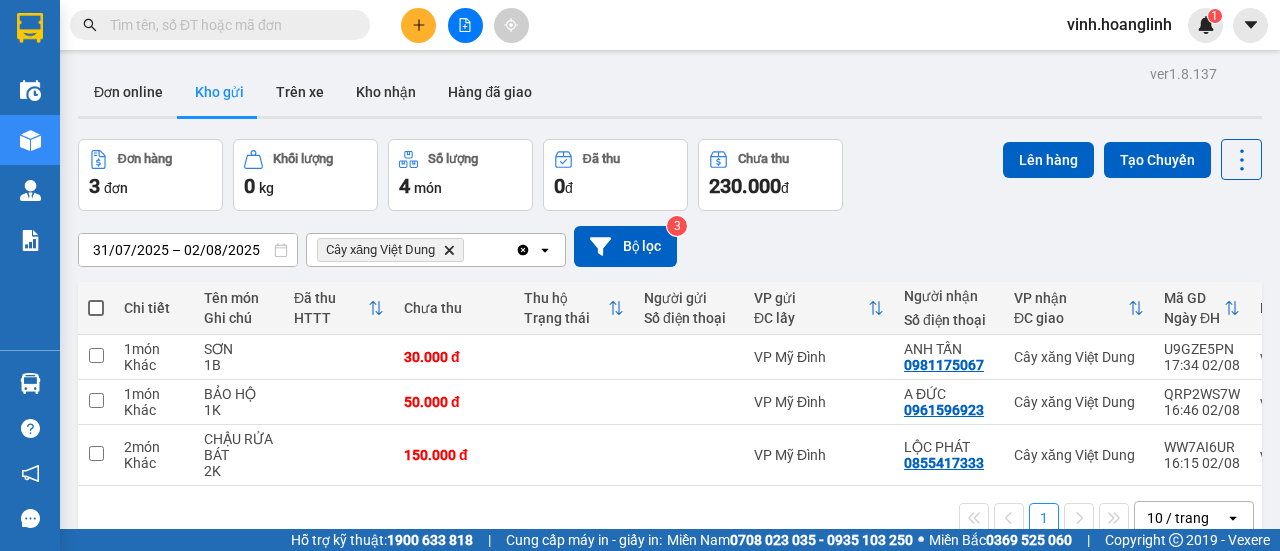 click at bounding box center [96, 308] 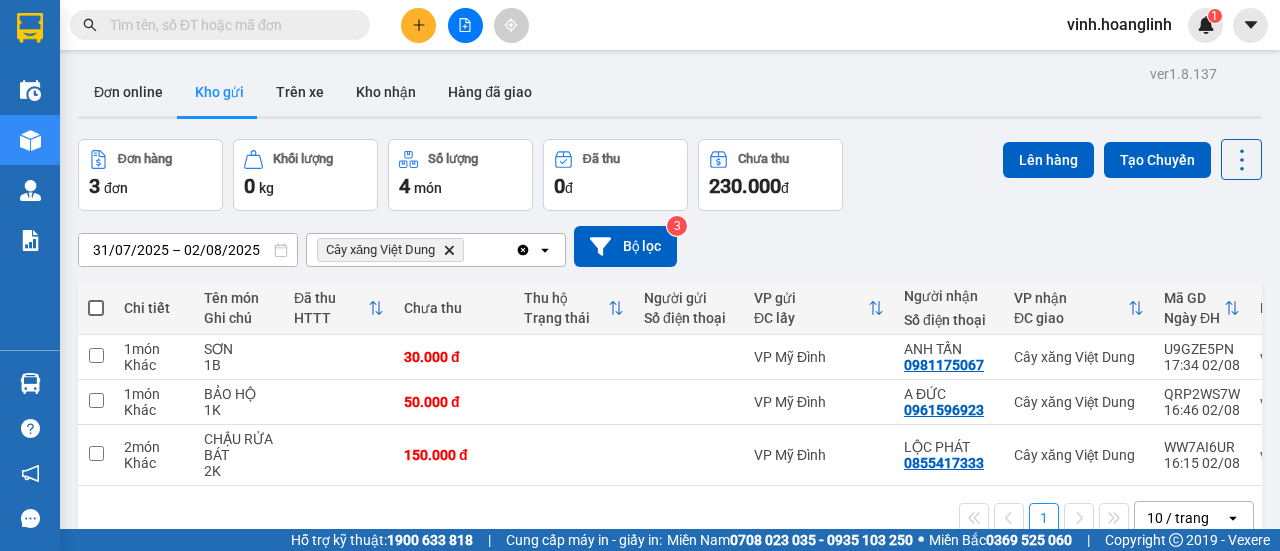 click at bounding box center [96, 298] 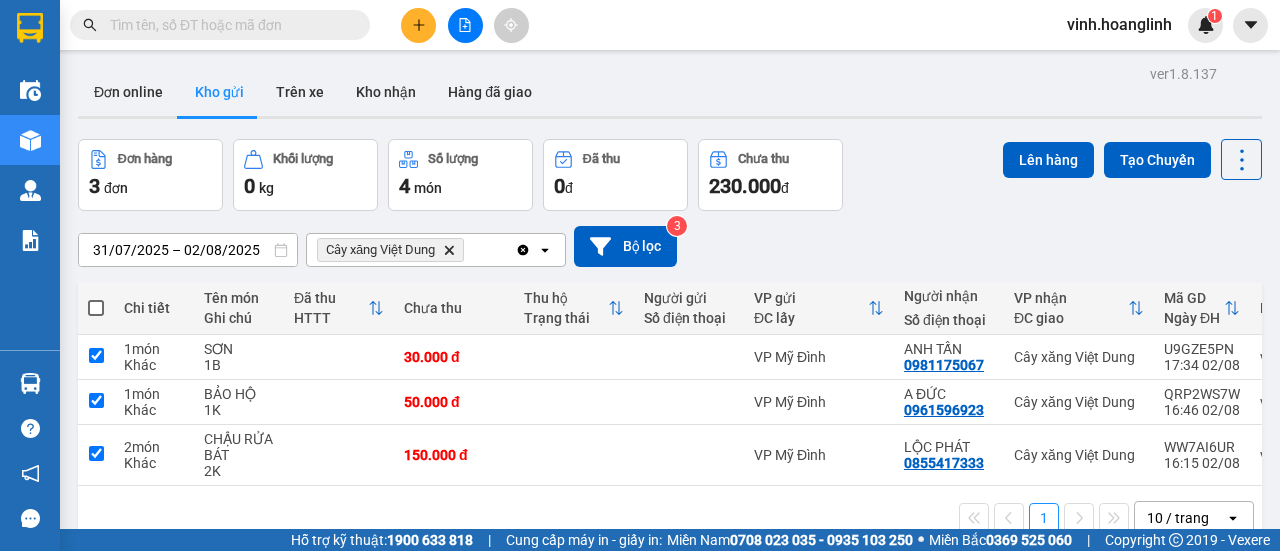 checkbox on "true" 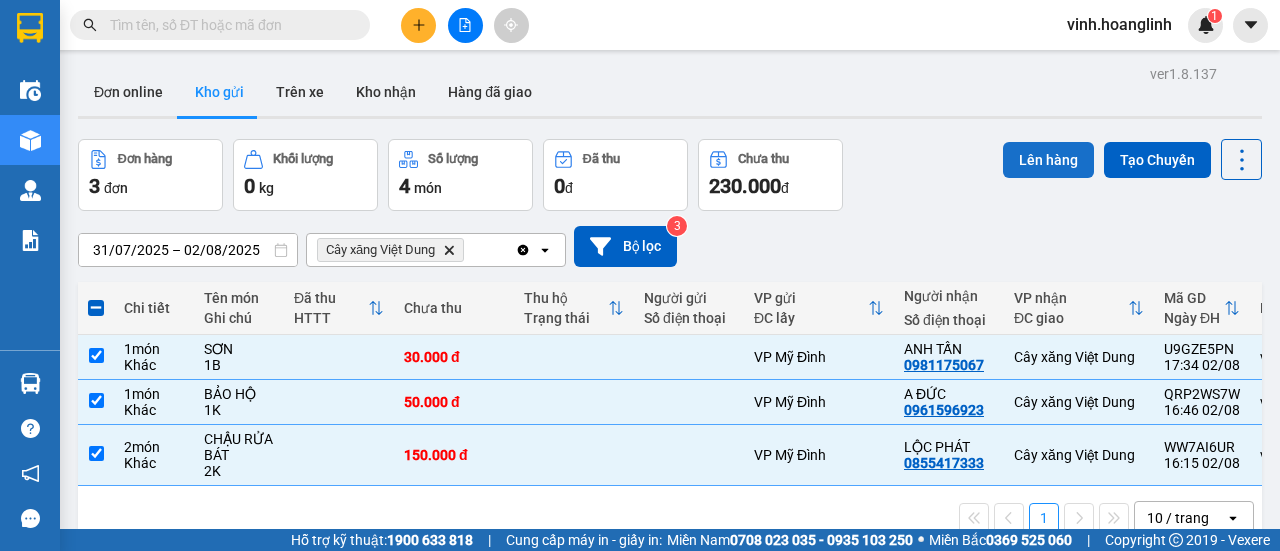 click on "Lên hàng" at bounding box center (1048, 160) 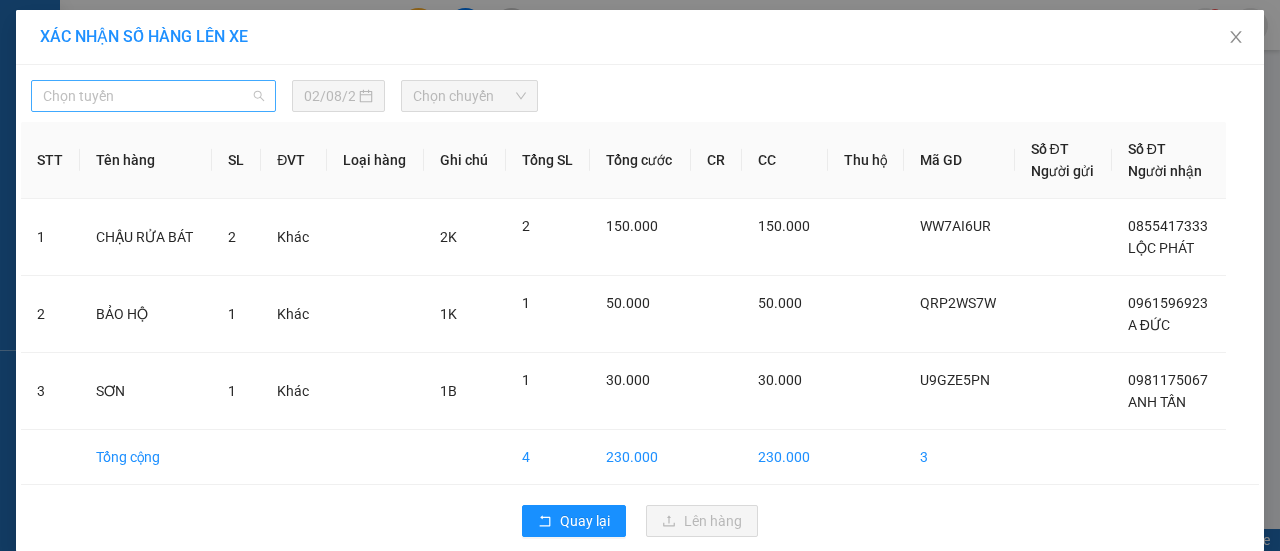 click on "Chọn tuyến" at bounding box center (153, 96) 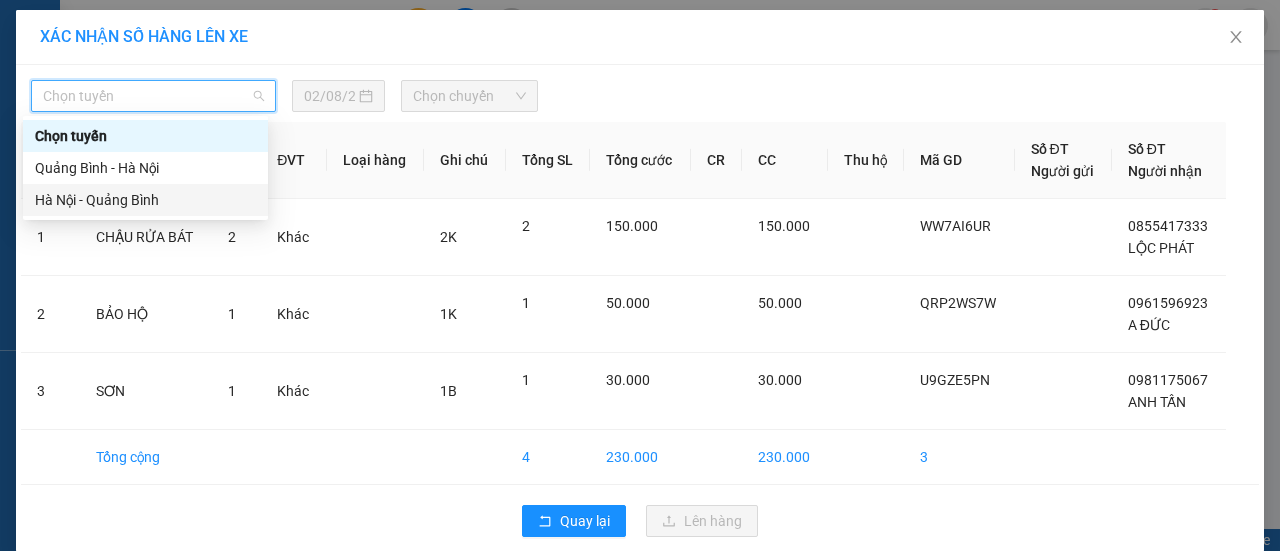click on "Hà Nội - Quảng Bình" at bounding box center (145, 200) 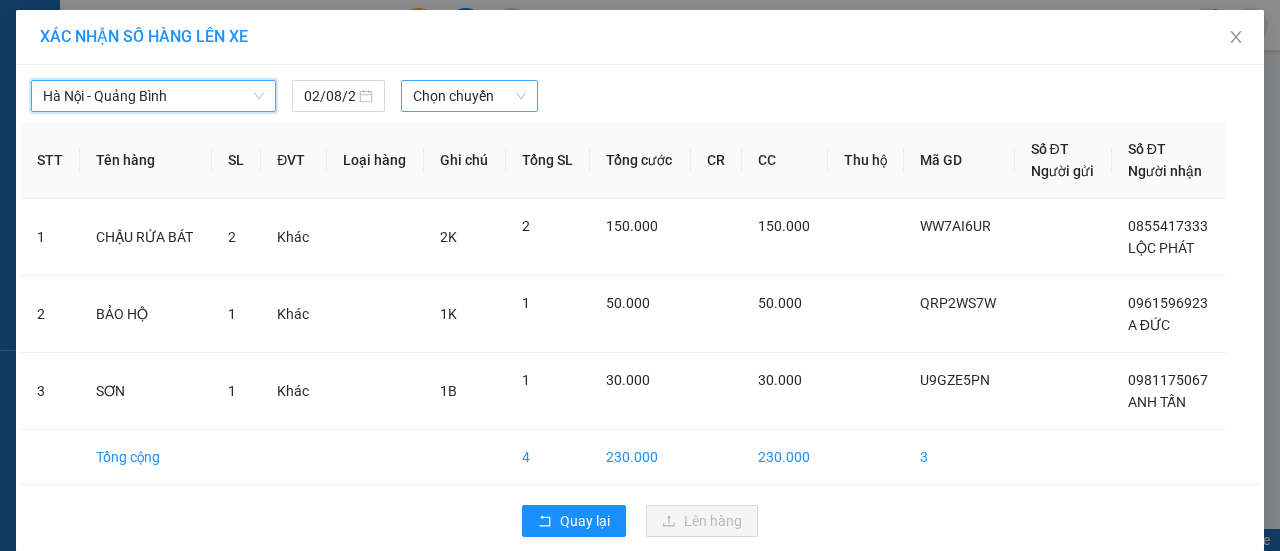 click on "Chọn chuyến" at bounding box center [469, 96] 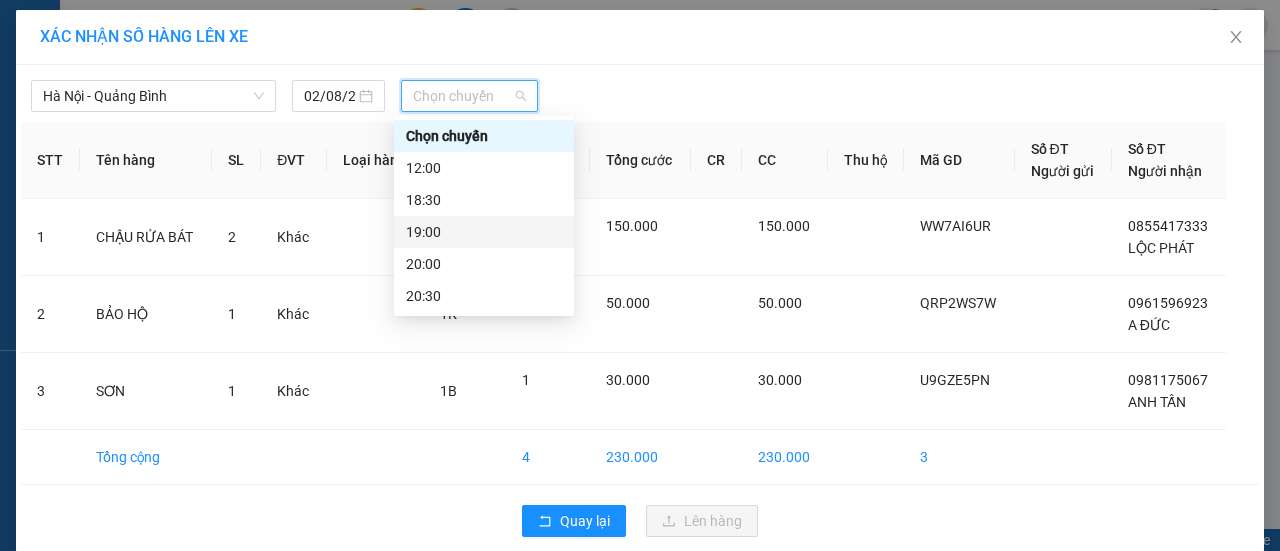click on "19:00" at bounding box center (484, 232) 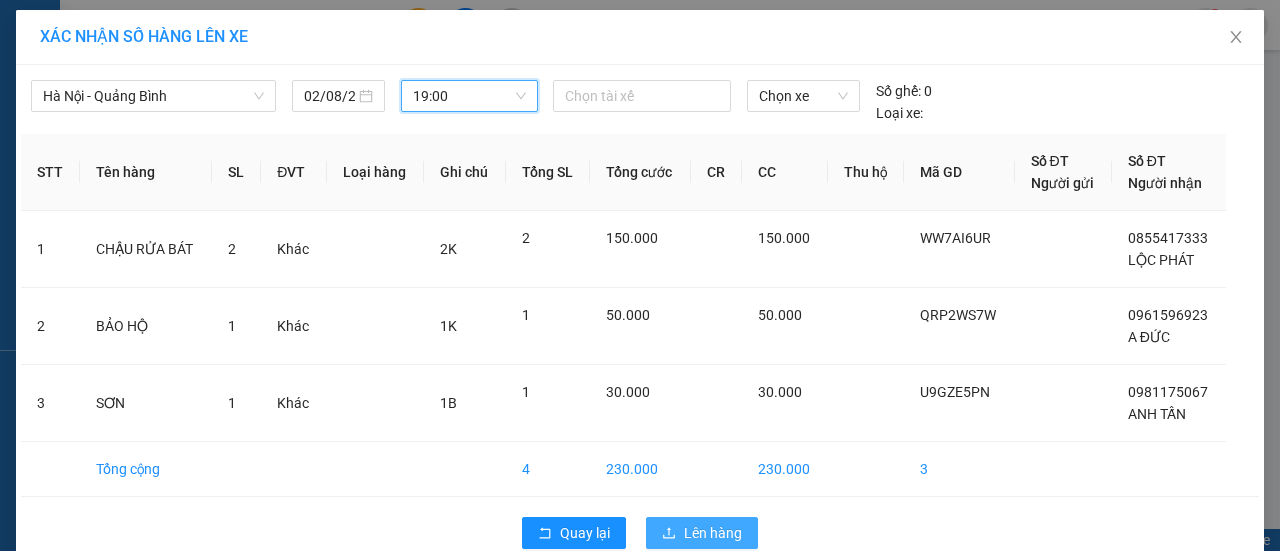 scroll, scrollTop: 34, scrollLeft: 0, axis: vertical 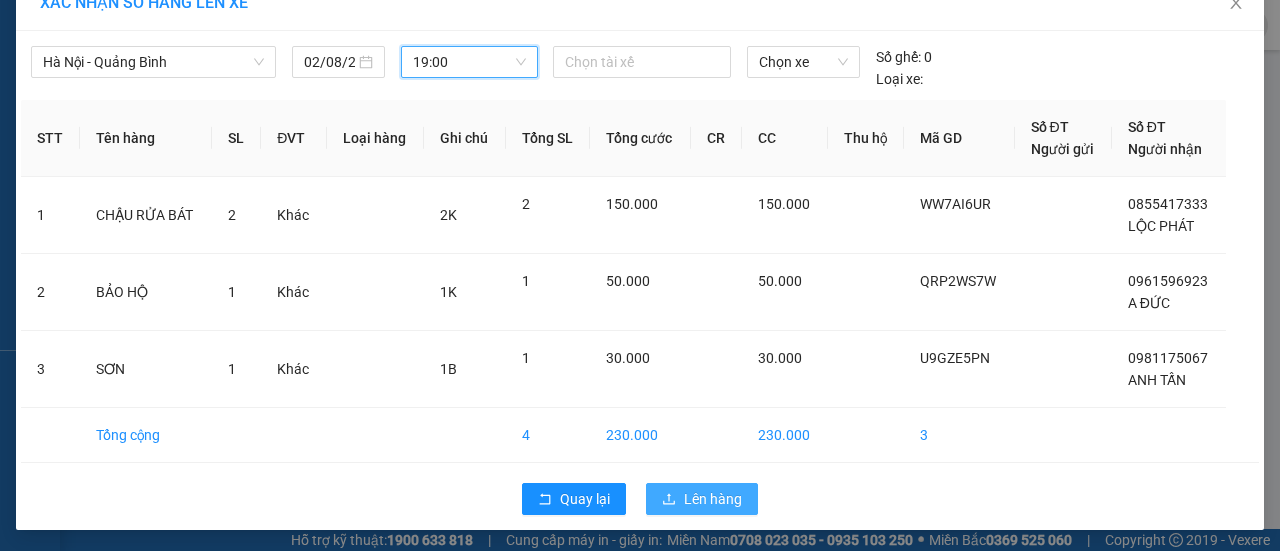 click on "Lên hàng" at bounding box center (713, 499) 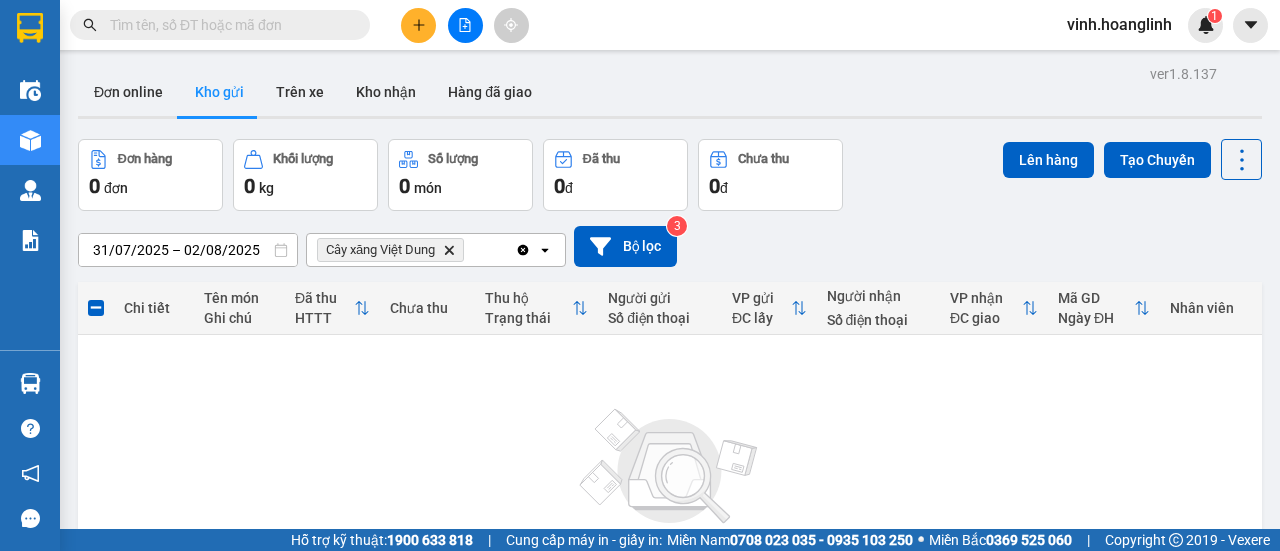 drag, startPoint x: 450, startPoint y: 248, endPoint x: 442, endPoint y: 230, distance: 19.697716 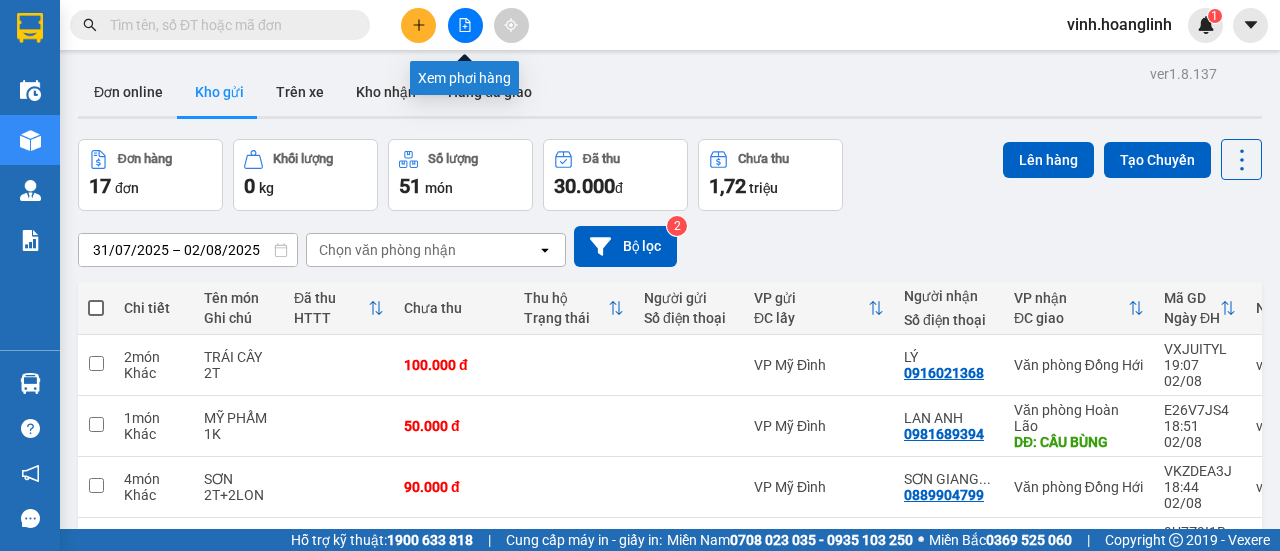 click at bounding box center [465, 25] 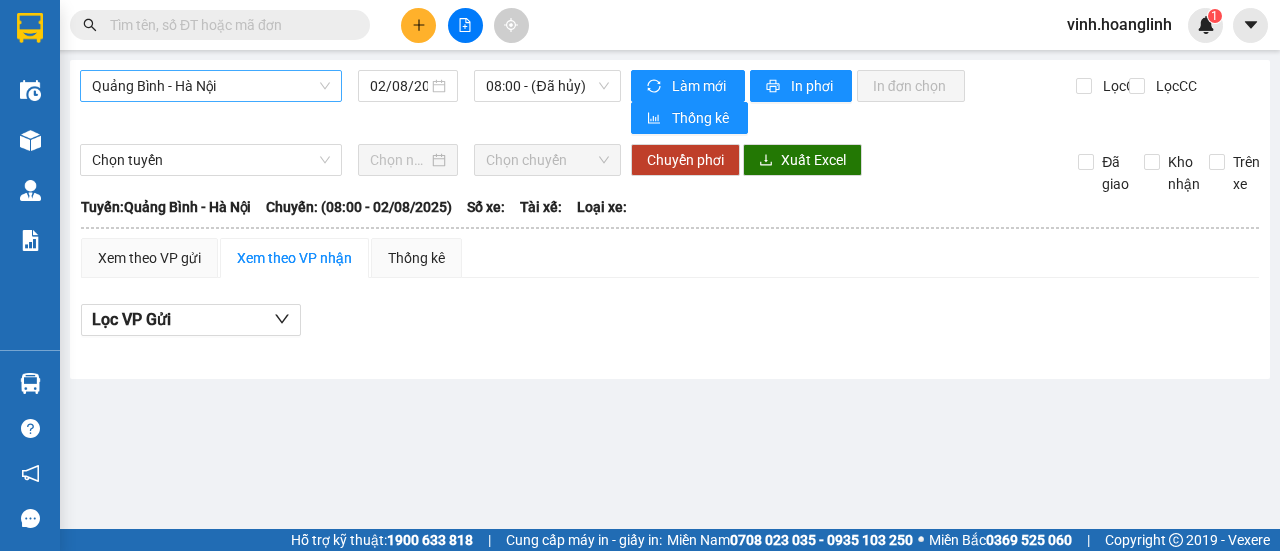 click on "Quảng Bình - Hà Nội" at bounding box center [211, 86] 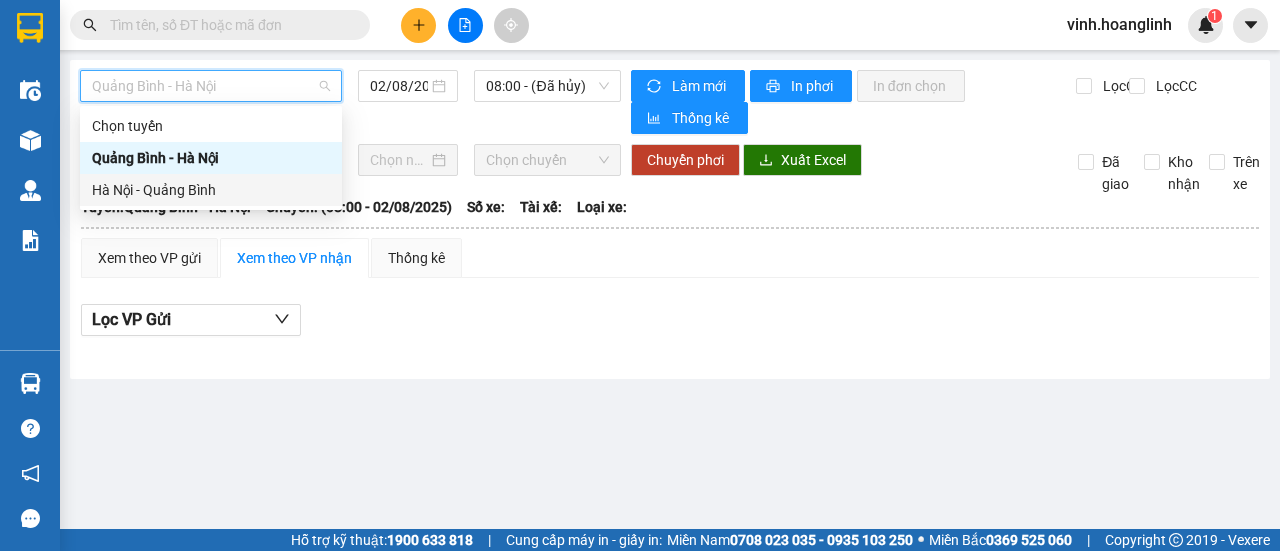 click on "Hà Nội - Quảng Bình" at bounding box center [211, 190] 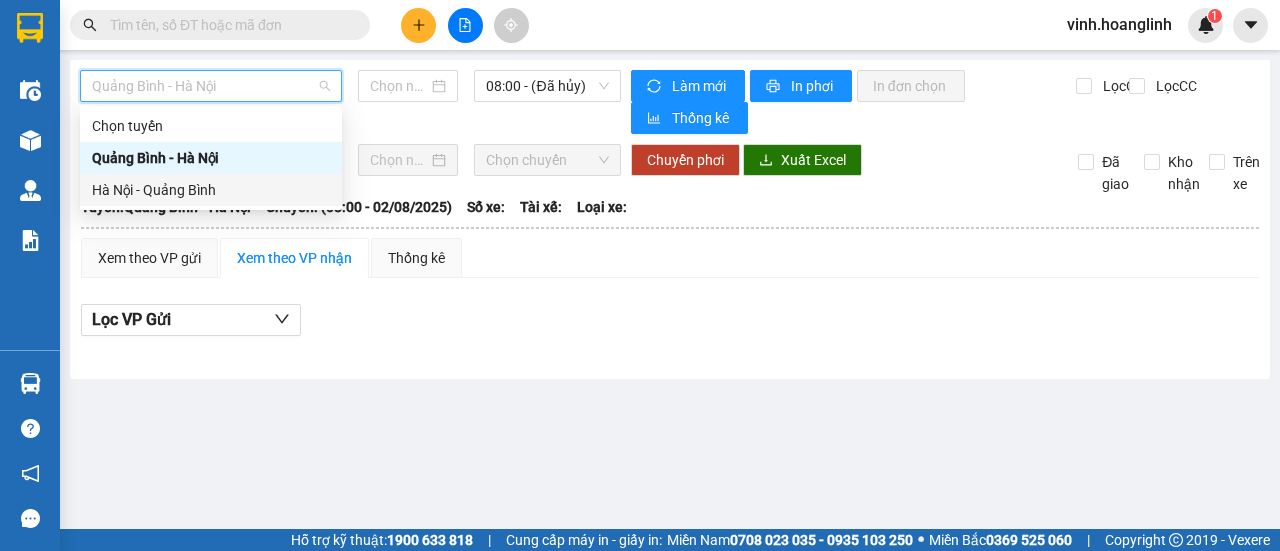 type on "02/08/2025" 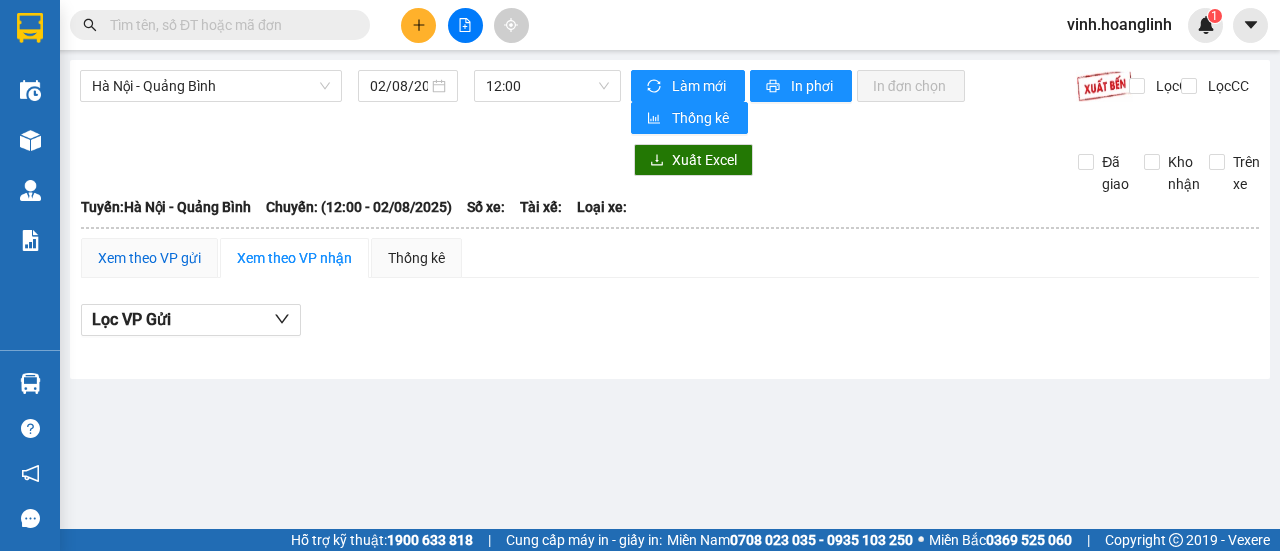 click on "Xem theo VP gửi" at bounding box center [149, 258] 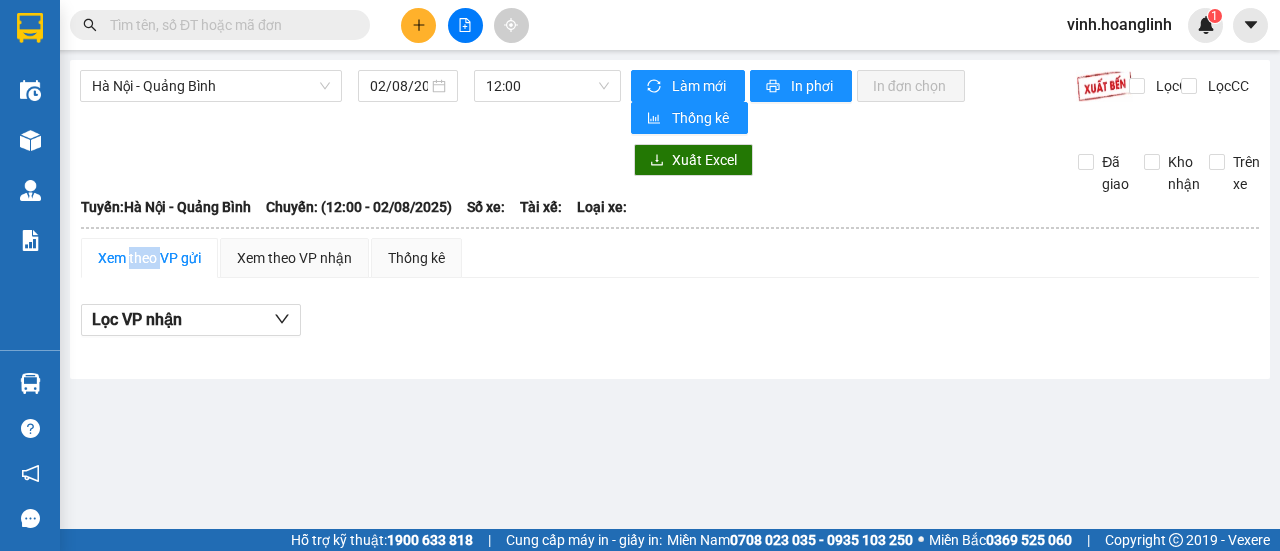 click on "Xem theo VP gửi" at bounding box center (149, 258) 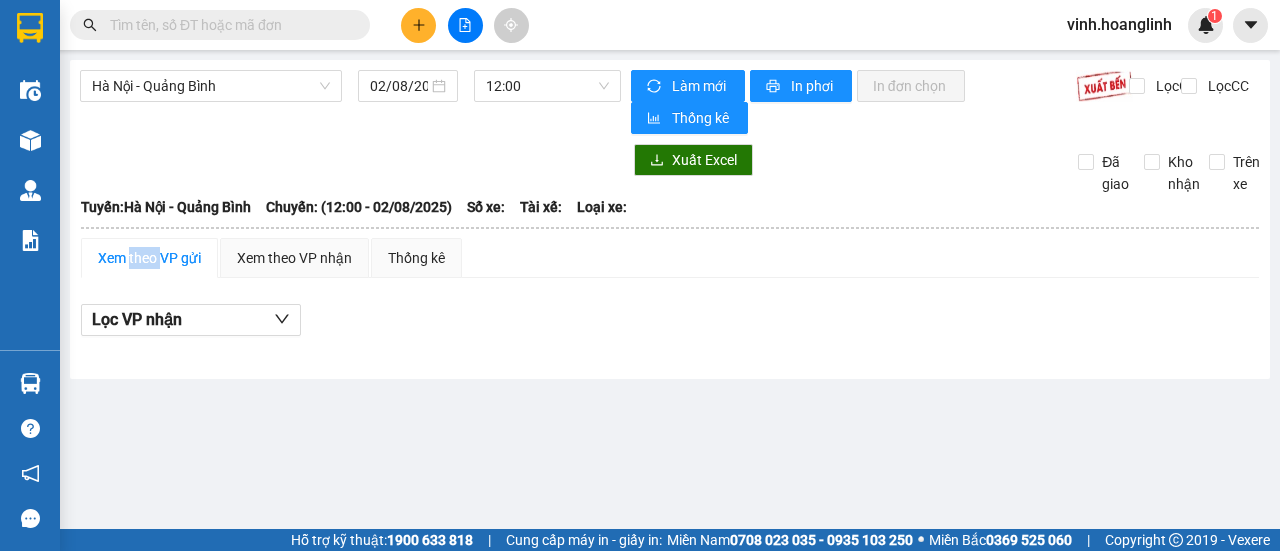 click on "Xem theo VP gửi" at bounding box center [149, 258] 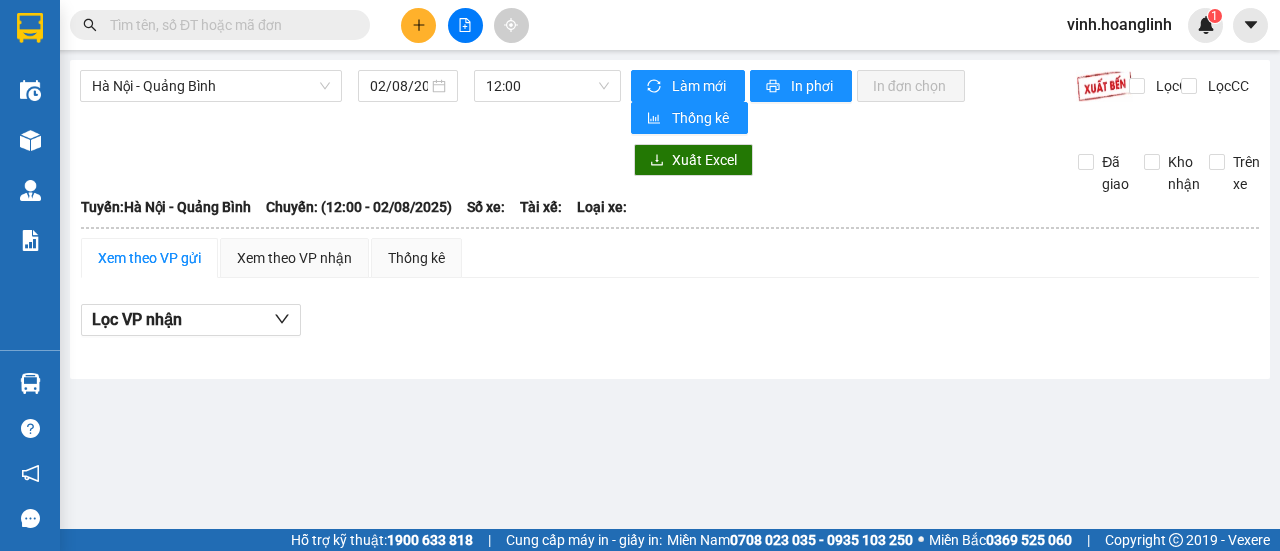 click on "Xem theo VP gửi" at bounding box center [149, 258] 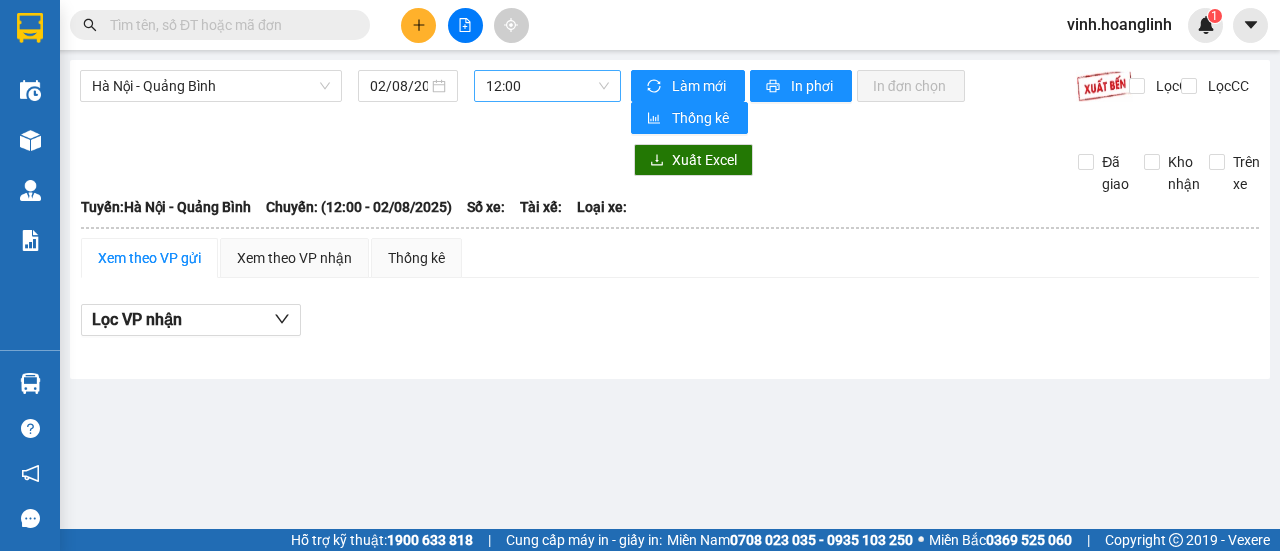 click on "12:00" at bounding box center [547, 86] 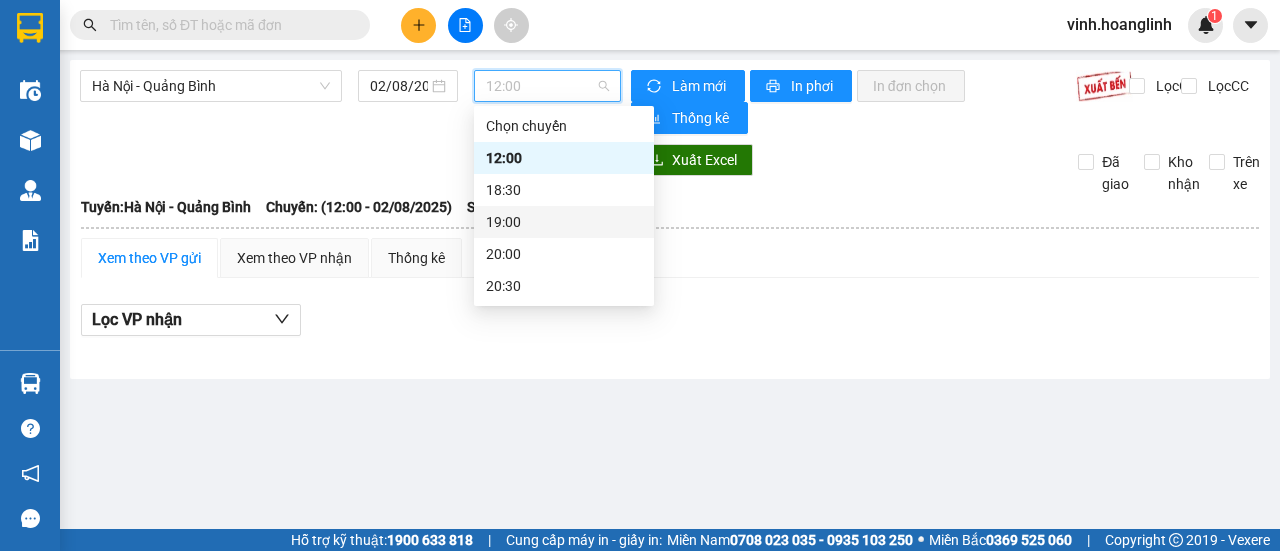 click on "19:00" at bounding box center [564, 222] 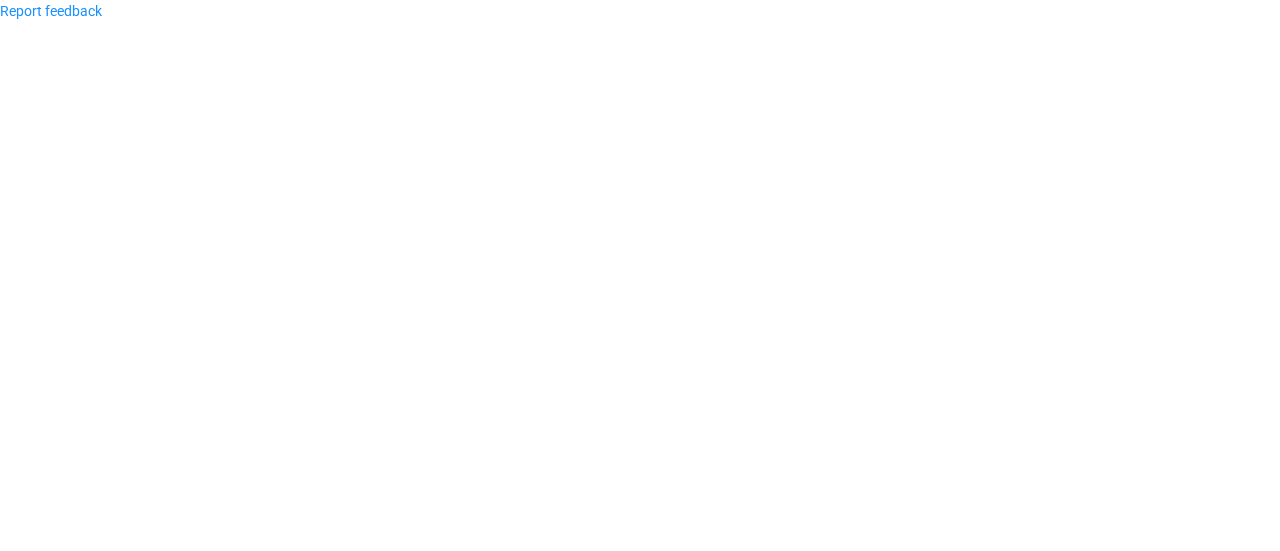 scroll, scrollTop: 0, scrollLeft: 0, axis: both 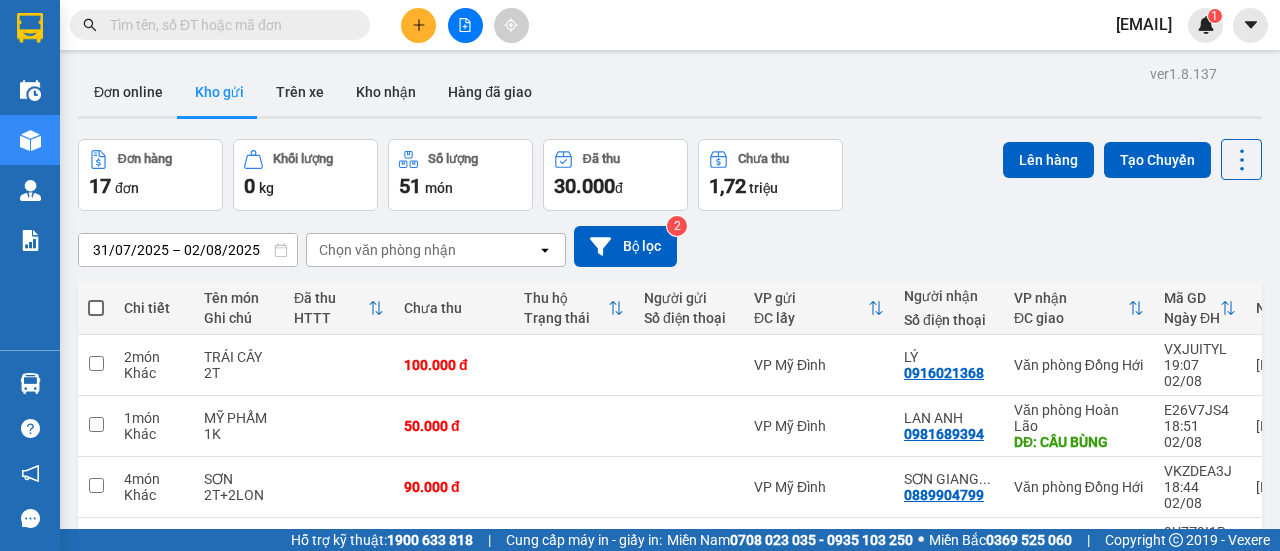 click at bounding box center [418, 25] 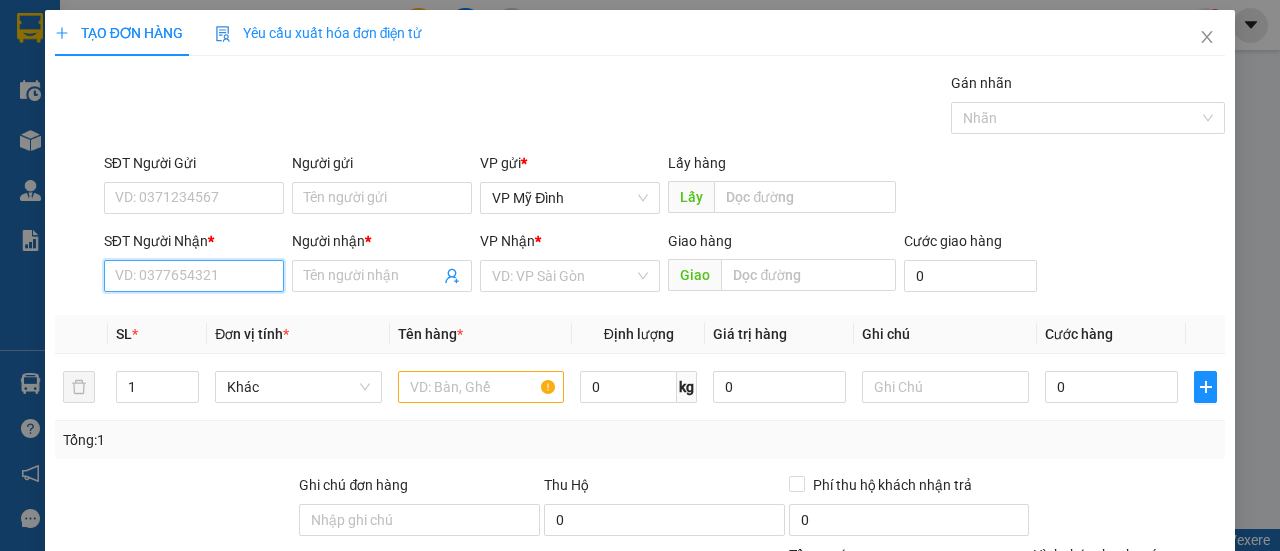 click on "SĐT Người Nhận  *" at bounding box center (194, 276) 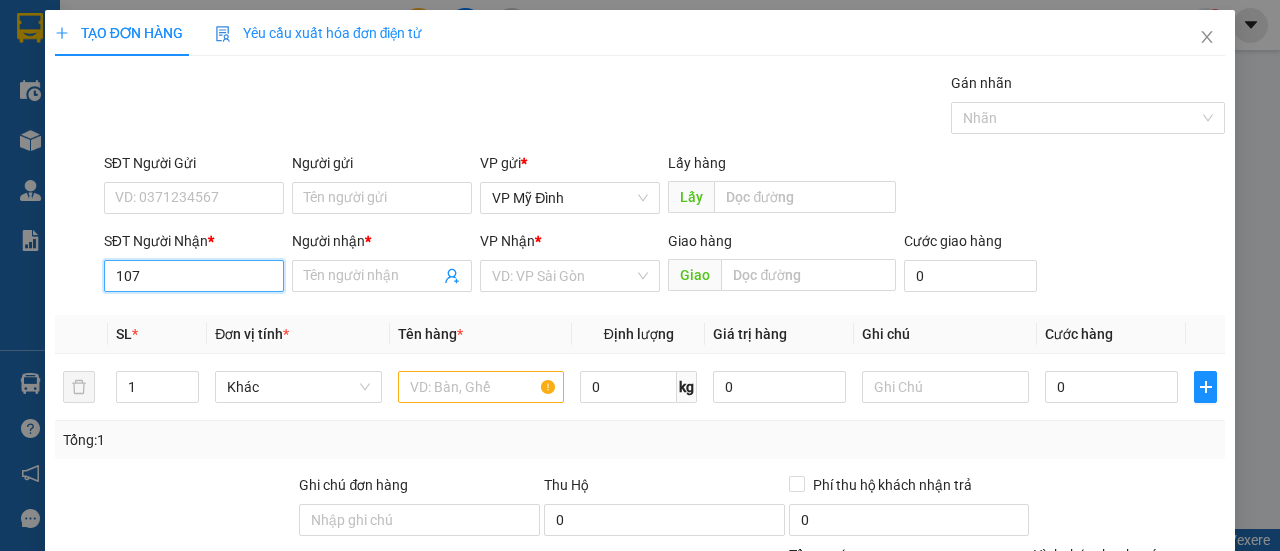 click on "107" at bounding box center [194, 276] 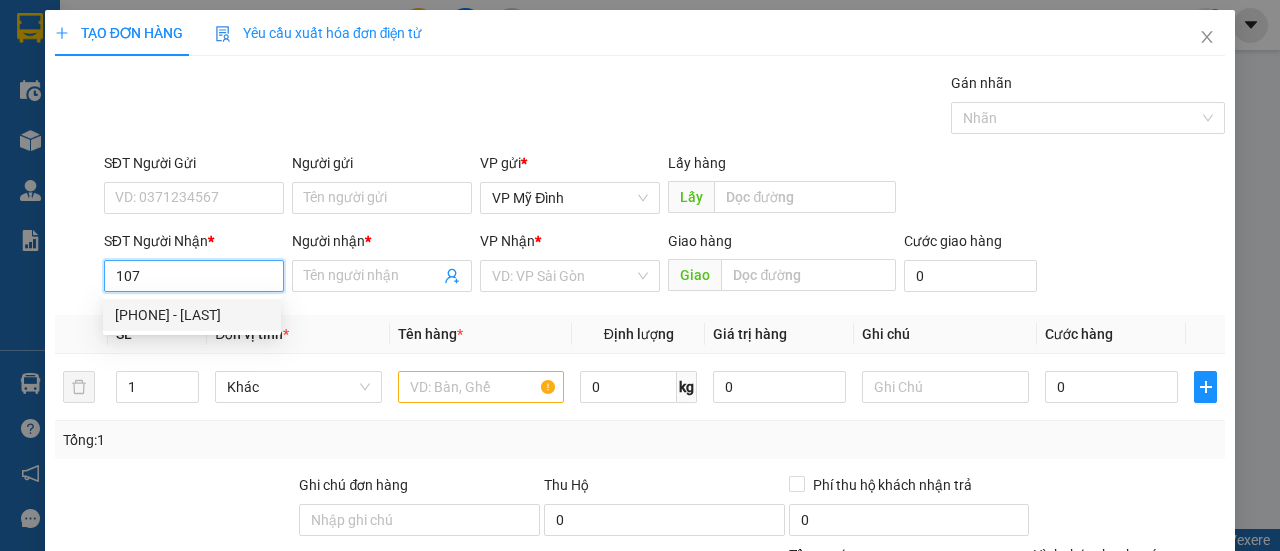 click on "0917424107 - LAN CHI" at bounding box center (192, 315) 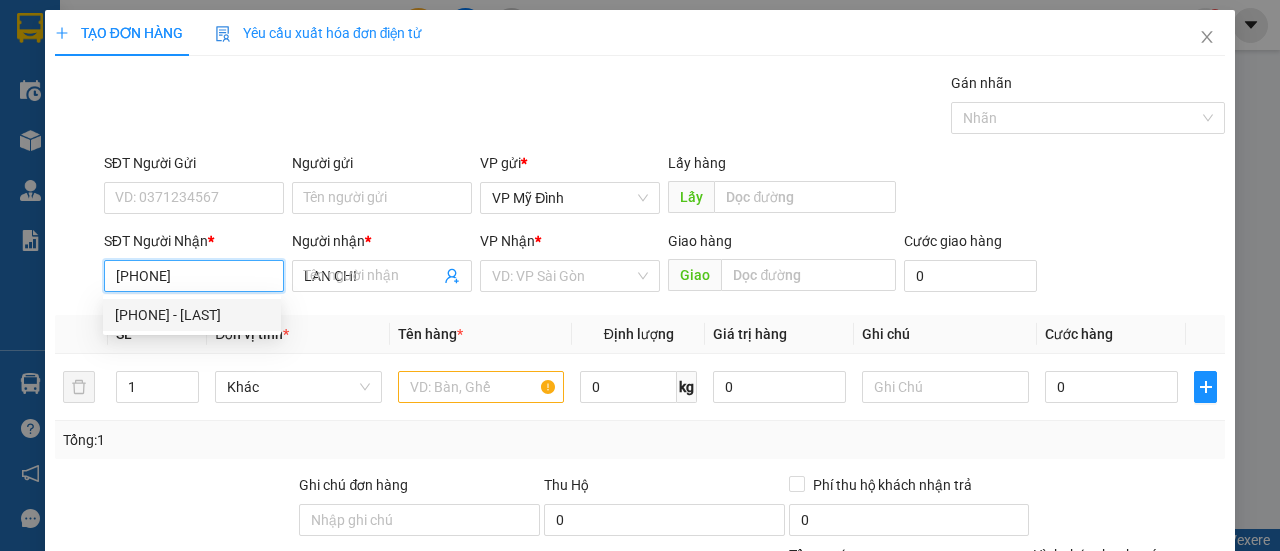 type on "50.000" 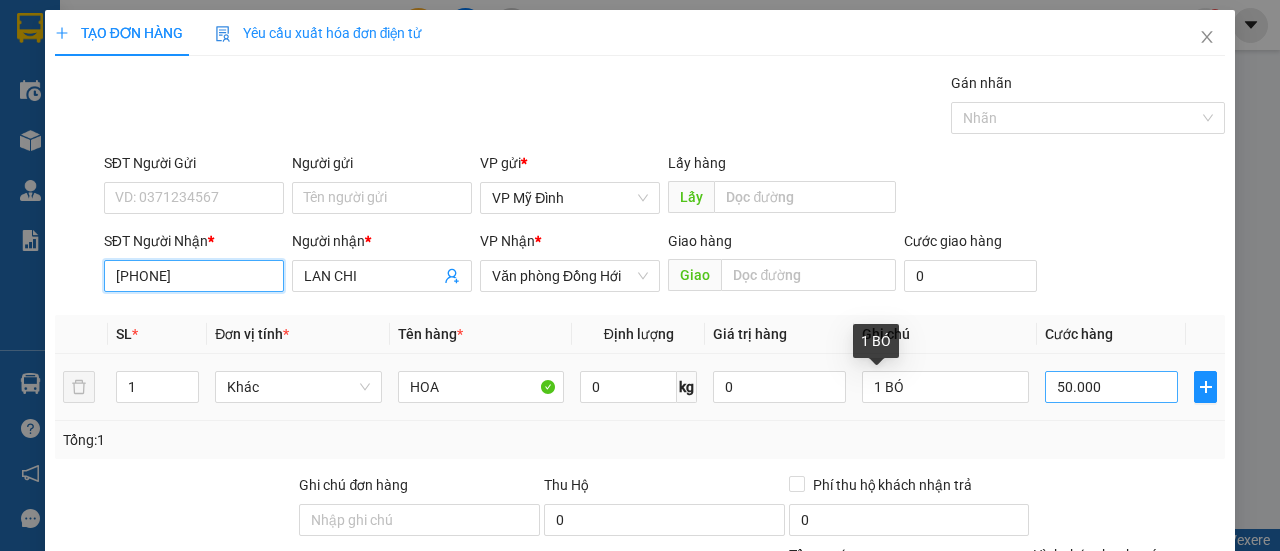 type on "0917424107" 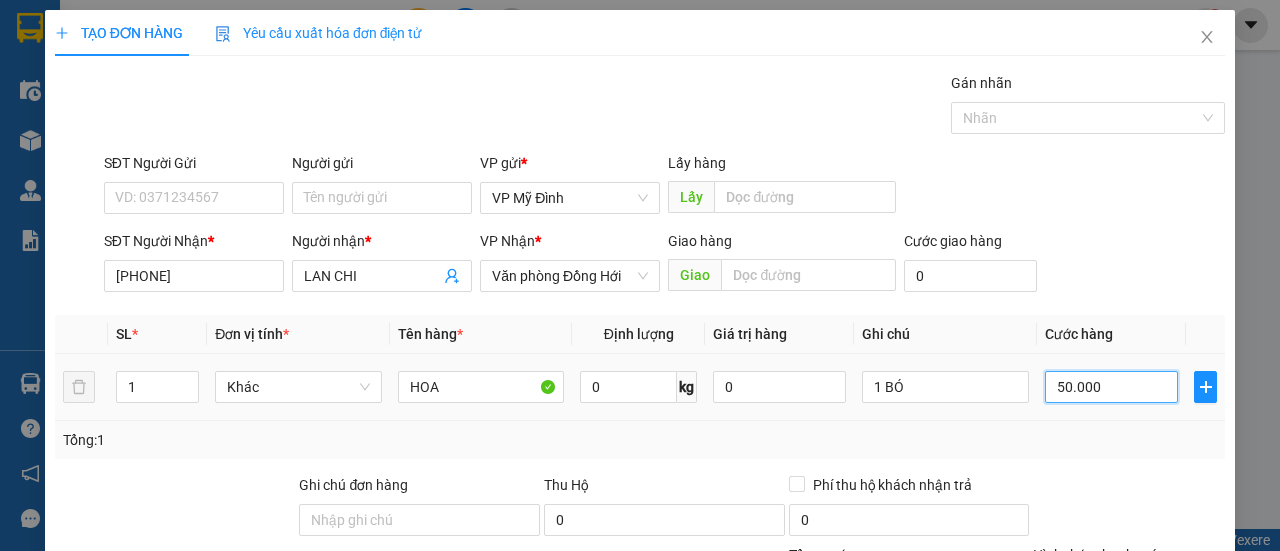 click on "50.000" at bounding box center [1111, 387] 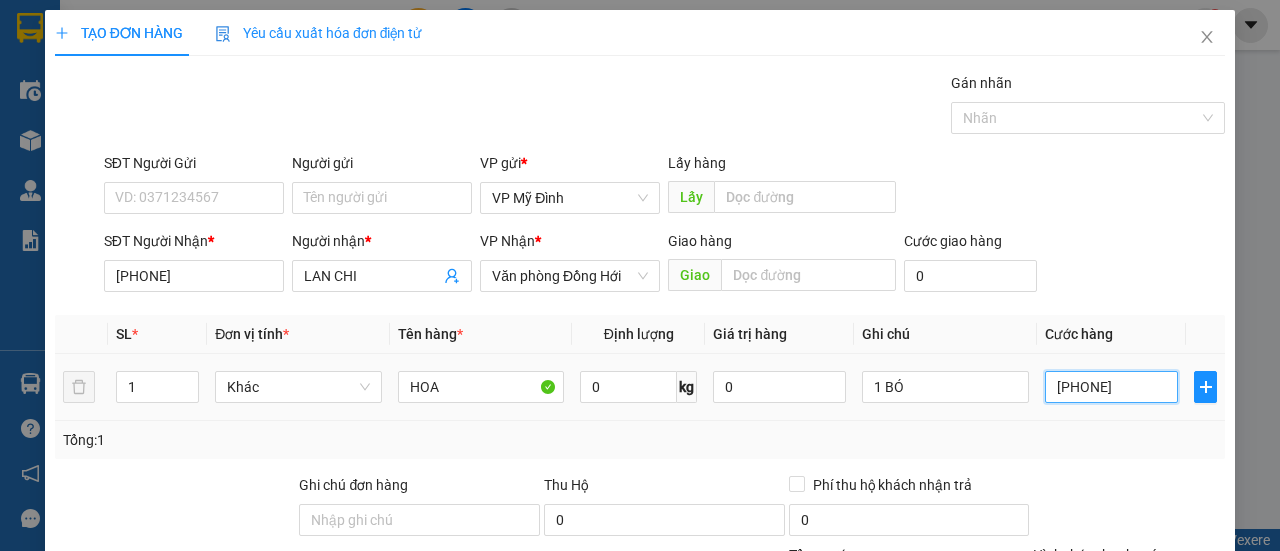 type on "2" 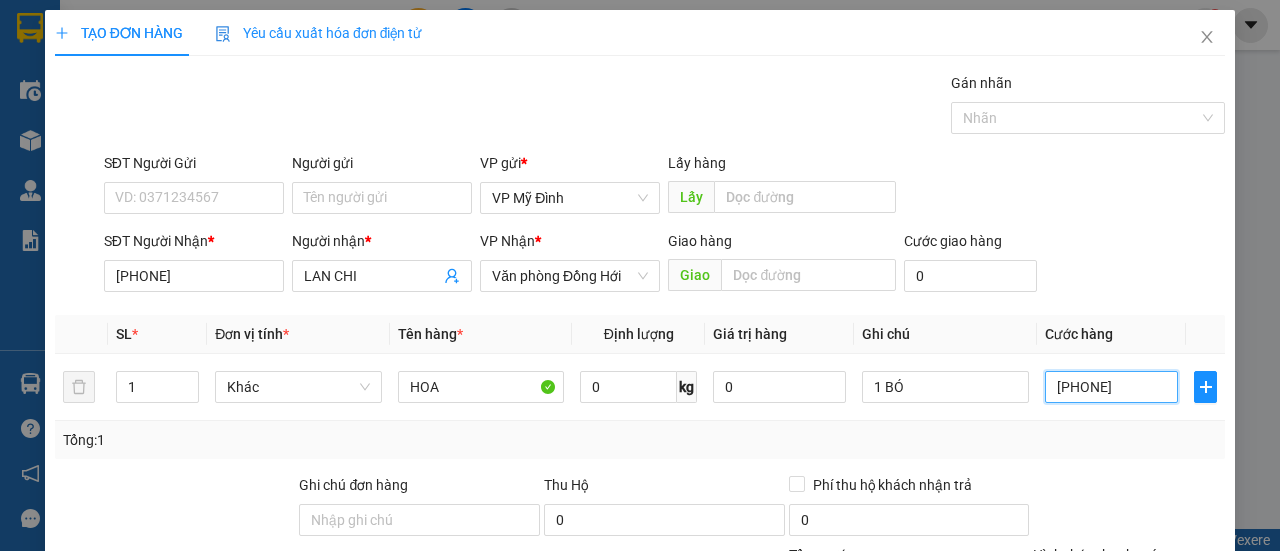 type on "000.000.200" 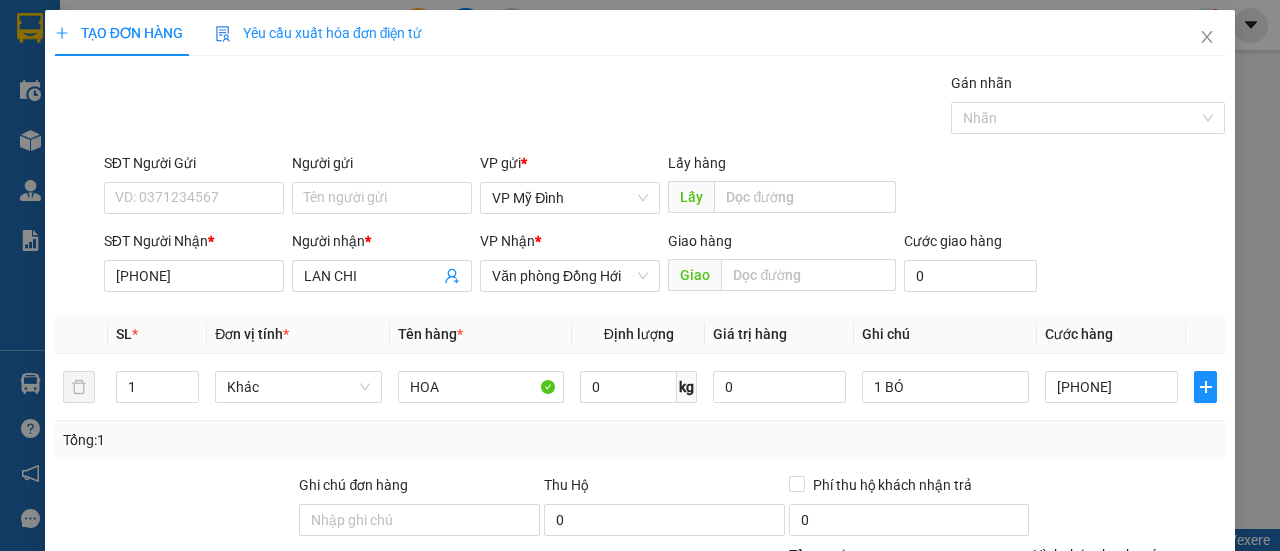 type on "200.000" 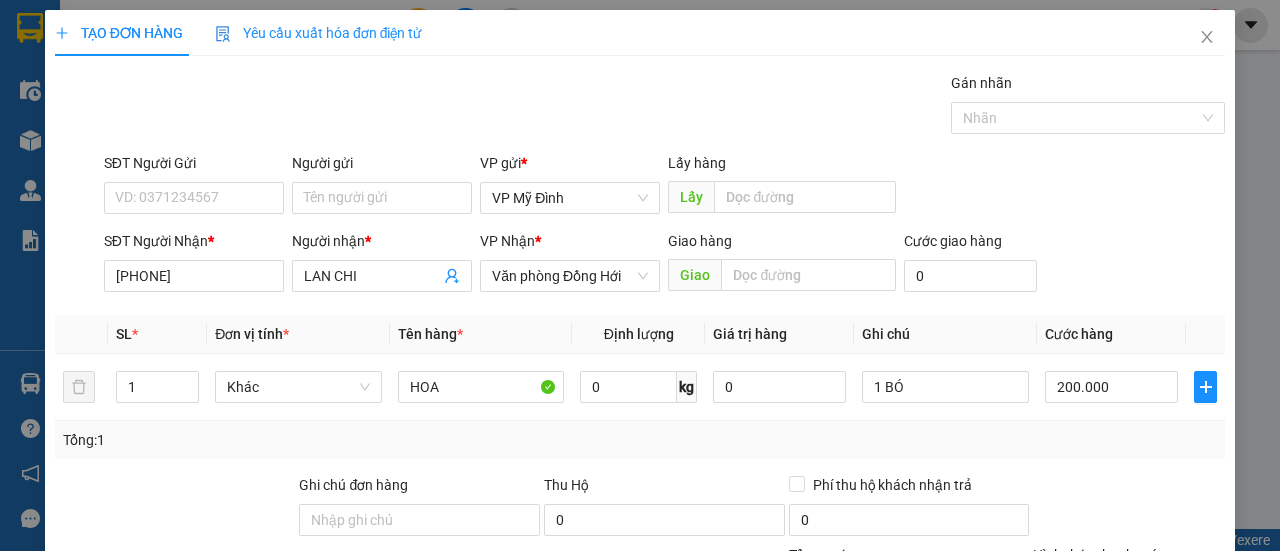 click on "SĐT Người Gửi VD: [PHONE] Người gửi Tên người gửi VP gửi  * VP Mỹ Đình Lấy hàng Lấy" at bounding box center [664, 187] 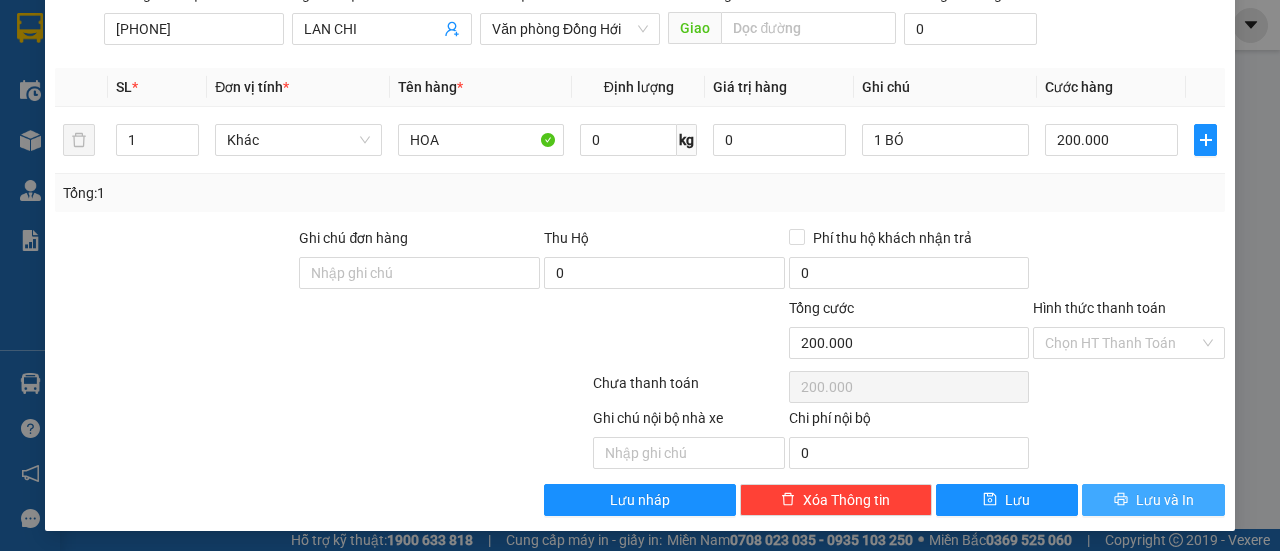click on "Lưu và In" at bounding box center (1153, 500) 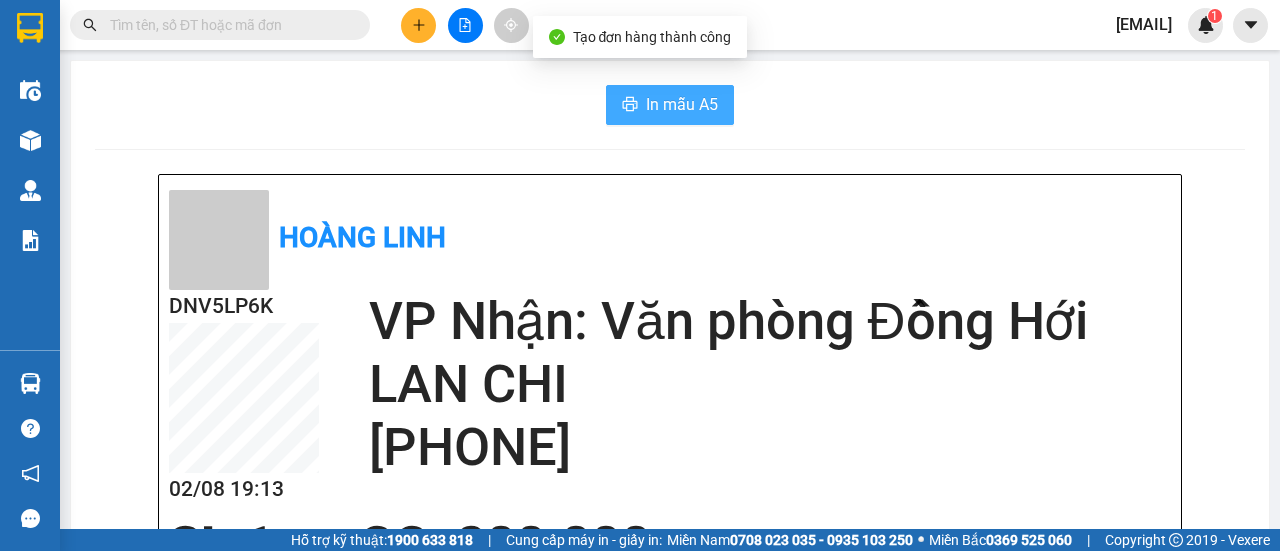 click on "In mẫu A5" at bounding box center (670, 105) 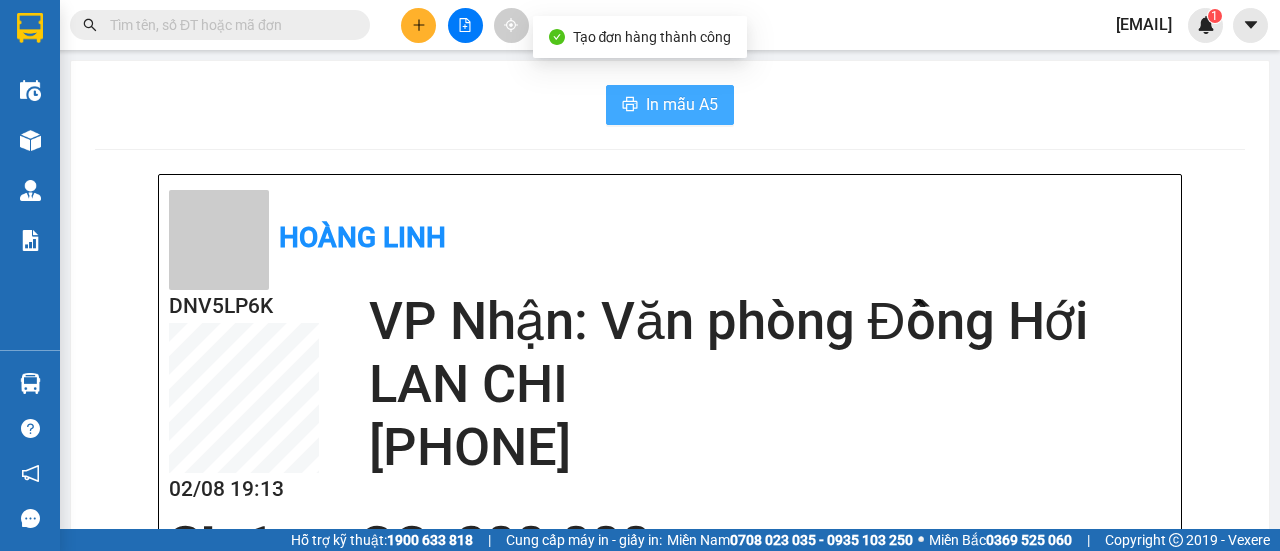 scroll, scrollTop: 0, scrollLeft: 0, axis: both 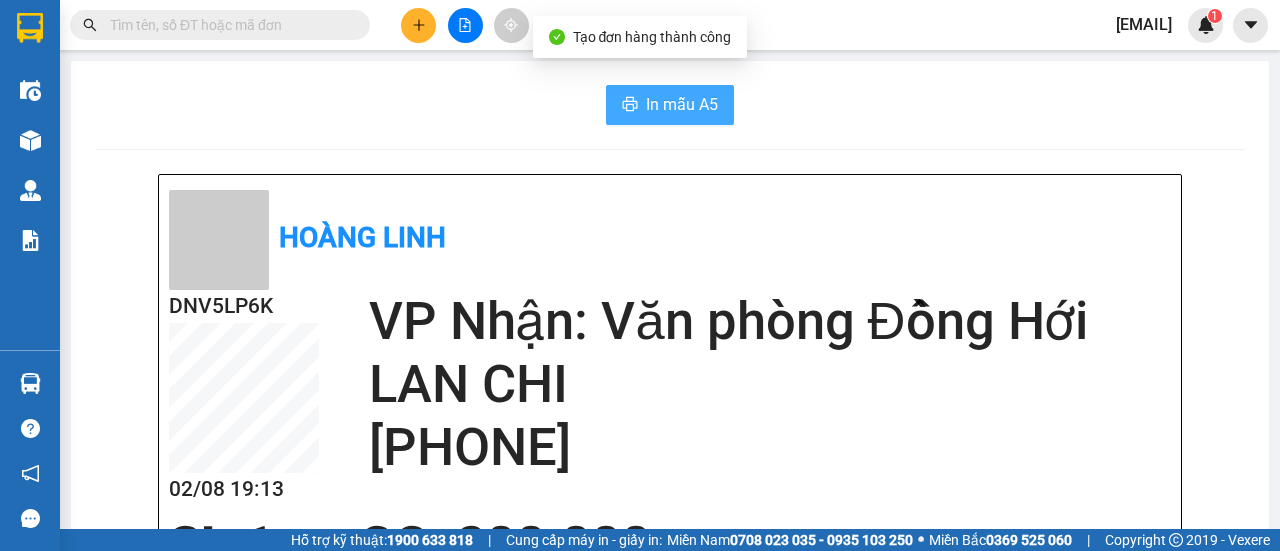 click on "In mẫu A5" at bounding box center [682, 104] 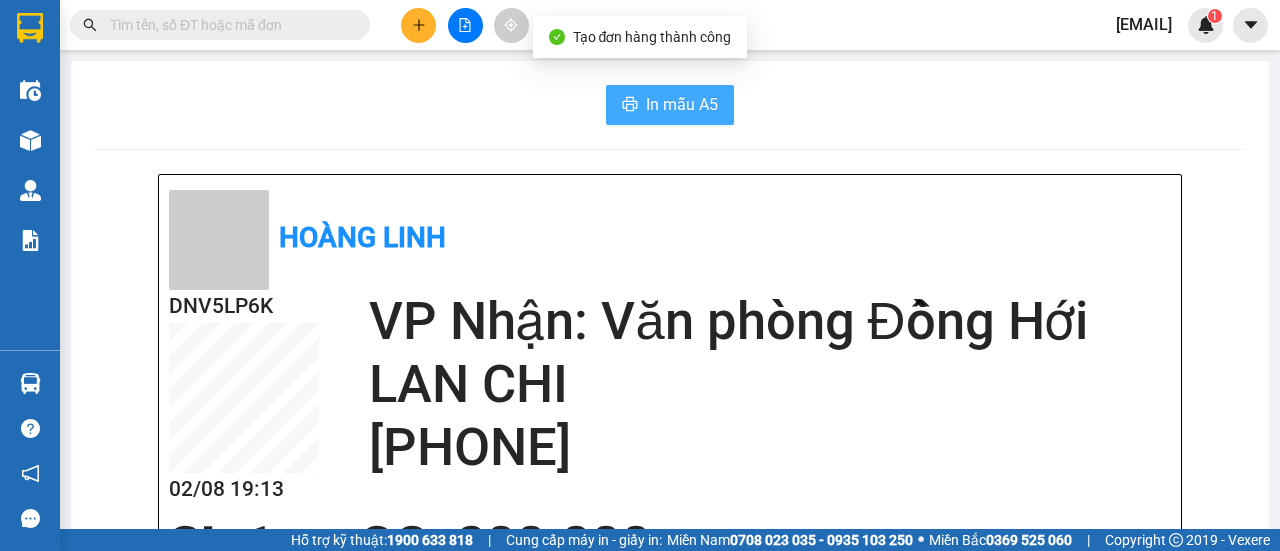 scroll, scrollTop: 0, scrollLeft: 0, axis: both 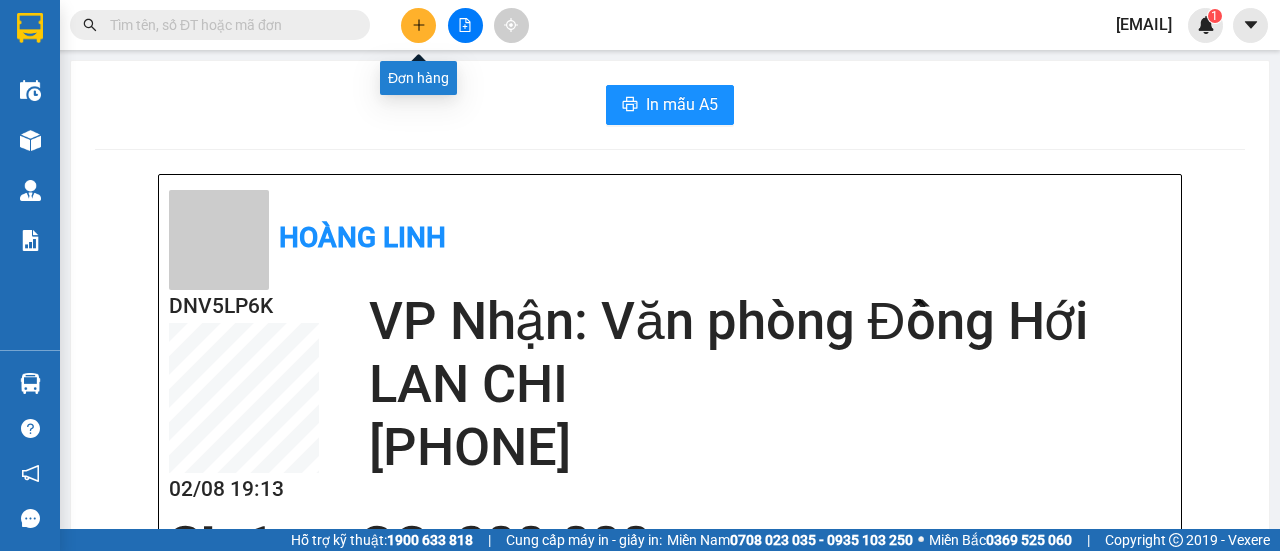 click 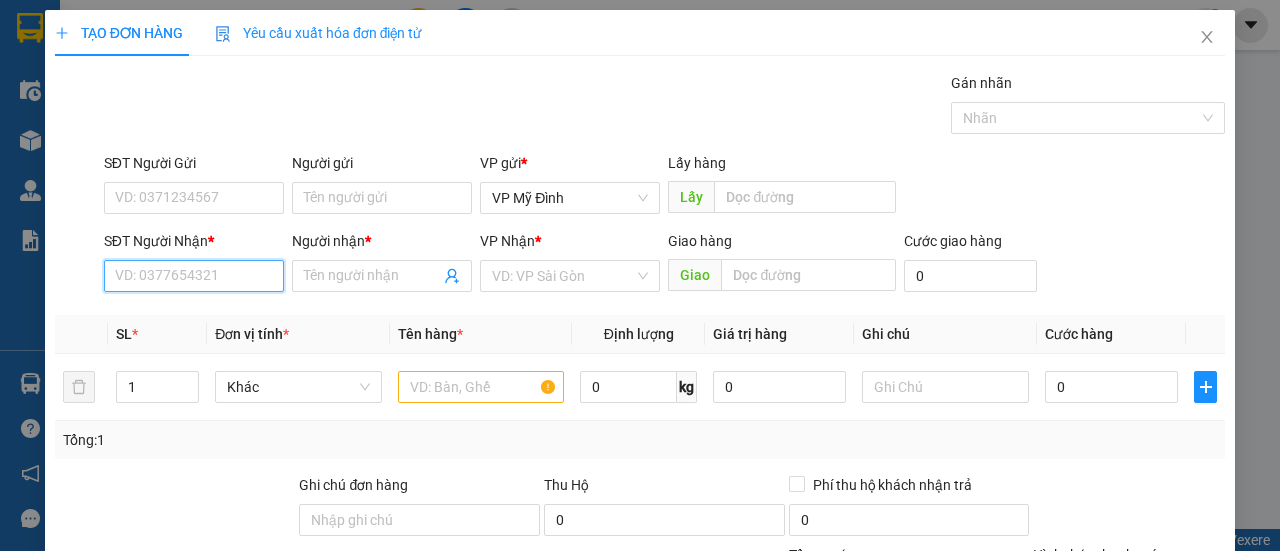 drag, startPoint x: 210, startPoint y: 271, endPoint x: 205, endPoint y: 261, distance: 11.18034 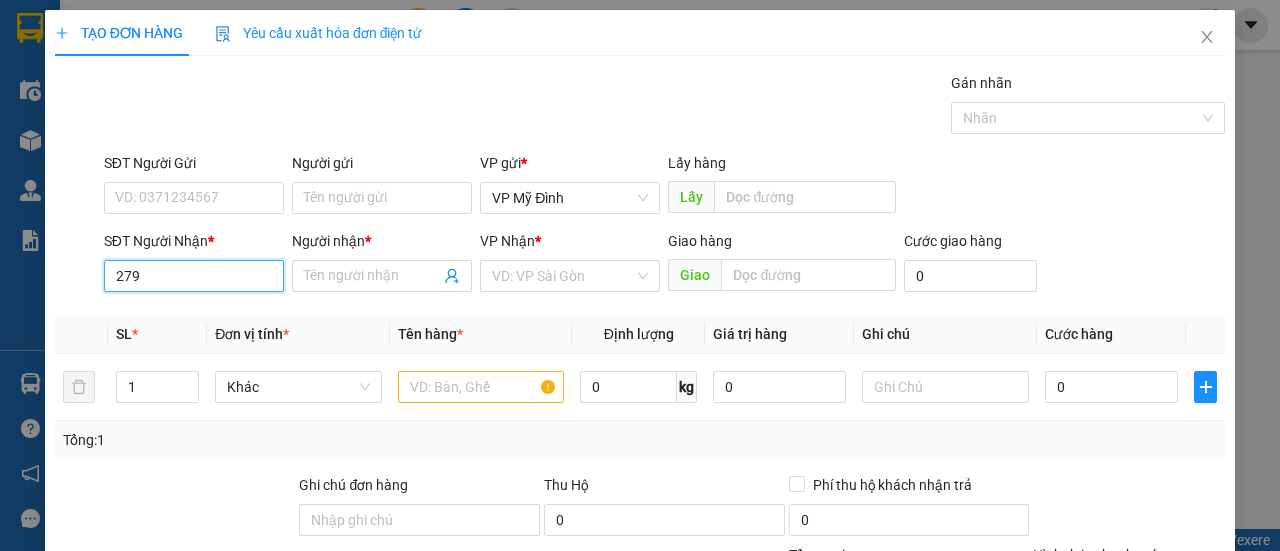 click on "279" at bounding box center (194, 276) 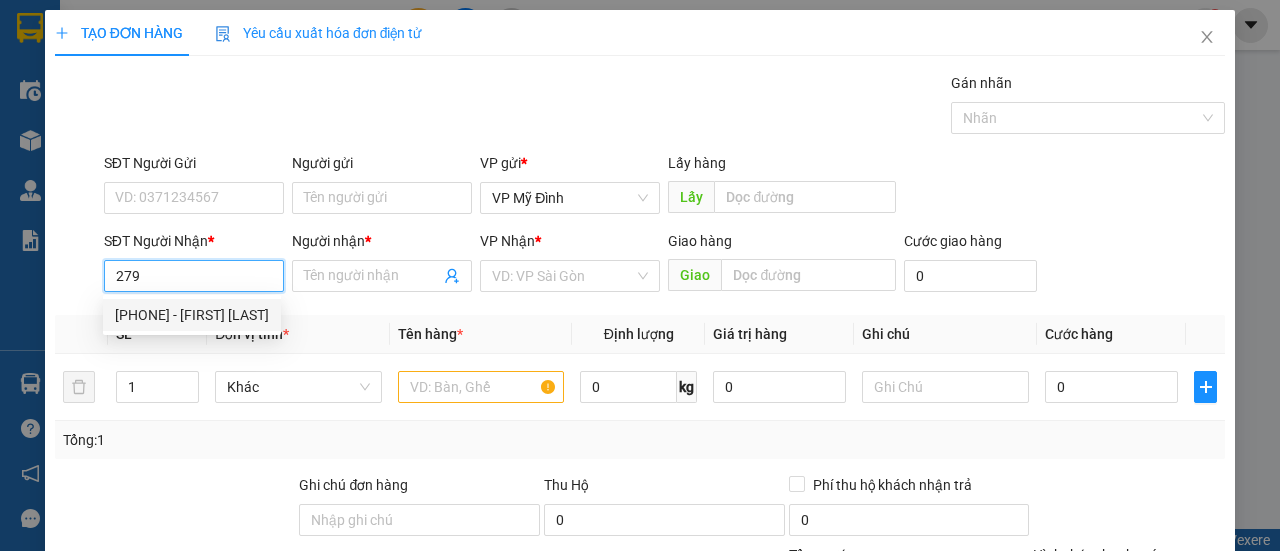 click on "0904728279 - ngọc an" at bounding box center (192, 315) 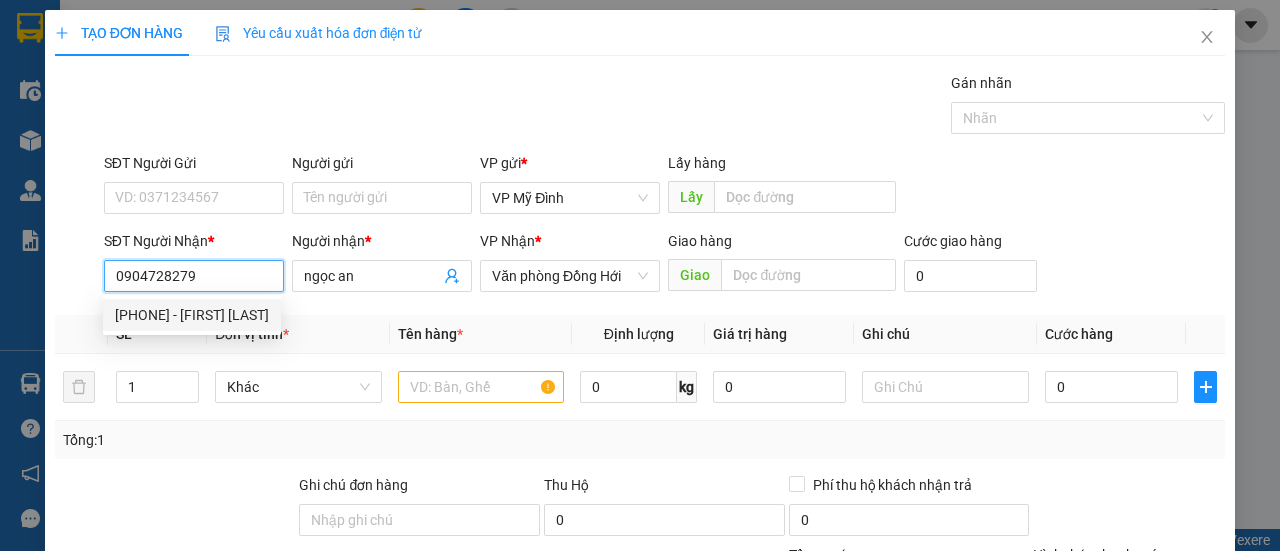 type on "100.000" 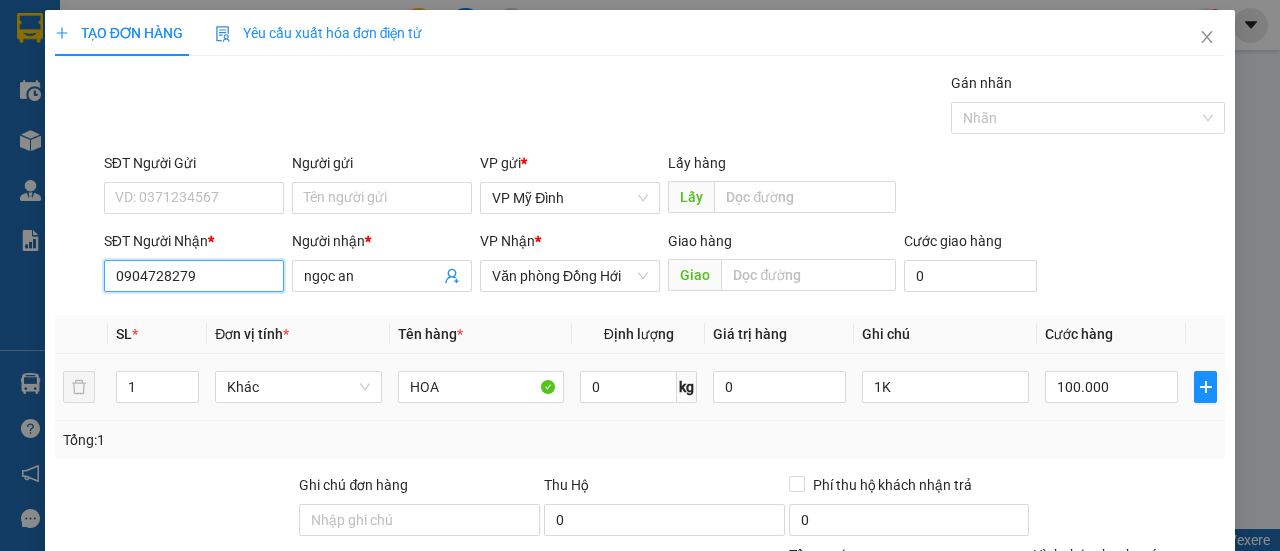 scroll, scrollTop: 247, scrollLeft: 0, axis: vertical 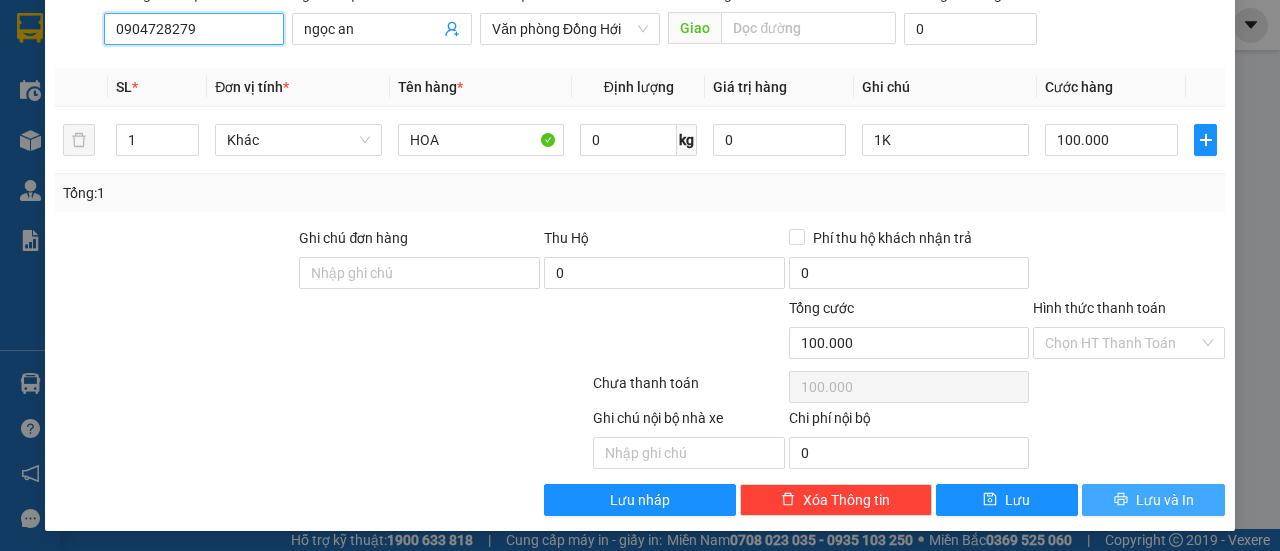 type on "0904728279" 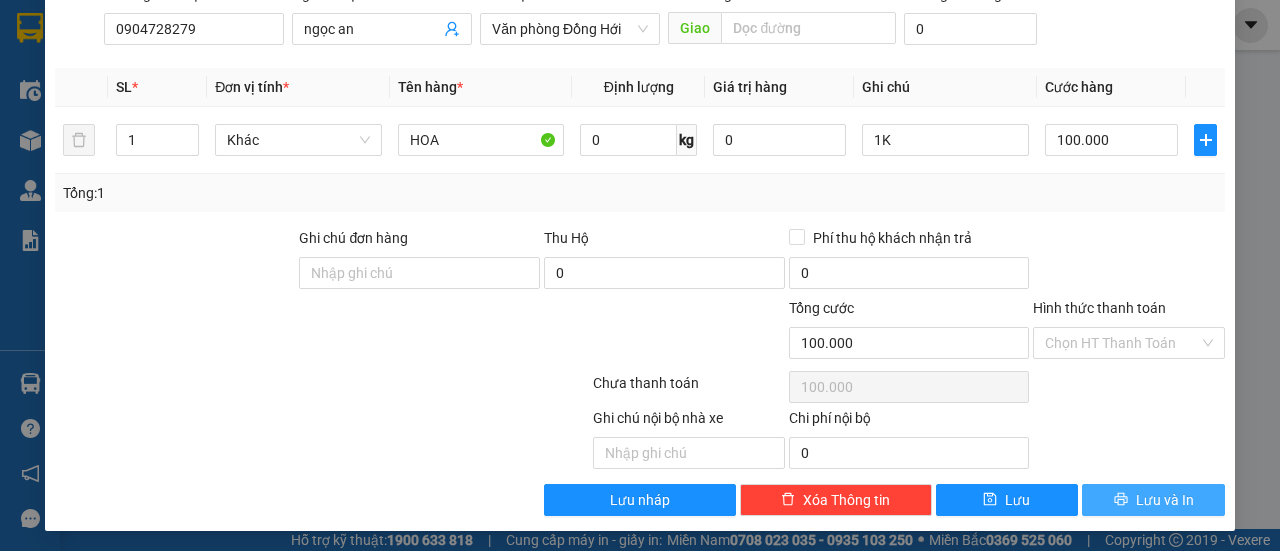 click 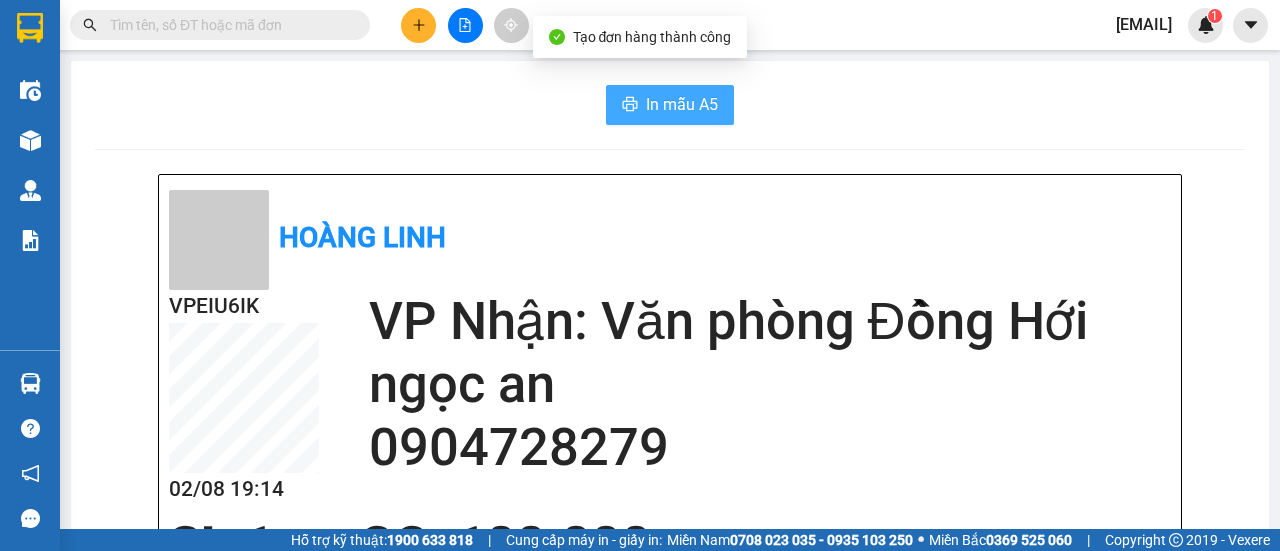 click on "In mẫu A5" at bounding box center (682, 104) 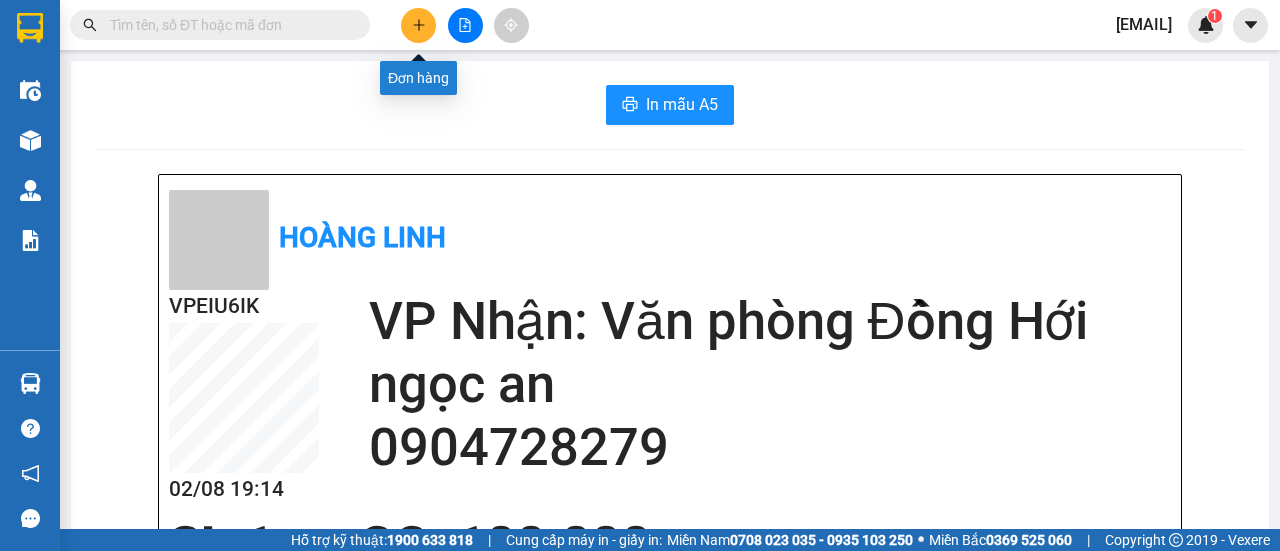 click at bounding box center (418, 25) 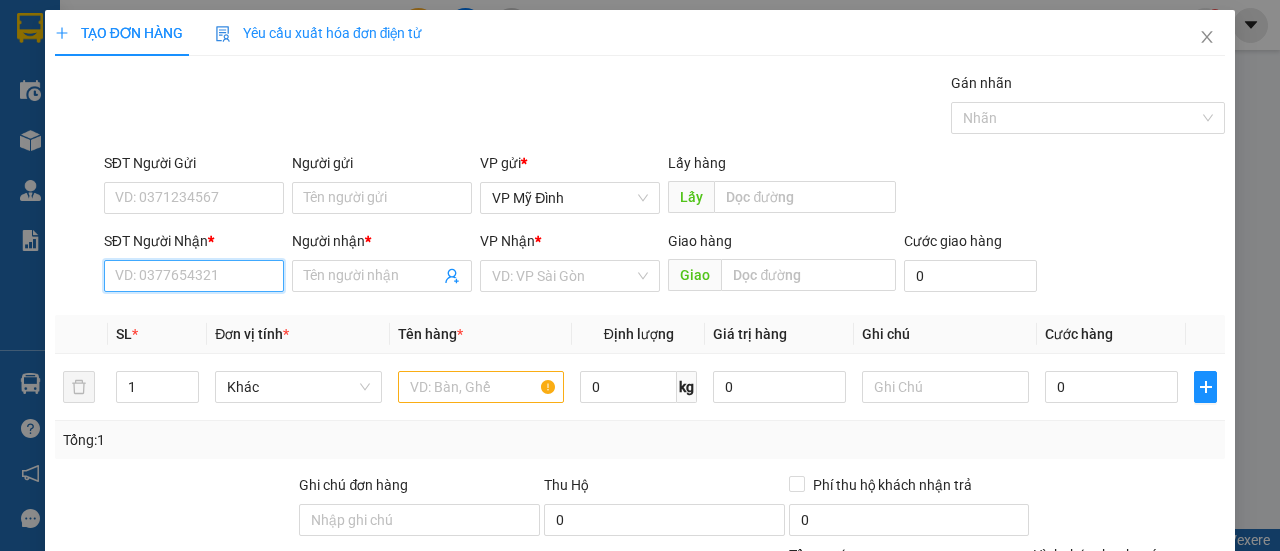 click on "SĐT Người Nhận  *" at bounding box center [194, 276] 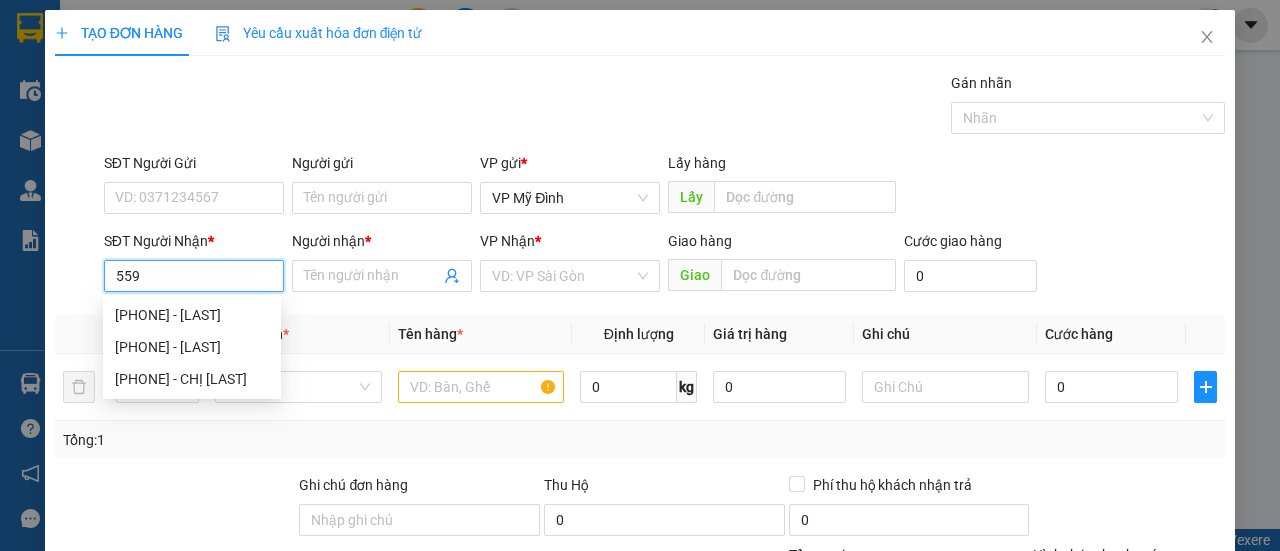 drag, startPoint x: 156, startPoint y: 280, endPoint x: 0, endPoint y: 260, distance: 157.27682 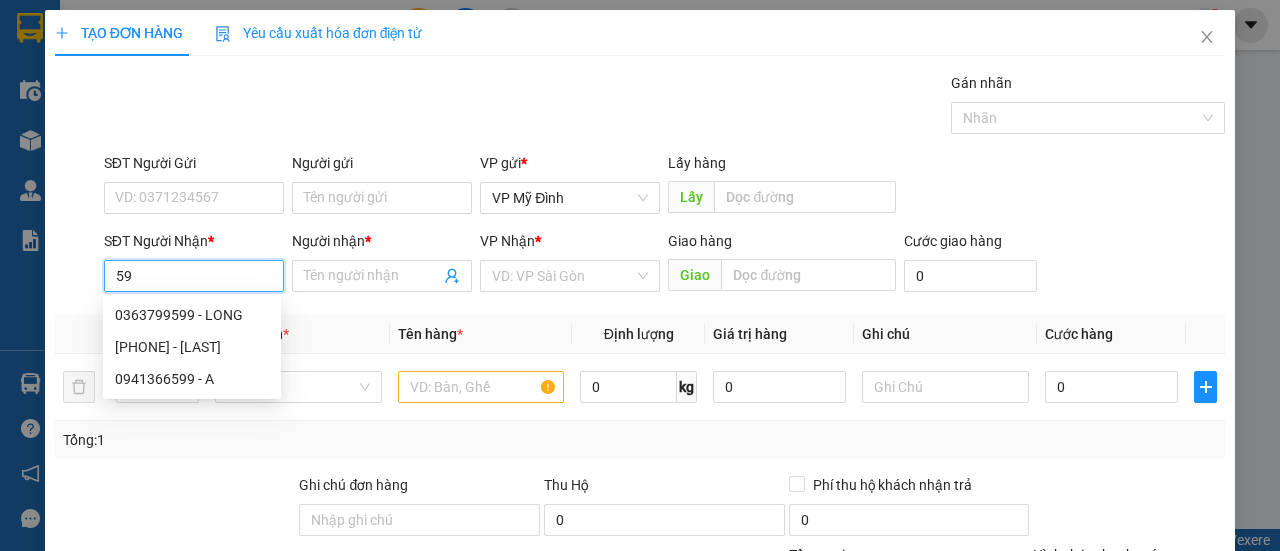 type on "5" 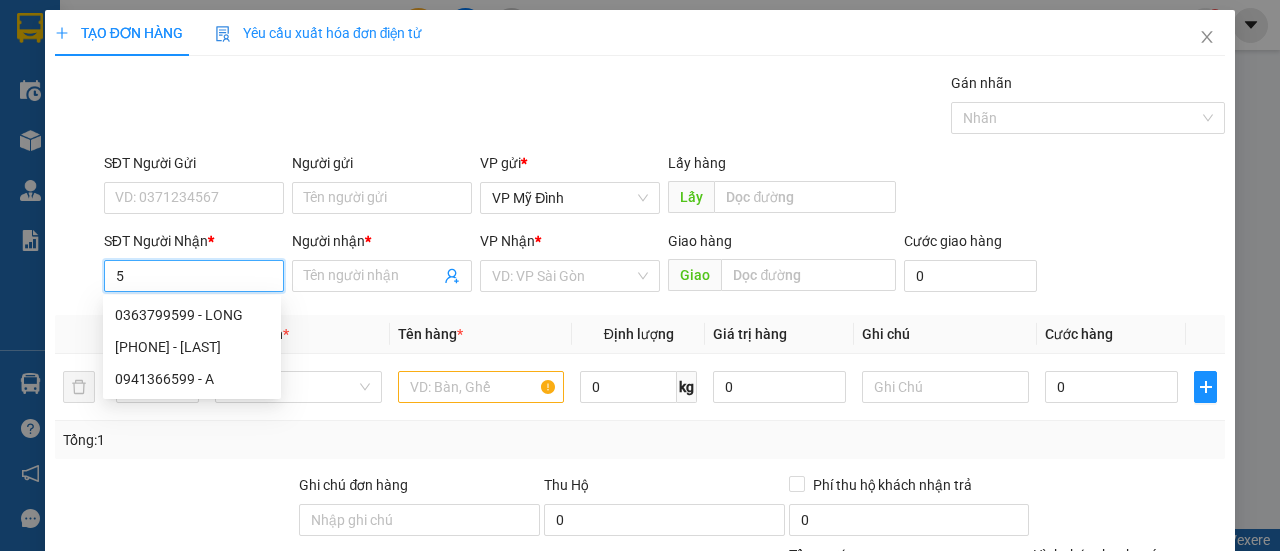 type 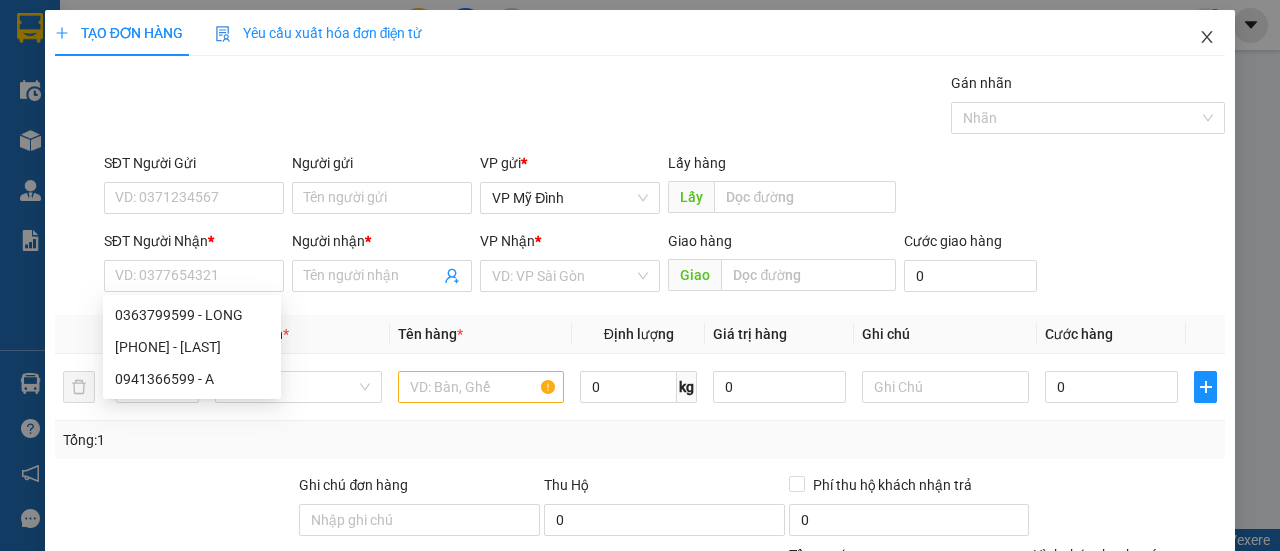 click 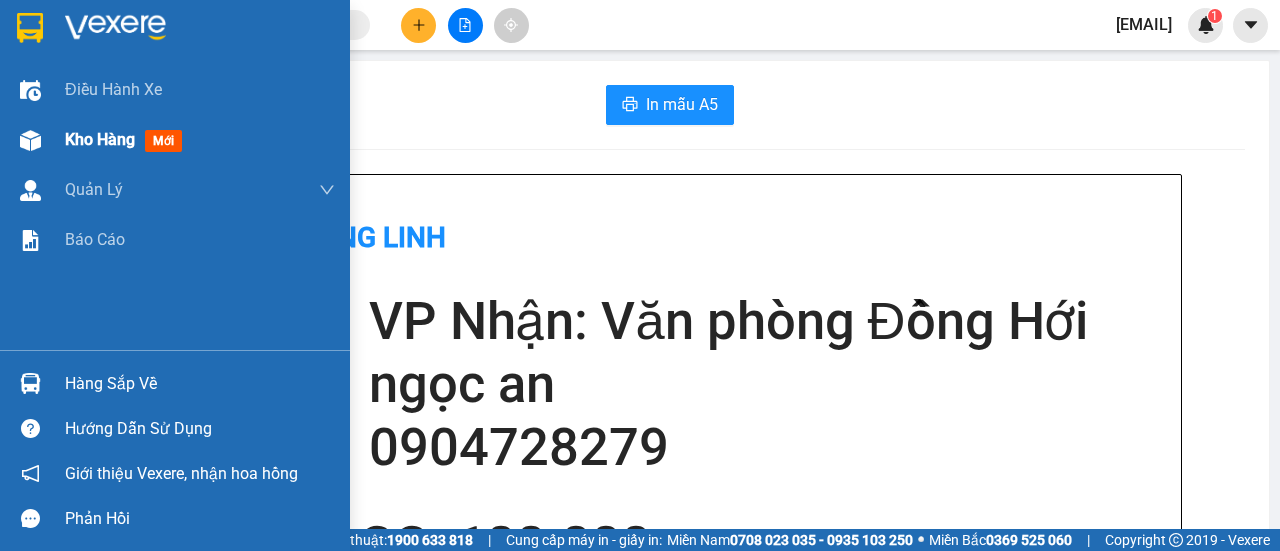 click on "Kho hàng" at bounding box center [100, 139] 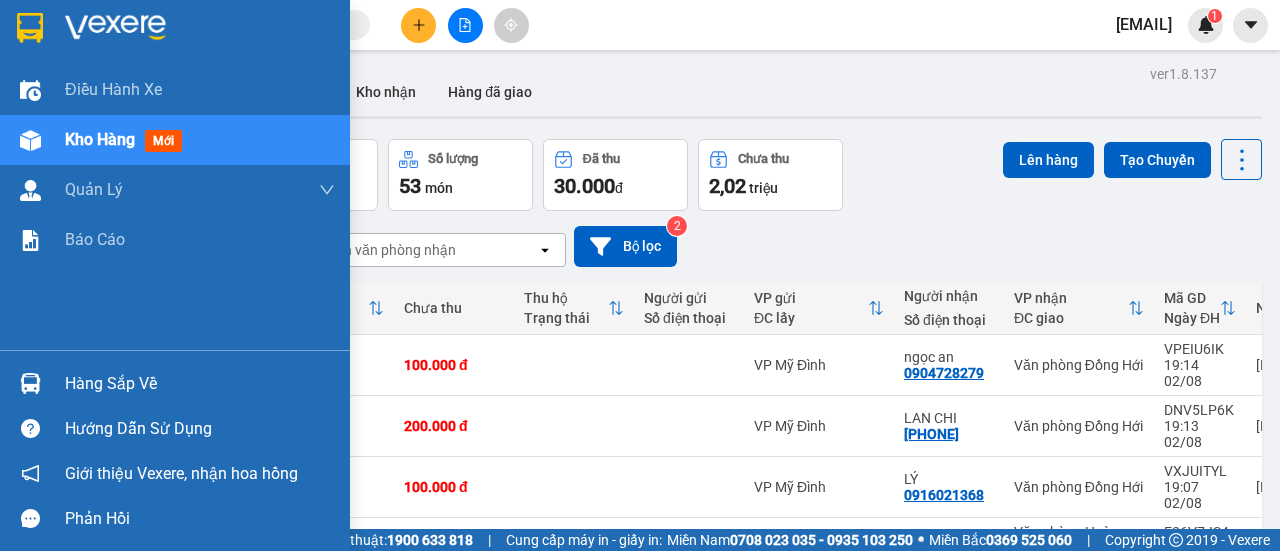 click on "Kho hàng" at bounding box center (100, 139) 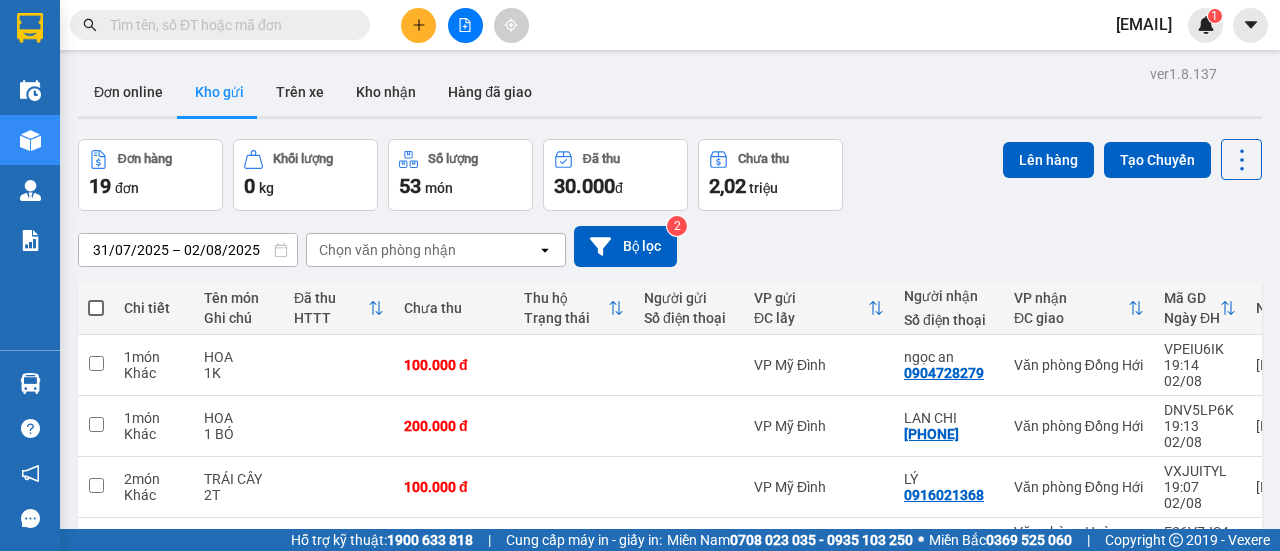click on "Đơn hàng 19 đơn" at bounding box center (150, 175) 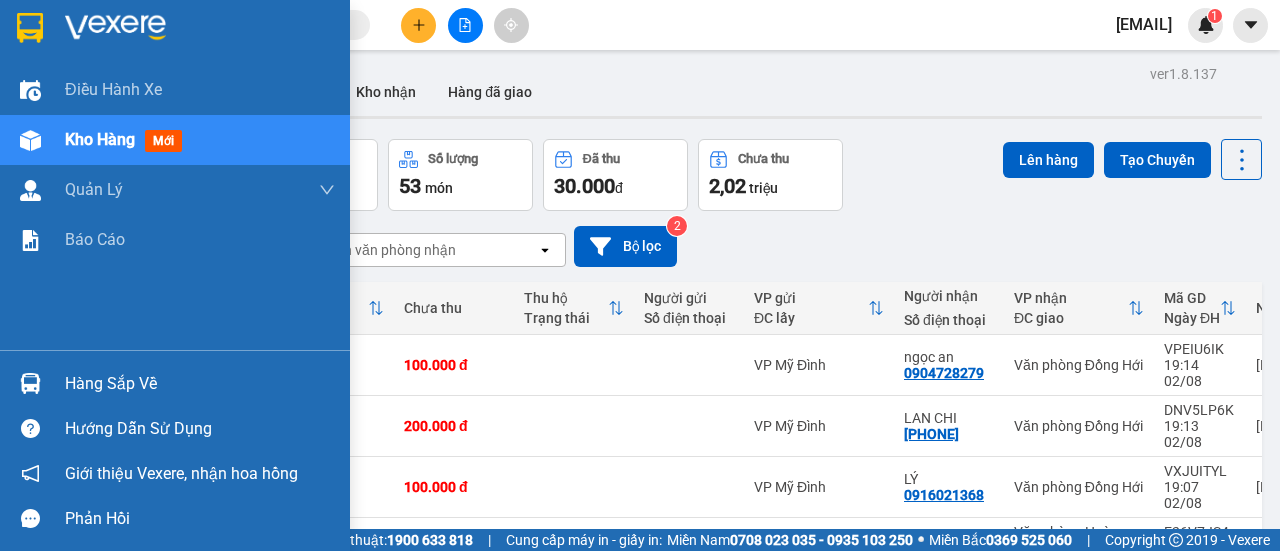click on "Kho hàng" at bounding box center (100, 139) 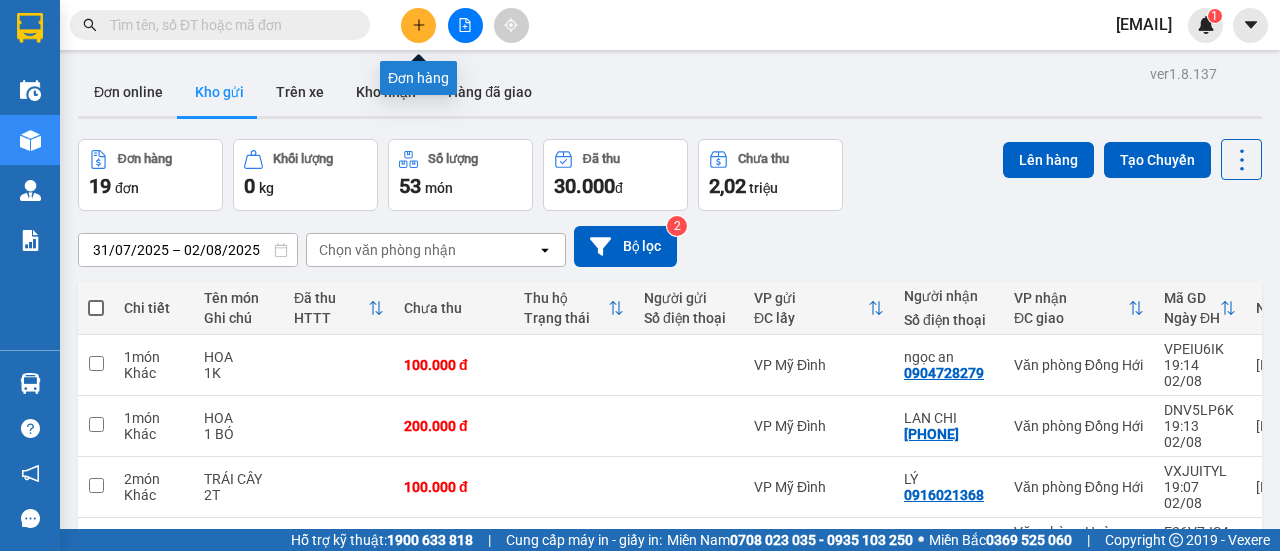 click 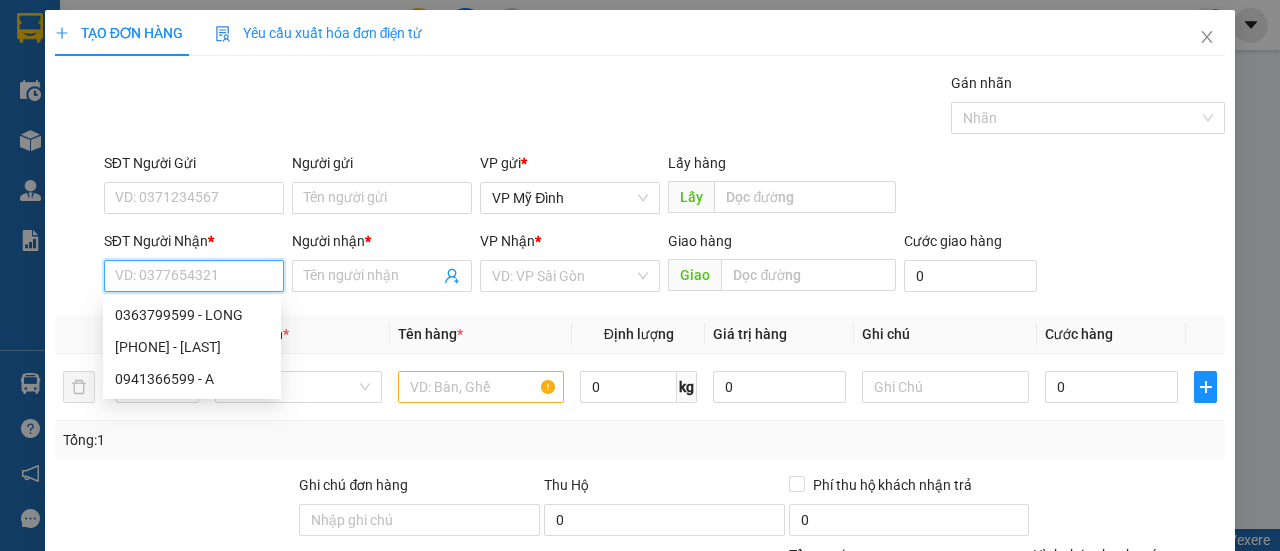 drag, startPoint x: 237, startPoint y: 268, endPoint x: 234, endPoint y: 254, distance: 14.3178215 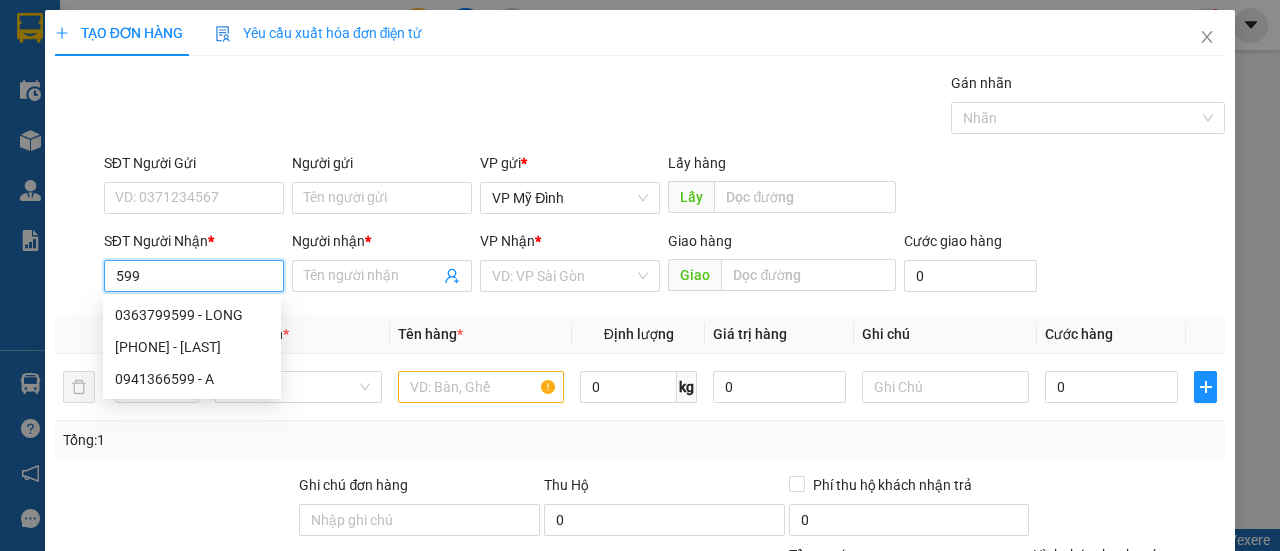 click on "0363799599 - LONG" at bounding box center (192, 315) 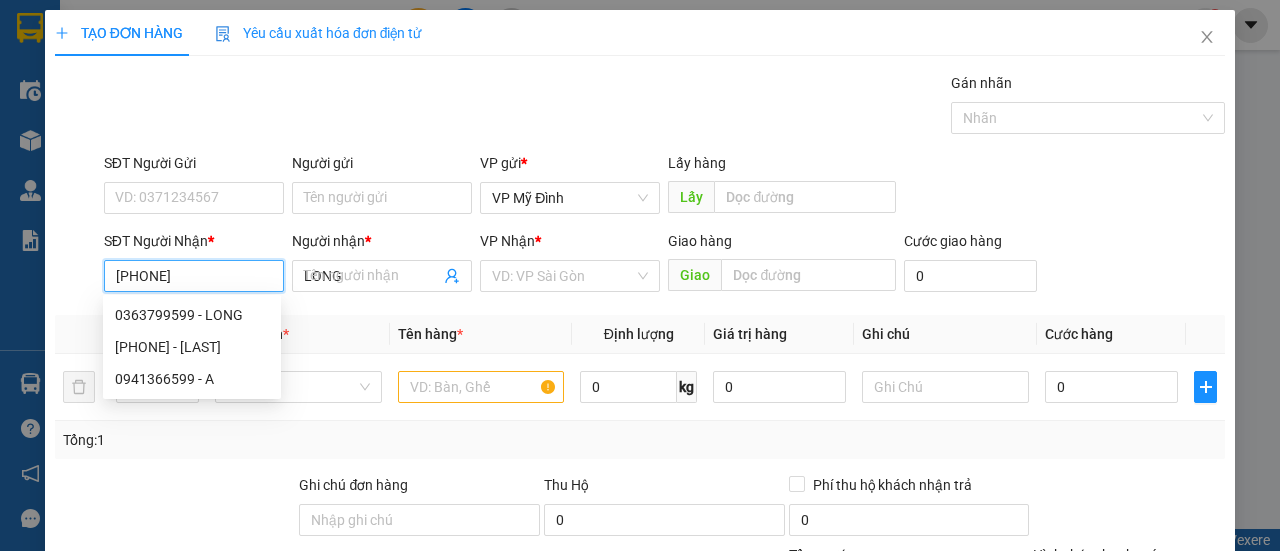 type on "70.000" 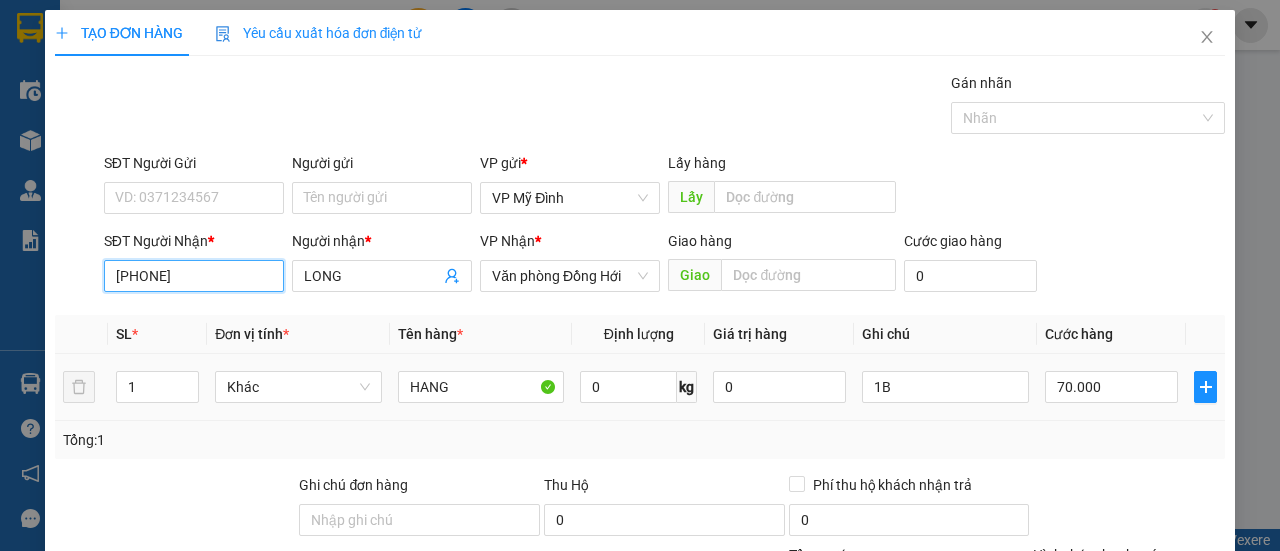 scroll, scrollTop: 247, scrollLeft: 0, axis: vertical 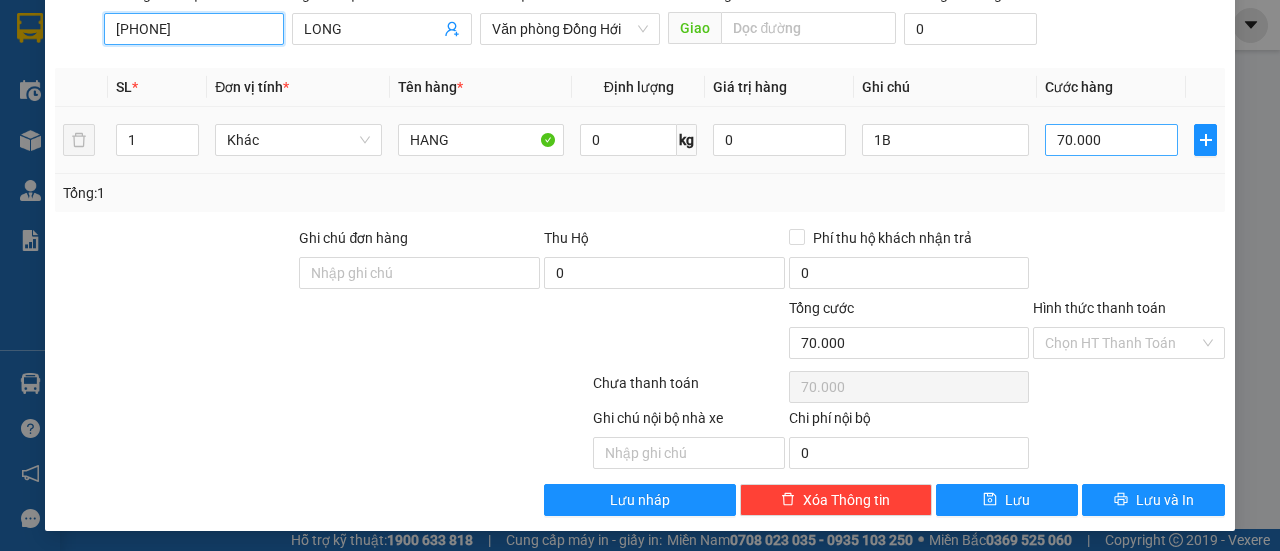 type on "0363799599" 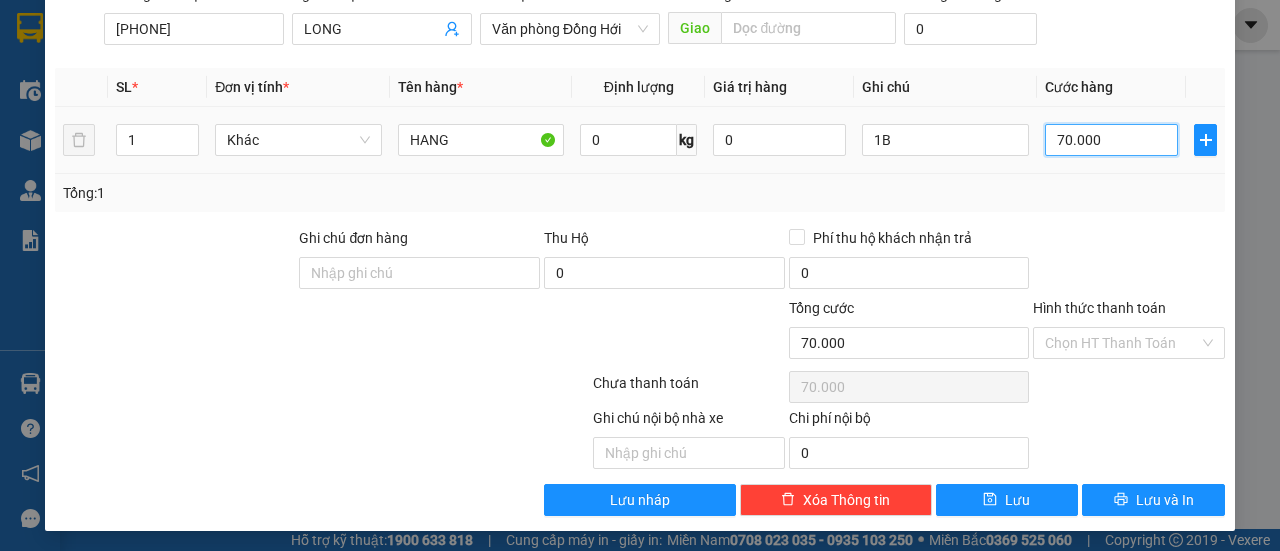 click on "70.000" at bounding box center [1111, 140] 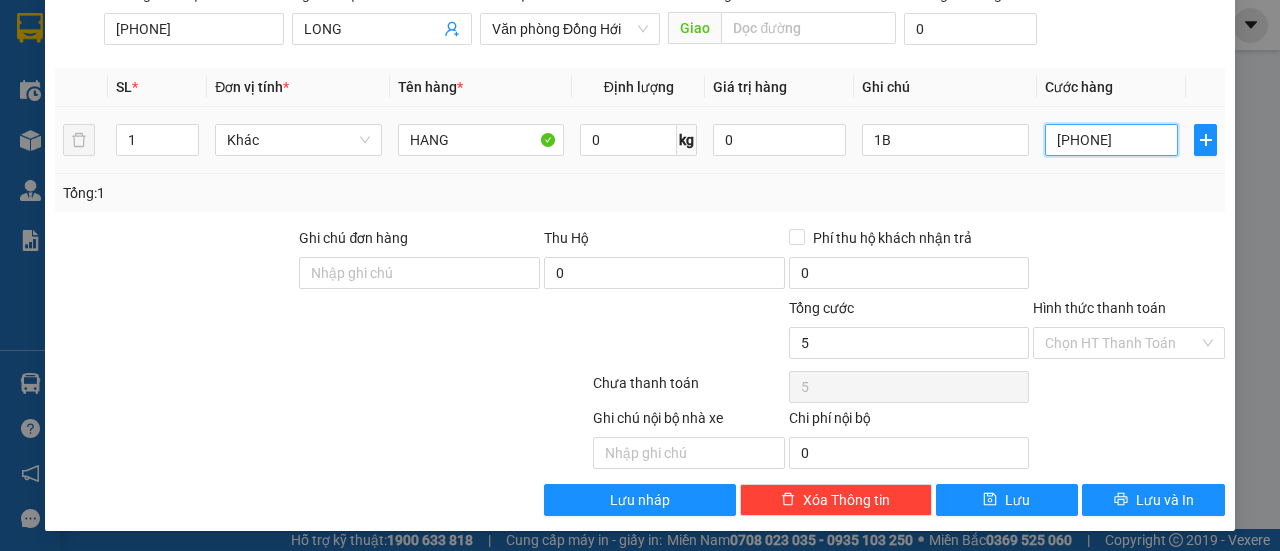 type on "50" 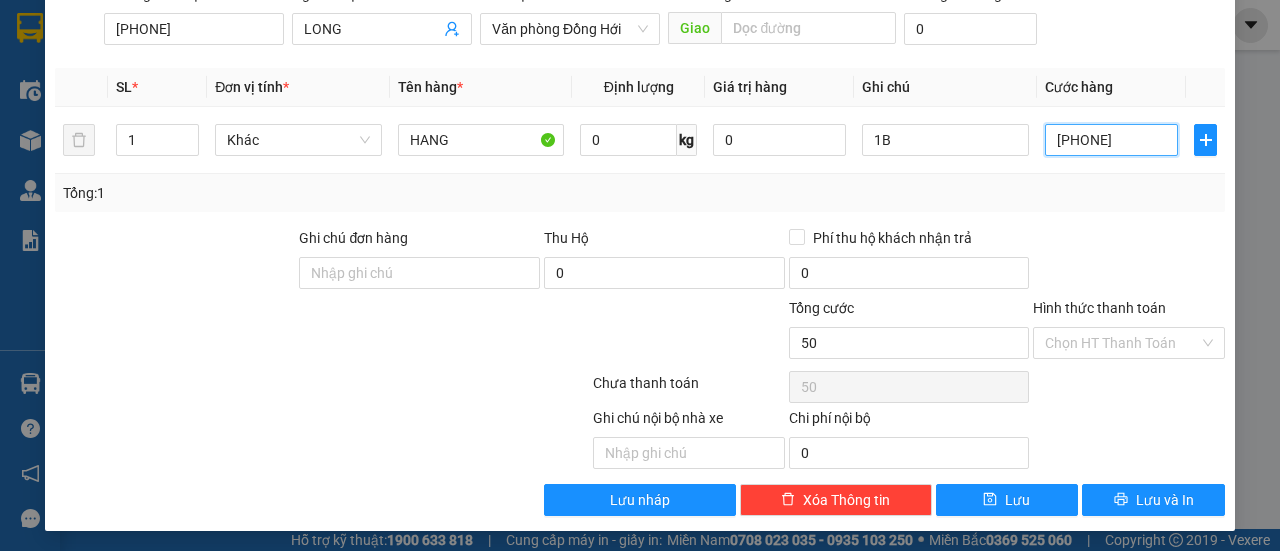 type on "0.000.050" 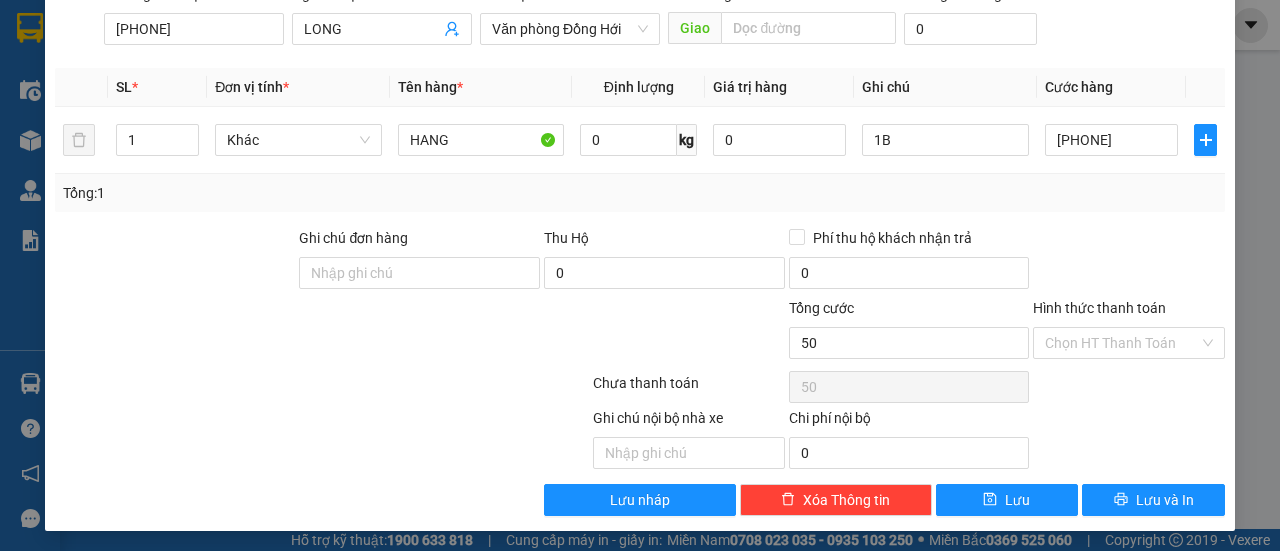 click on "Transit Pickup Surcharge Ids Transit Deliver Surcharge Ids Transit Deliver Surcharge Transit Deliver Surcharge Gán nhãn   Nhãn SĐT Người Gửi VD: 0371234567 Người gửi Tên người gửi VP gửi  * VP Mỹ Đình Lấy hàng Lấy SĐT Người Nhận  * 0363799599 Người nhận  * LONG VP Nhận  * Văn phòng Đồng Hới Giao hàng Giao Cước giao hàng 0 SL  * Đơn vị tính  * Tên hàng  * Định lượng Giá trị hàng Ghi chú Cước hàng                   1 Khác HANG 0 kg 0 1B 0.000.050 Tổng:  1 Ghi chú đơn hàng Thu Hộ 0 Phí thu hộ khách nhận trả 0 Tổng cước 50 Hình thức thanh toán Chọn HT Thanh Toán Số tiền thu trước 0 Chưa thanh toán 50 Chọn HT Thanh Toán Ghi chú nội bộ nhà xe Chi phí nội bộ 0 Lưu nháp Xóa Thông tin Lưu Lưu và In" at bounding box center (640, 170) 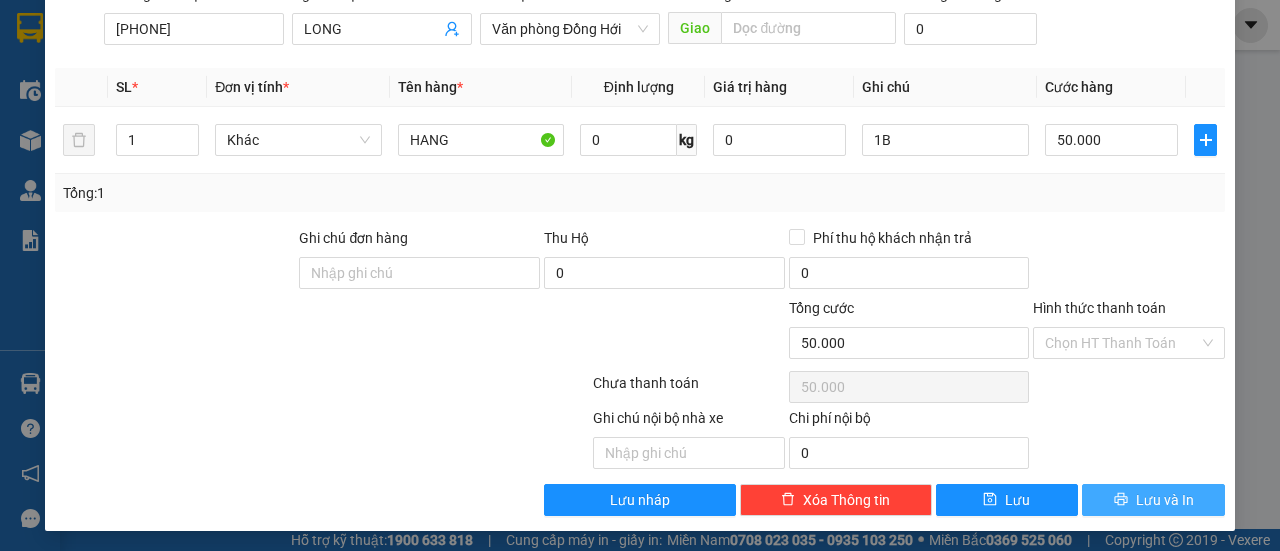 click on "Lưu và In" at bounding box center [1153, 500] 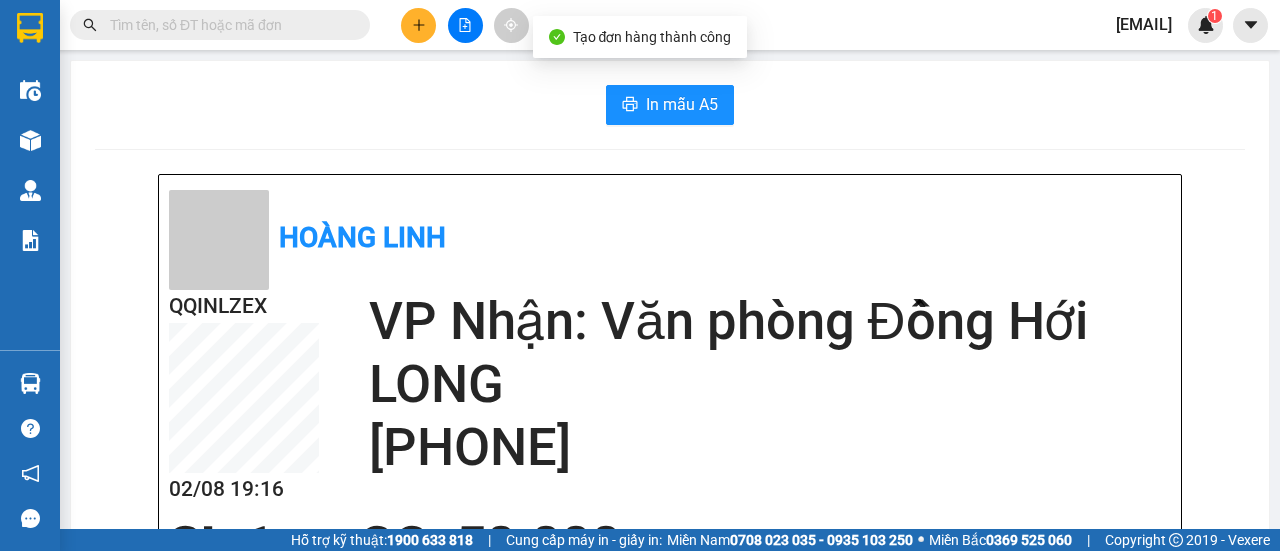 scroll, scrollTop: 0, scrollLeft: 0, axis: both 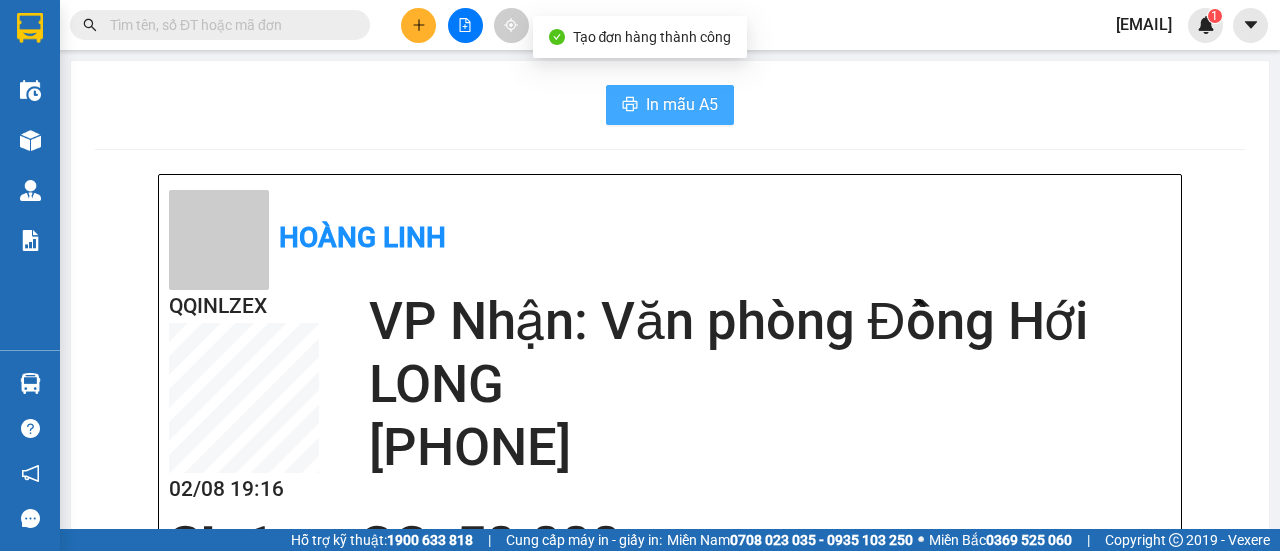 click on "In mẫu A5" at bounding box center [682, 104] 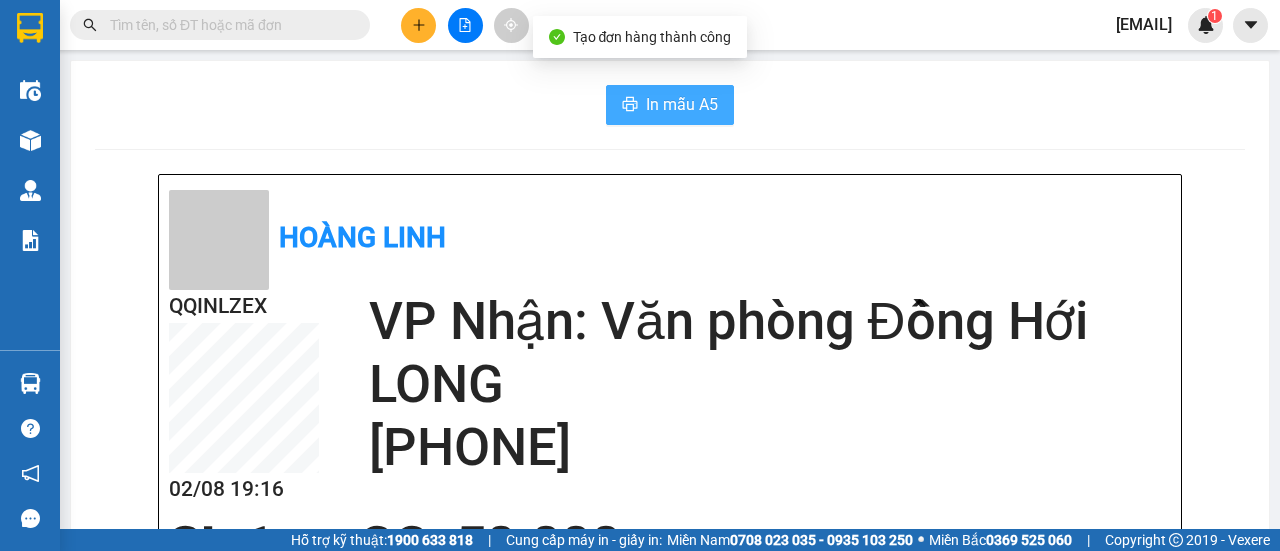scroll, scrollTop: 0, scrollLeft: 0, axis: both 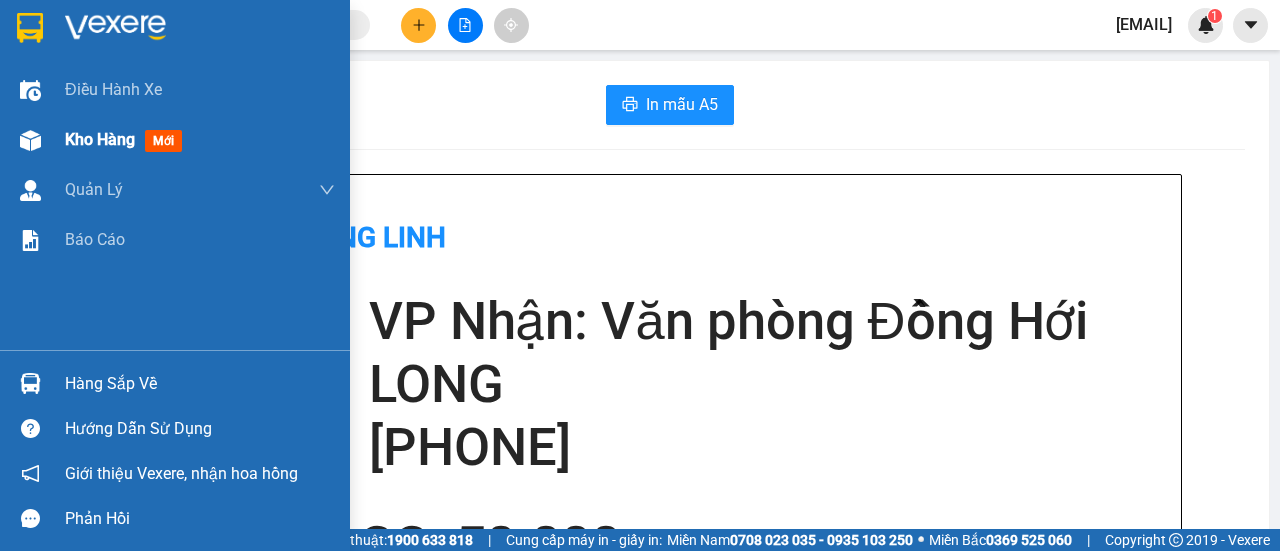 drag, startPoint x: 118, startPoint y: 140, endPoint x: 194, endPoint y: 50, distance: 117.79643 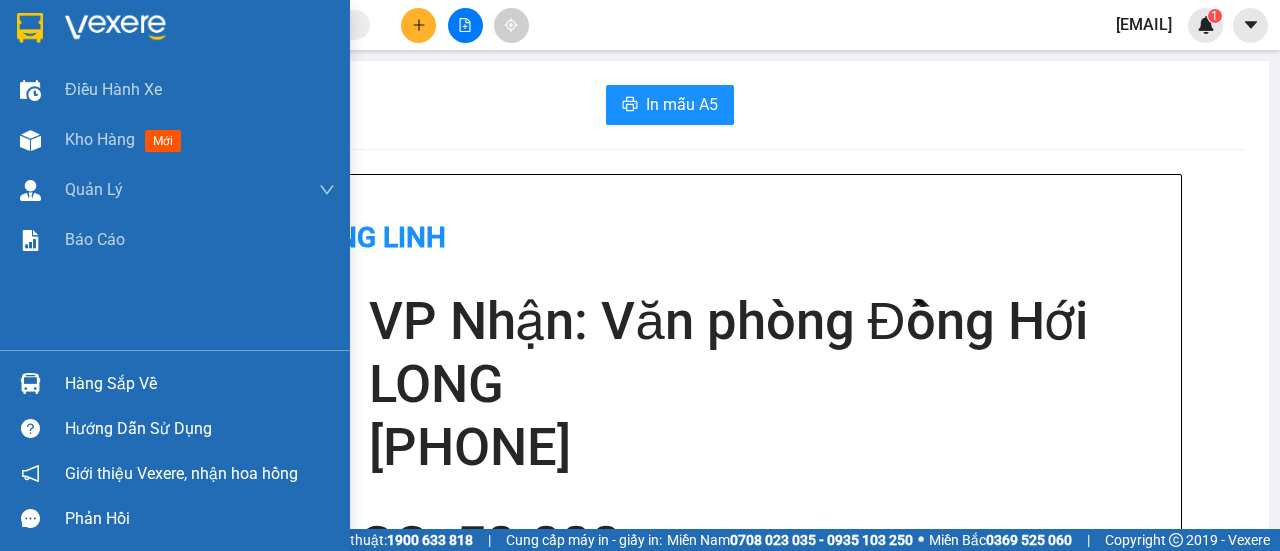 click on "Kho hàng" at bounding box center (100, 139) 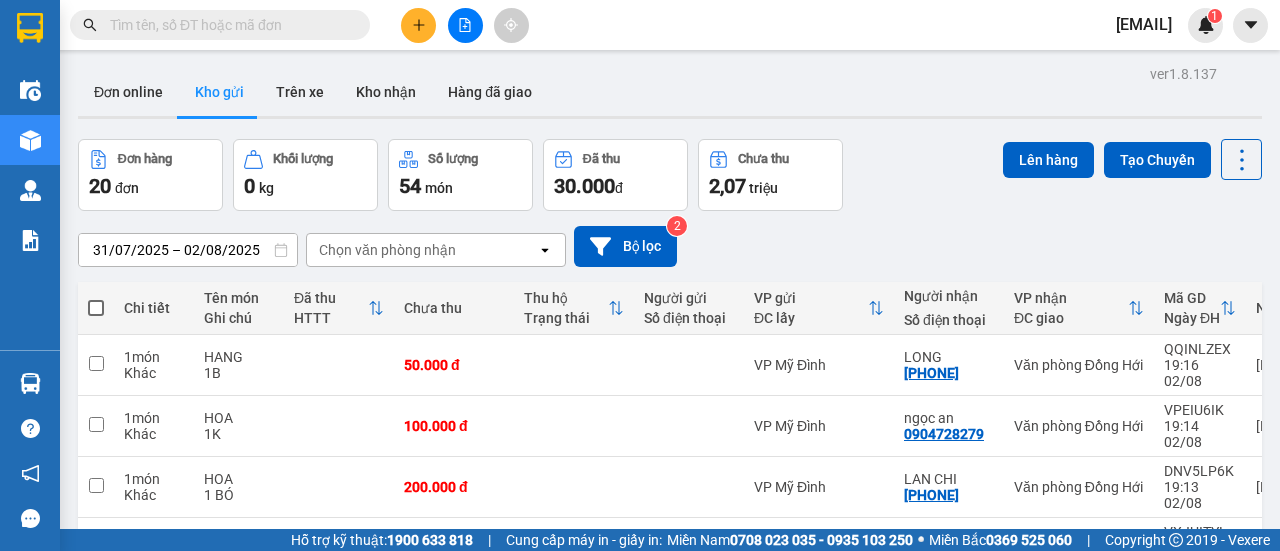 click on "Chọn văn phòng nhận" at bounding box center (387, 250) 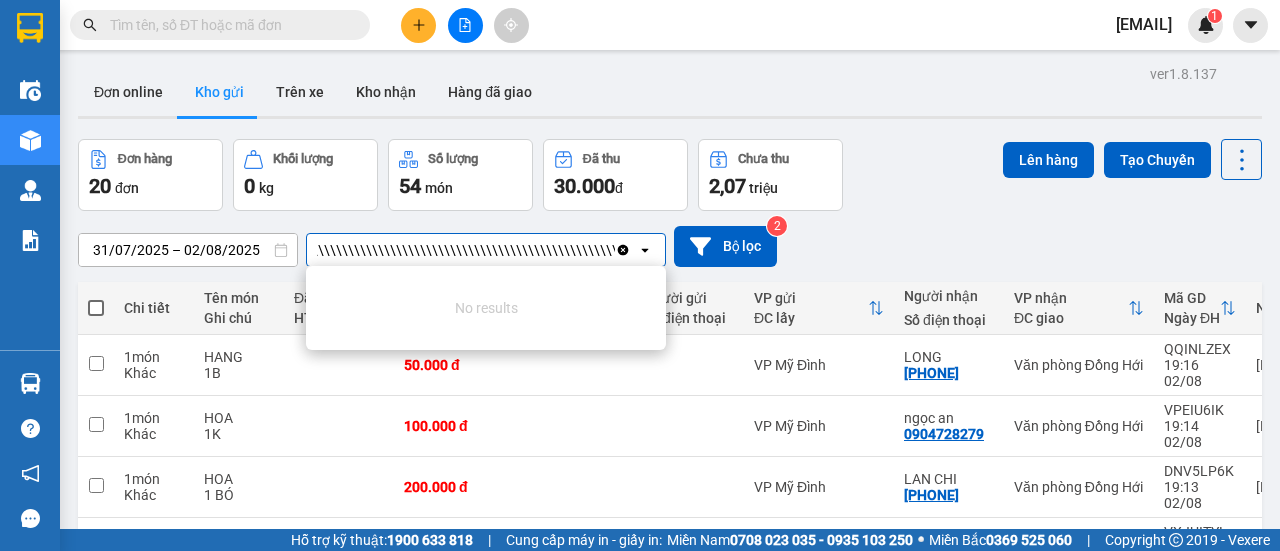 scroll, scrollTop: 0, scrollLeft: 34, axis: horizontal 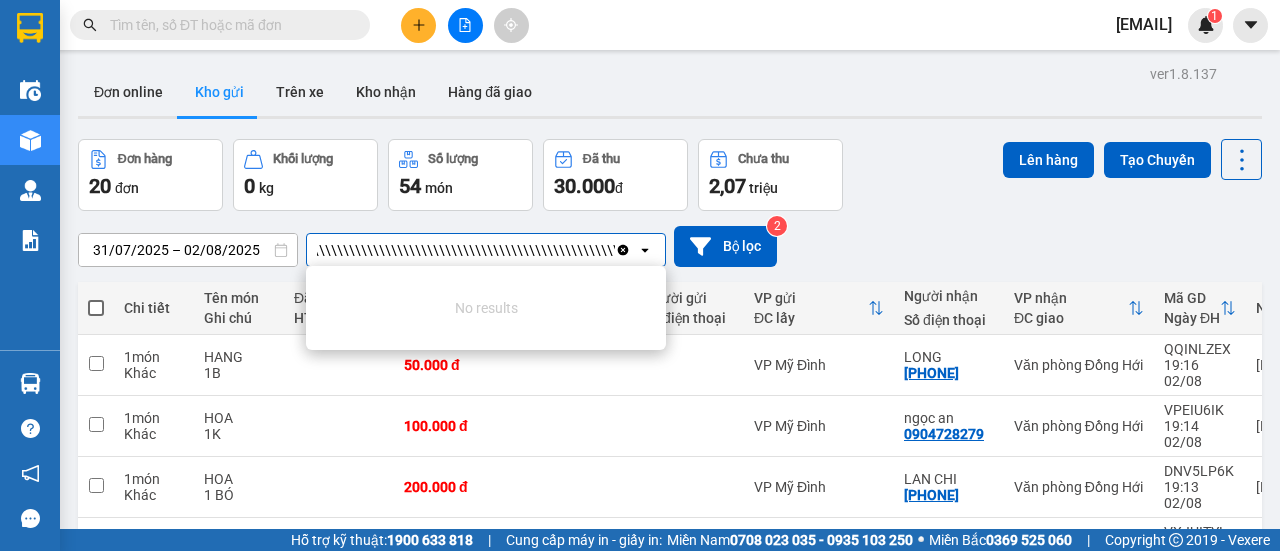 drag, startPoint x: 595, startPoint y: 255, endPoint x: 605, endPoint y: 256, distance: 10.049875 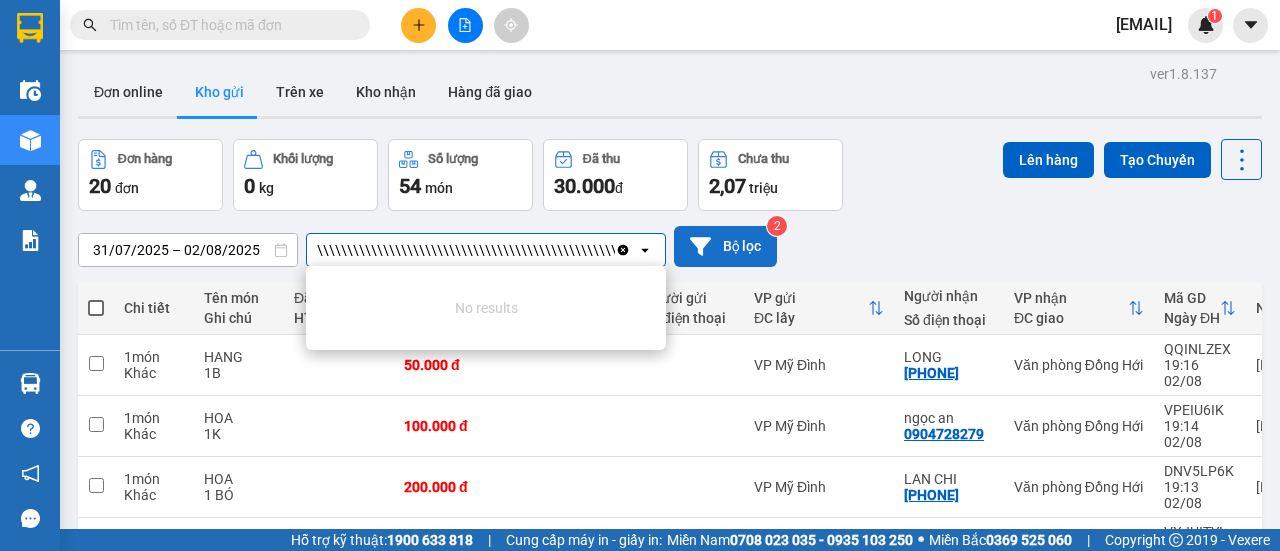 click 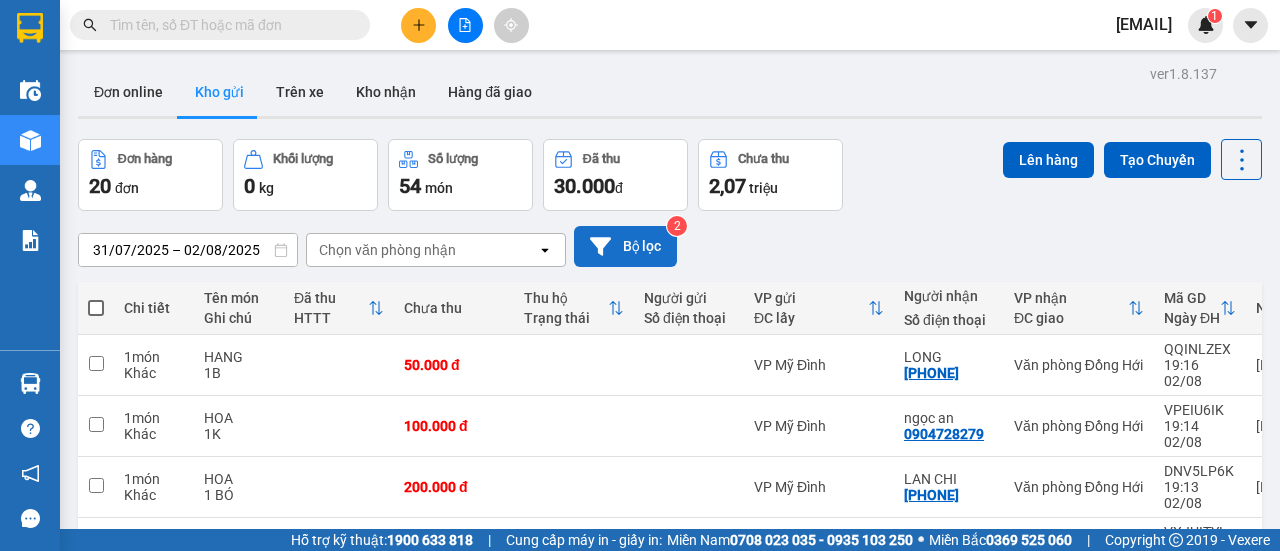 click on "Bộ lọc" at bounding box center [625, 246] 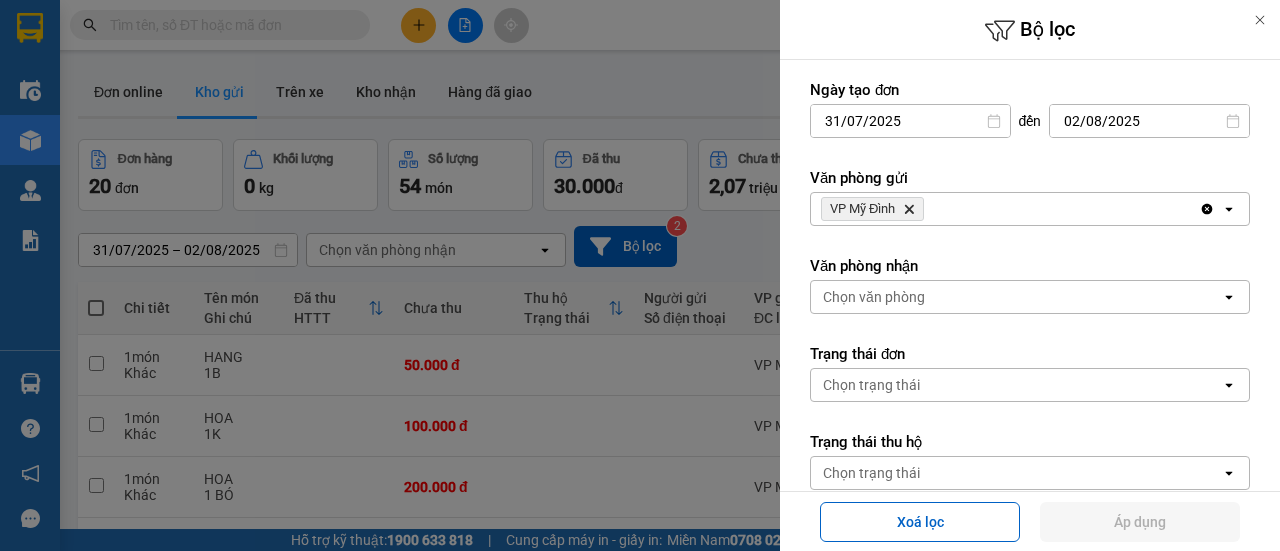 click 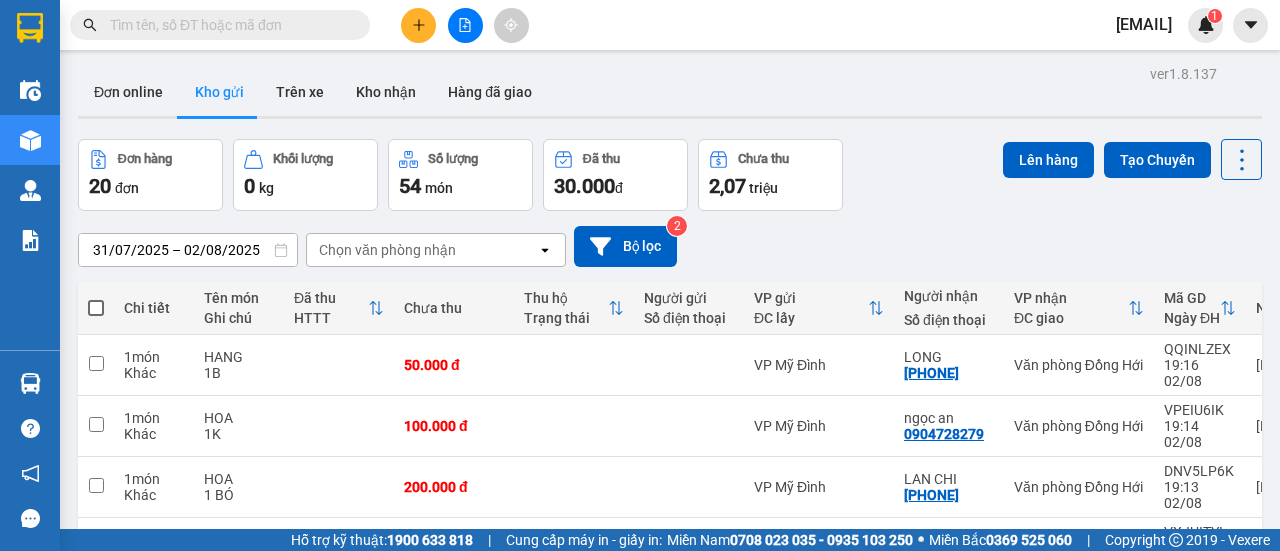 click on "Chọn văn phòng nhận" at bounding box center [387, 250] 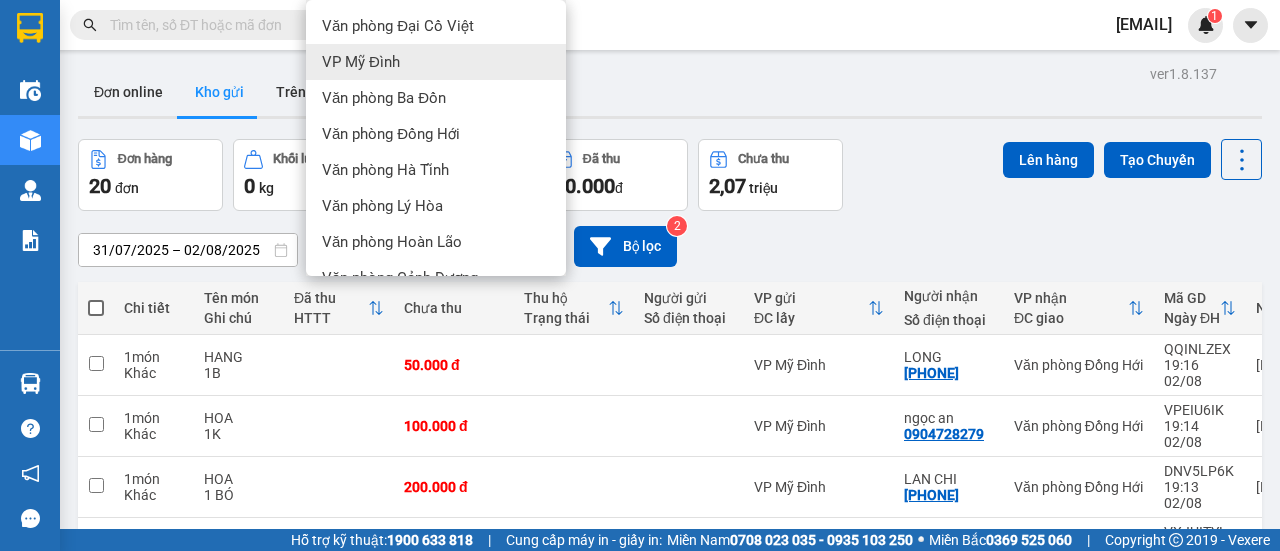 click on "VP Mỹ Đình" at bounding box center (436, 62) 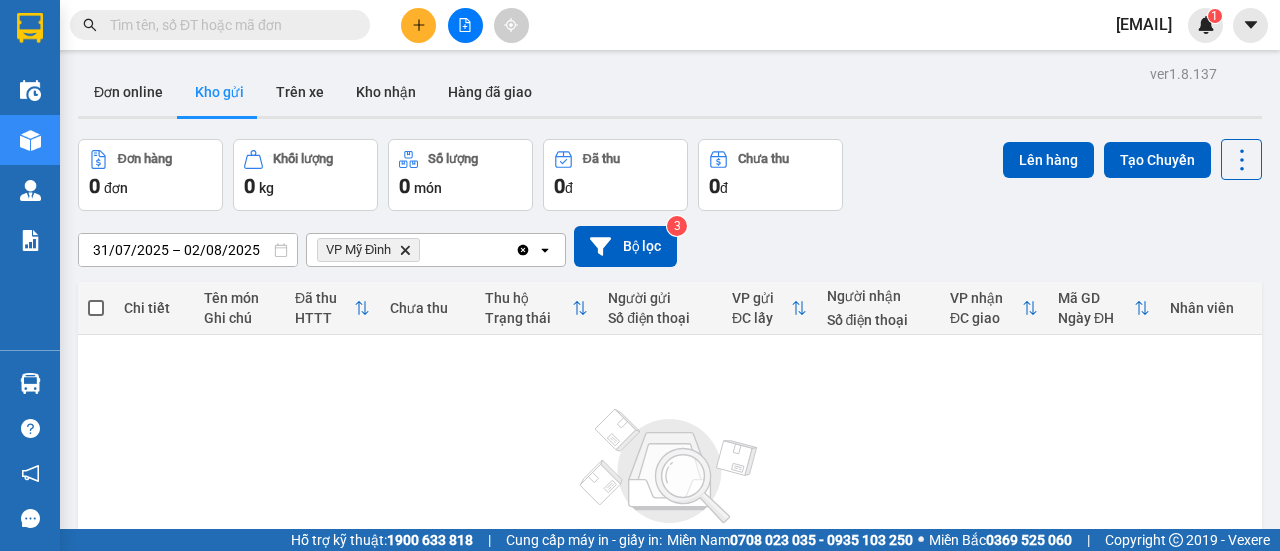 click on "Delete" 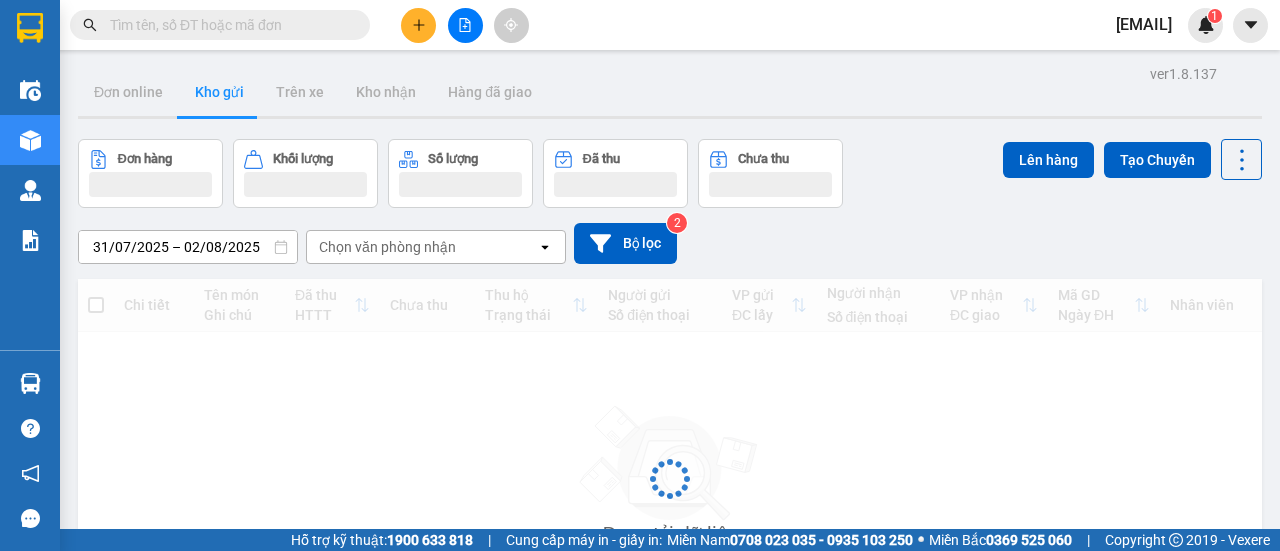 click on "Chọn văn phòng nhận" at bounding box center (387, 247) 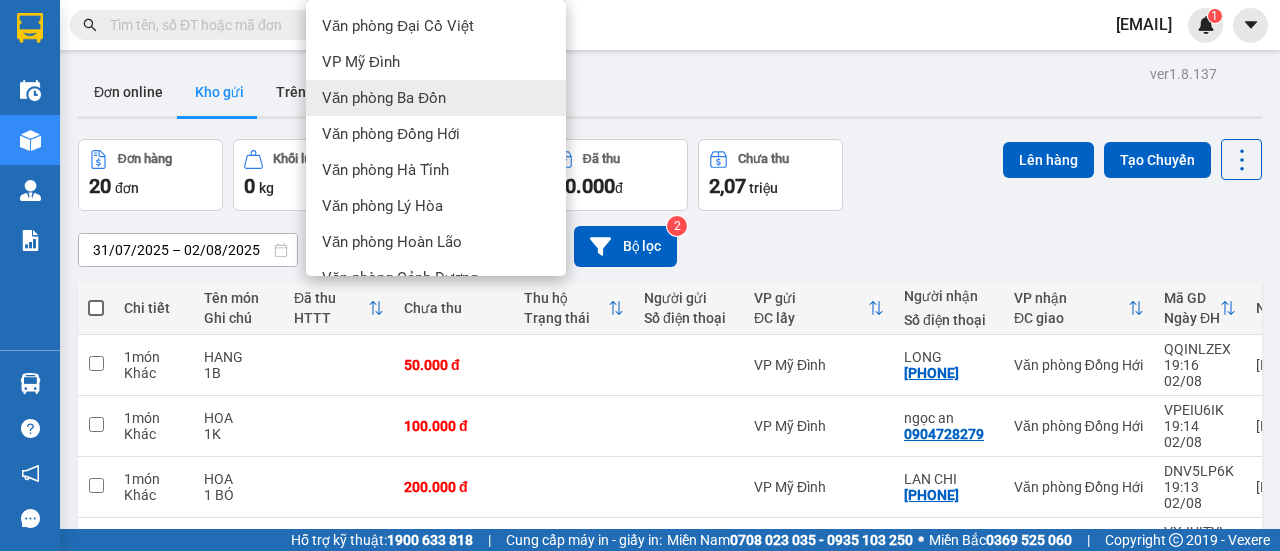 click on "Văn phòng Ba Đồn" at bounding box center (384, 98) 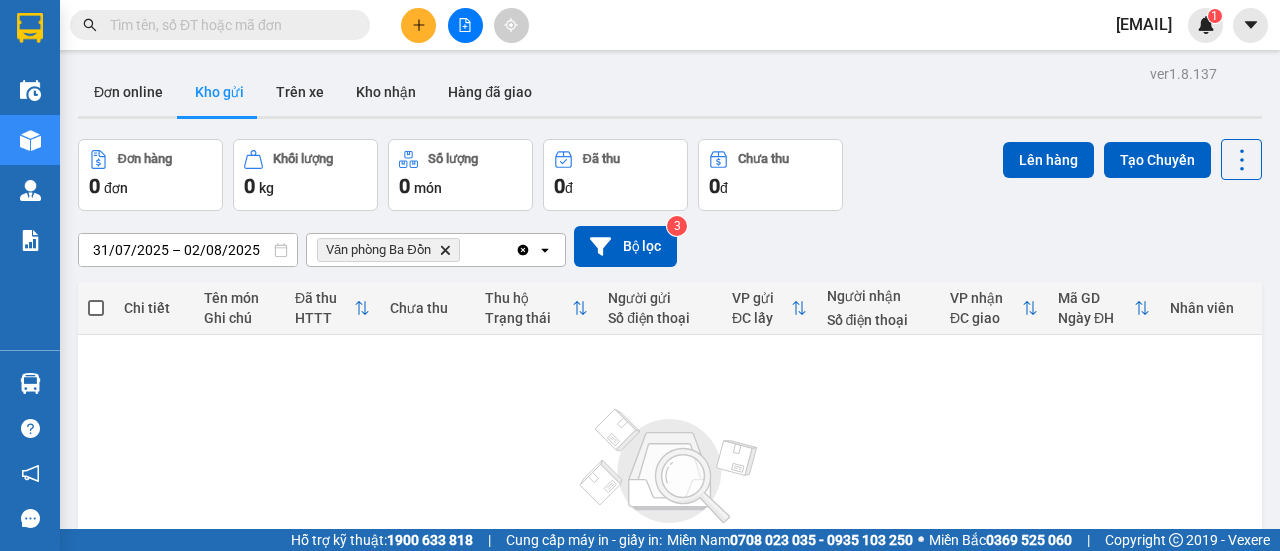 click on "Delete" 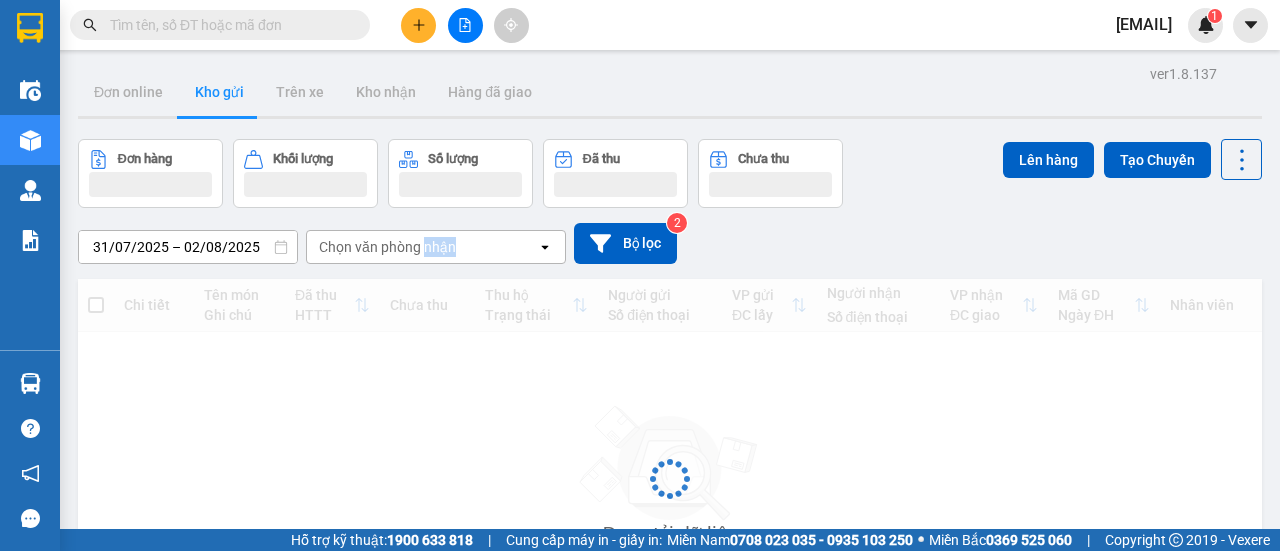 click on "Chọn văn phòng nhận" at bounding box center (387, 247) 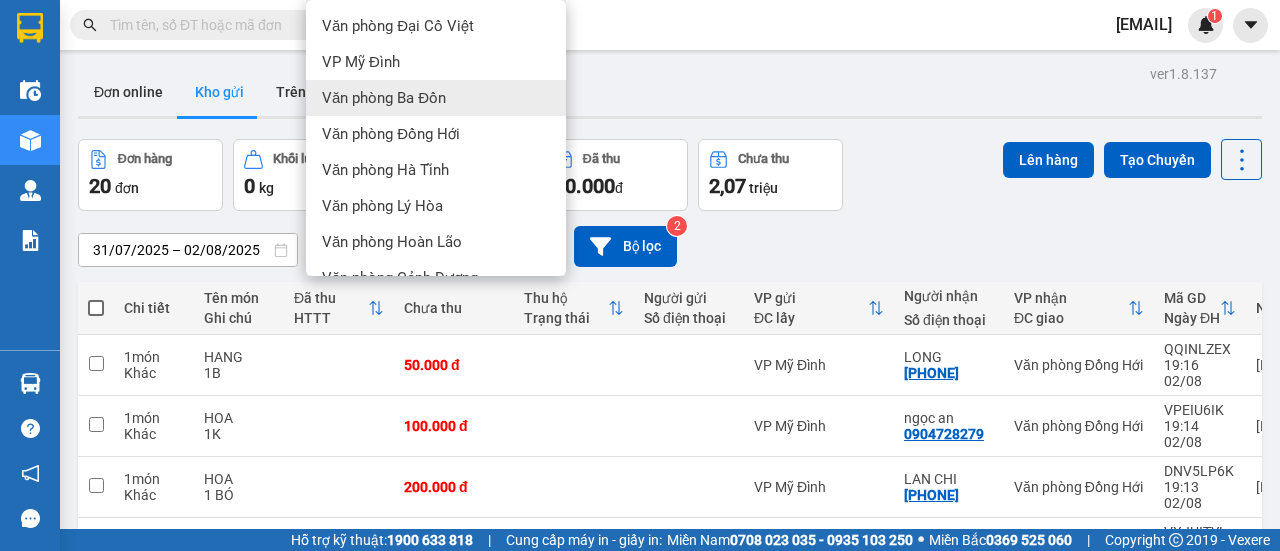 scroll, scrollTop: 136, scrollLeft: 0, axis: vertical 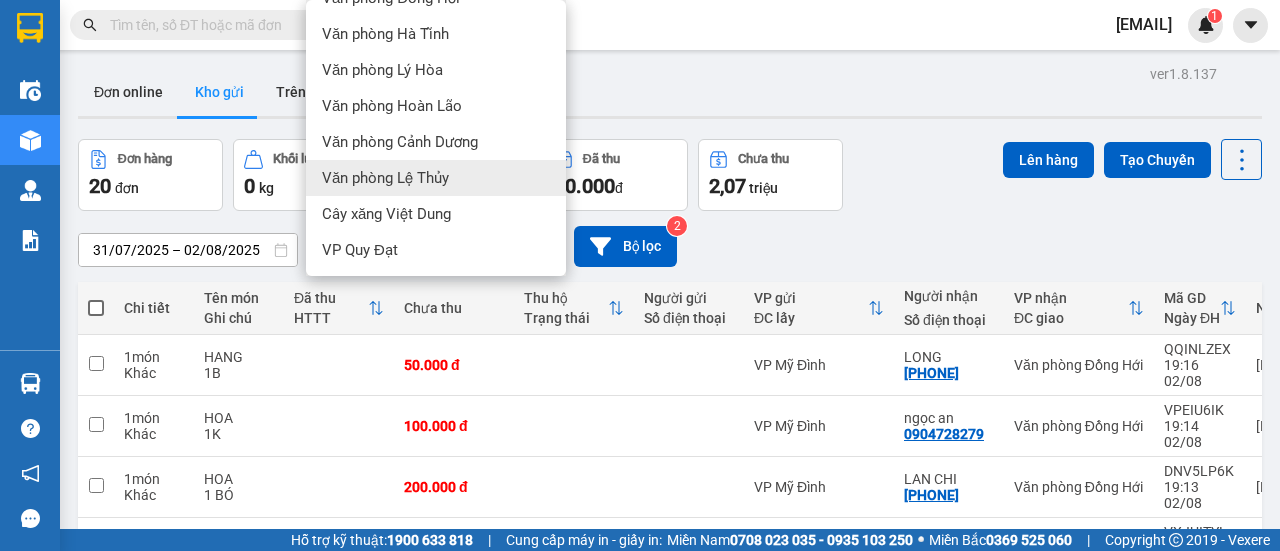 click on "Văn phòng Lệ Thủy" at bounding box center (385, 178) 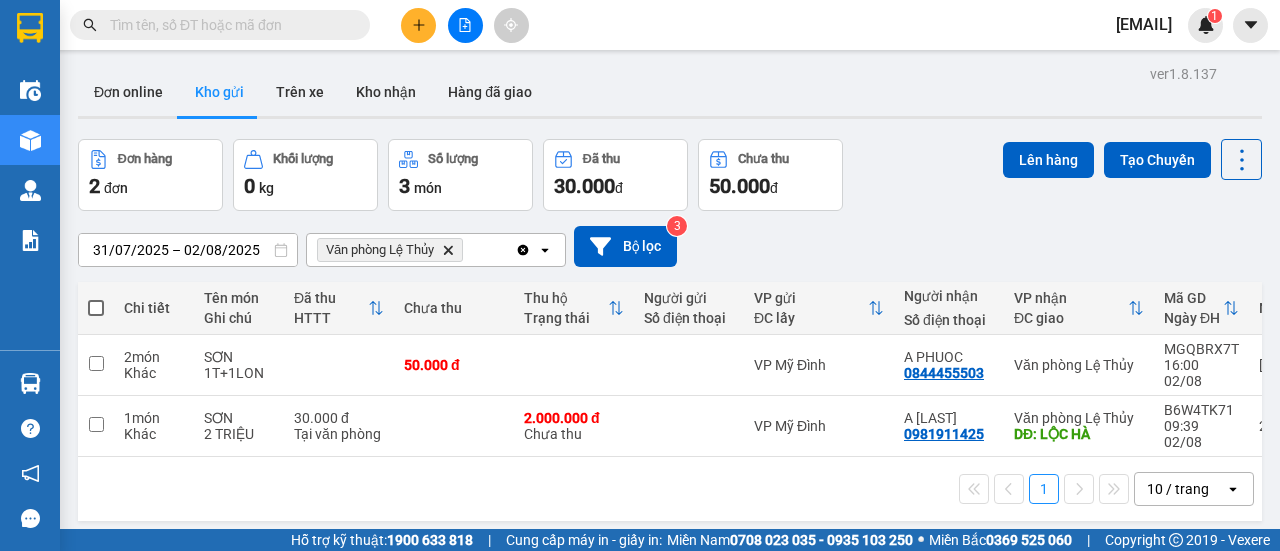 scroll, scrollTop: 92, scrollLeft: 0, axis: vertical 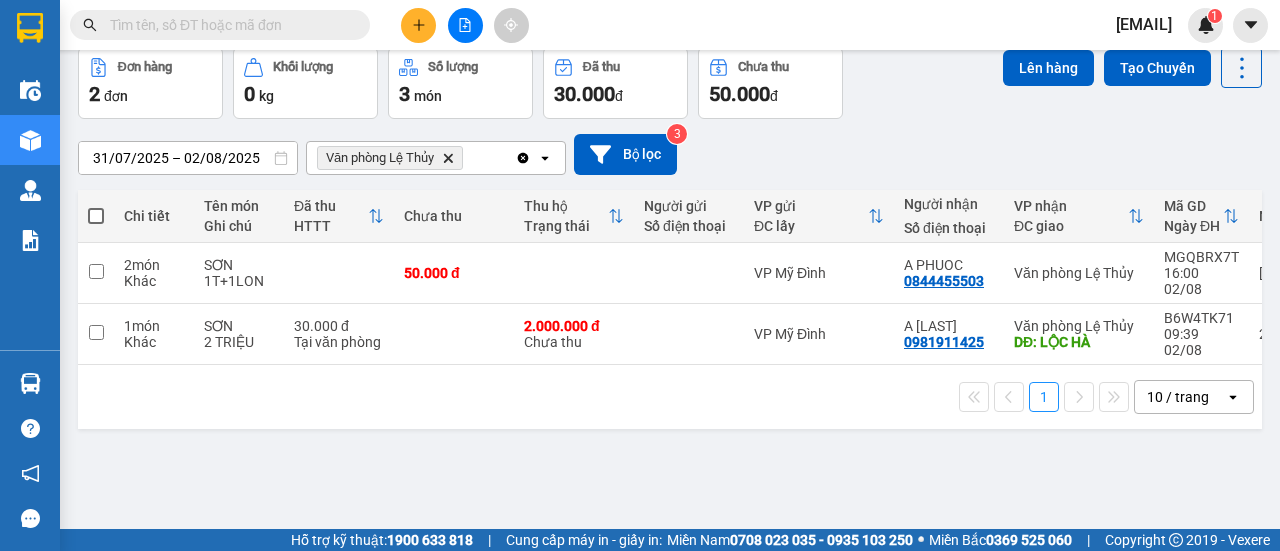 click at bounding box center (96, 216) 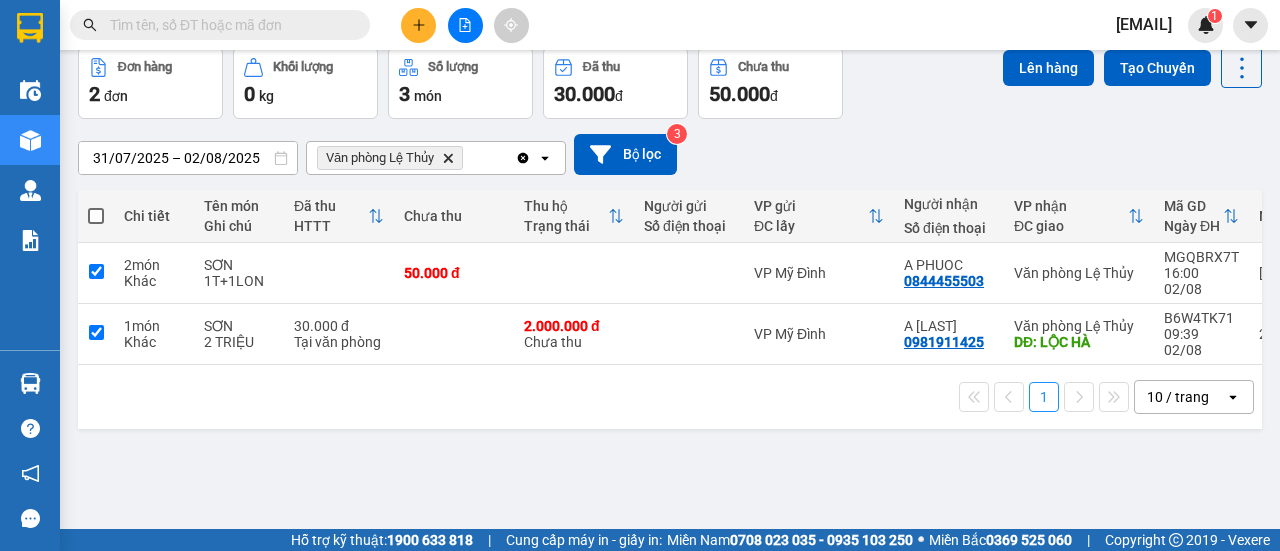 checkbox on "true" 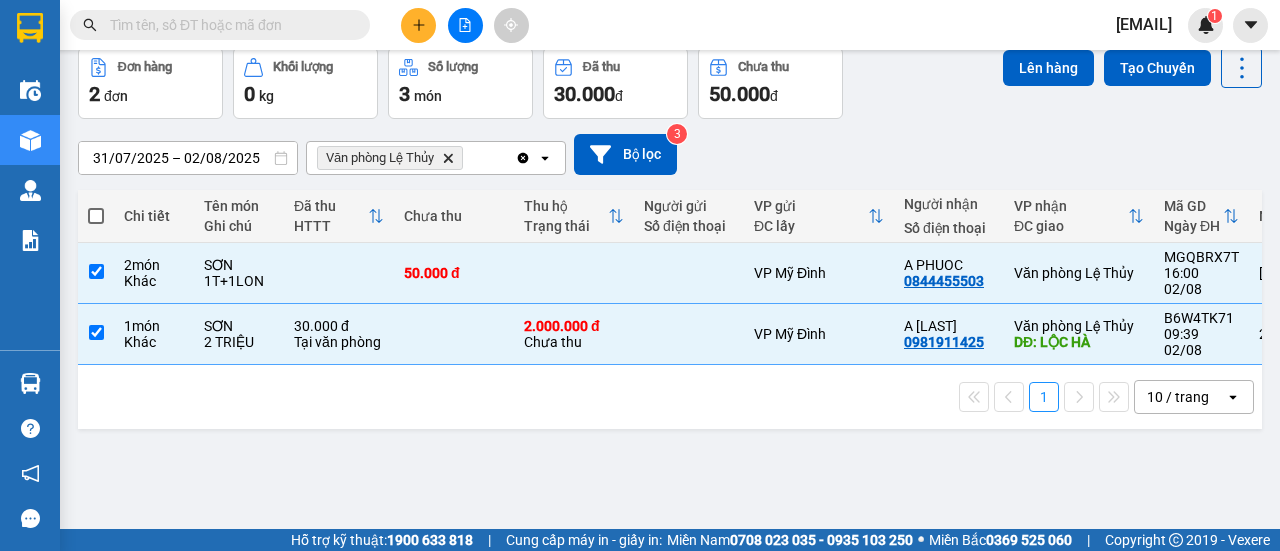 scroll, scrollTop: 0, scrollLeft: 0, axis: both 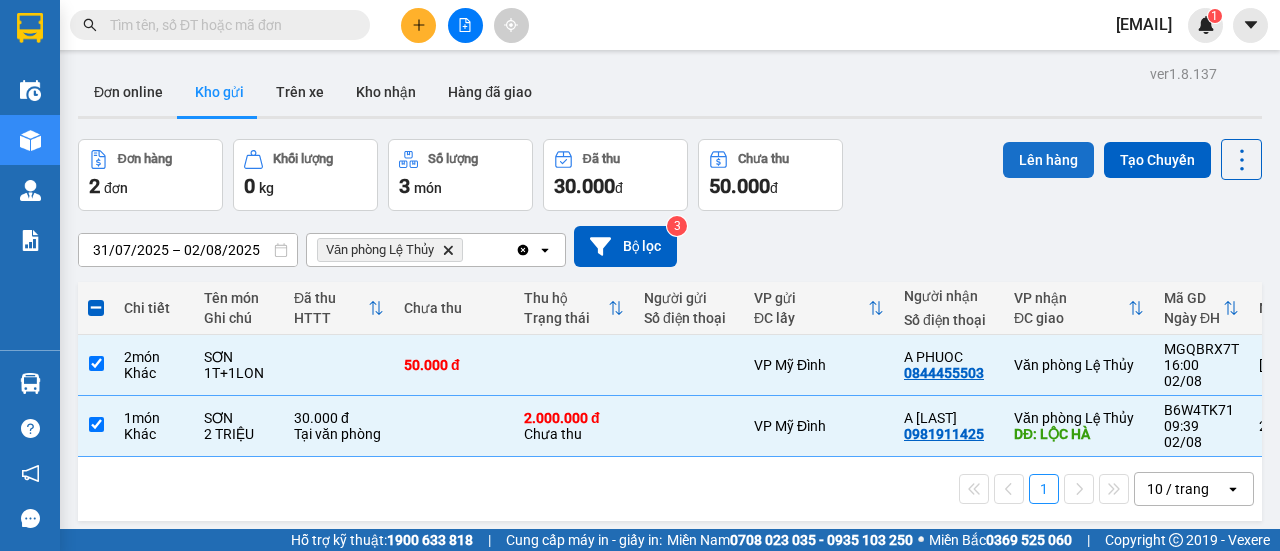 click on "Lên hàng" at bounding box center [1048, 160] 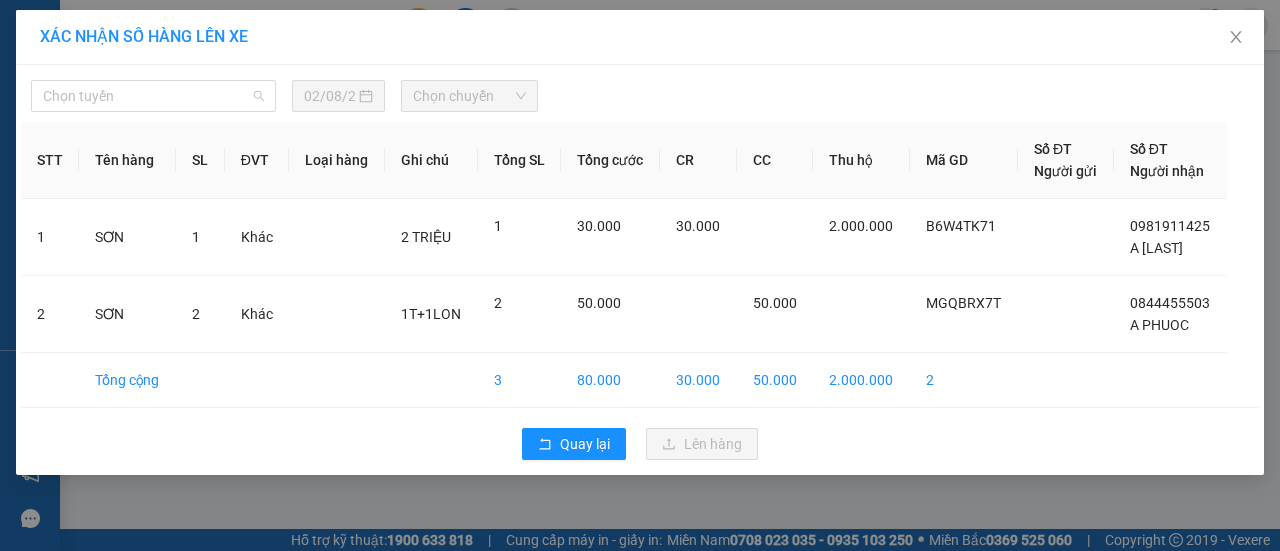 drag, startPoint x: 138, startPoint y: 87, endPoint x: 92, endPoint y: 165, distance: 90.55385 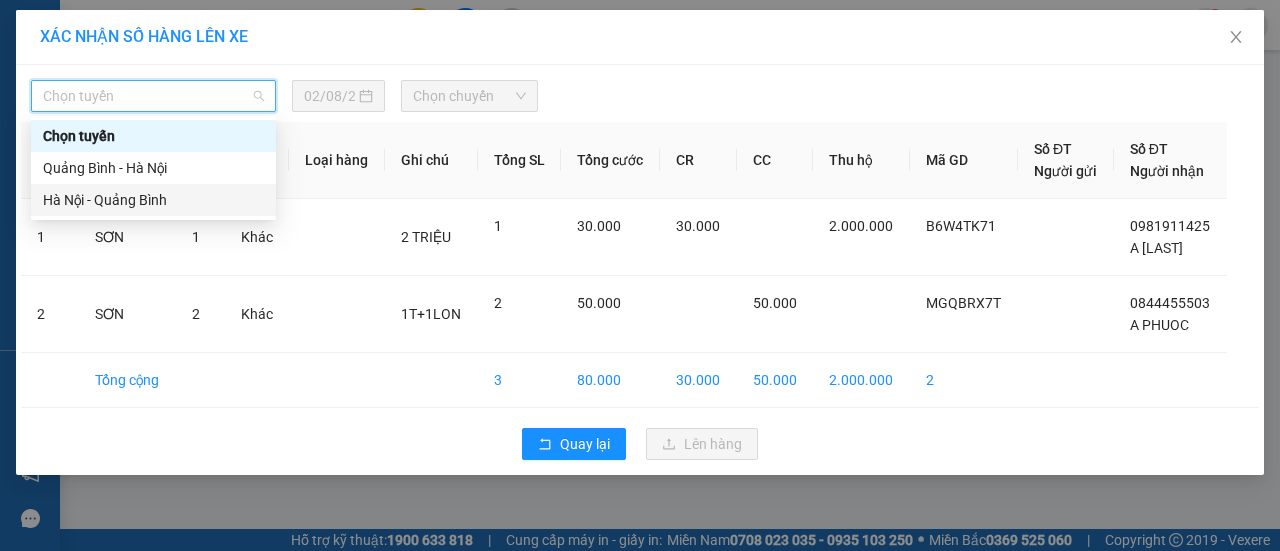 drag, startPoint x: 91, startPoint y: 195, endPoint x: 444, endPoint y: 179, distance: 353.36243 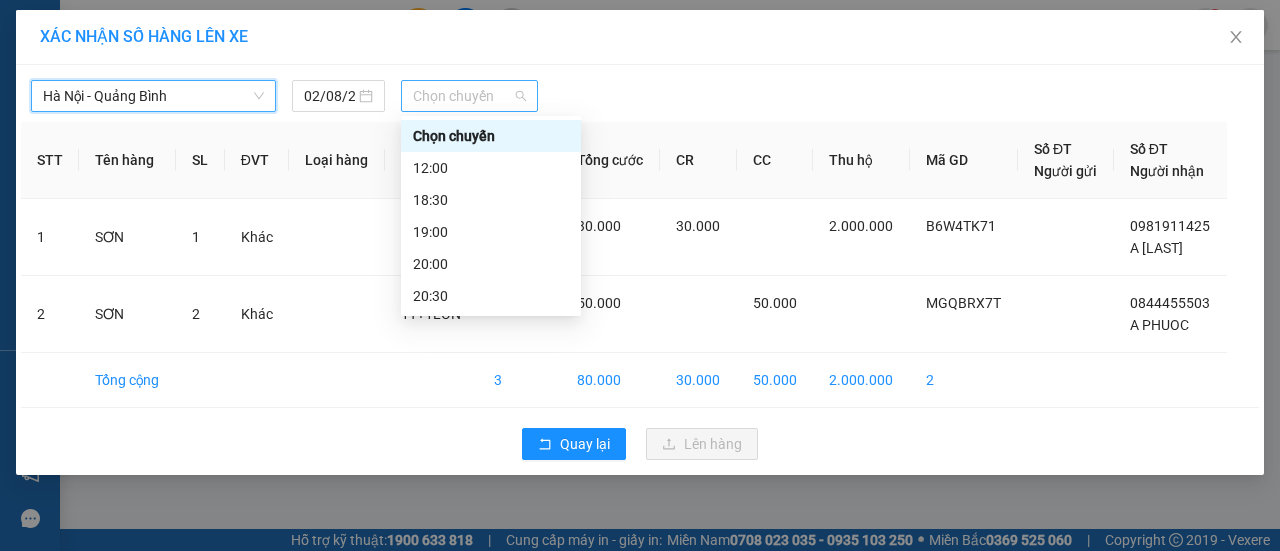 click on "Chọn chuyến" at bounding box center [469, 96] 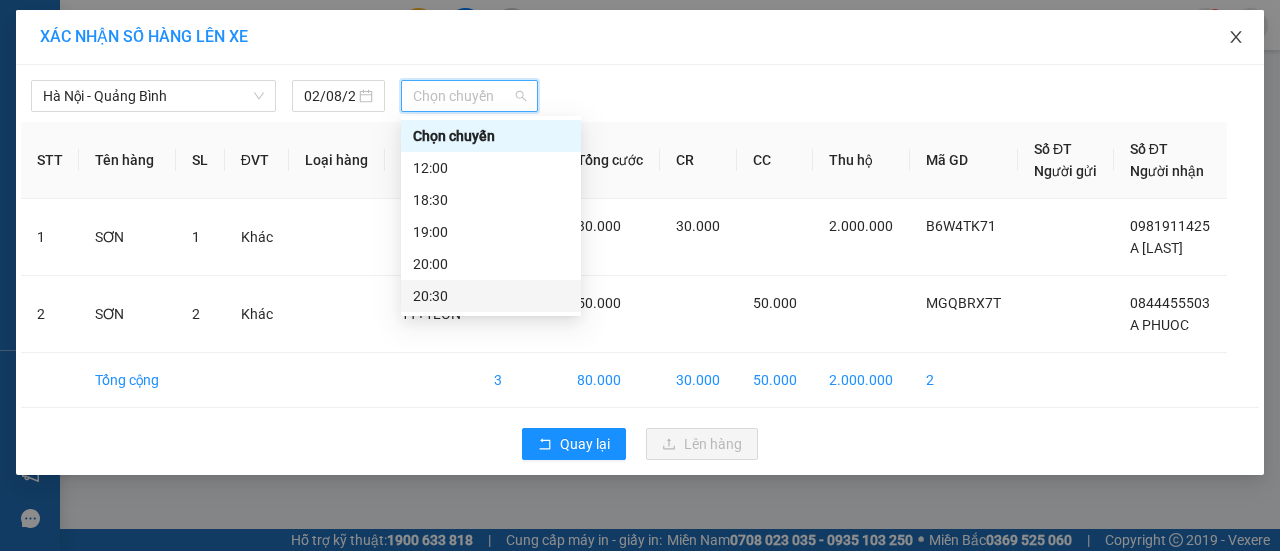 click 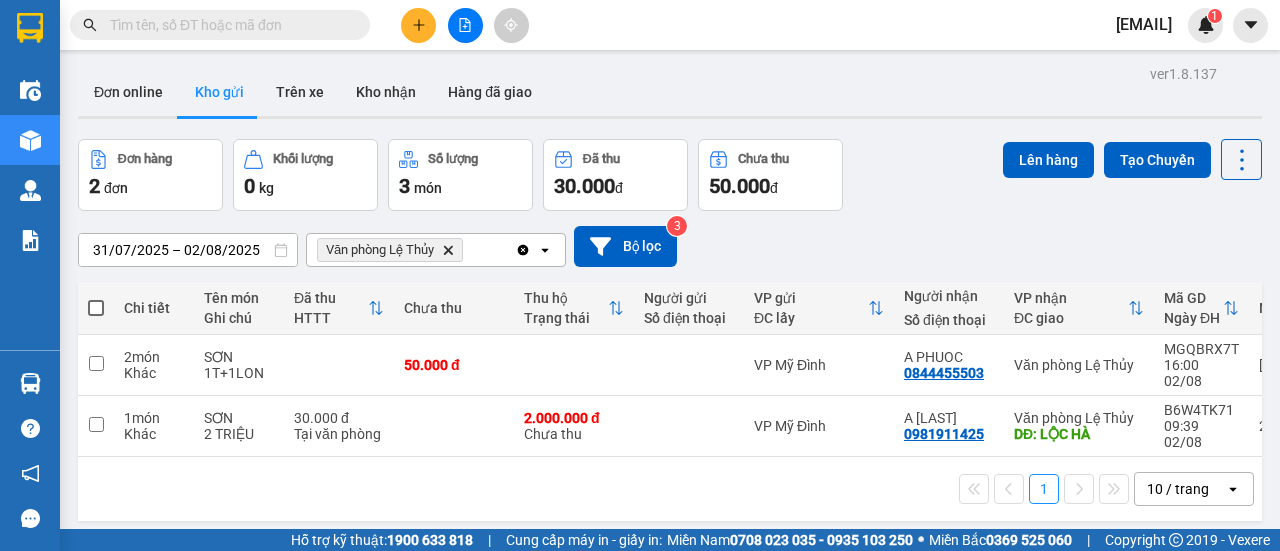 click on "Delete" 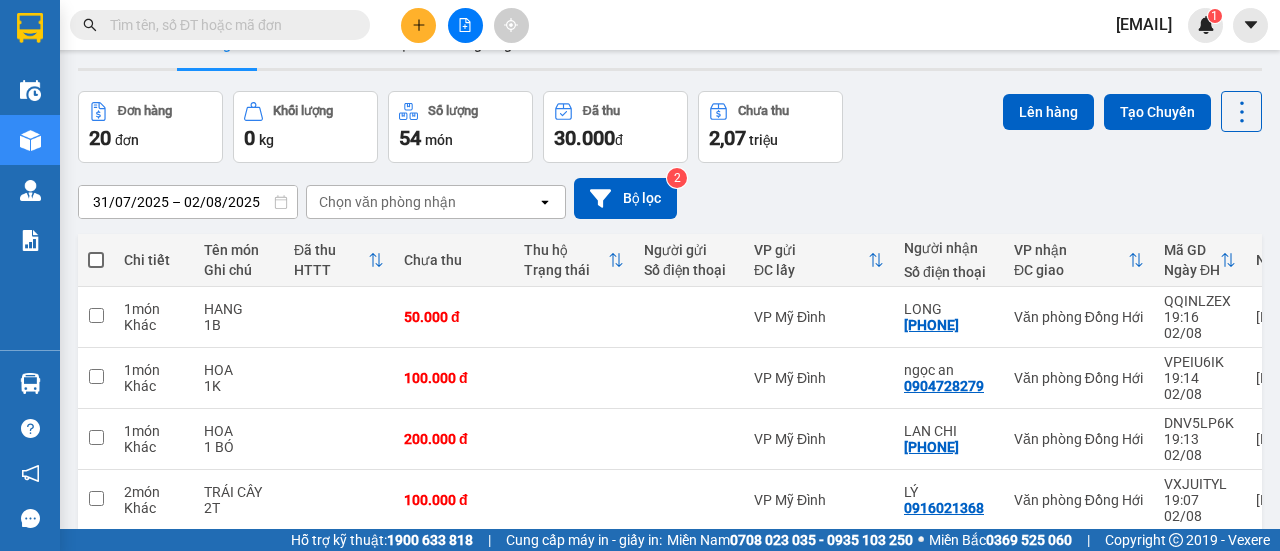 scroll, scrollTop: 0, scrollLeft: 0, axis: both 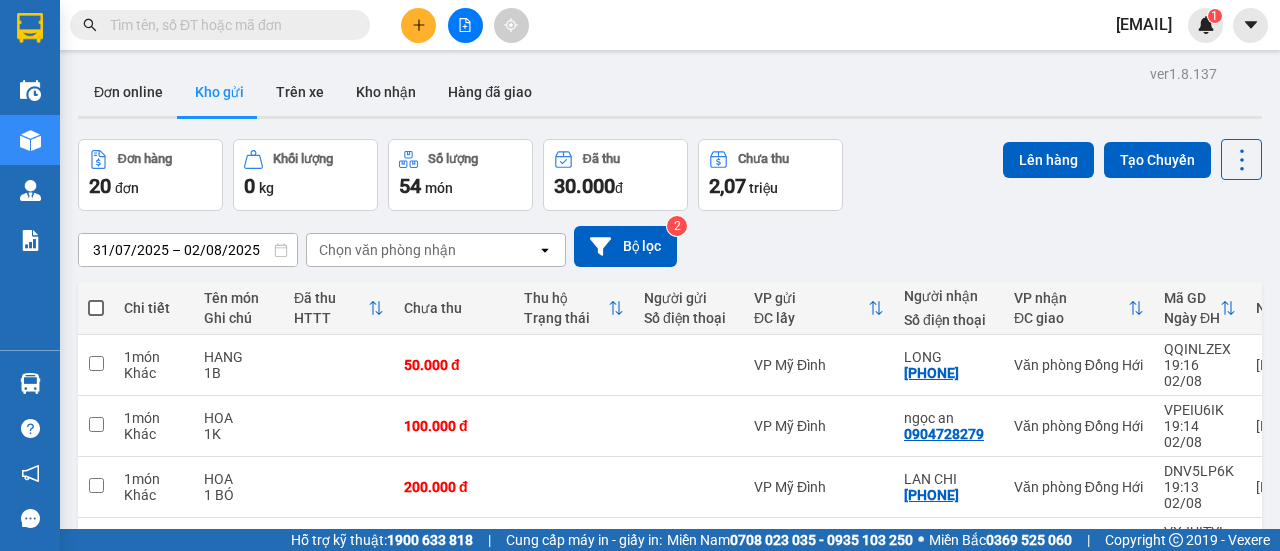 click at bounding box center (96, 308) 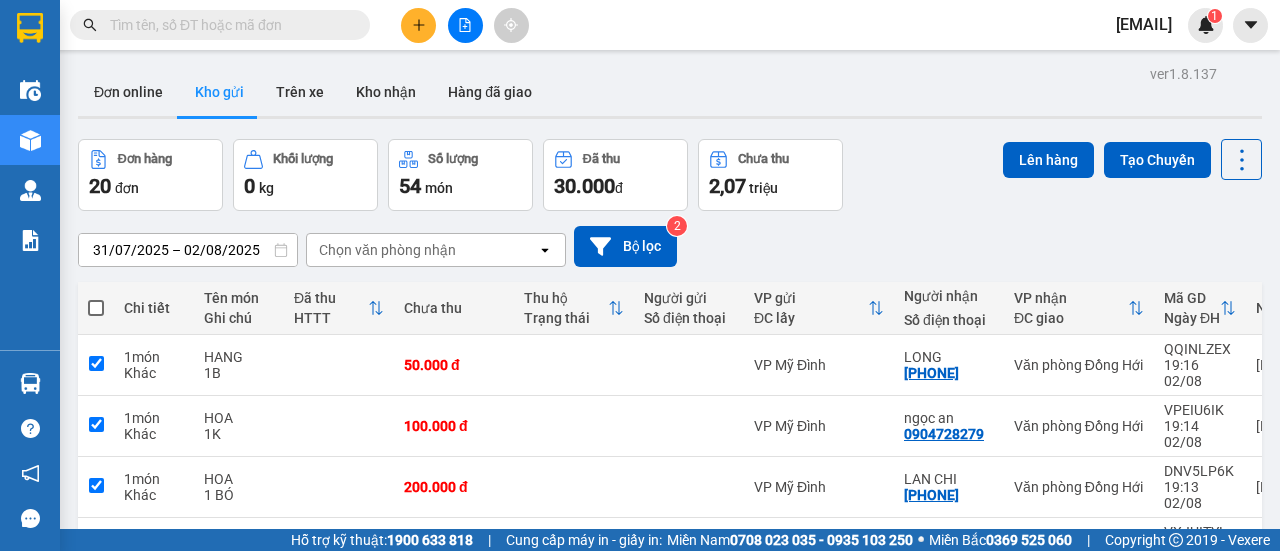 checkbox on "true" 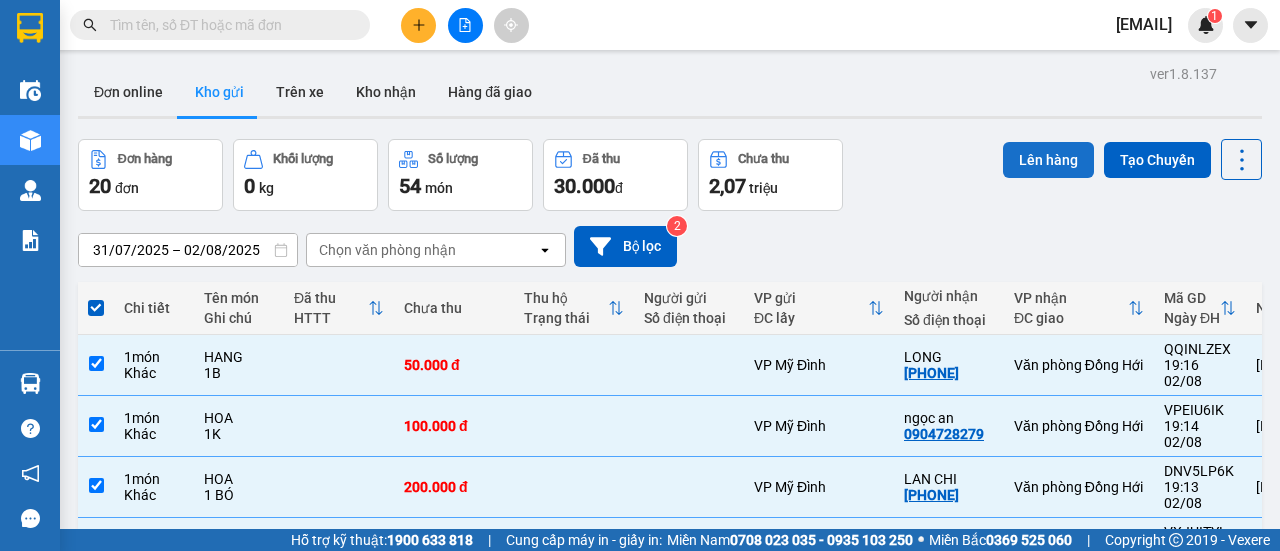 click on "Lên hàng" at bounding box center [1048, 160] 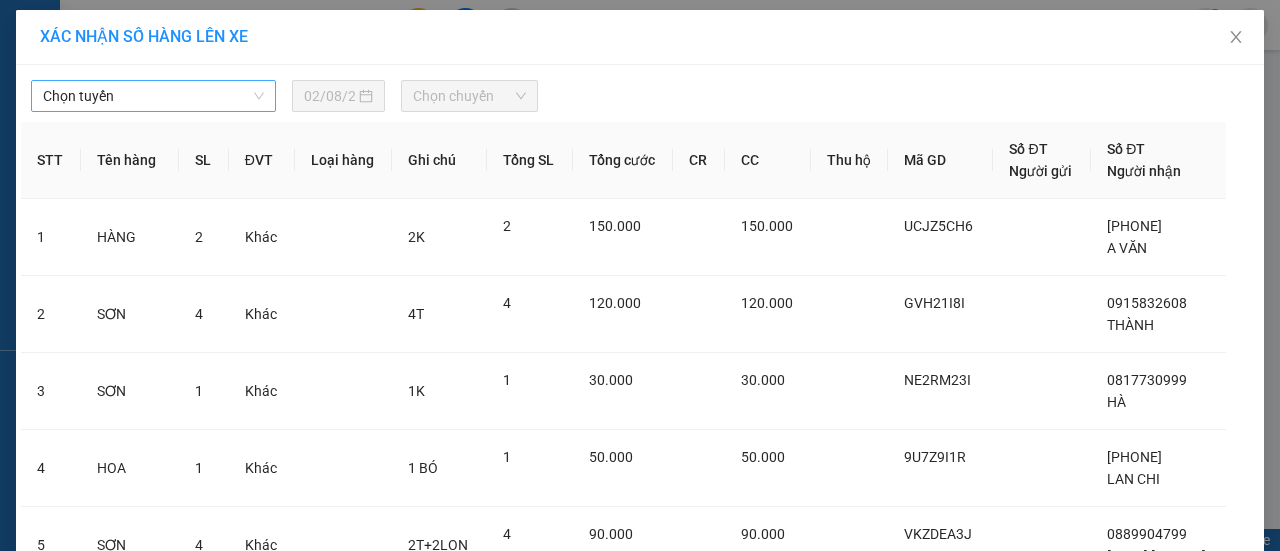 click on "Chọn tuyến" at bounding box center [153, 96] 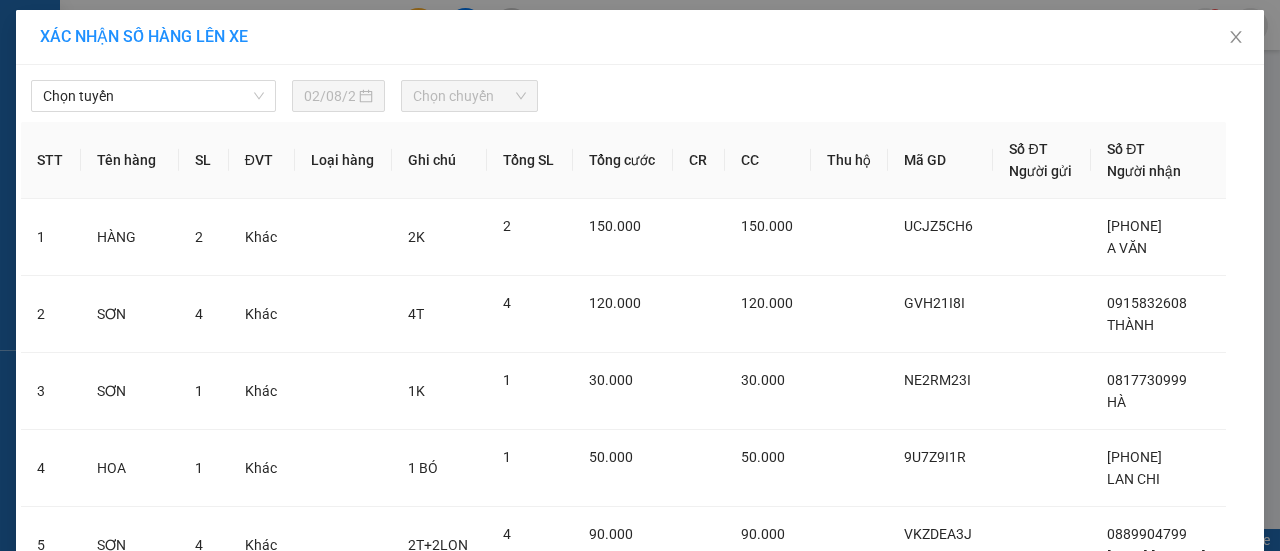 click on "Chọn tuyến 02/08/2025 Chọn chuyến STT Tên hàng SL ĐVT Loại hàng Ghi chú Tổng SL Tổng cước CR CC Thu hộ Mã GD Số ĐT Người gửi Số ĐT Người nhận 1 HÀNG 2 Khác 2K 2 150.000 150.000 UCJZ5CH6 0914699544 A VĂN 2 SƠN 4 Khác 4T 4 120.000 120.000 GVH21I8I 0915832608 THÀNH 3 SƠN 1 Khác 1K 1 30.000 30.000 NE2RM23I 0817730999 HÀ 4 HOA 1 Khác 1 BÓ 1 50.000 50.000 9U7Z9I1R 0917424107 LAN CHI 5 SƠN 4 Khác 2T+2LON 4 90.000 90.000 VKZDEA3J 0889904799 SƠN GIANG 0858929799 6 MỸ PHẨM 1 Khác 1K 1 50.000 50.000 E26V7JS4 0981689394 LAN ANH 7 TRÁI CÂY 2 Khác 2T 2 100.000 100.000 VXJUITYL 0916021368 LÝ 8 HOA 1 Khác 1 BÓ 1 200.000 200.000 DNV5LP6K 0917424107 LAN CHI 9 HOA 1 Khác 1K 1 100.000 100.000 VPEIU6IK 0904728279 ngọc an 10 HANG 1 Khác 1B 1 50.000 50.000 QQINLZEX 0363799599 LONG Tổng cộng 18 940.000 940.000 10 Quay lại Lên hàng" at bounding box center (640, 578) 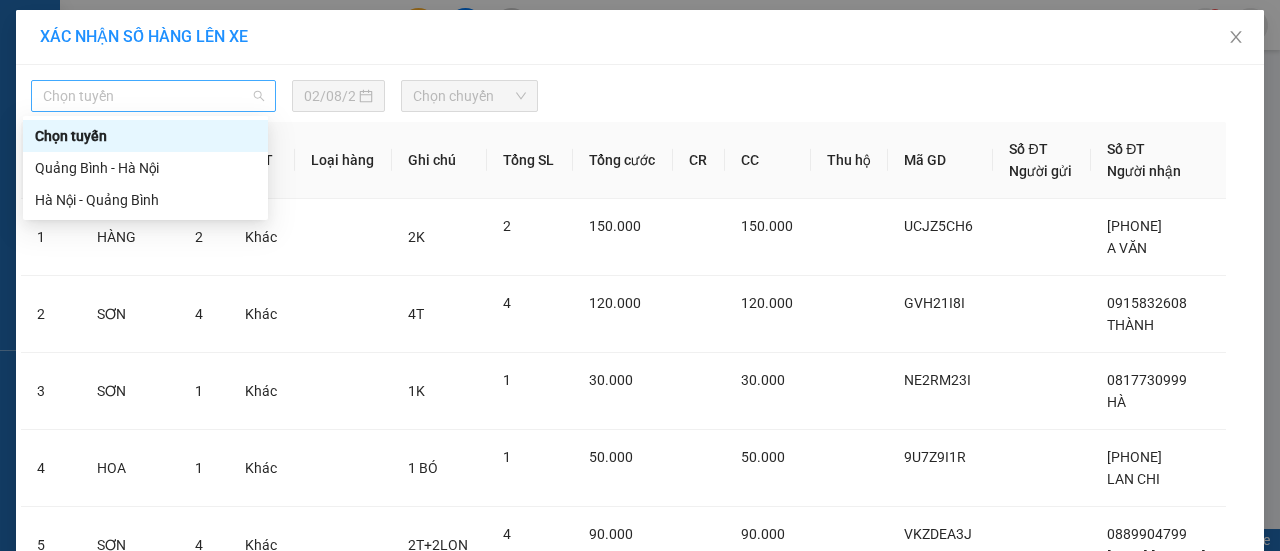 click on "Chọn tuyến" at bounding box center (153, 96) 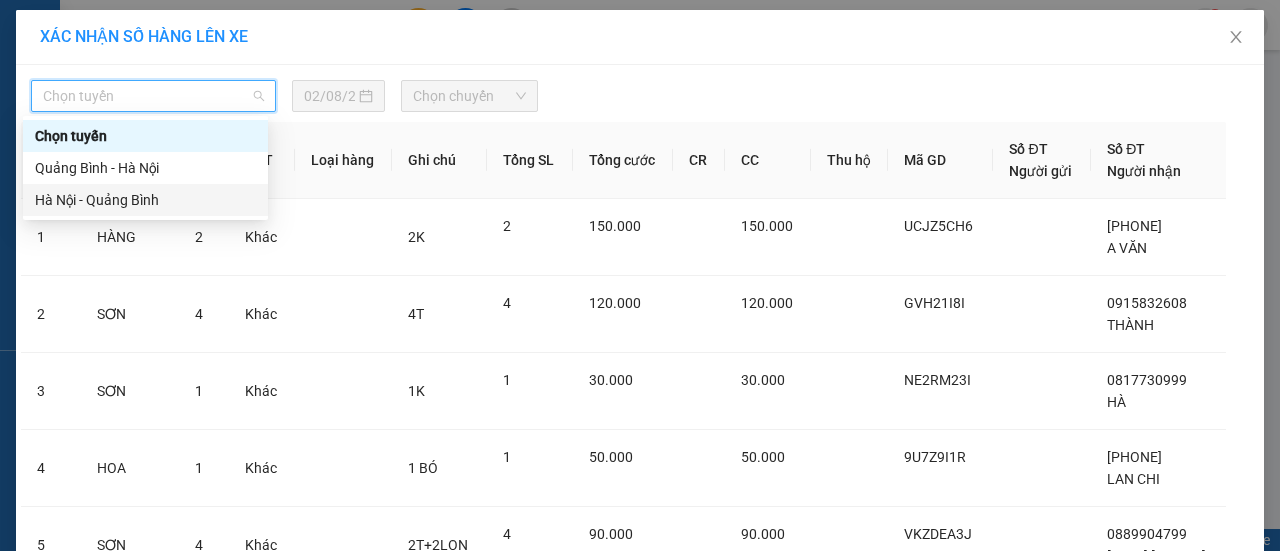 click on "Hà Nội - Quảng Bình" at bounding box center [145, 200] 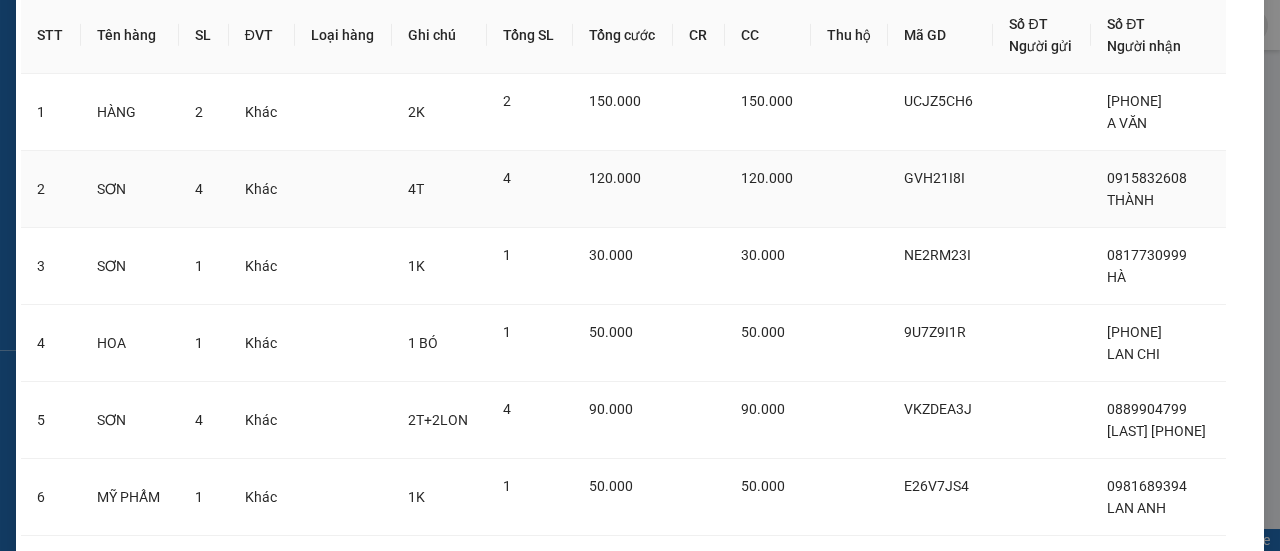 scroll, scrollTop: 0, scrollLeft: 0, axis: both 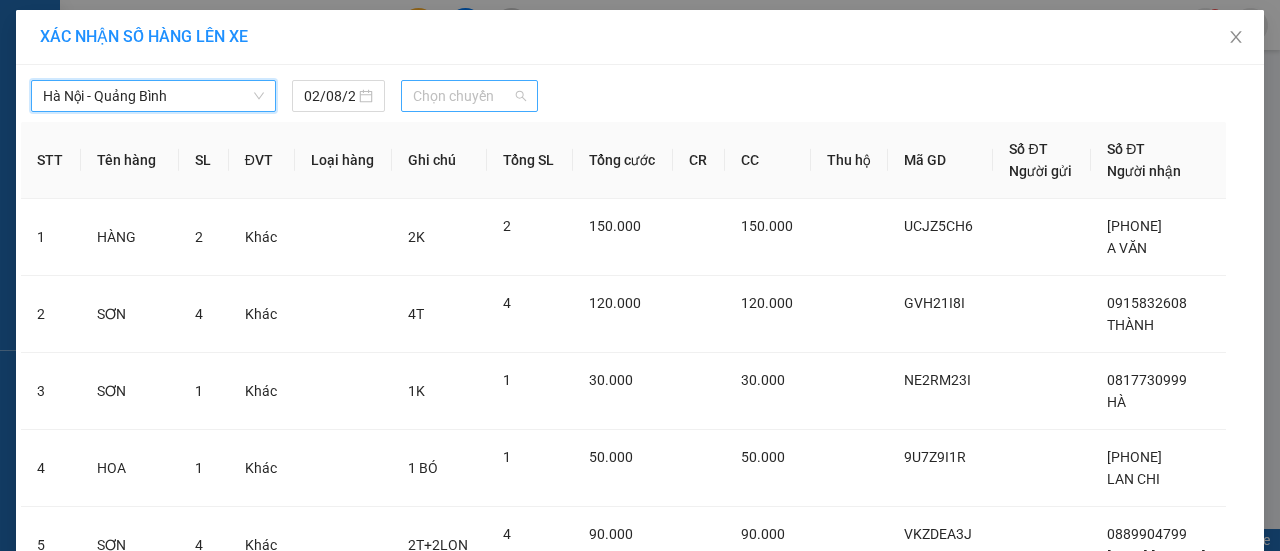 click on "Chọn chuyến" at bounding box center [469, 96] 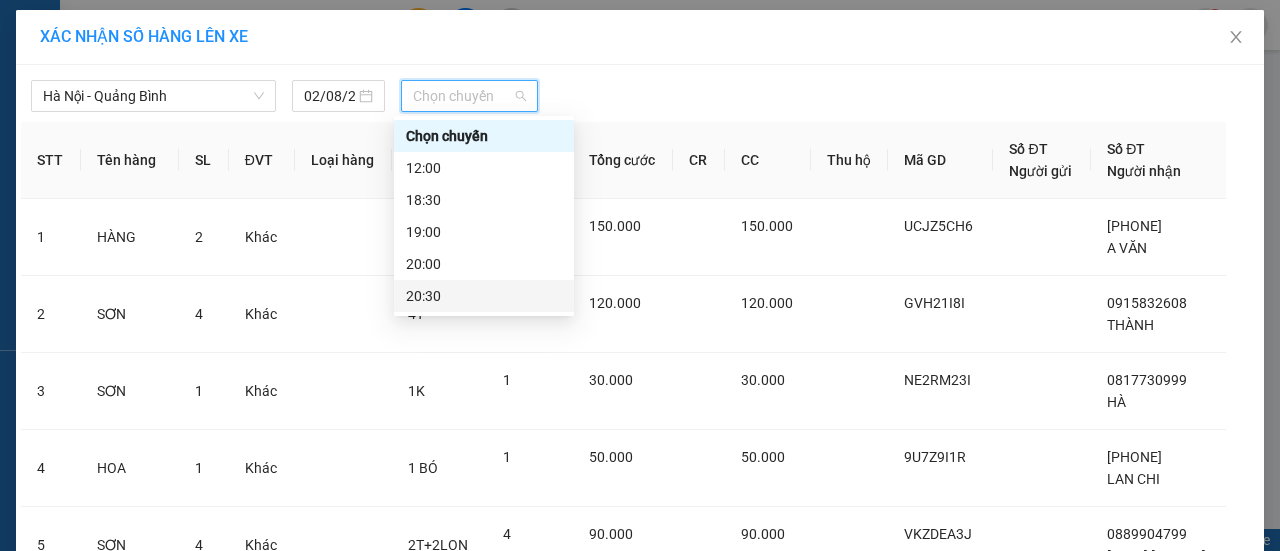 click on "20:30" at bounding box center (484, 296) 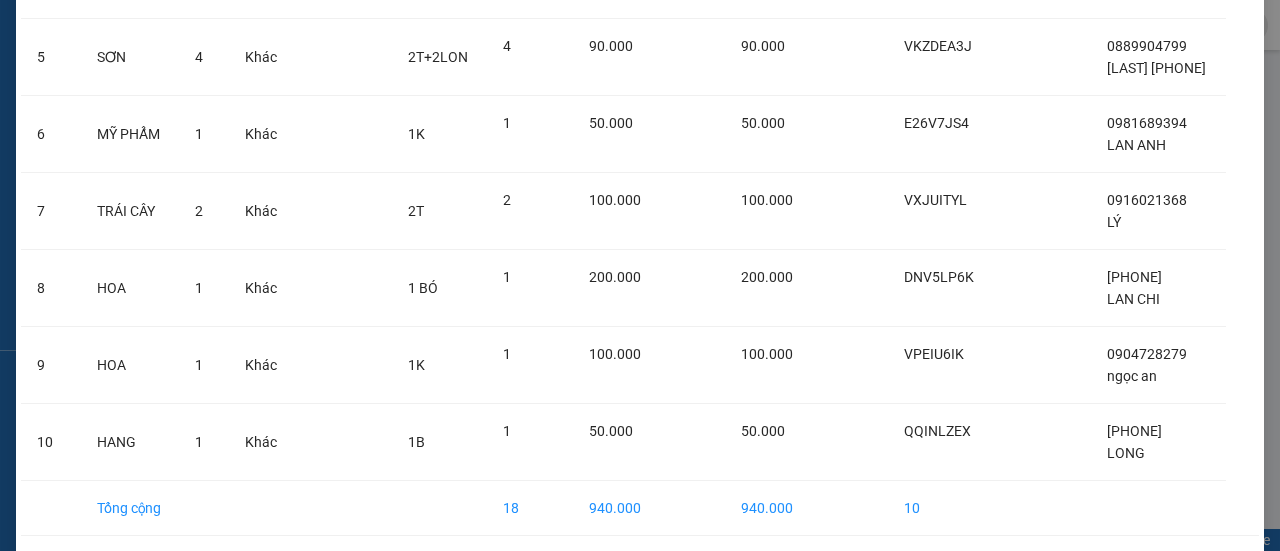 scroll, scrollTop: 637, scrollLeft: 0, axis: vertical 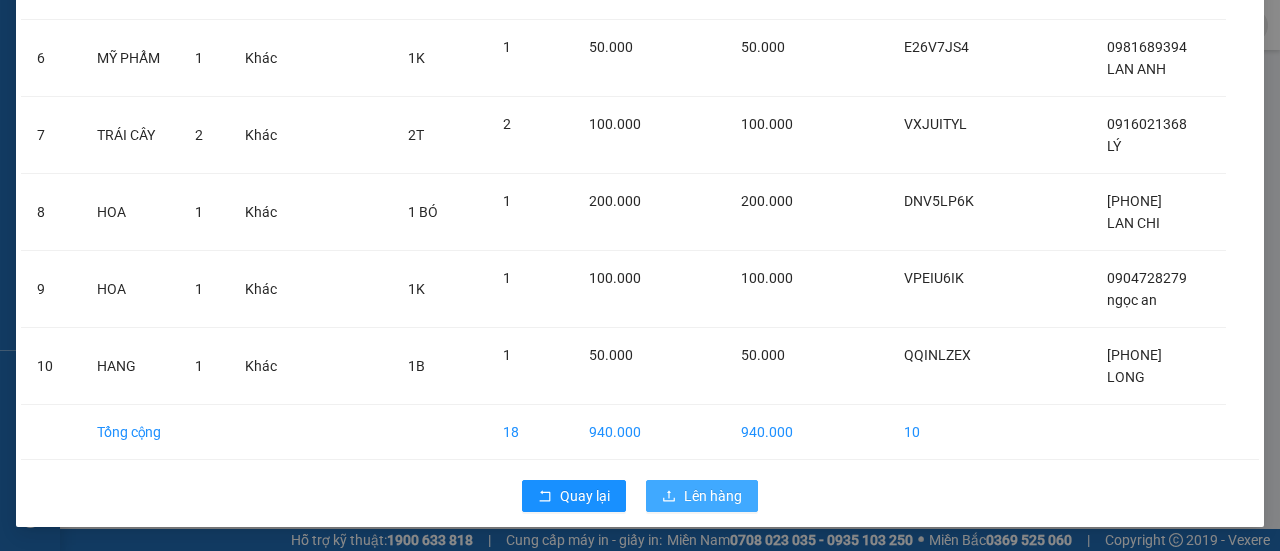 click on "Lên hàng" at bounding box center [702, 496] 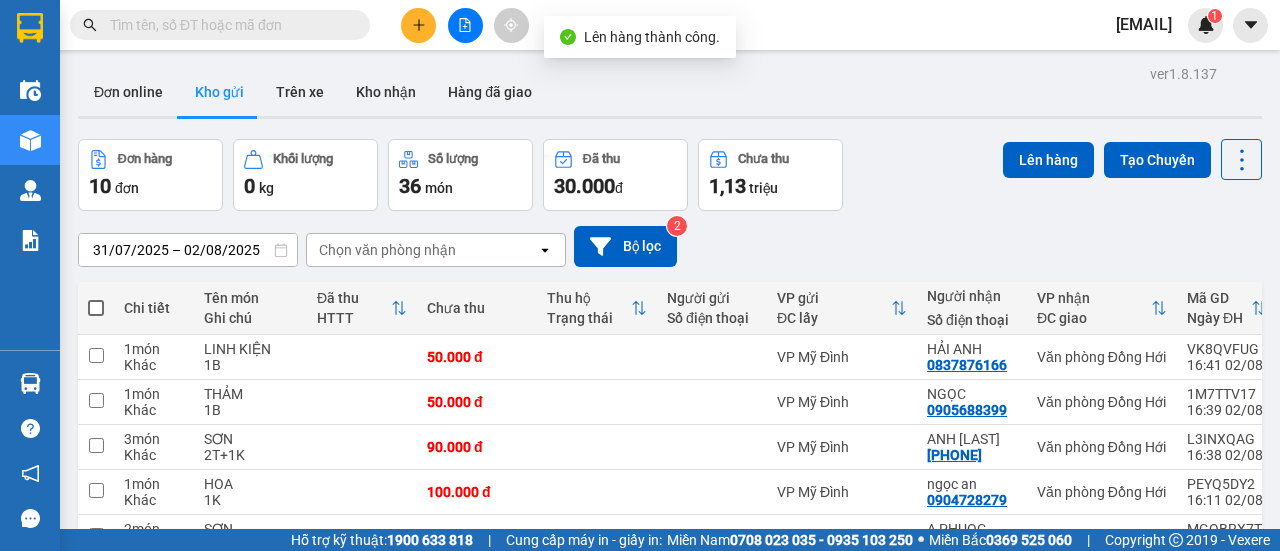click at bounding box center [96, 308] 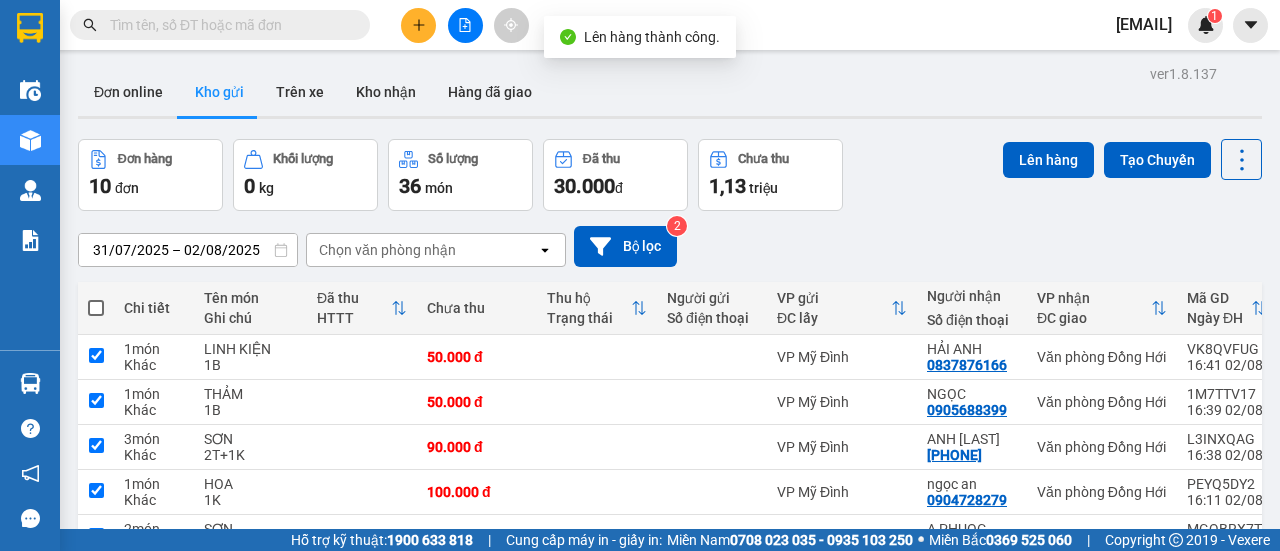 checkbox on "true" 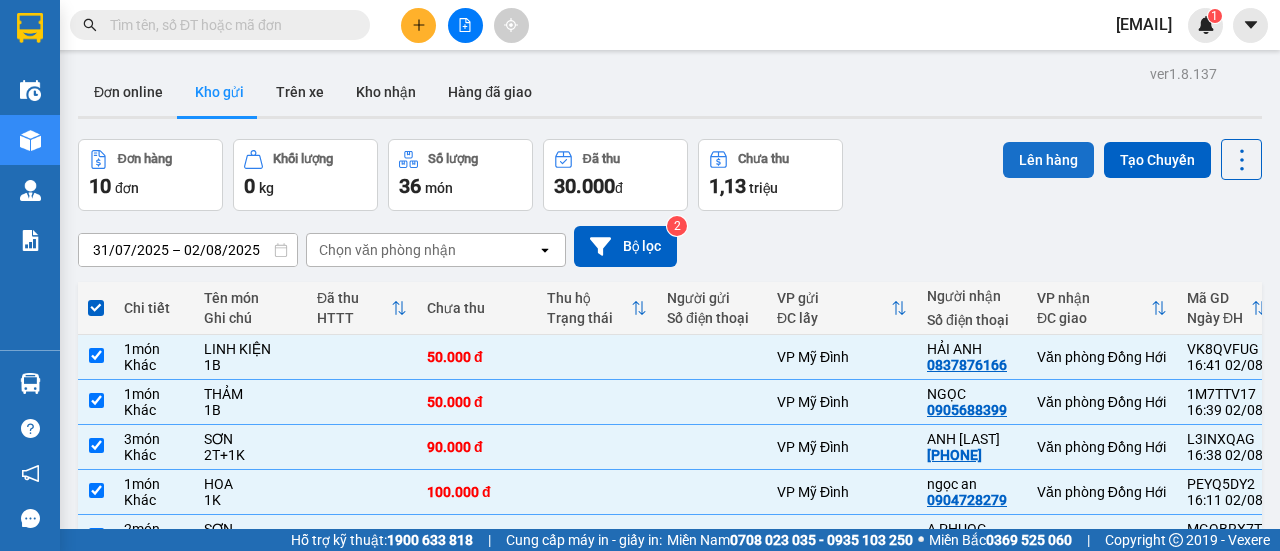 click on "Lên hàng" at bounding box center (1048, 160) 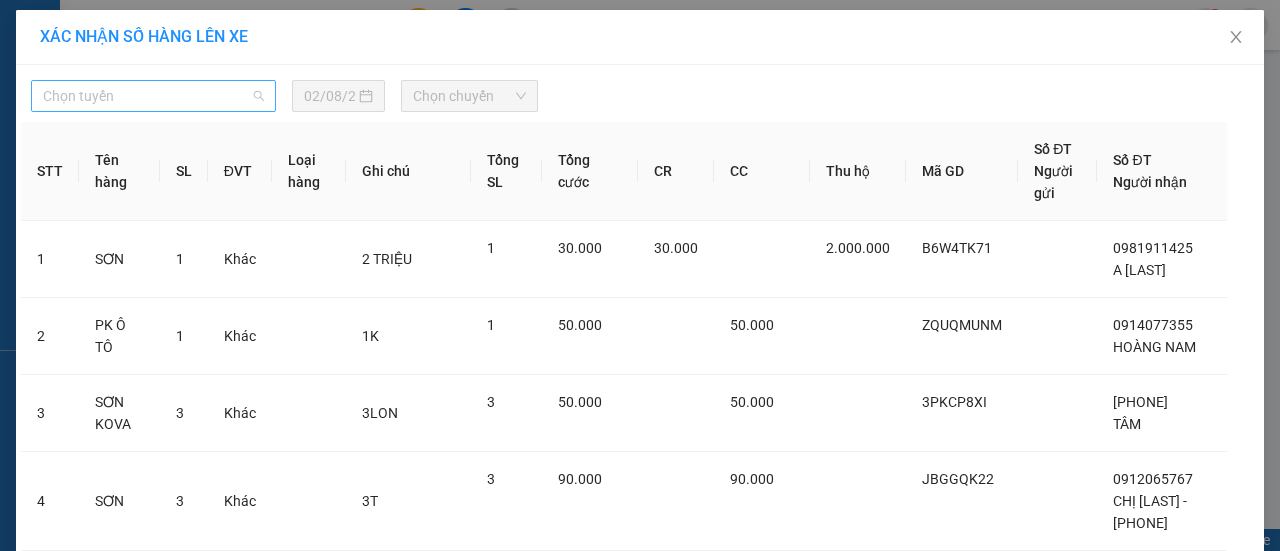 click on "Chọn tuyến" at bounding box center [153, 96] 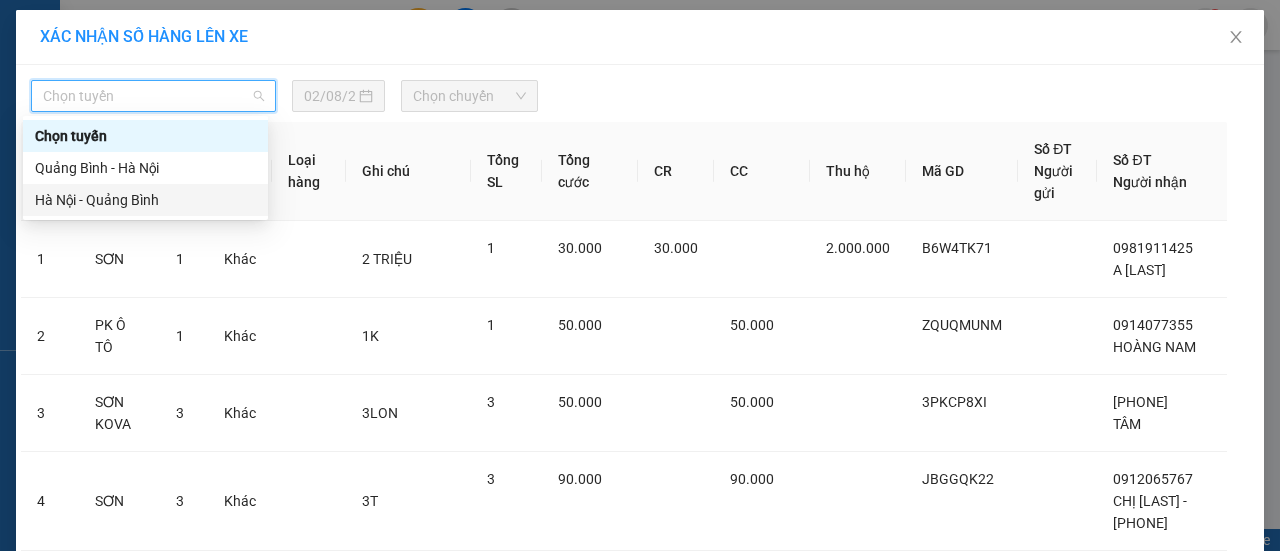 drag, startPoint x: 79, startPoint y: 199, endPoint x: 347, endPoint y: 175, distance: 269.07248 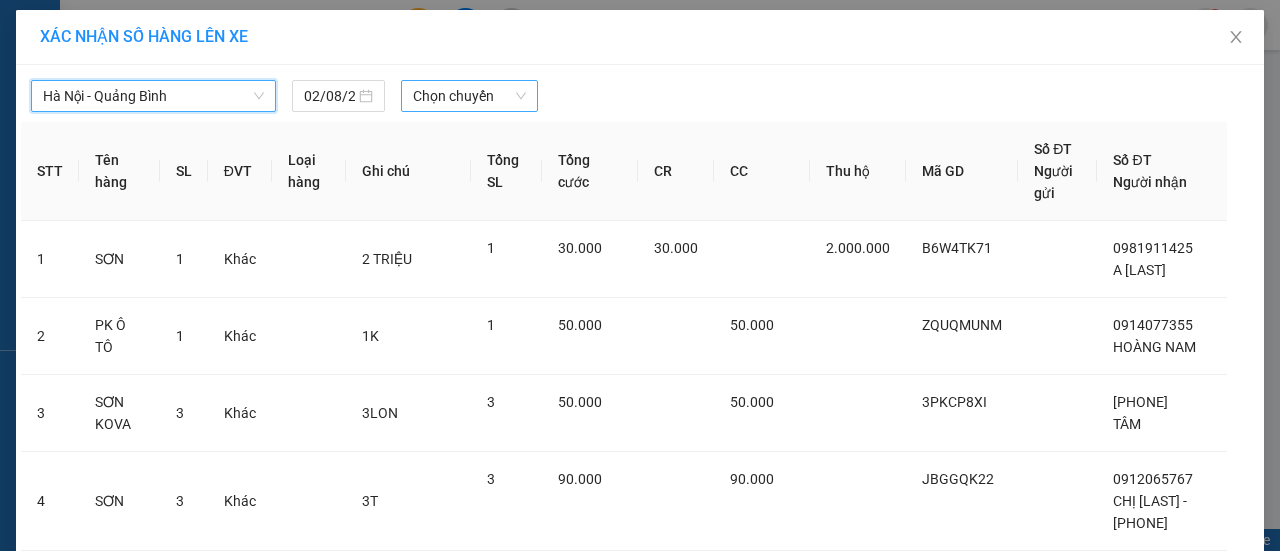 click on "Chọn chuyến" at bounding box center (469, 96) 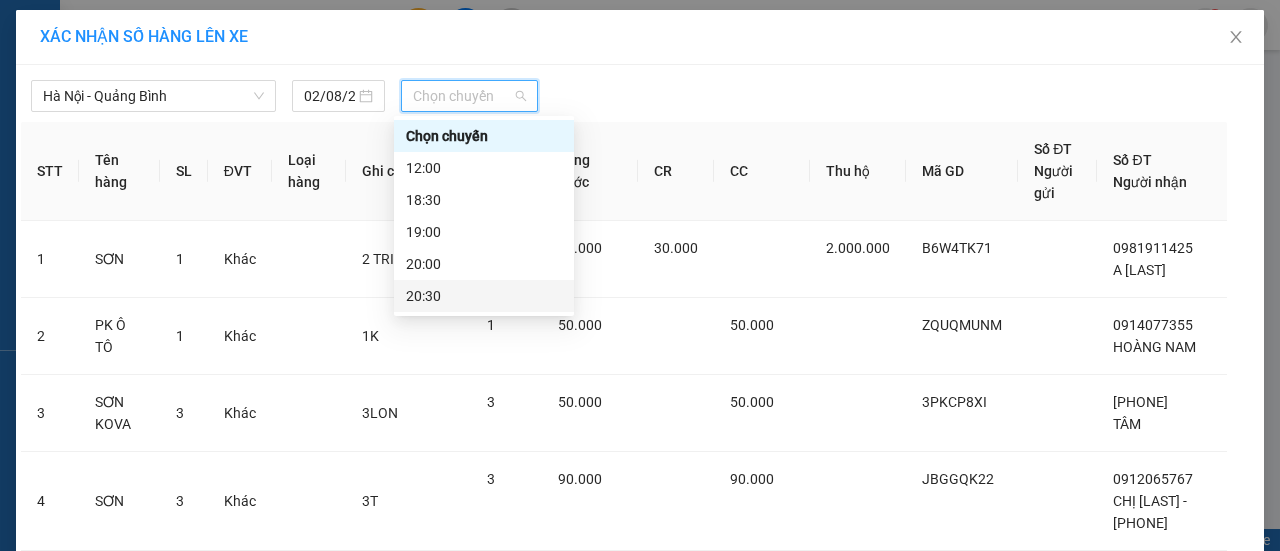 click on "20:30" at bounding box center [484, 296] 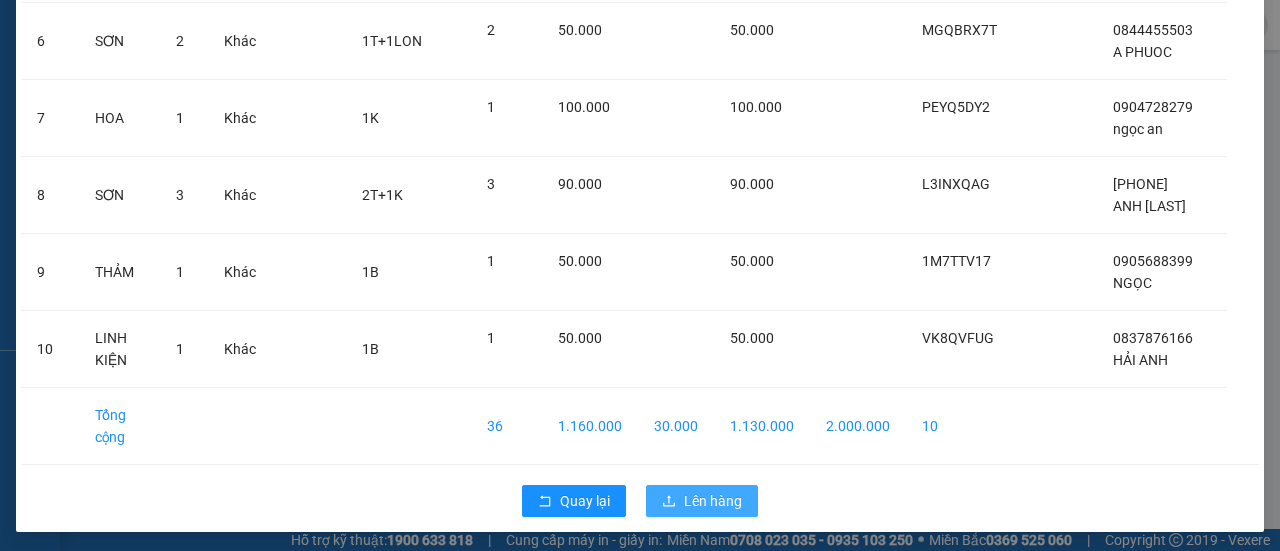 click on "Lên hàng" at bounding box center (713, 501) 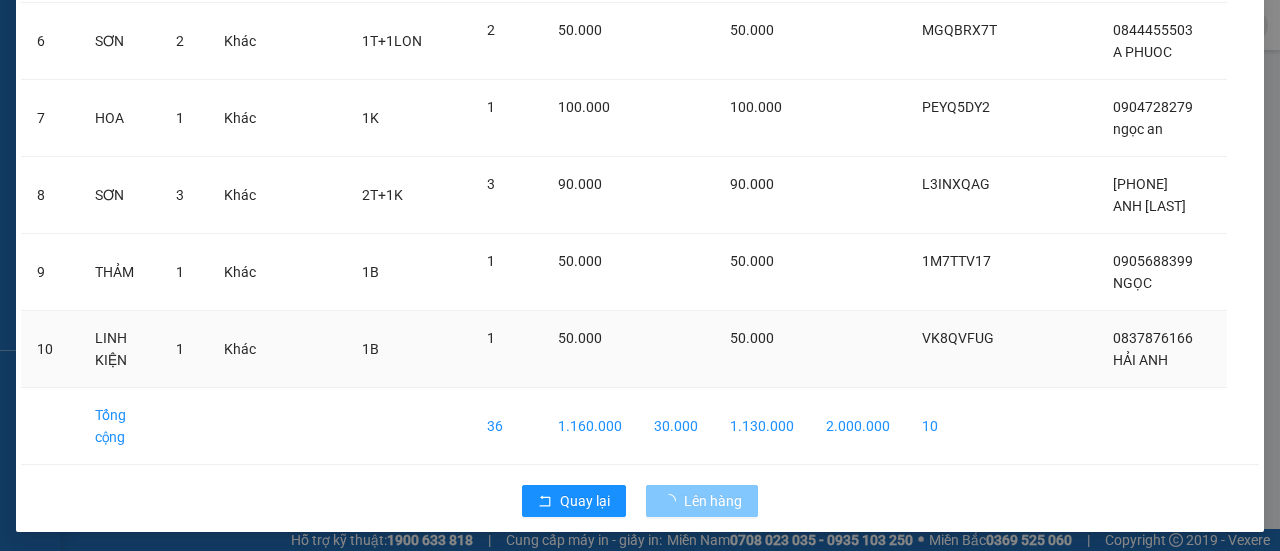 scroll, scrollTop: 137, scrollLeft: 0, axis: vertical 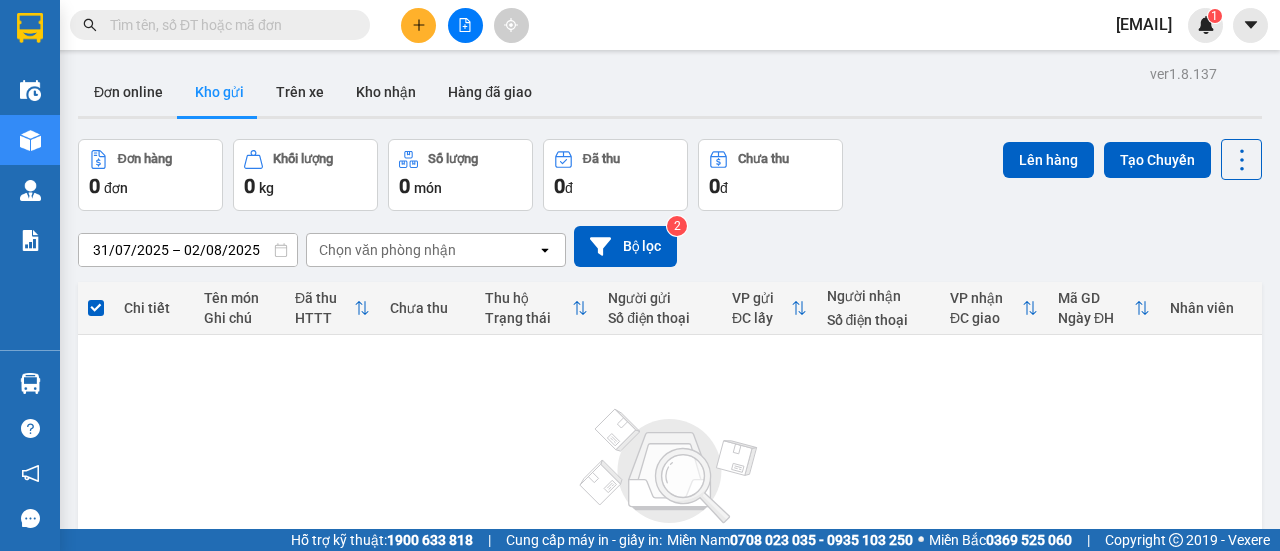 click 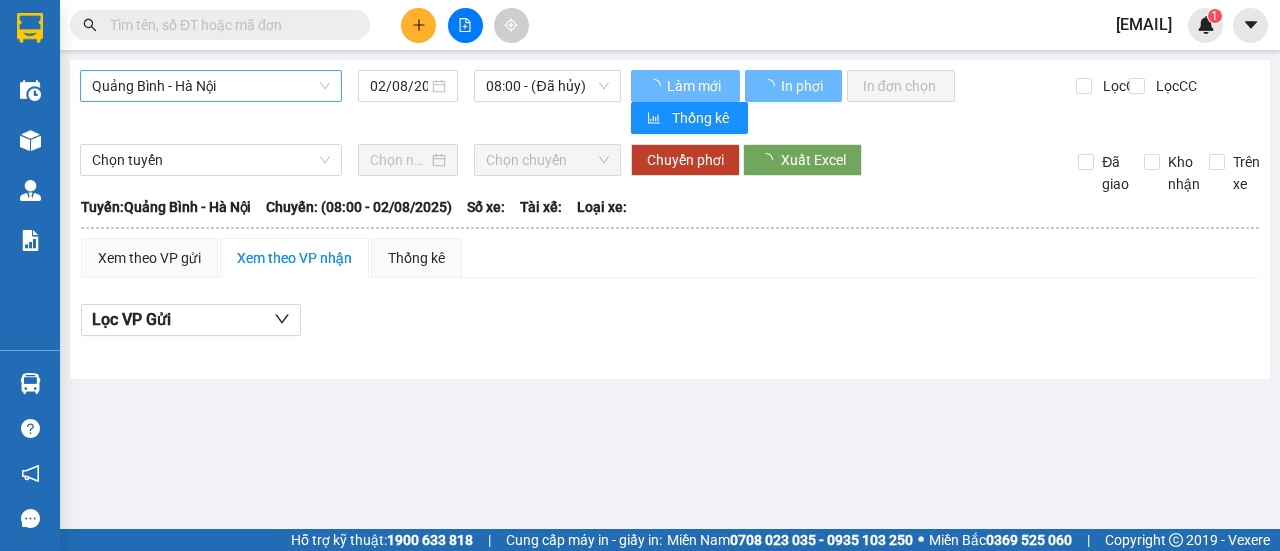 click on "Quảng Bình - Hà Nội" at bounding box center [211, 86] 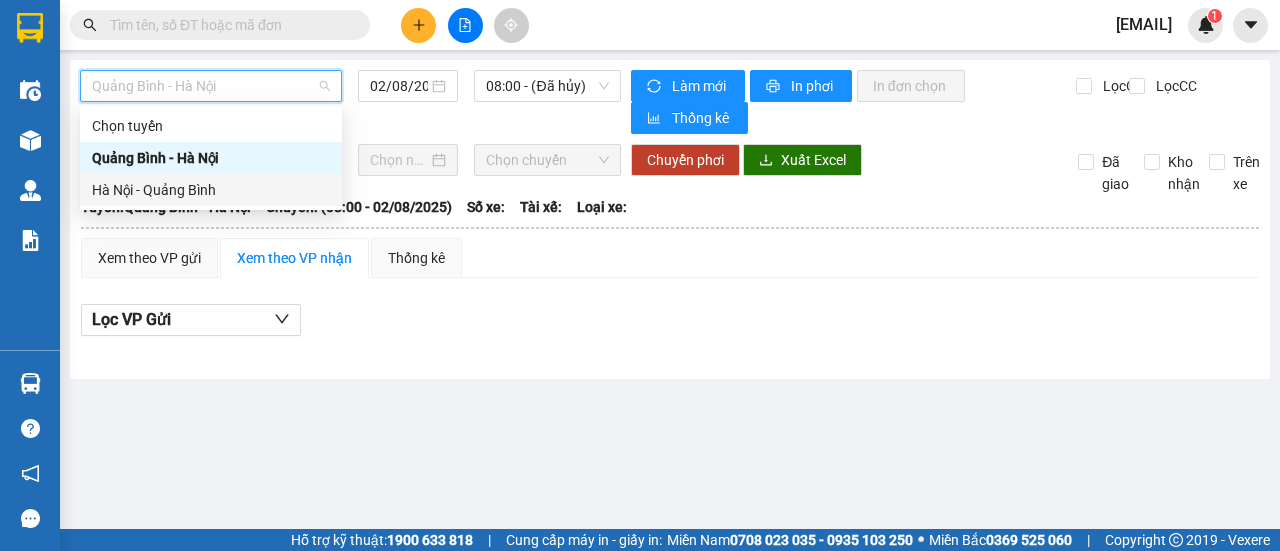 click on "Hà Nội - Quảng Bình" at bounding box center (211, 190) 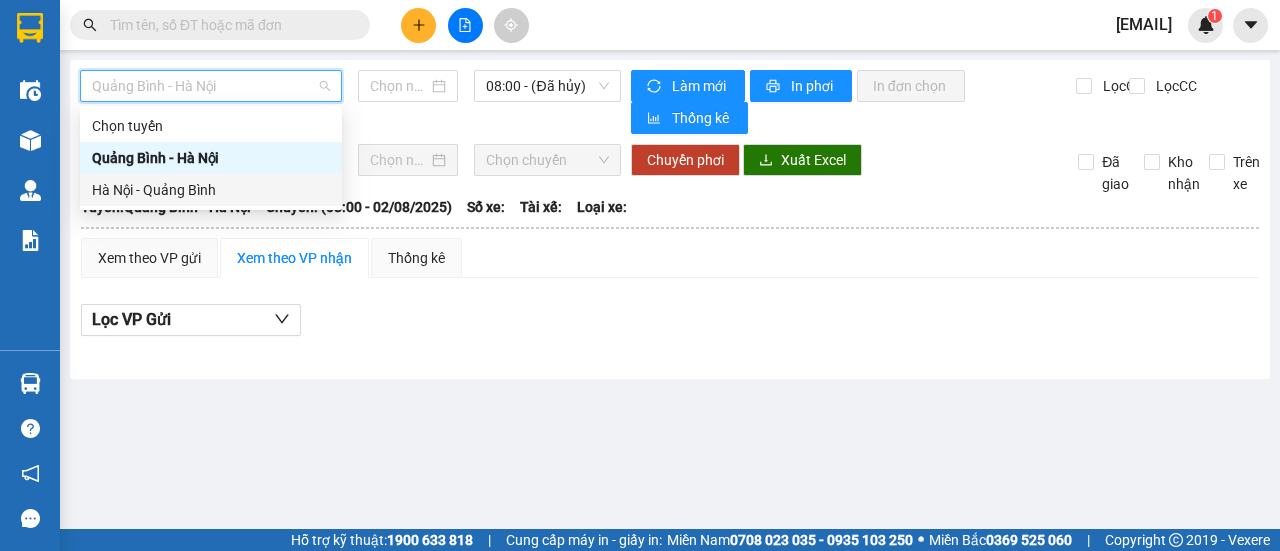 type on "02/08/2025" 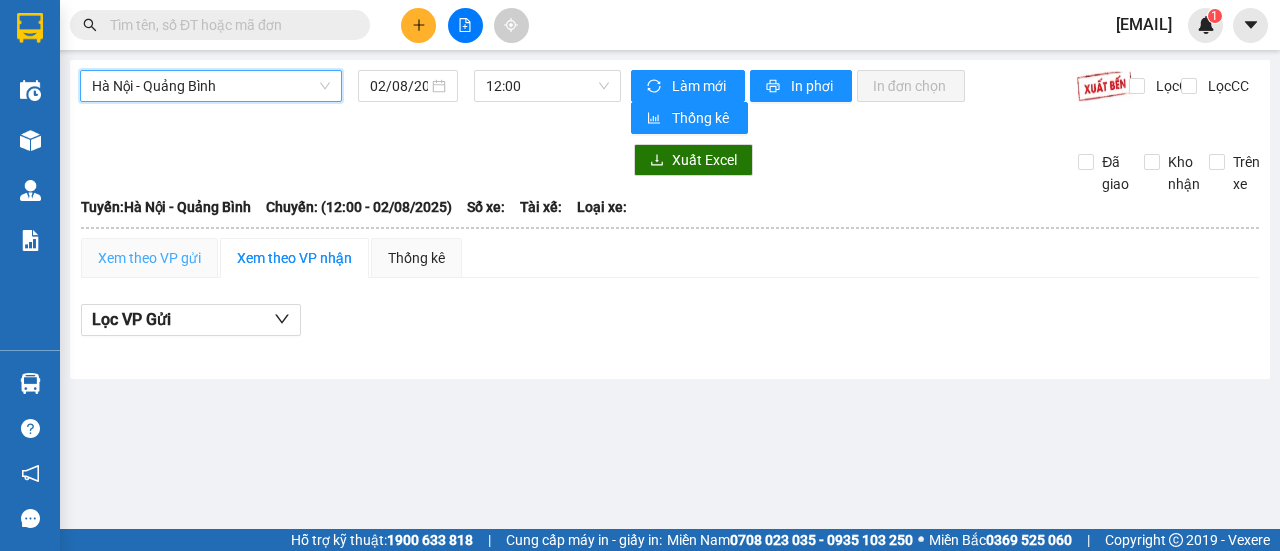 click on "Xem theo VP gửi" at bounding box center [149, 258] 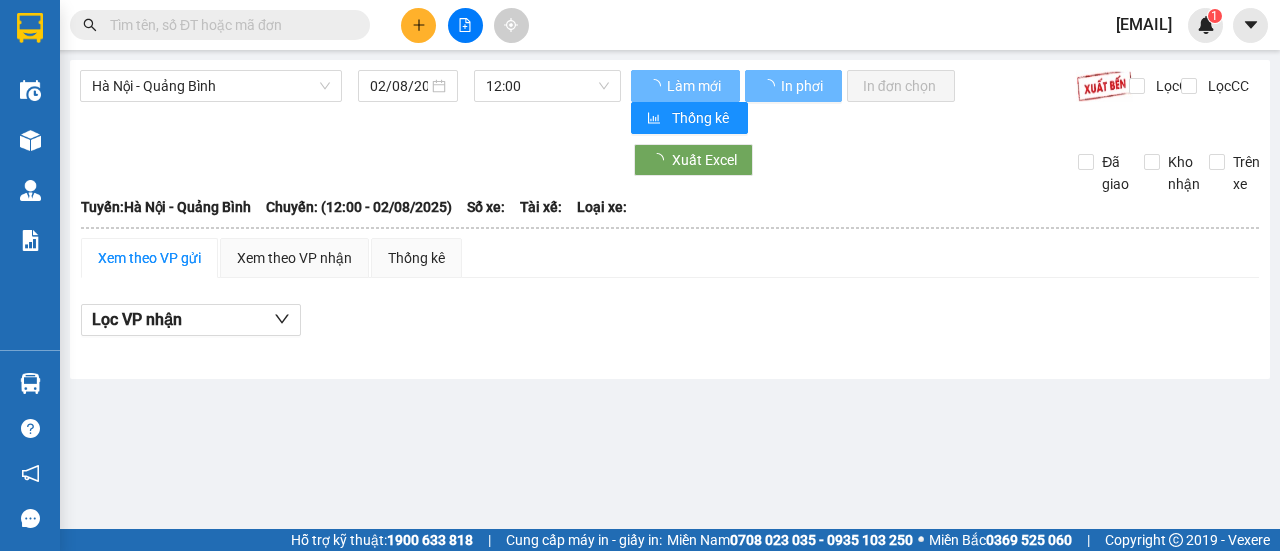 click on "Xem theo VP gửi" at bounding box center [149, 258] 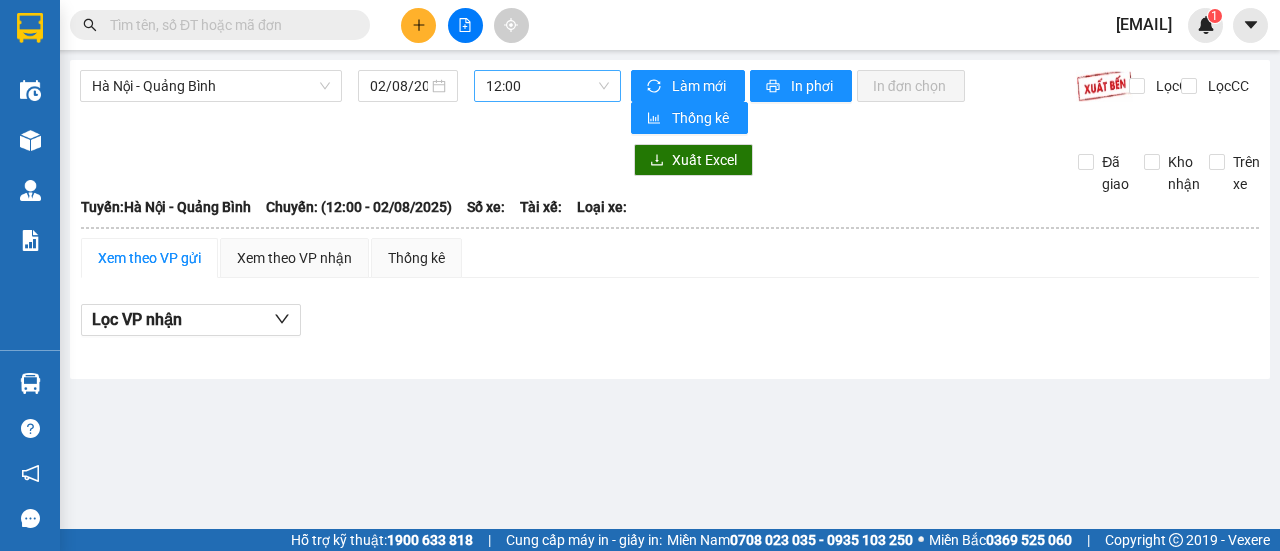 click on "12:00" at bounding box center [547, 86] 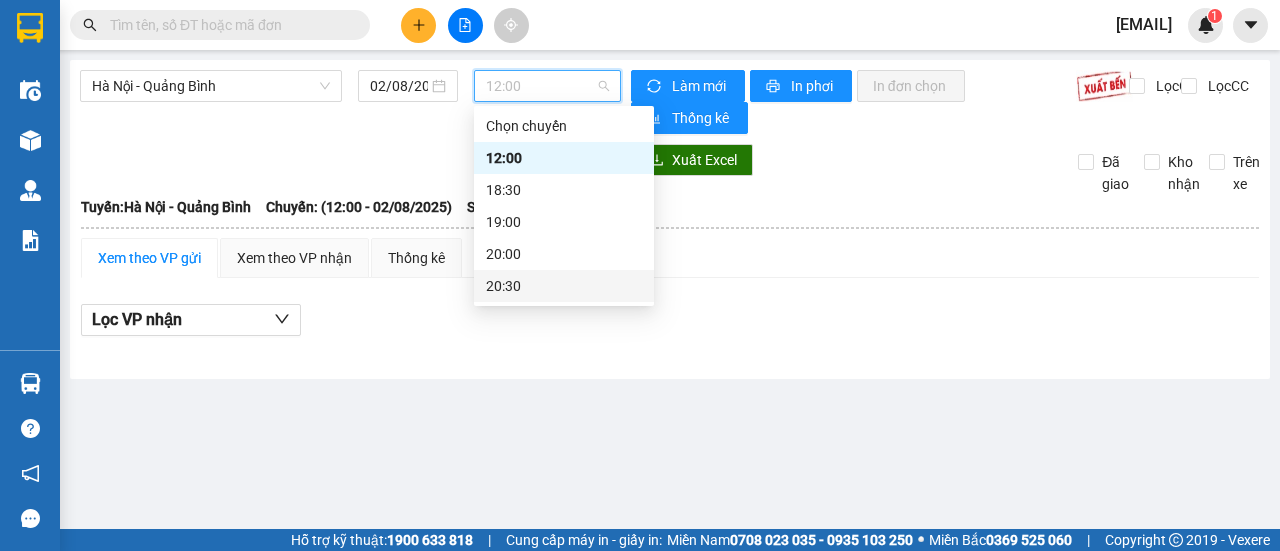 click on "20:30" at bounding box center [564, 286] 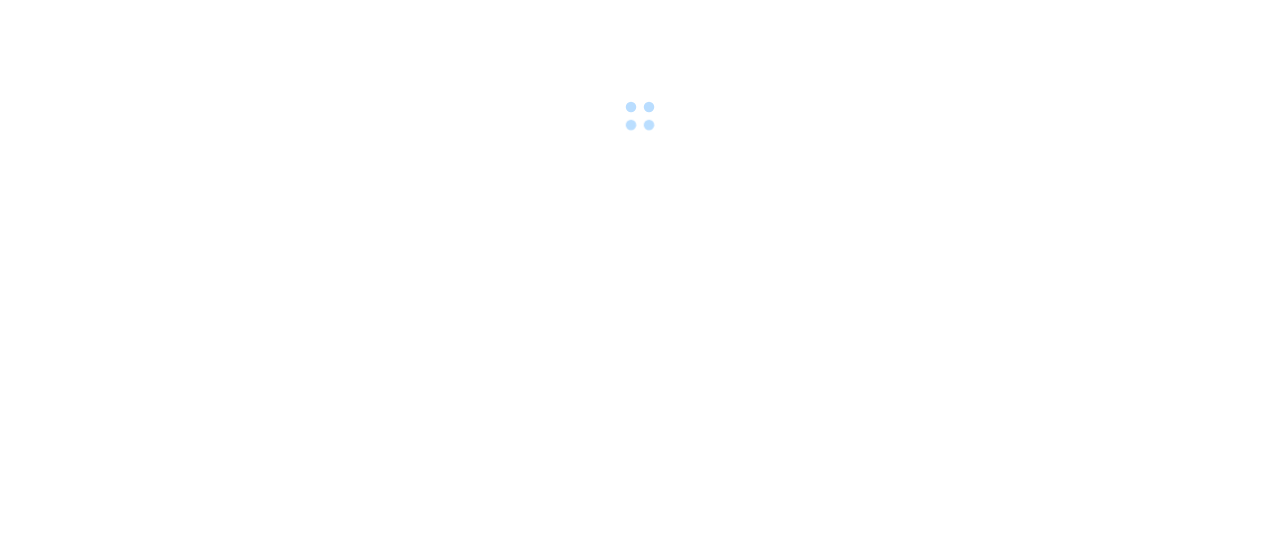scroll, scrollTop: 0, scrollLeft: 0, axis: both 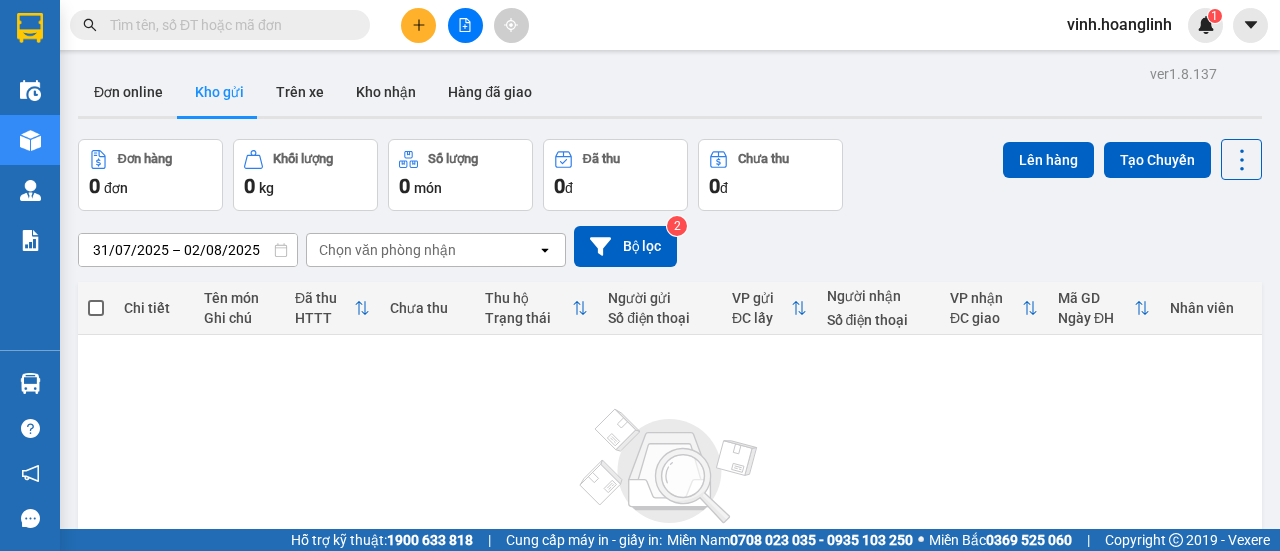 click 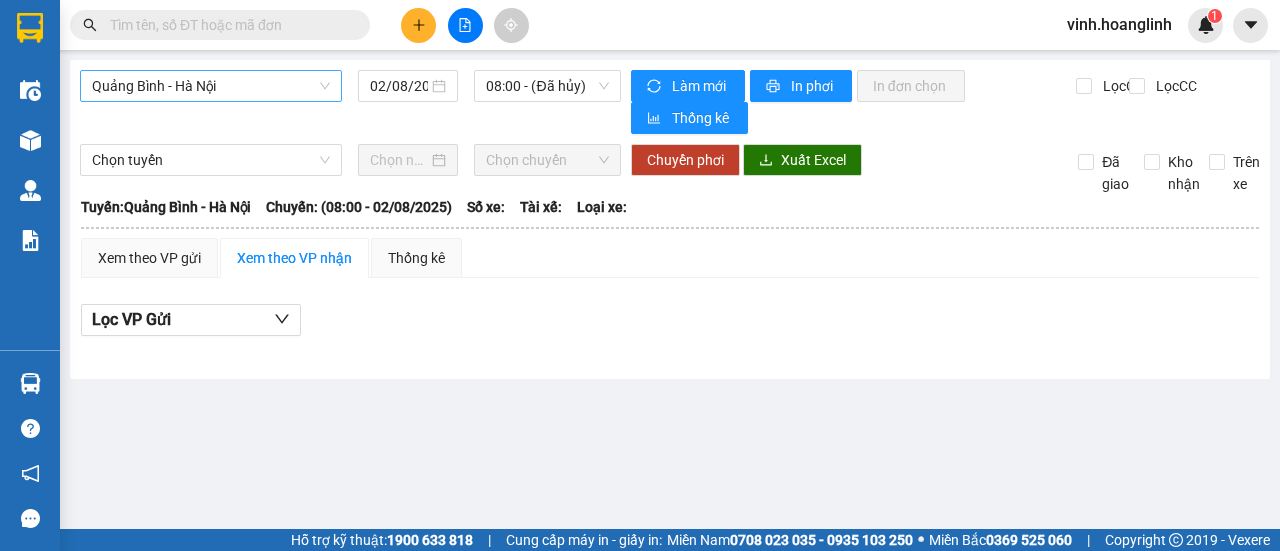 drag, startPoint x: 181, startPoint y: 79, endPoint x: 168, endPoint y: 99, distance: 23.853722 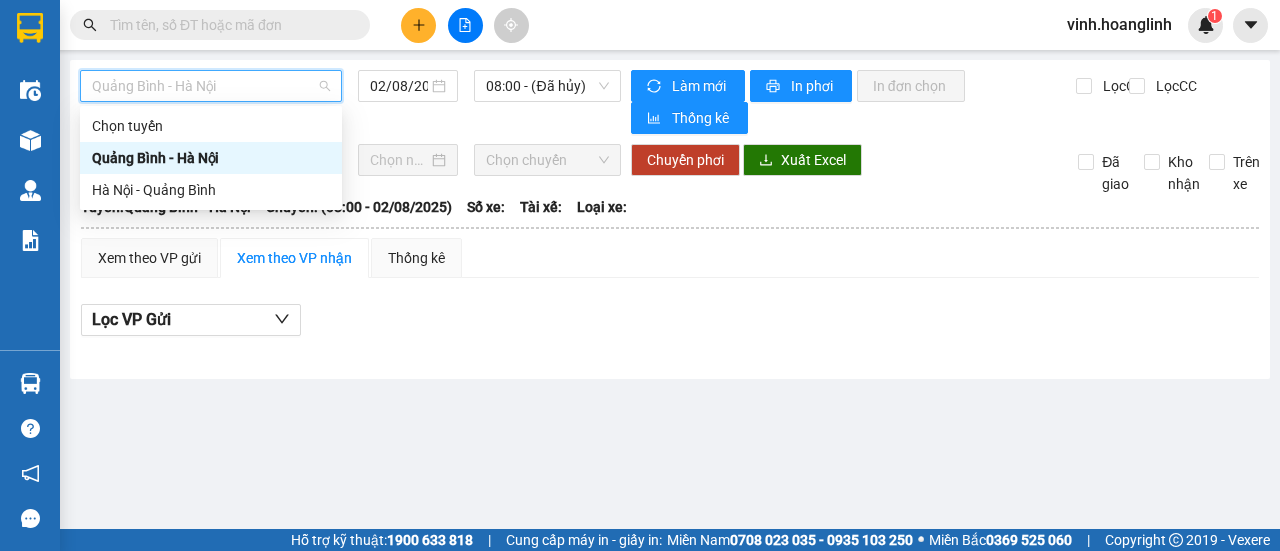 click on "Hà Nội - Quảng Bình" at bounding box center [211, 190] 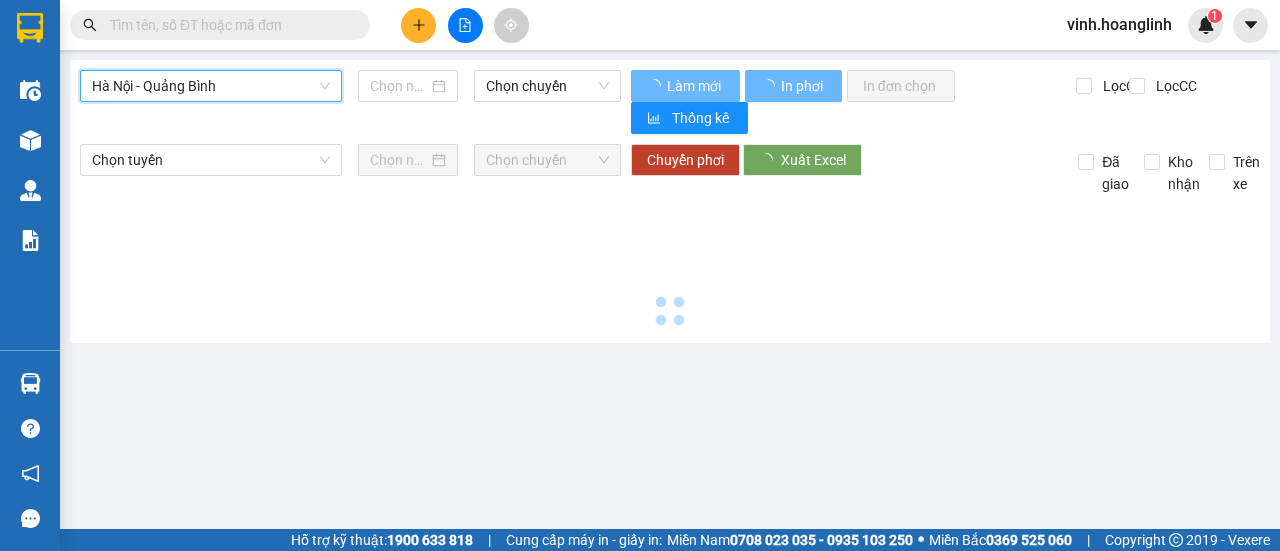 type on "02/08/2025" 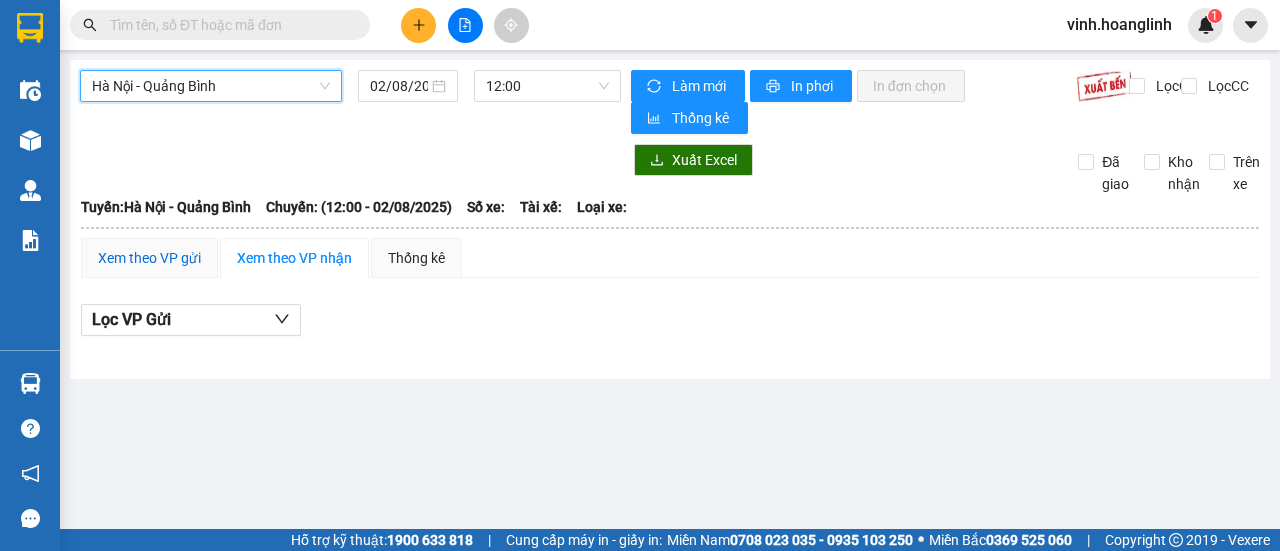 click on "Xem theo VP gửi" at bounding box center [149, 258] 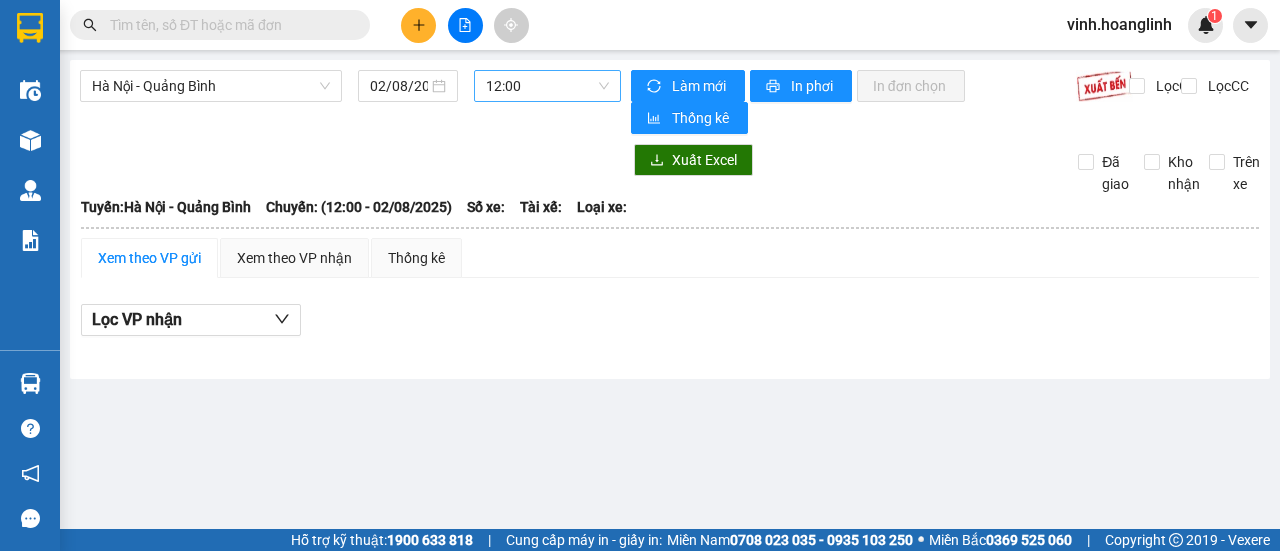 click on "12:00" at bounding box center (547, 86) 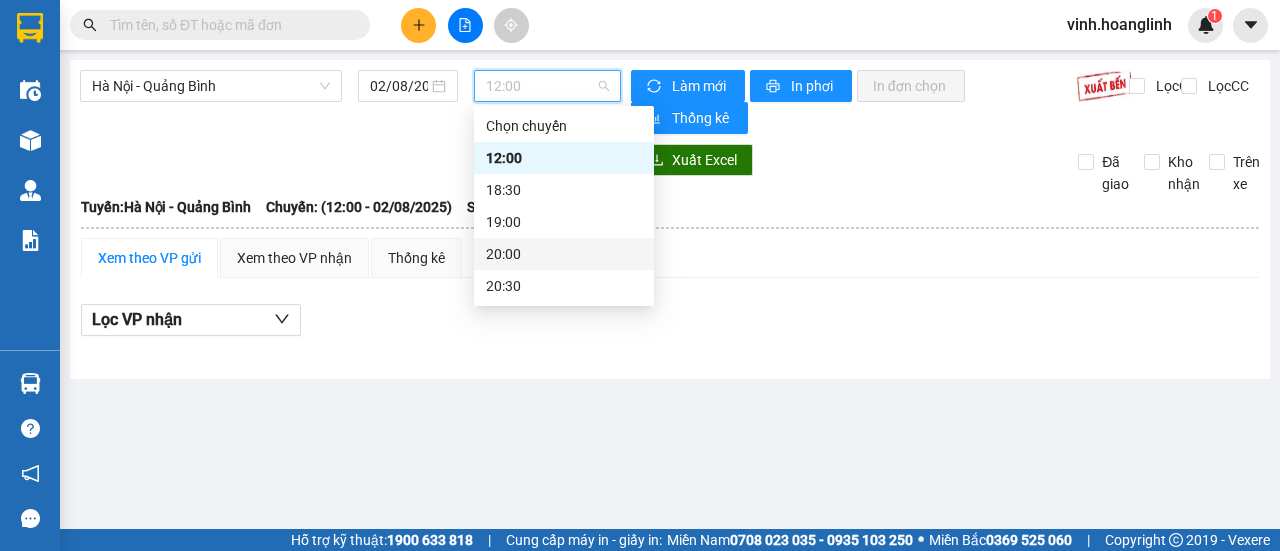 click on "20:00" at bounding box center (564, 254) 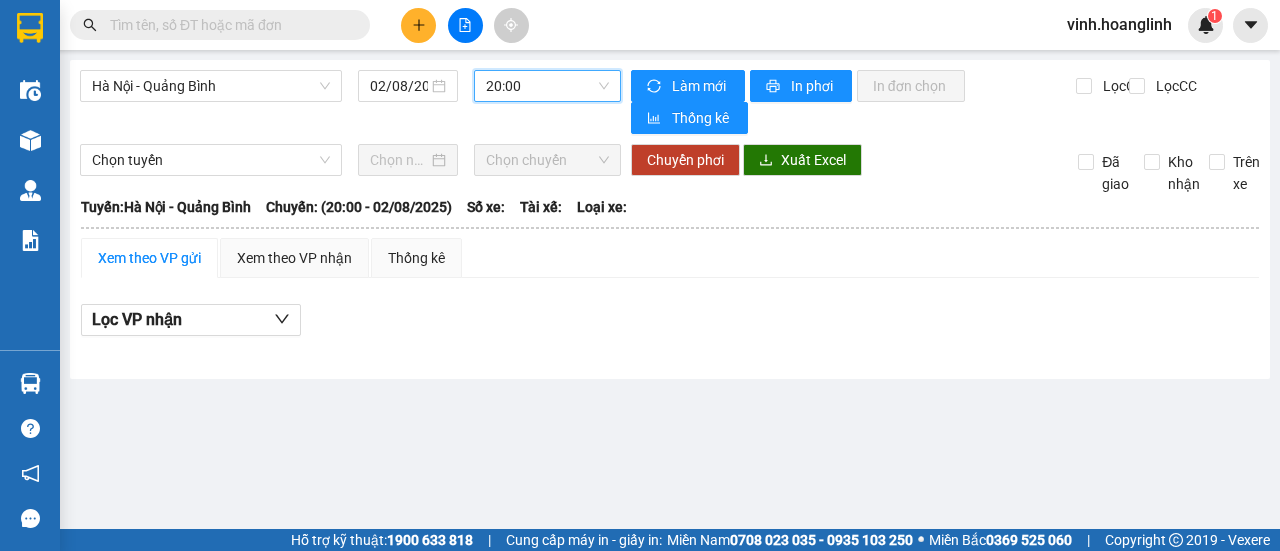 click on "20:00" at bounding box center (547, 86) 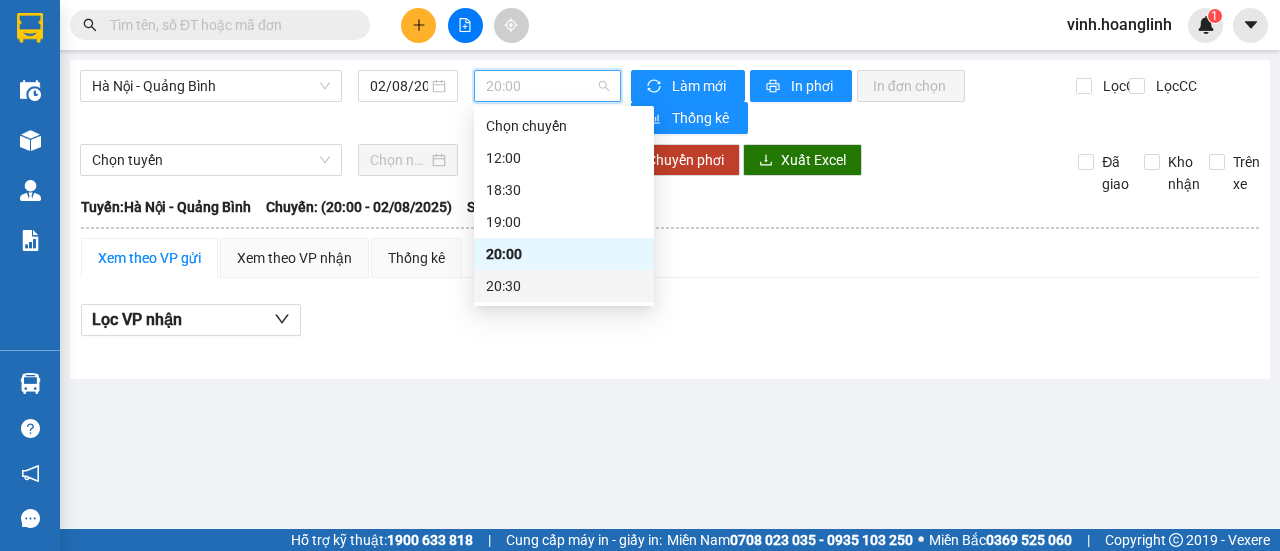 click on "20:30" at bounding box center (564, 286) 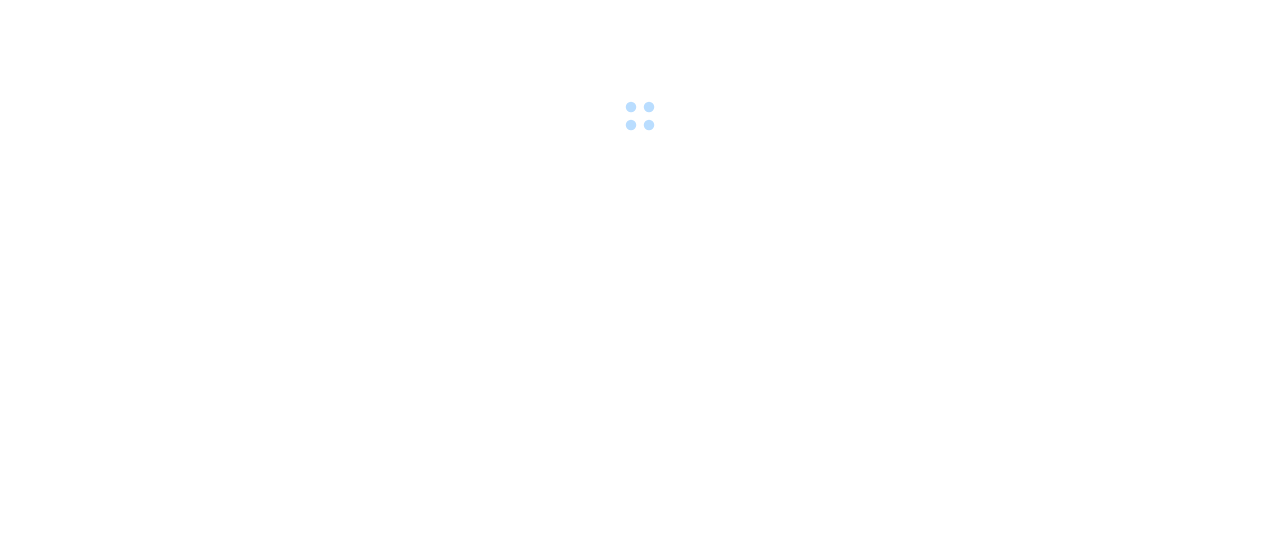 scroll, scrollTop: 0, scrollLeft: 0, axis: both 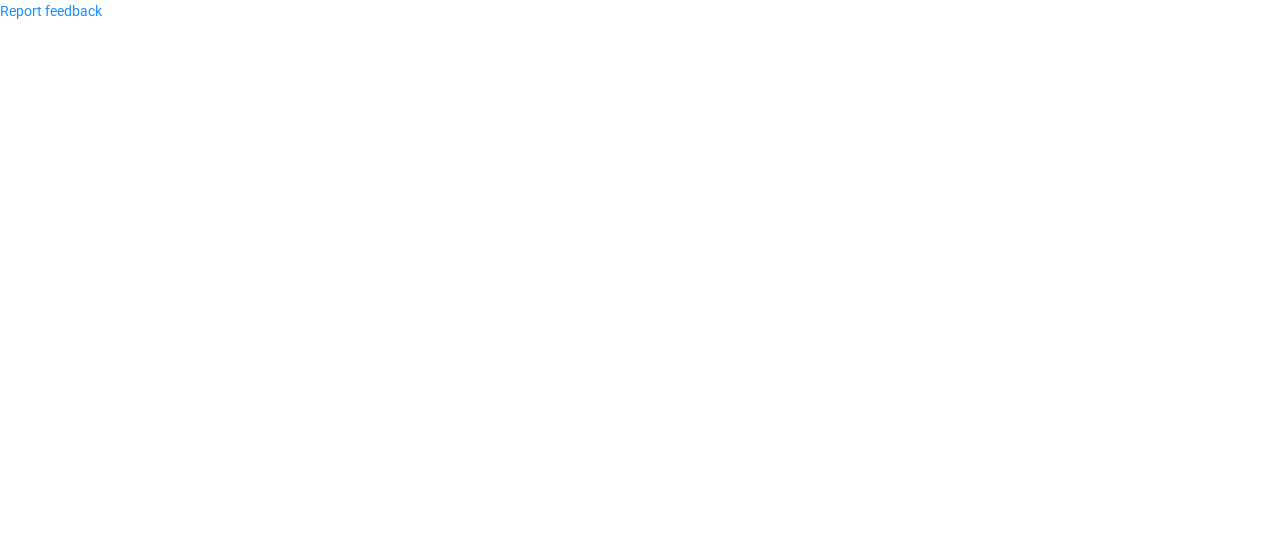 click on "Report feedback" at bounding box center [640, 275] 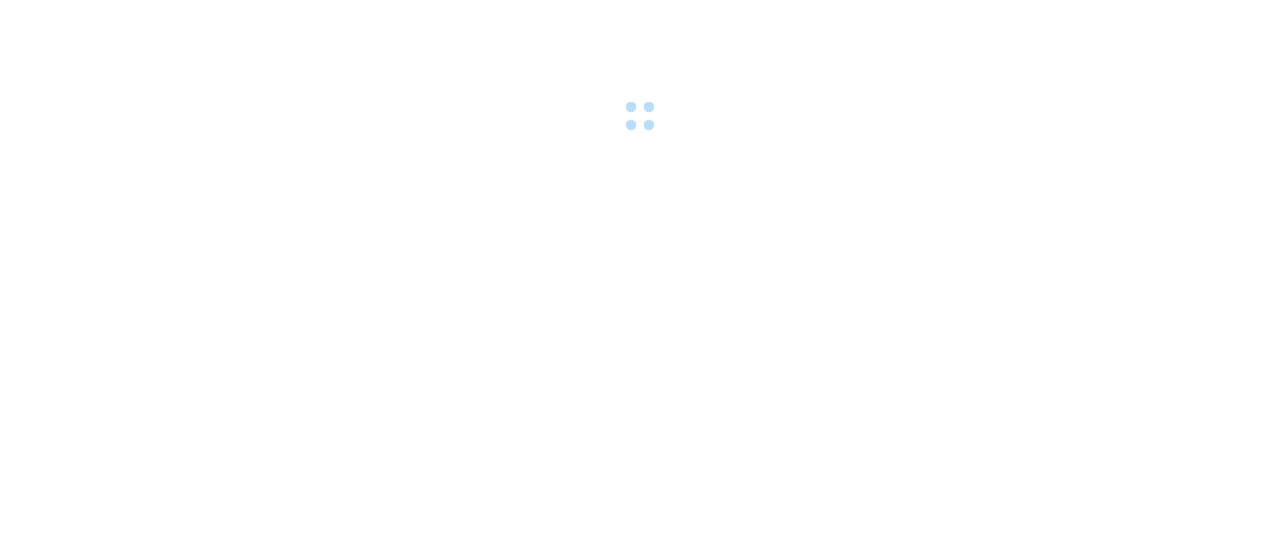 scroll, scrollTop: 0, scrollLeft: 0, axis: both 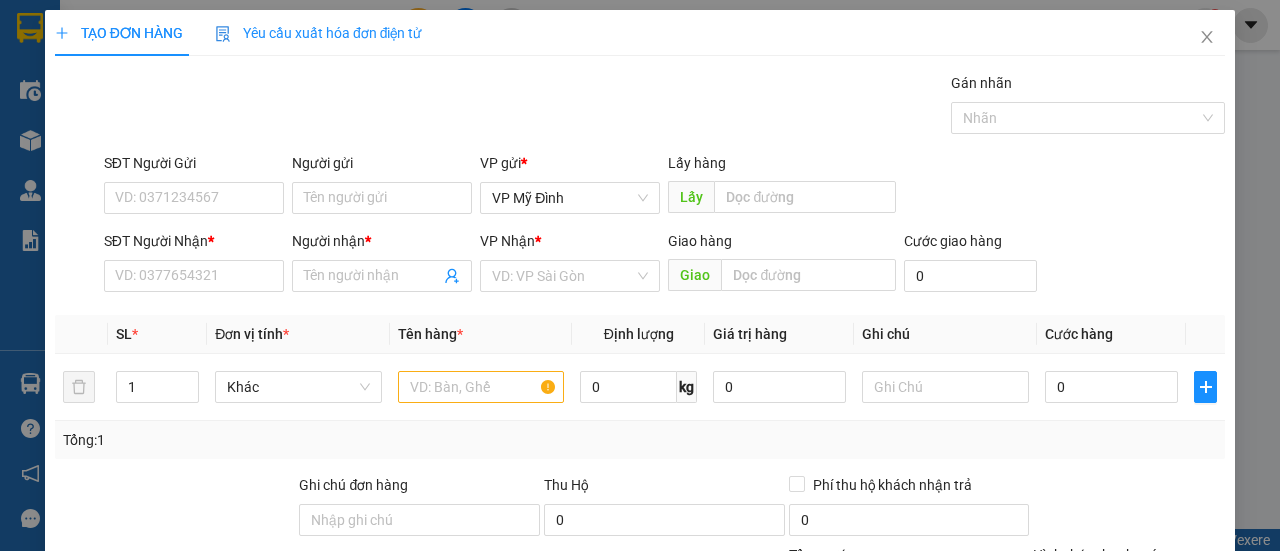 click on "SĐT Người Nhận  *" at bounding box center [194, 245] 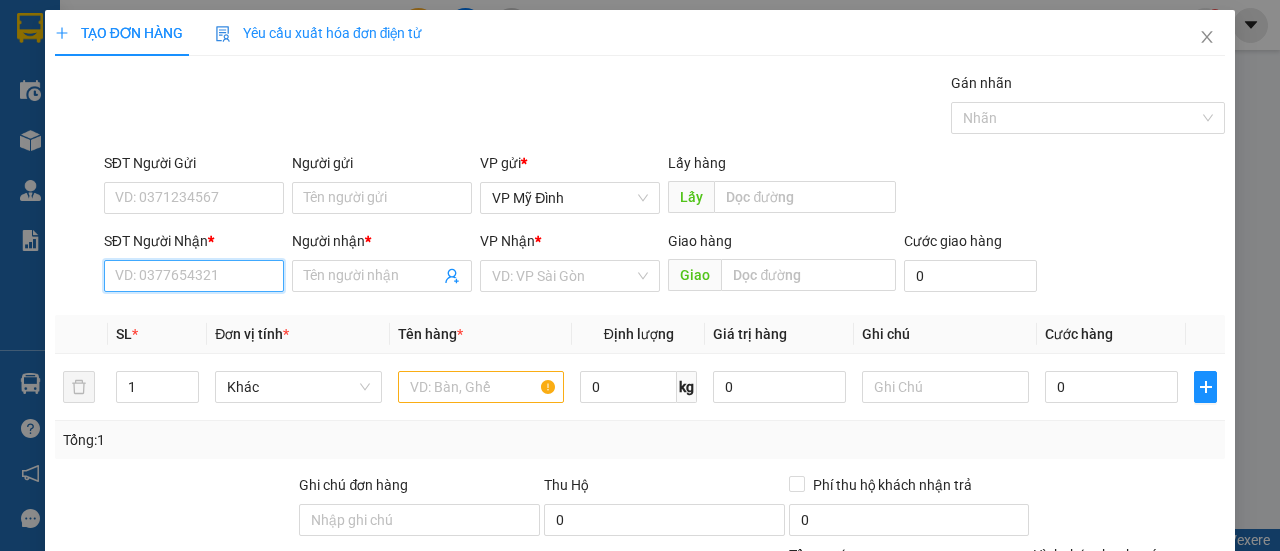 click on "SĐT Người Nhận  *" at bounding box center [194, 276] 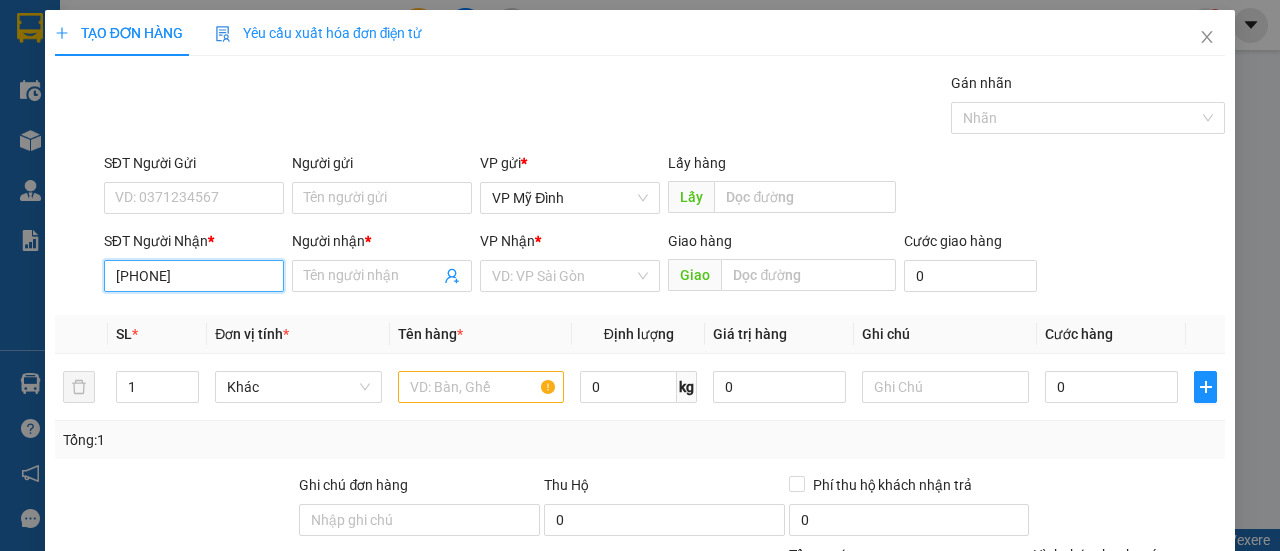 drag, startPoint x: 232, startPoint y: 269, endPoint x: 148, endPoint y: 275, distance: 84.21401 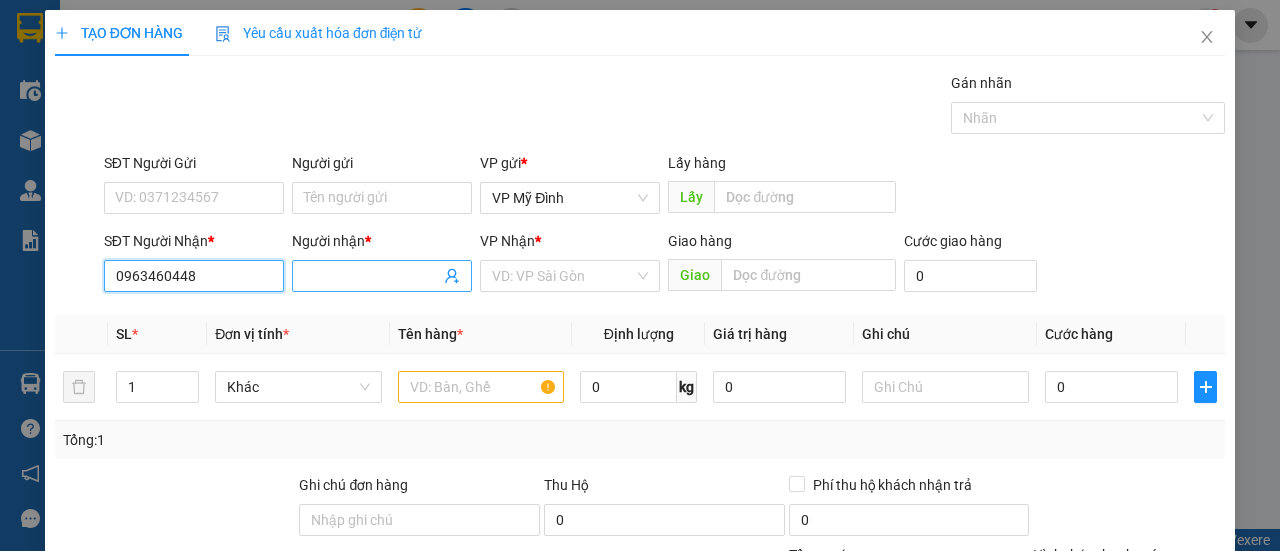 type on "0963460448" 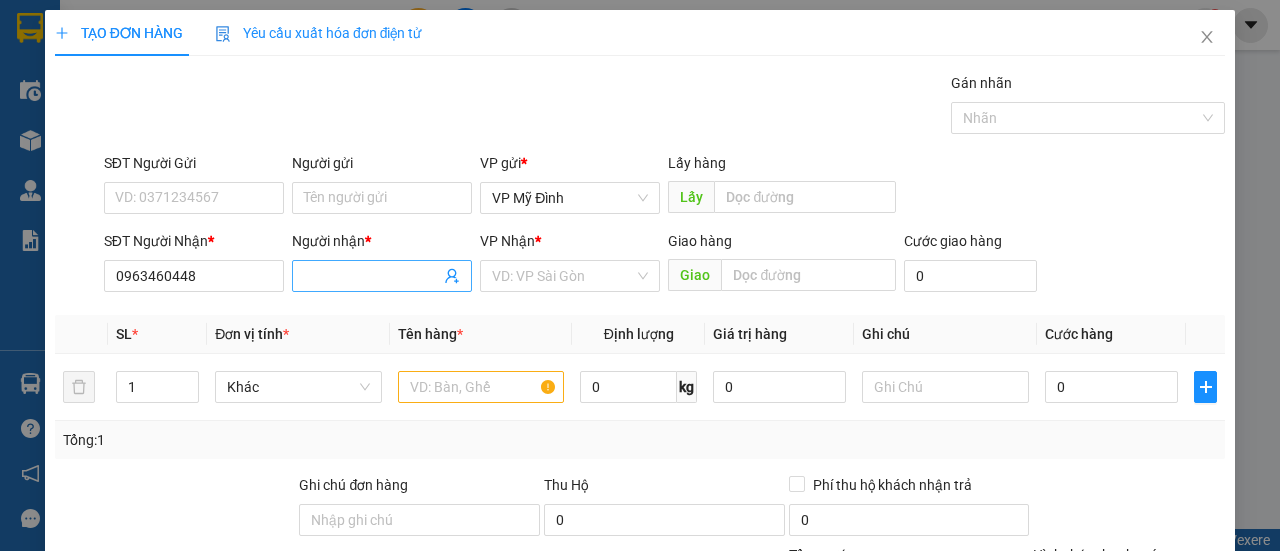 click on "Người nhận  *" at bounding box center (372, 276) 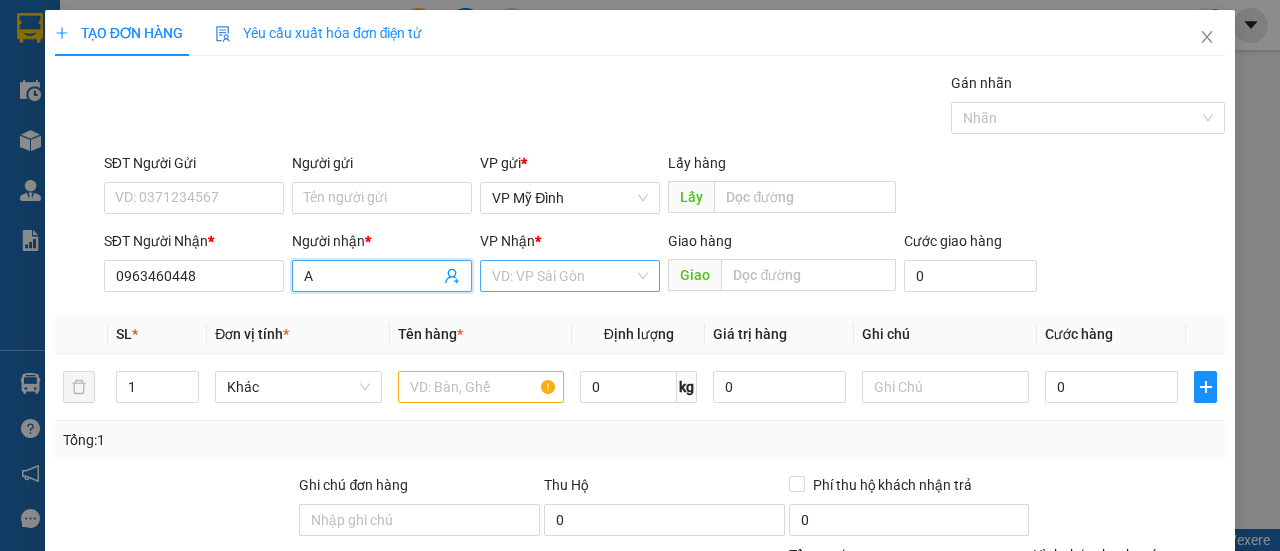 type on "A" 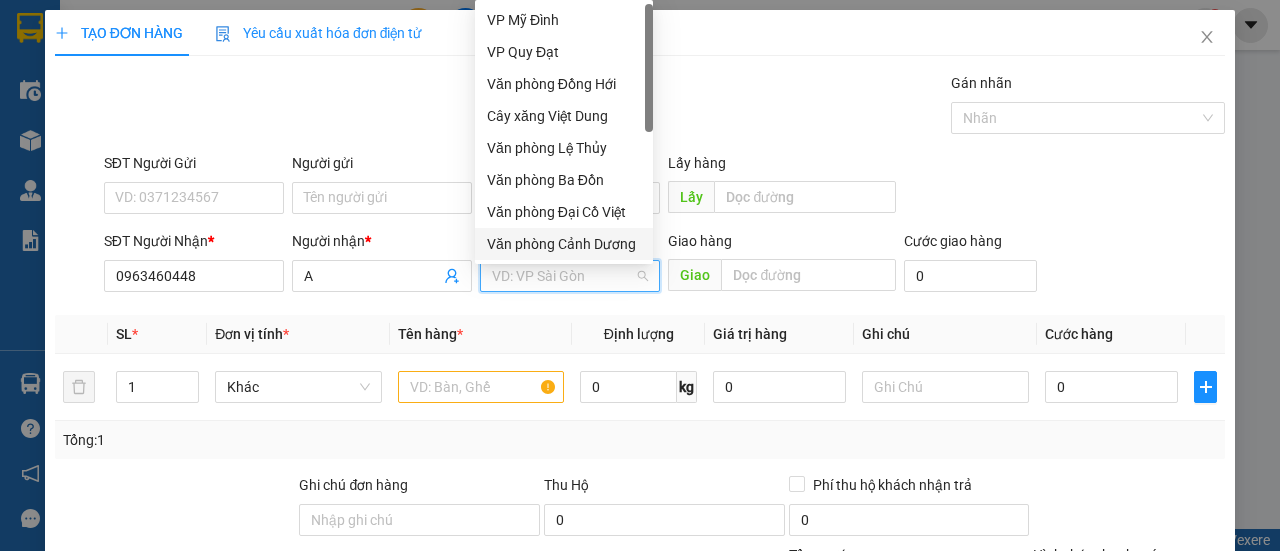 click on "Văn phòng Cảnh Dương" at bounding box center (564, 244) 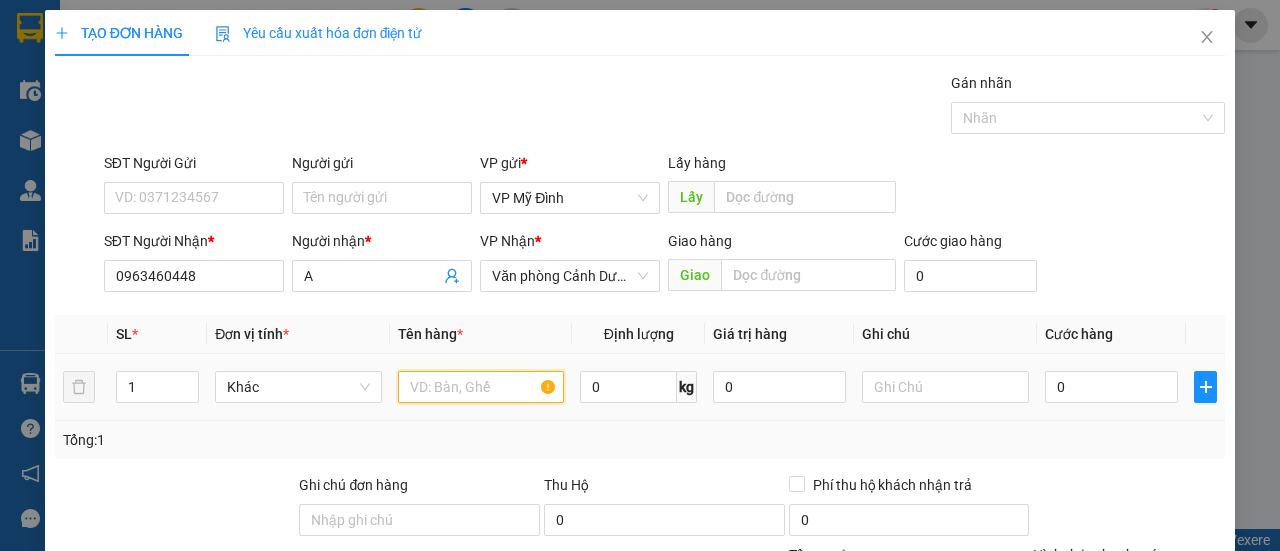 click at bounding box center (481, 387) 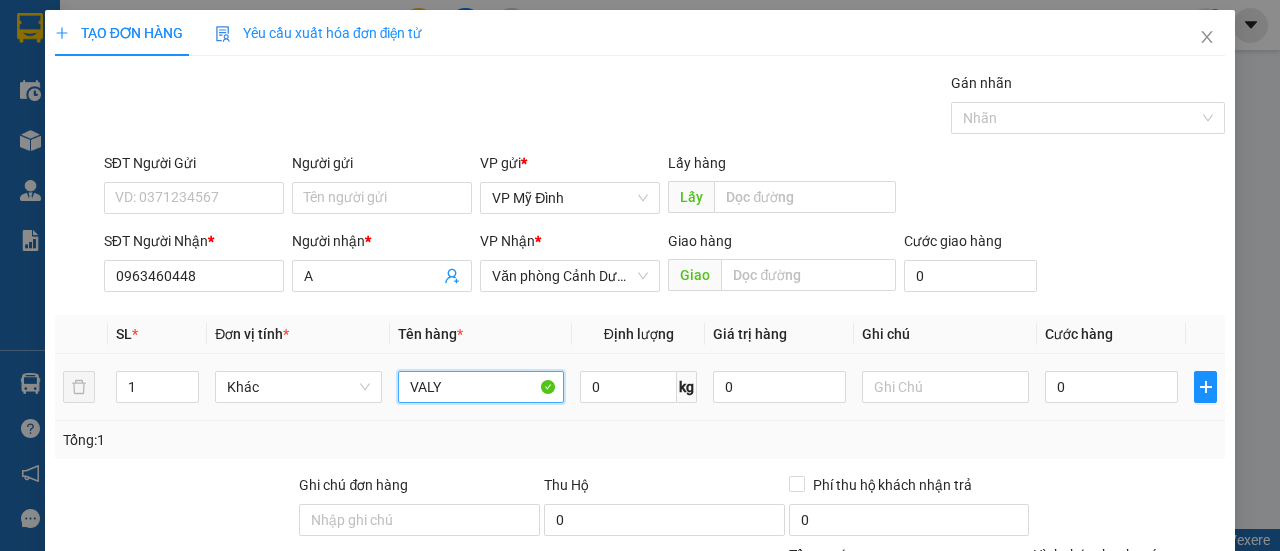 type on "VALY" 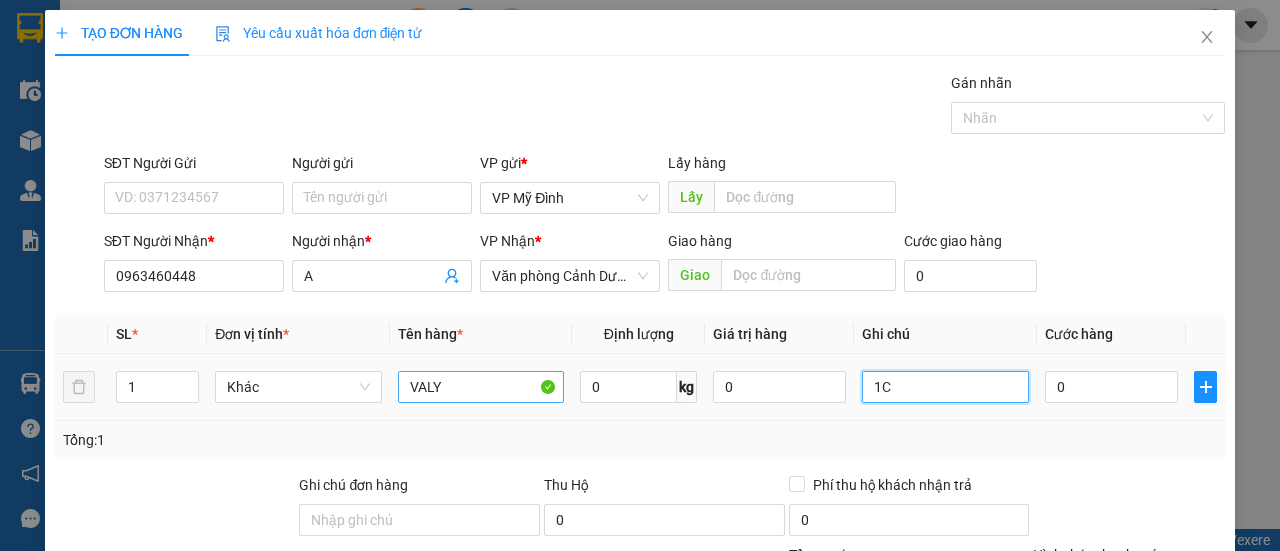 type on "1C" 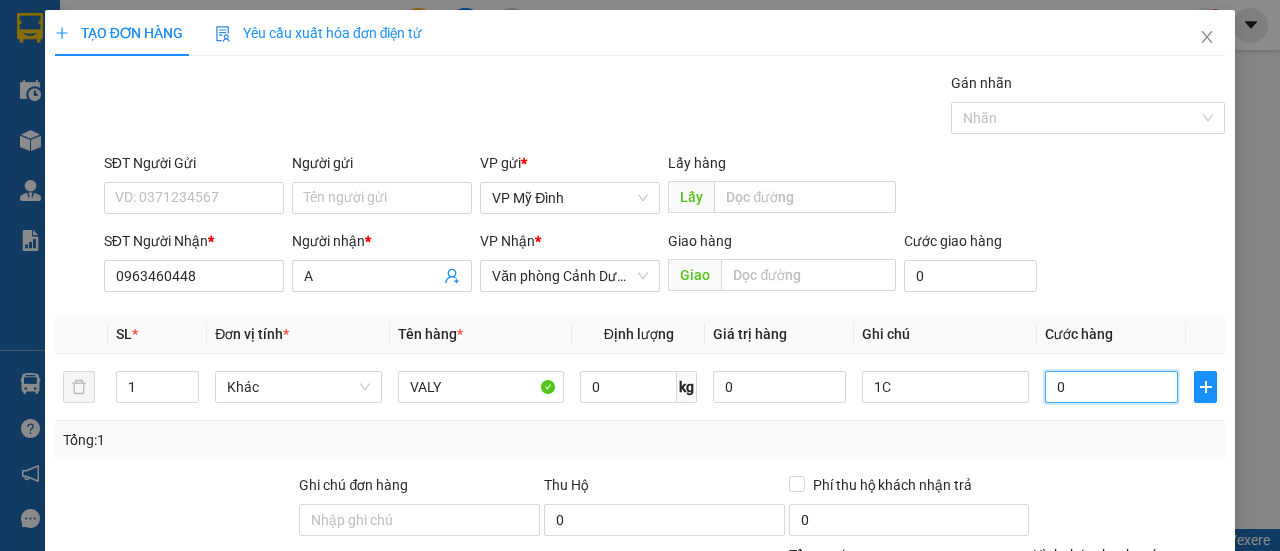 type on "007" 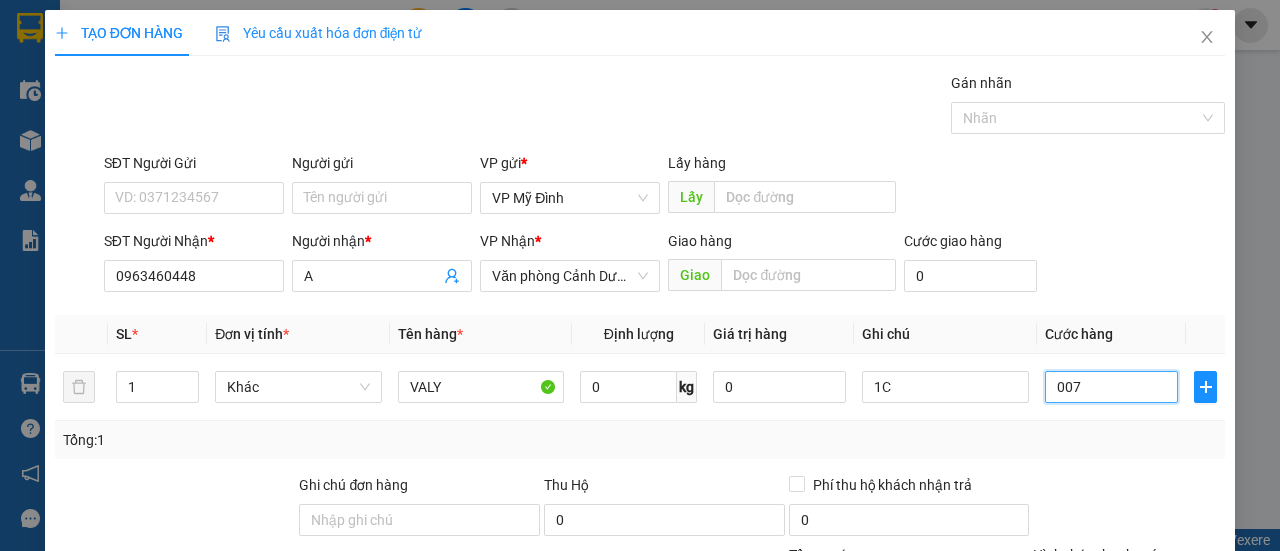 type on "0.070" 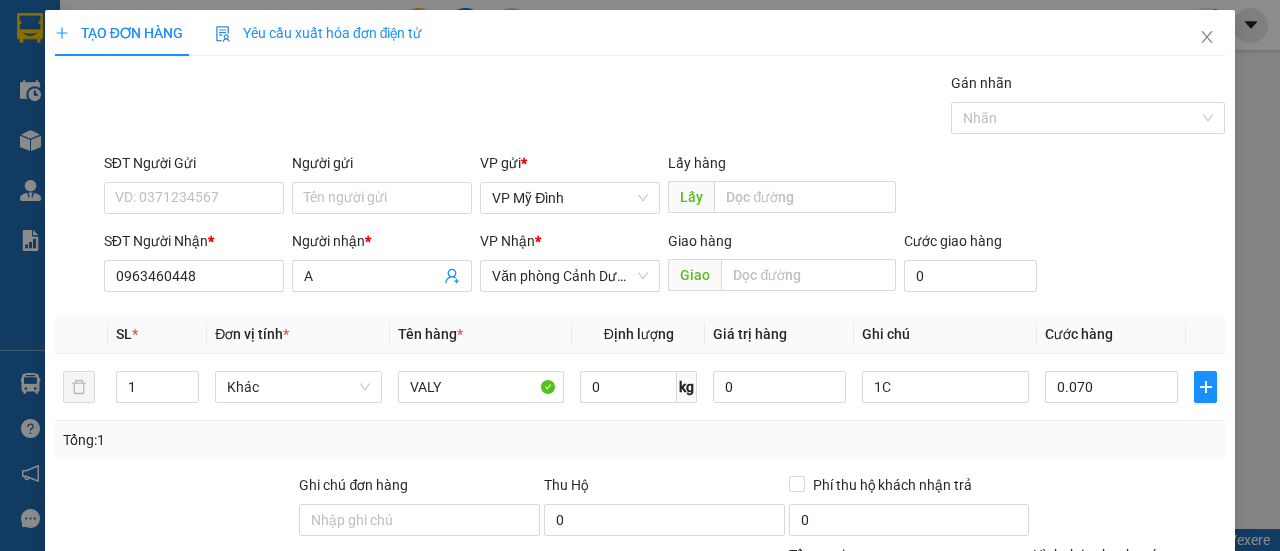 click on "Gán nhãn   Nhãn" at bounding box center [1088, 107] 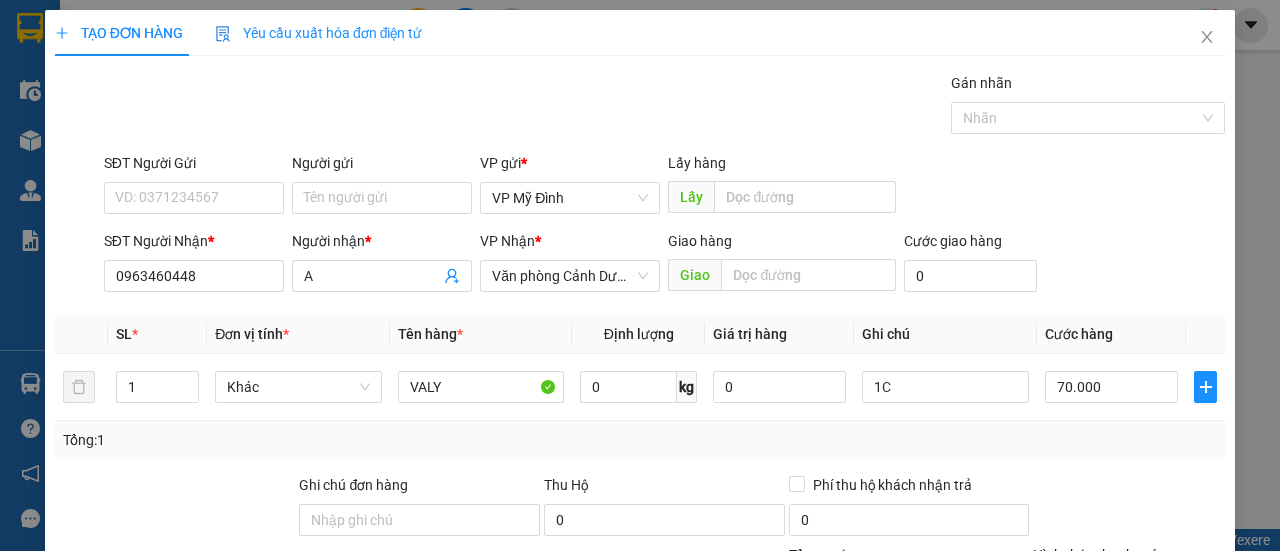 scroll, scrollTop: 247, scrollLeft: 0, axis: vertical 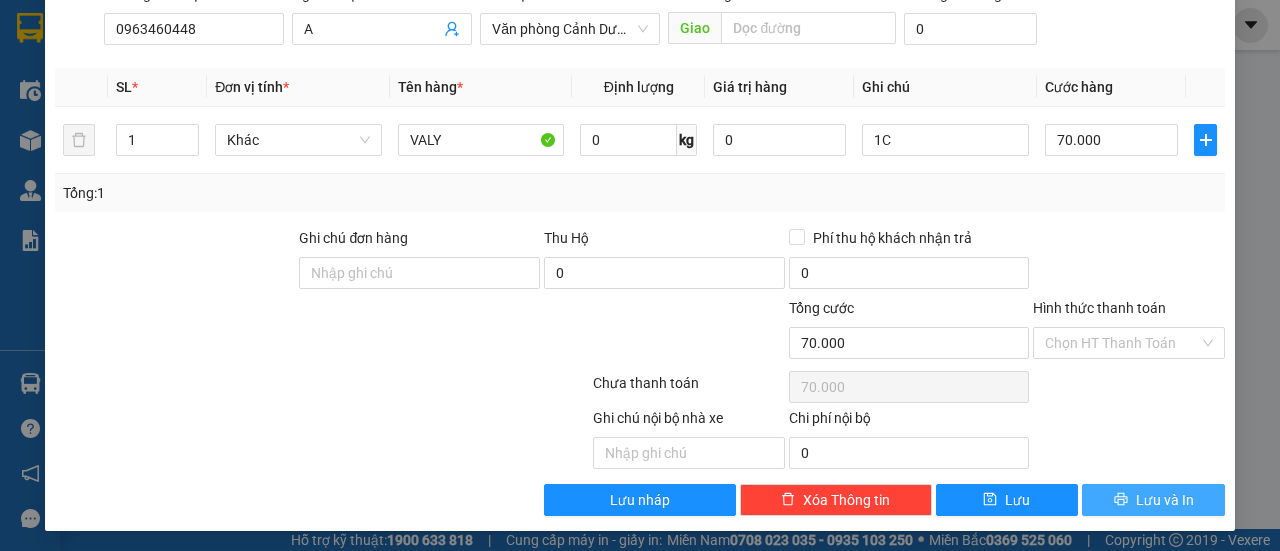 click on "Lưu và In" at bounding box center (1153, 500) 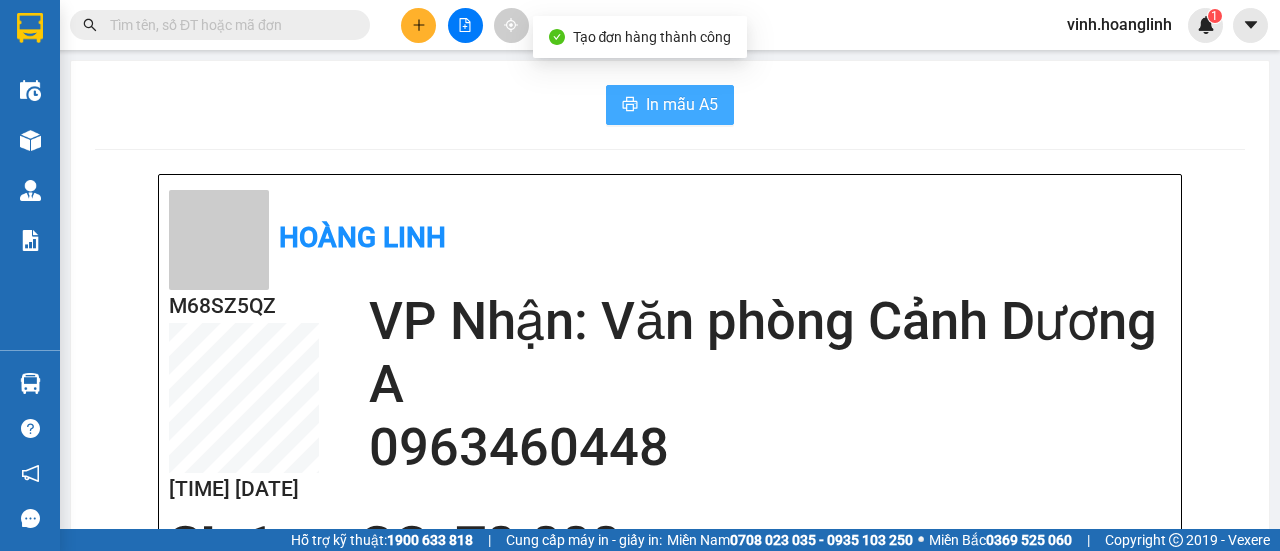 click on "In mẫu A5" at bounding box center (682, 104) 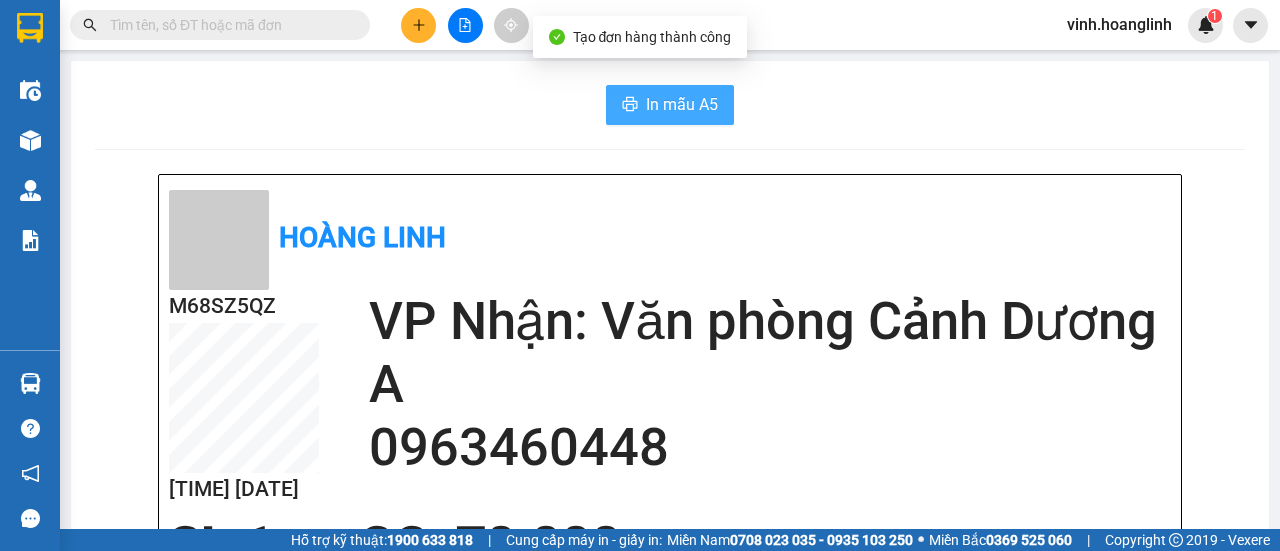 scroll, scrollTop: 0, scrollLeft: 0, axis: both 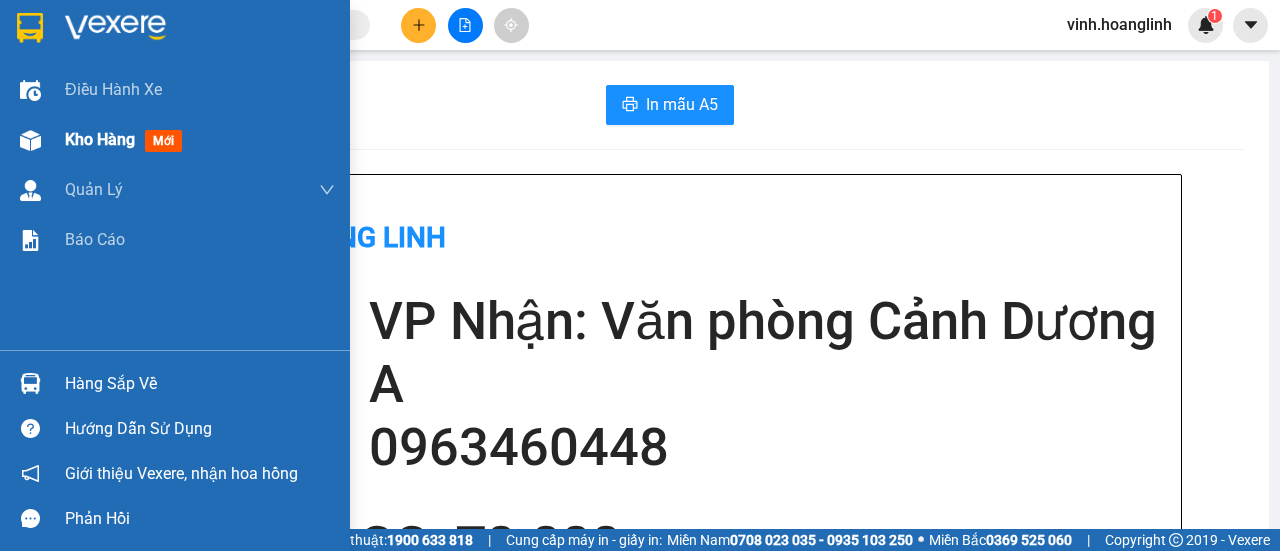click on "Kho hàng" at bounding box center [100, 139] 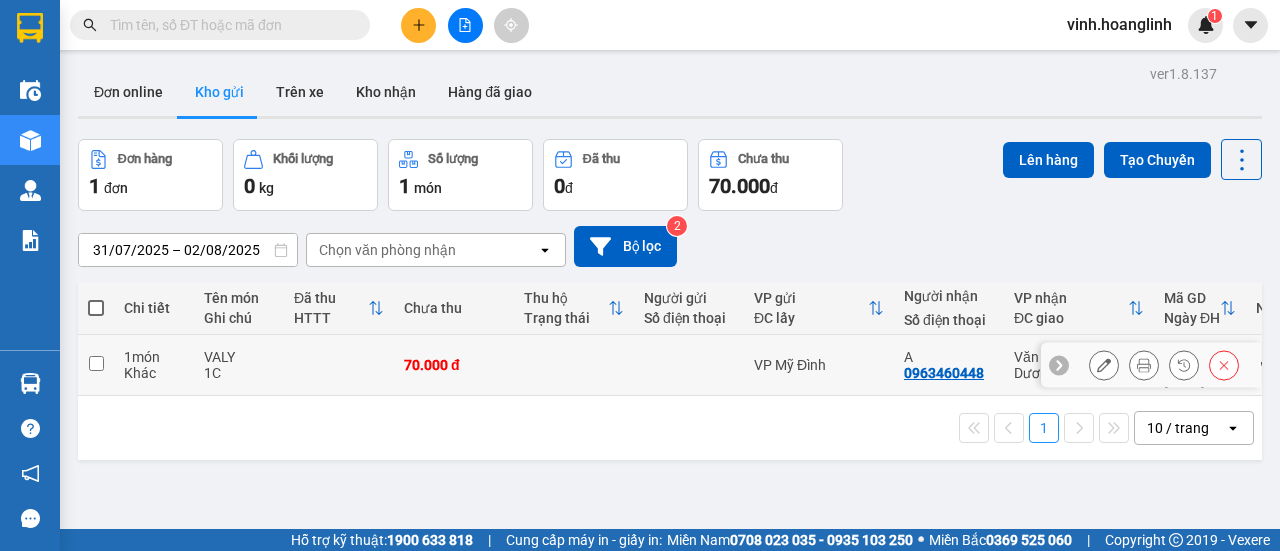 click at bounding box center (574, 365) 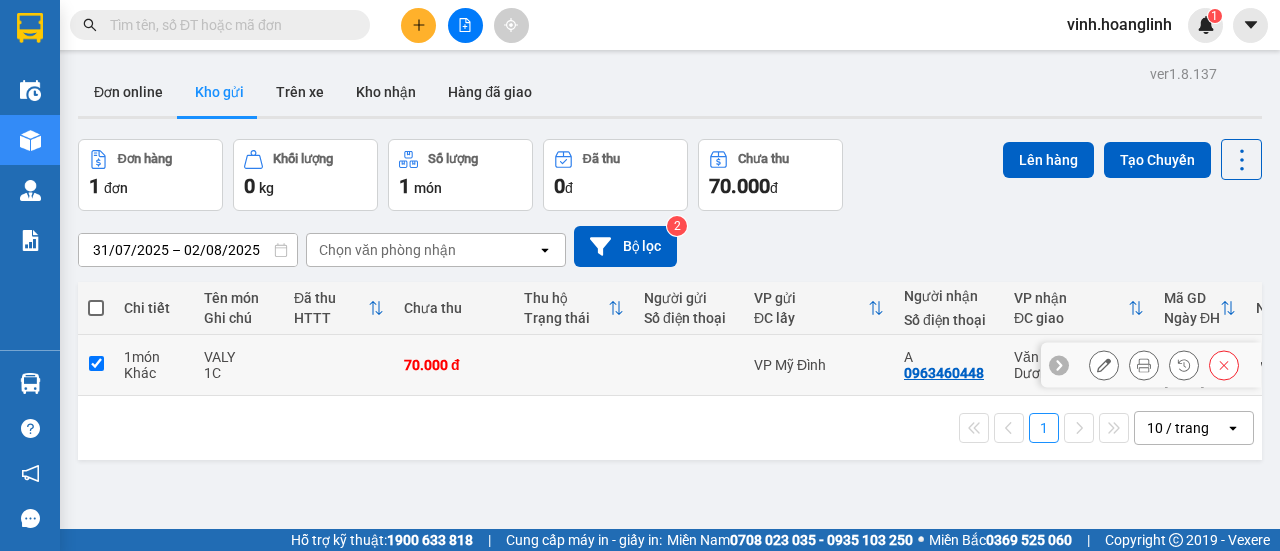 checkbox on "true" 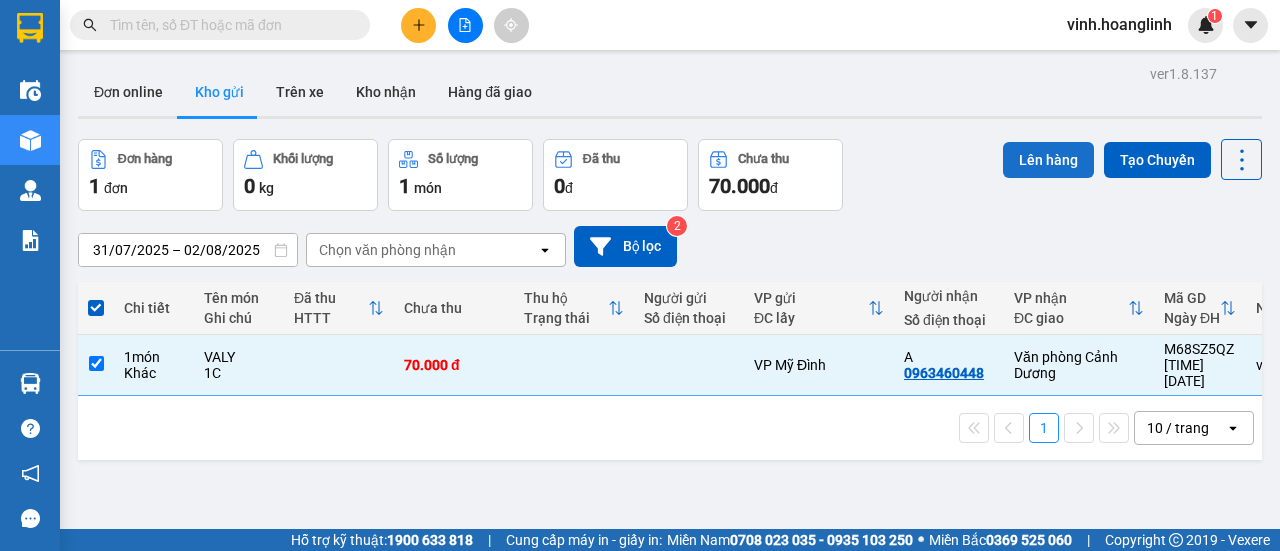 click on "Lên hàng" at bounding box center [1048, 160] 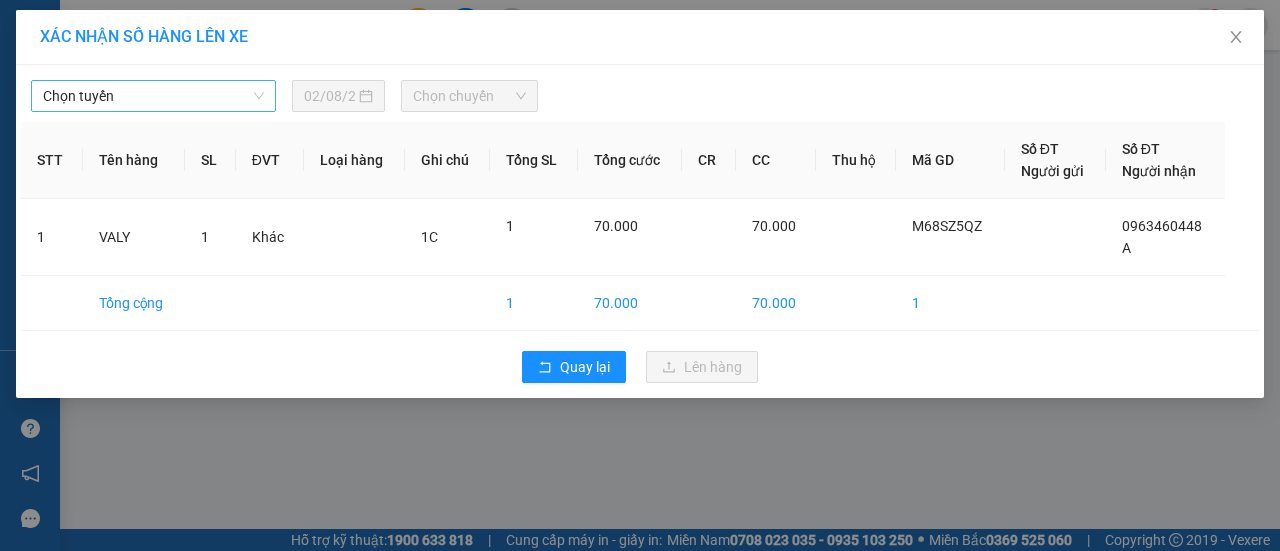 click on "Chọn tuyến" at bounding box center (153, 96) 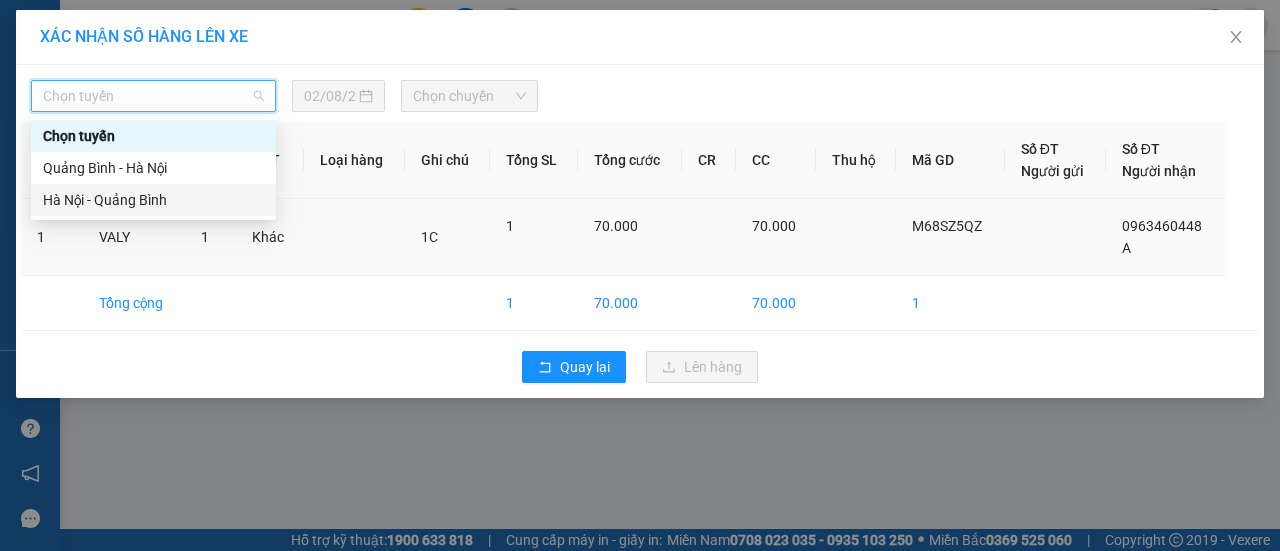 drag, startPoint x: 60, startPoint y: 208, endPoint x: 114, endPoint y: 213, distance: 54.230988 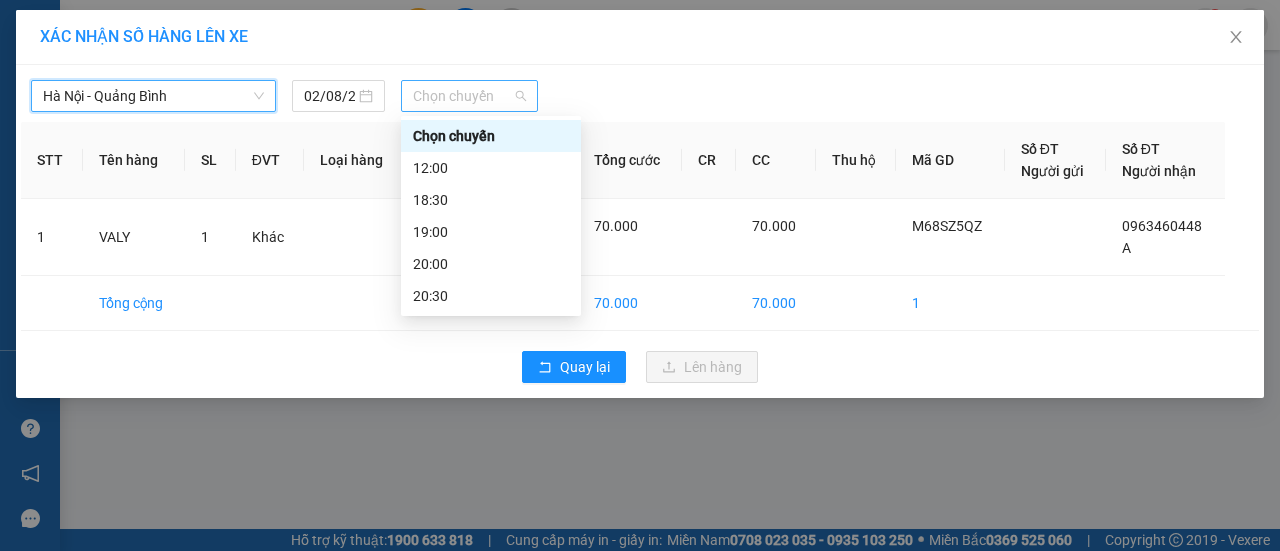 click on "Chọn chuyến" at bounding box center (469, 96) 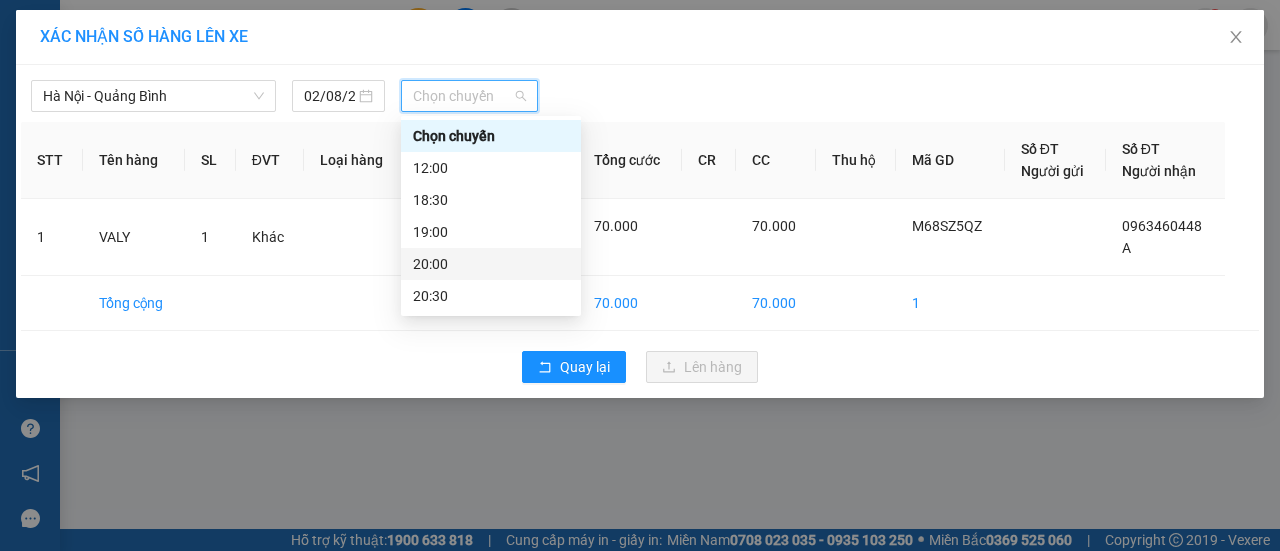 click on "20:00" at bounding box center (491, 264) 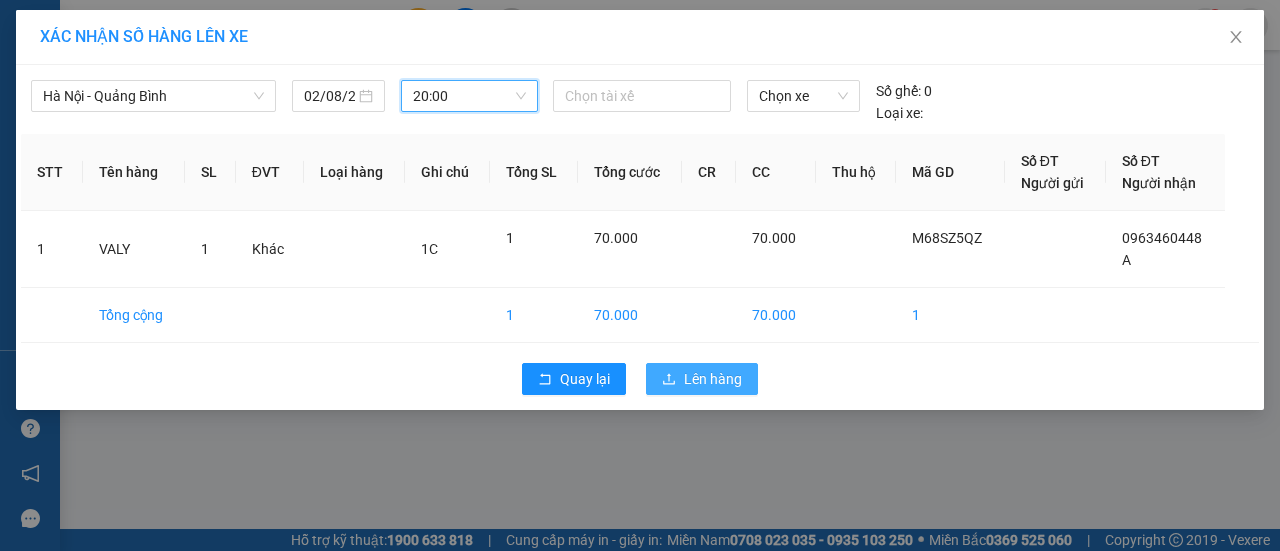 click on "Lên hàng" at bounding box center [713, 379] 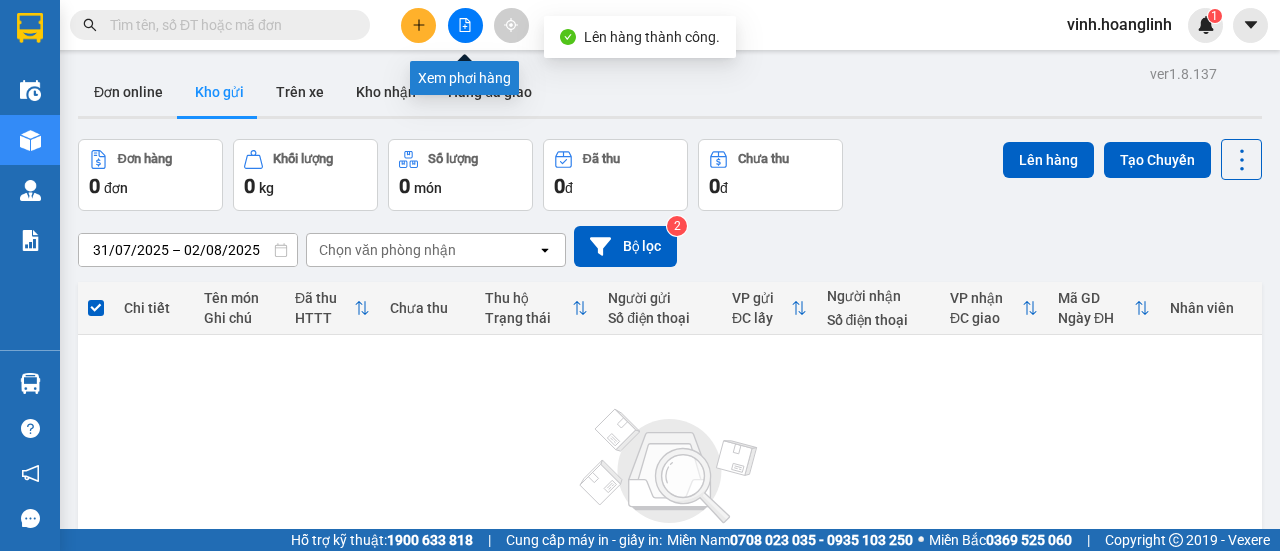 click at bounding box center [465, 25] 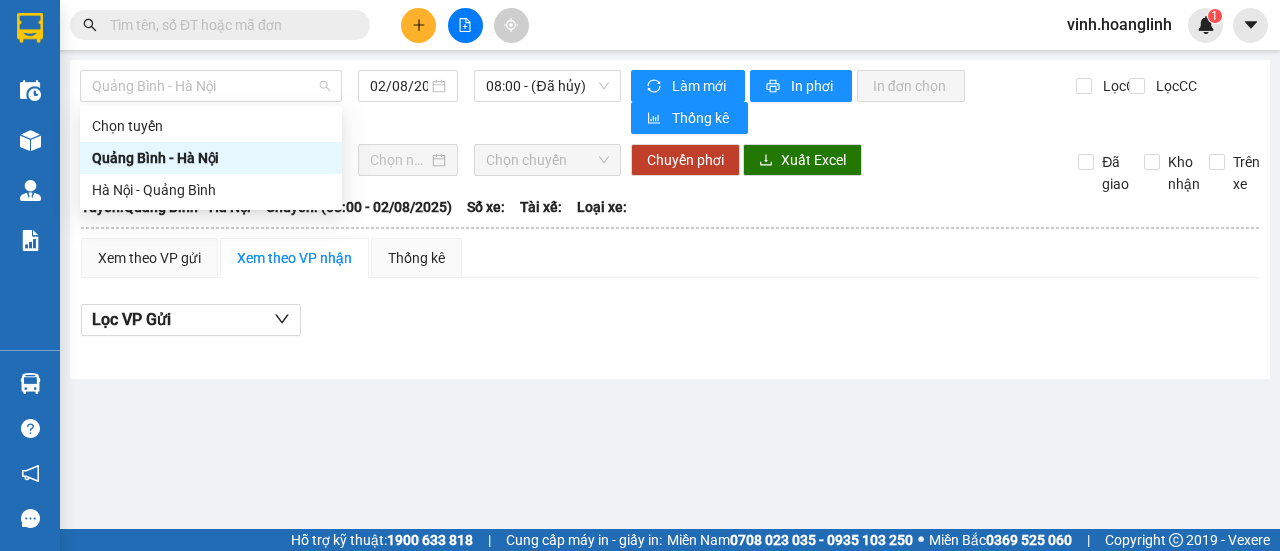 drag, startPoint x: 231, startPoint y: 78, endPoint x: 169, endPoint y: 127, distance: 79.025314 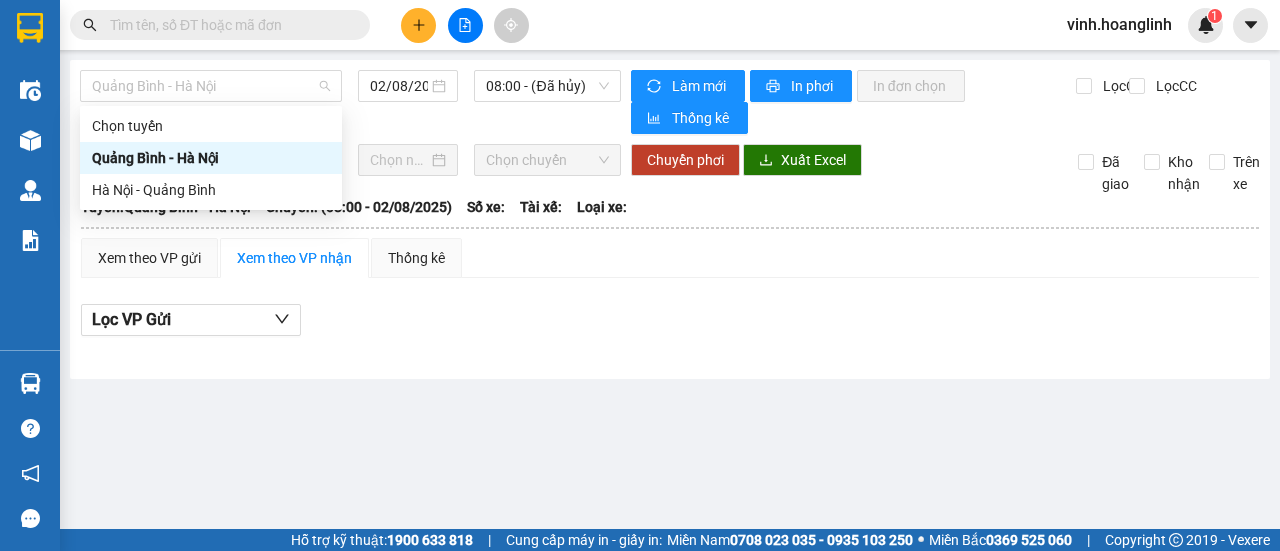 click on "Quảng Bình - Hà Nội" at bounding box center (211, 86) 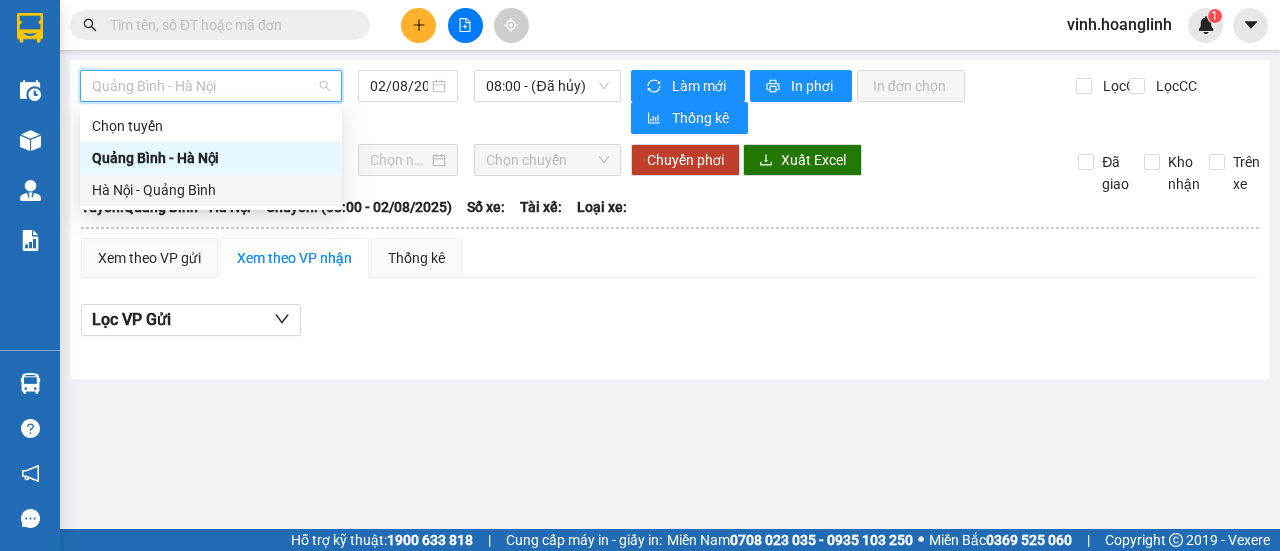 click on "Hà Nội - Quảng Bình" at bounding box center (211, 190) 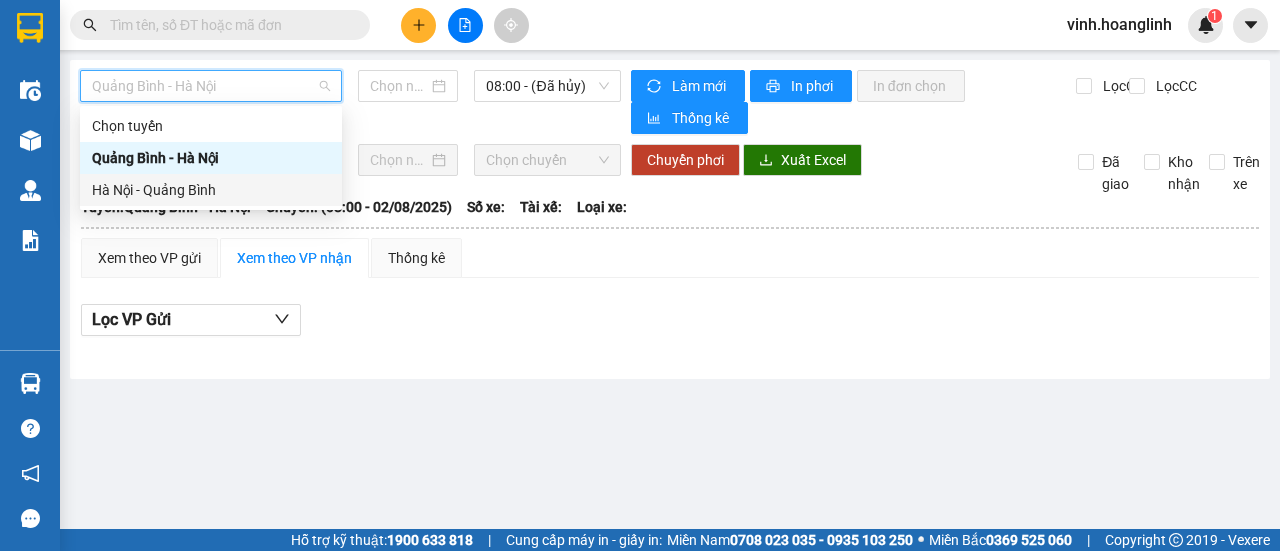 type on "02/08/2025" 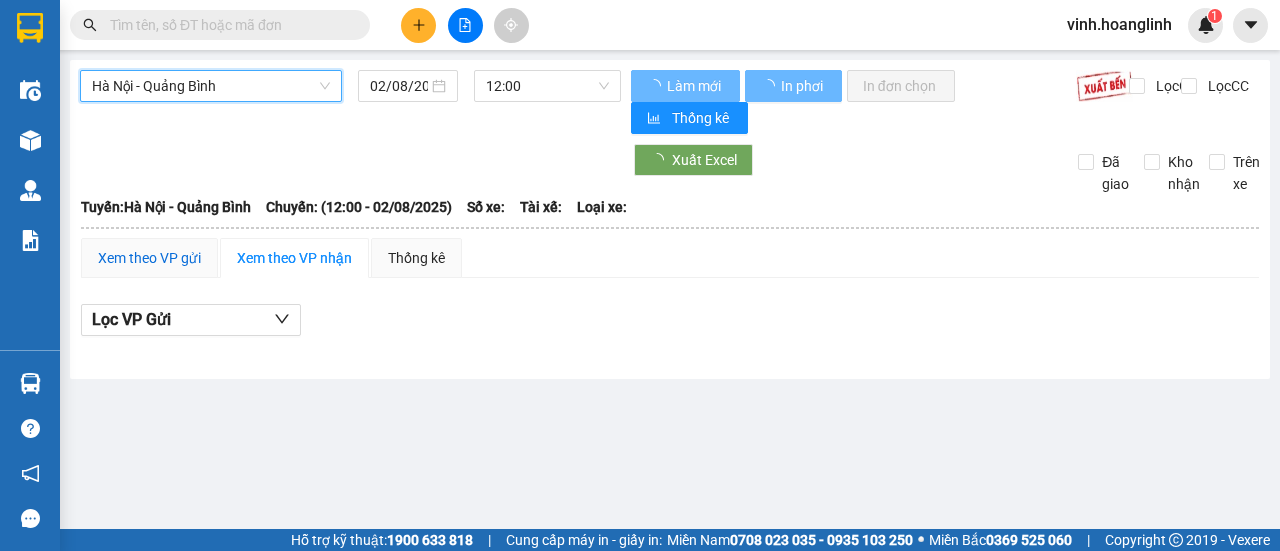 click on "Xem theo VP gửi" at bounding box center [149, 258] 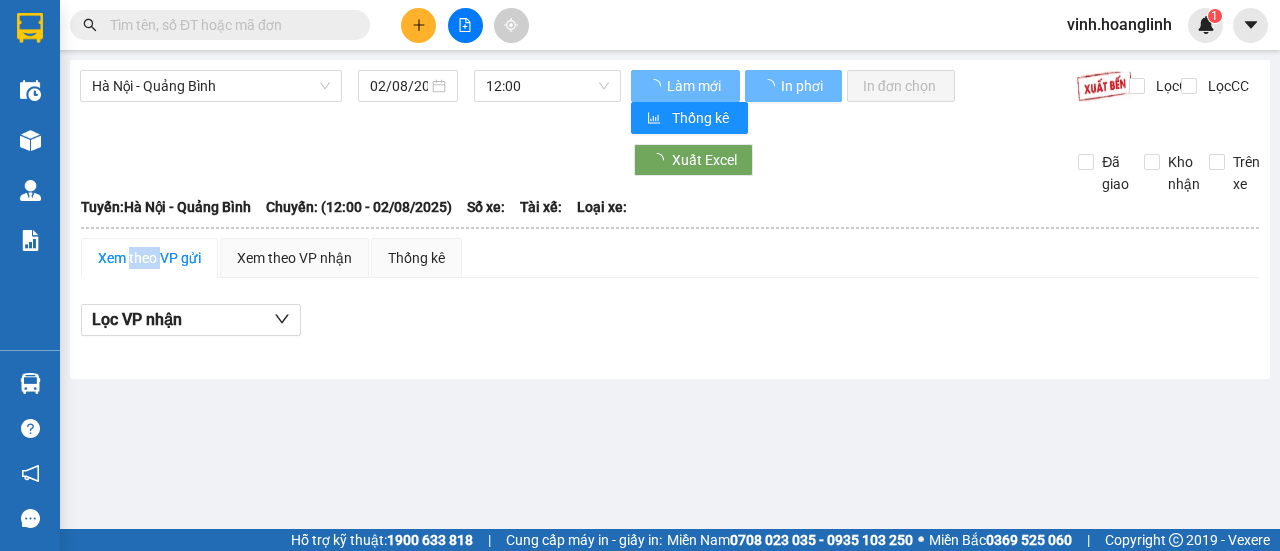 click on "Xem theo VP gửi" at bounding box center (149, 258) 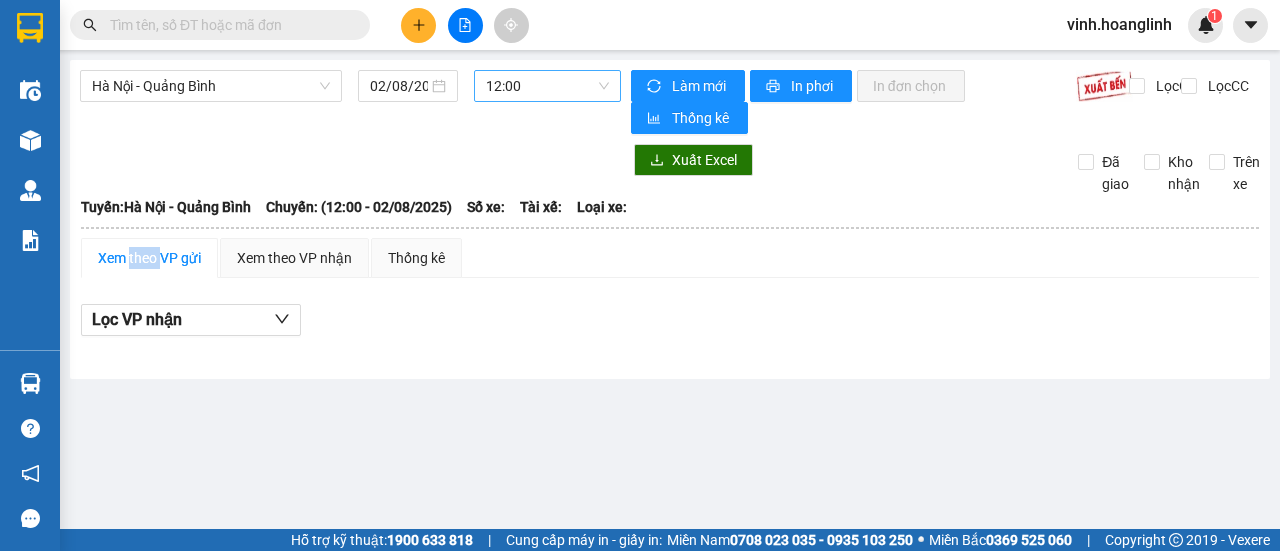 click on "12:00" at bounding box center (547, 86) 